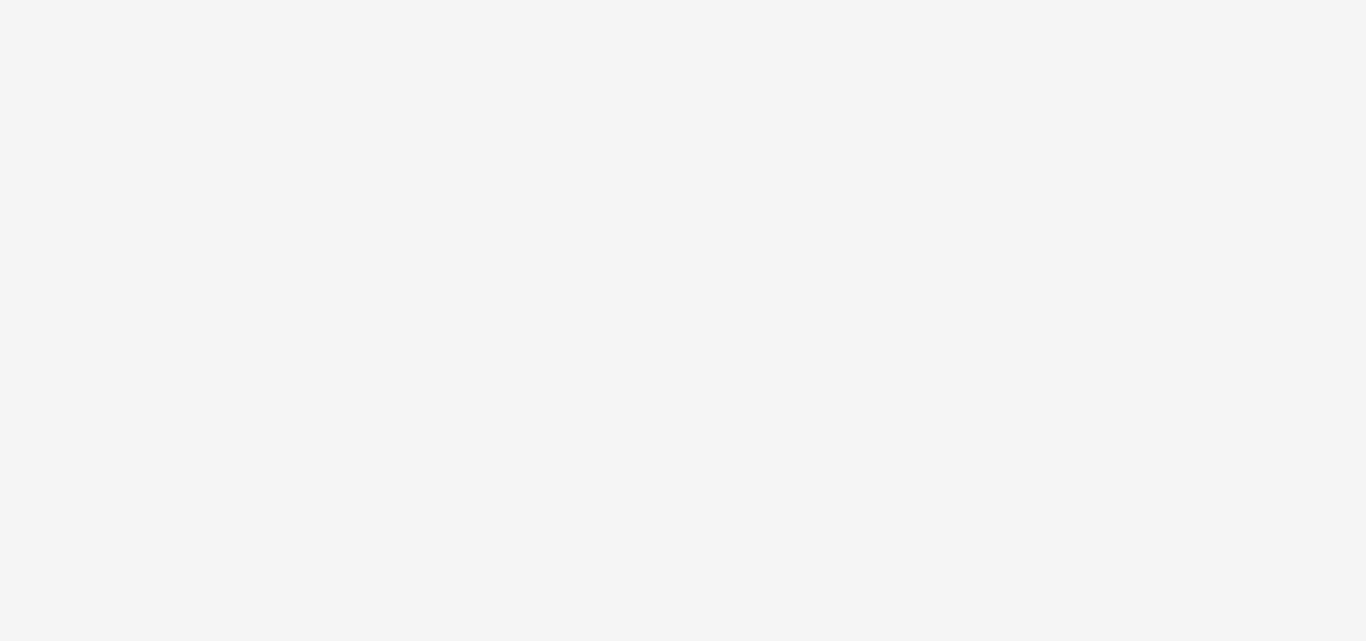 scroll, scrollTop: 0, scrollLeft: 0, axis: both 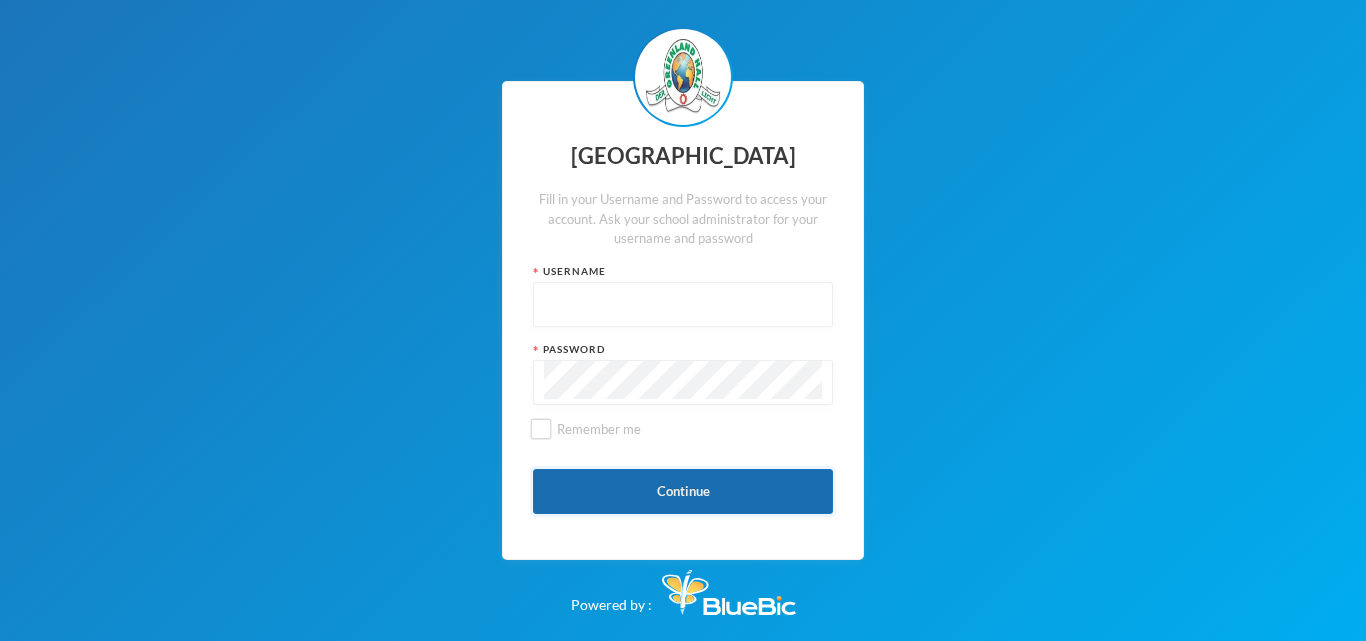 type on "glh23es30" 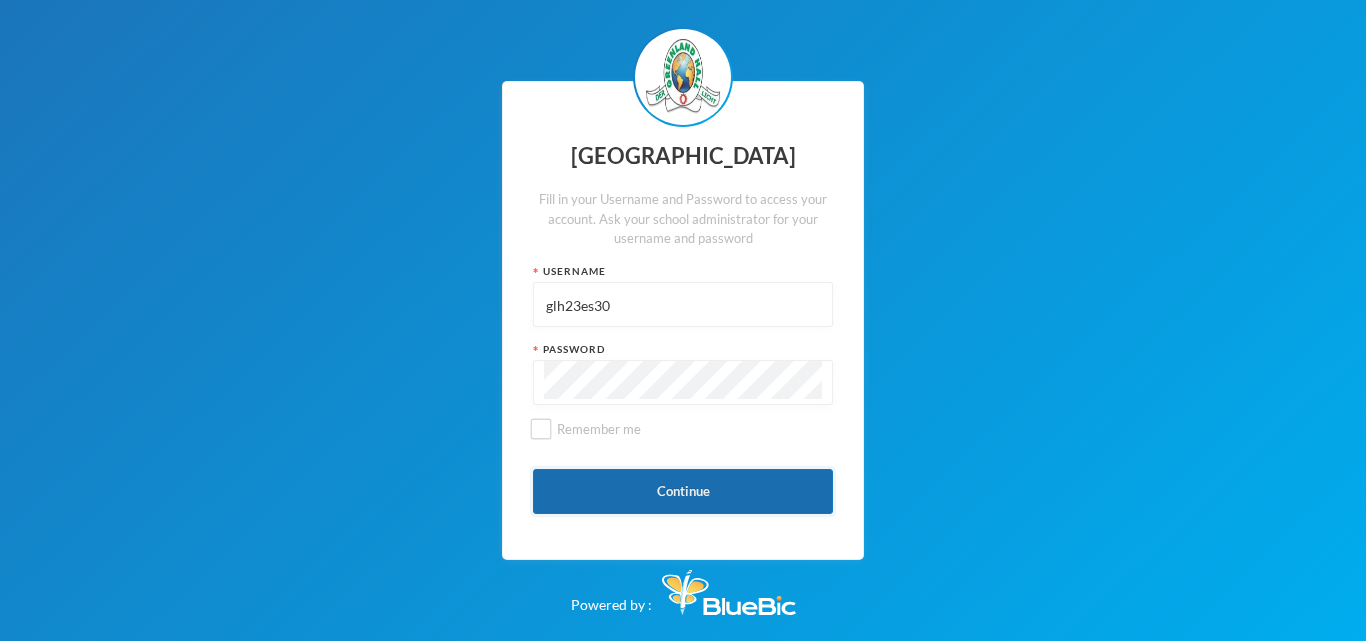 click on "Continue" at bounding box center (683, 491) 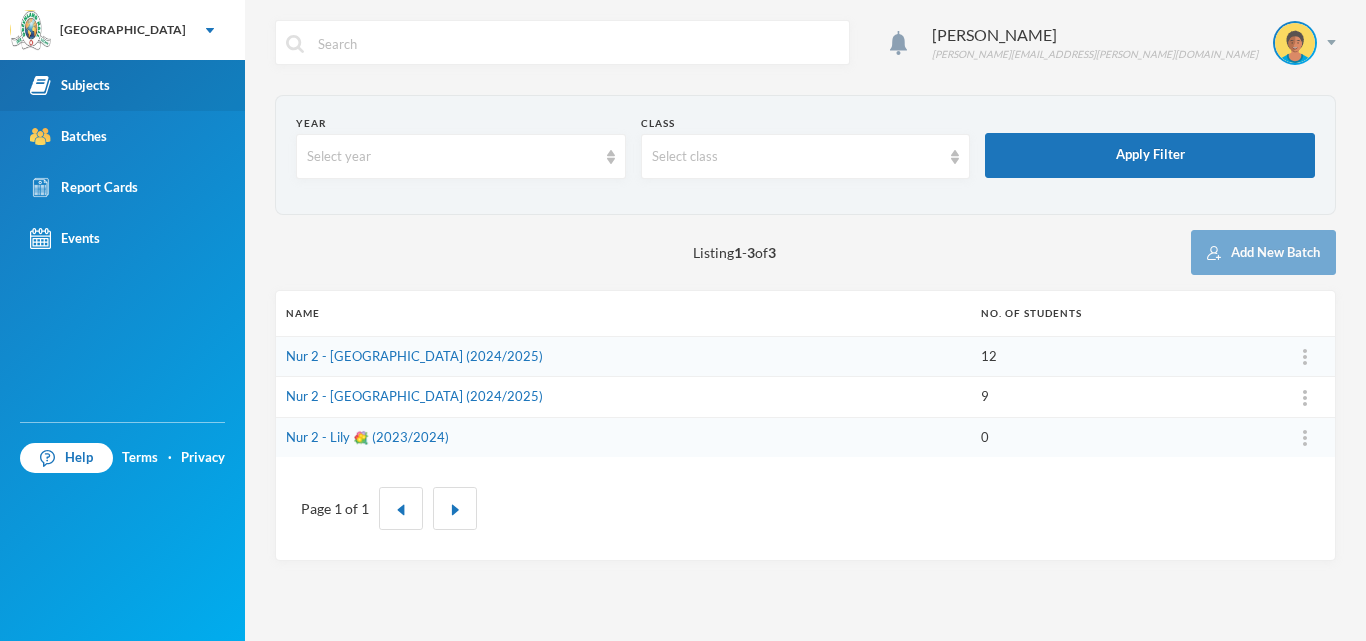 click on "Subjects" at bounding box center [122, 85] 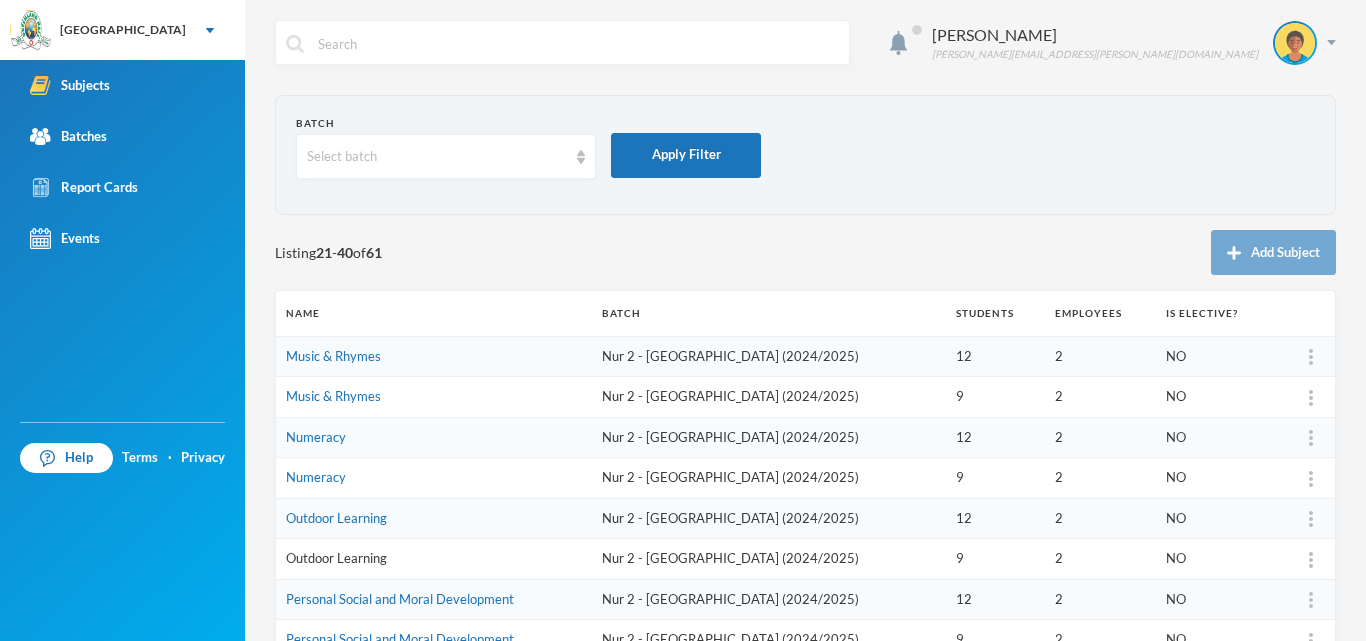 click on "Outdoor Learning" at bounding box center [336, 558] 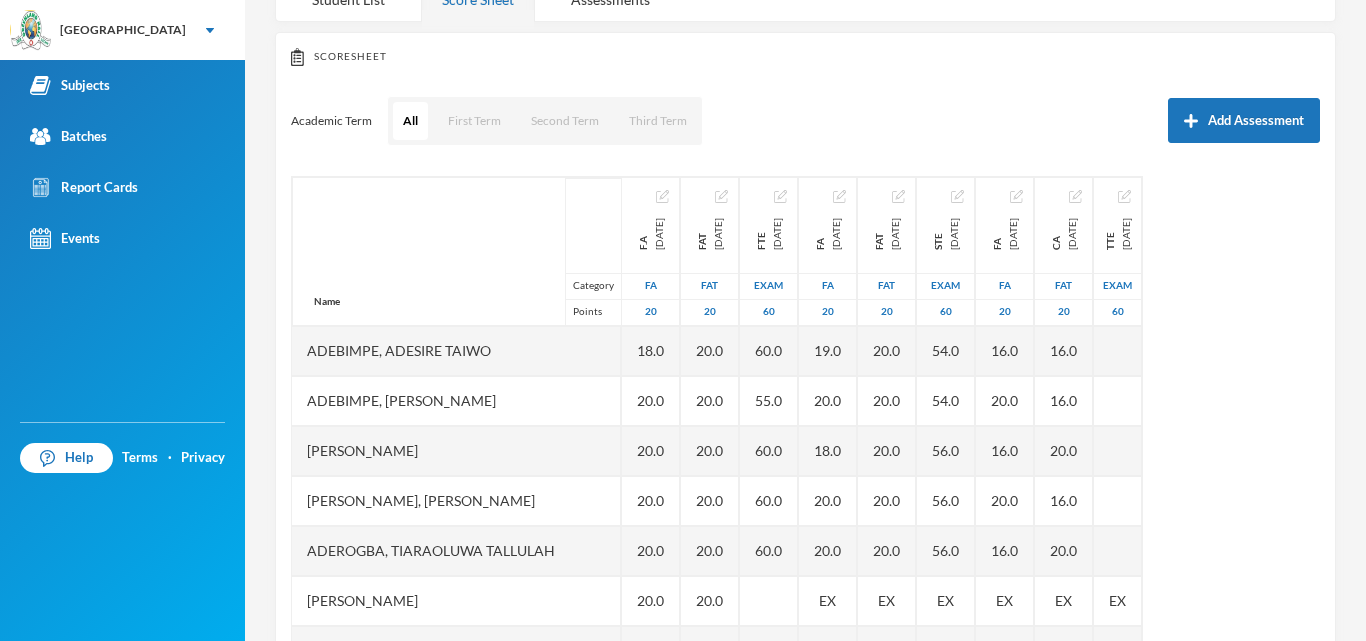 scroll, scrollTop: 271, scrollLeft: 0, axis: vertical 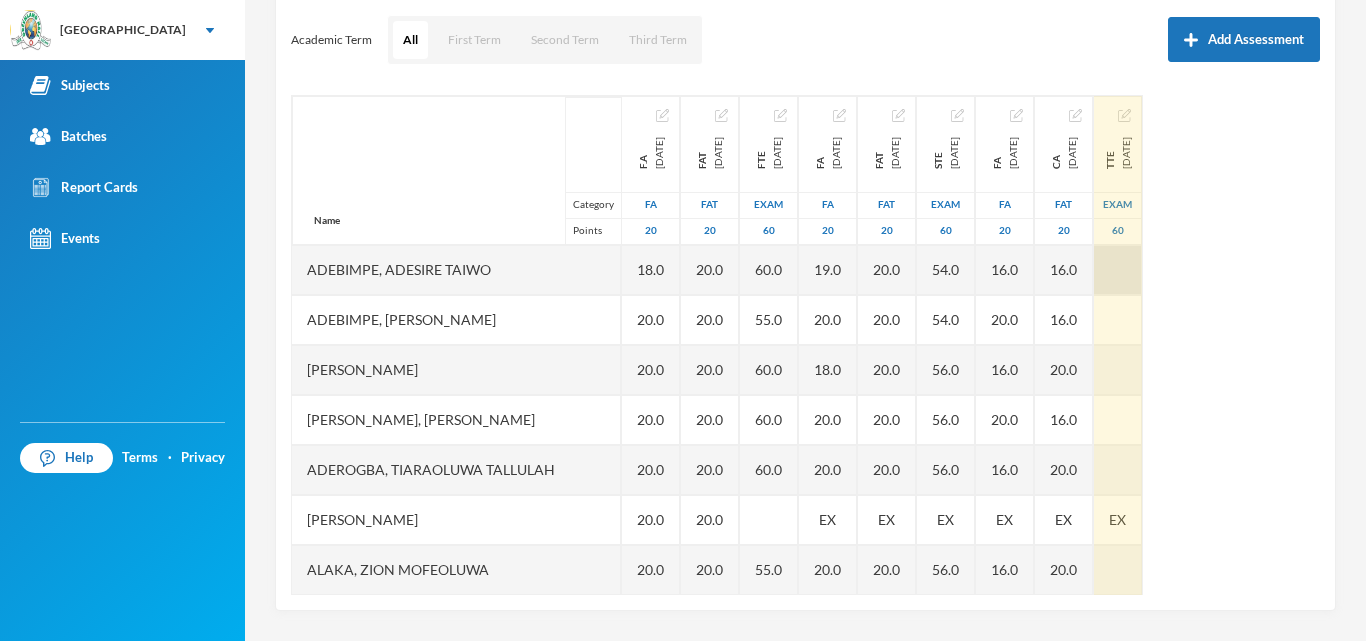 click at bounding box center (1118, 270) 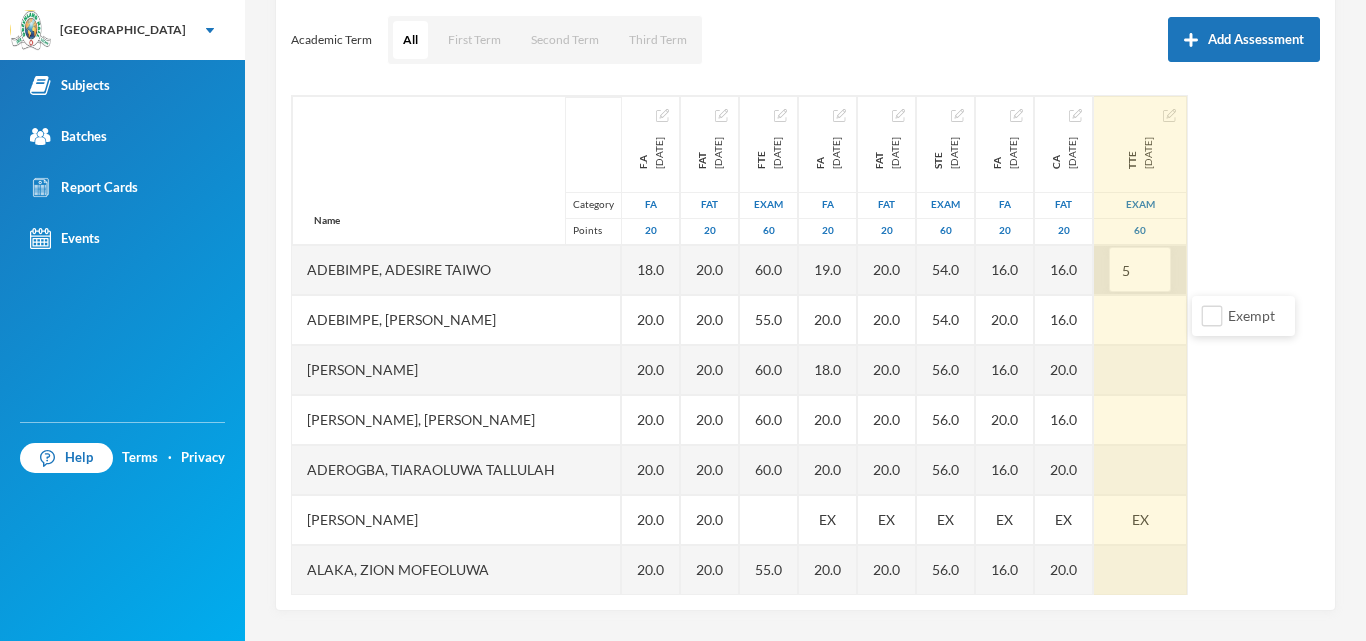 type on "58" 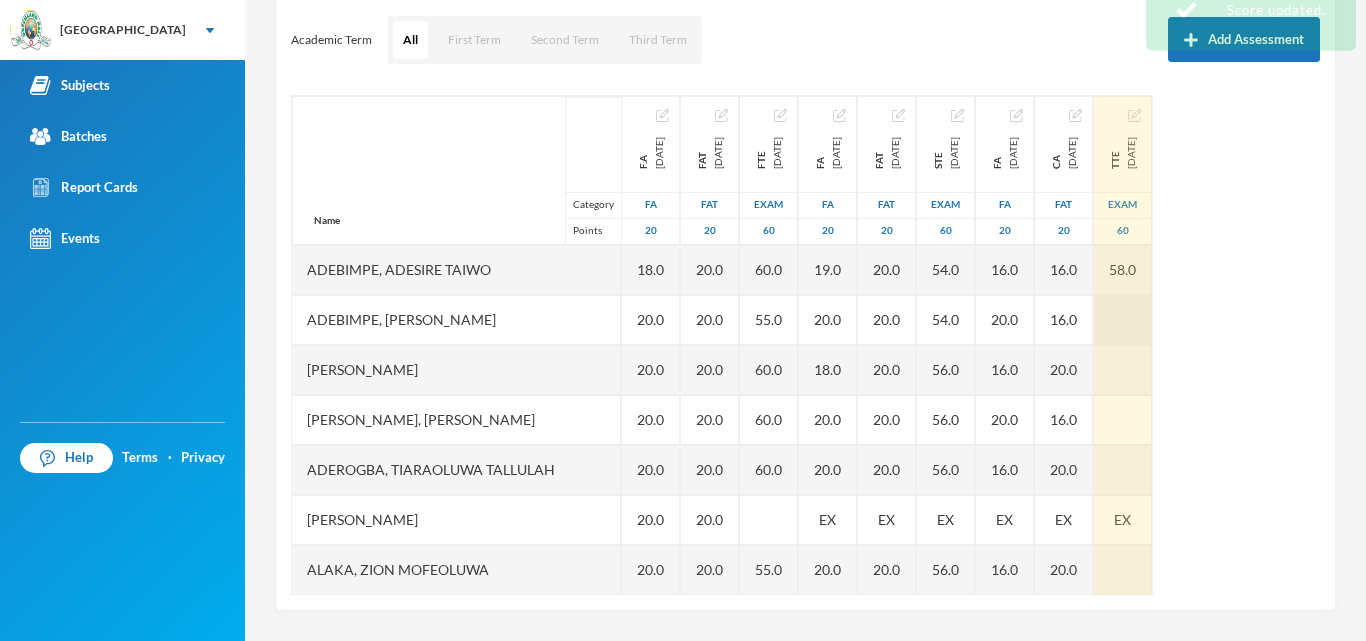 click at bounding box center [1123, 320] 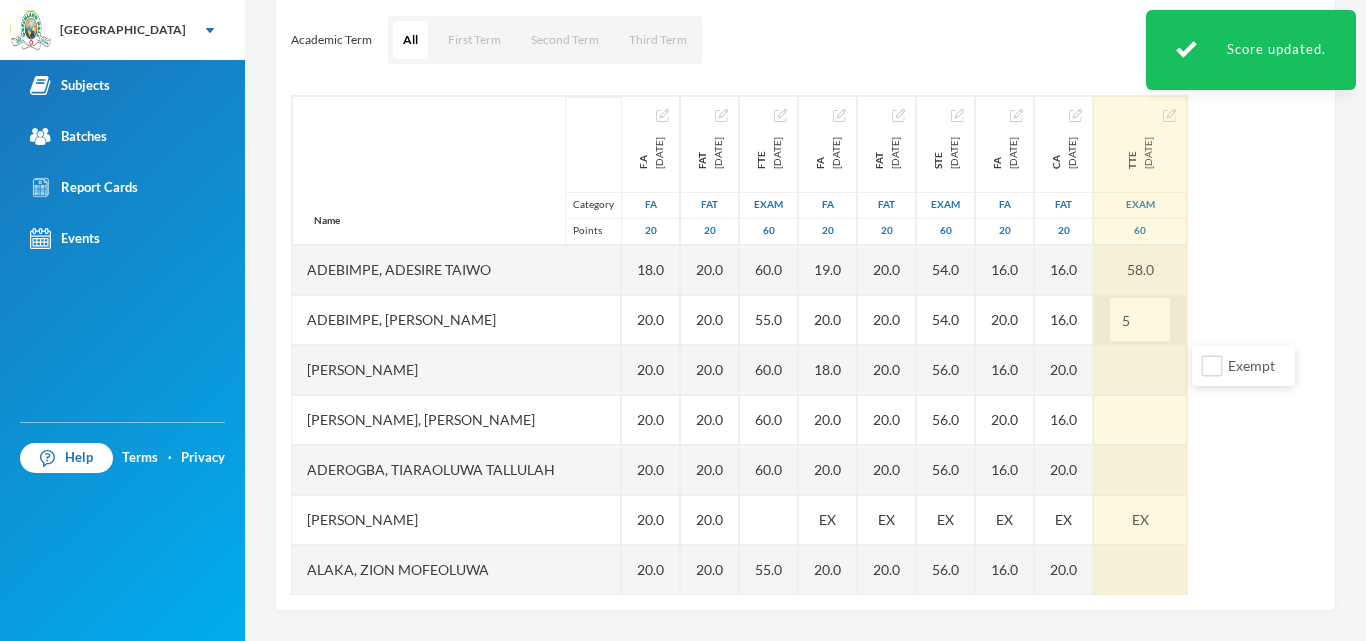 type on "58" 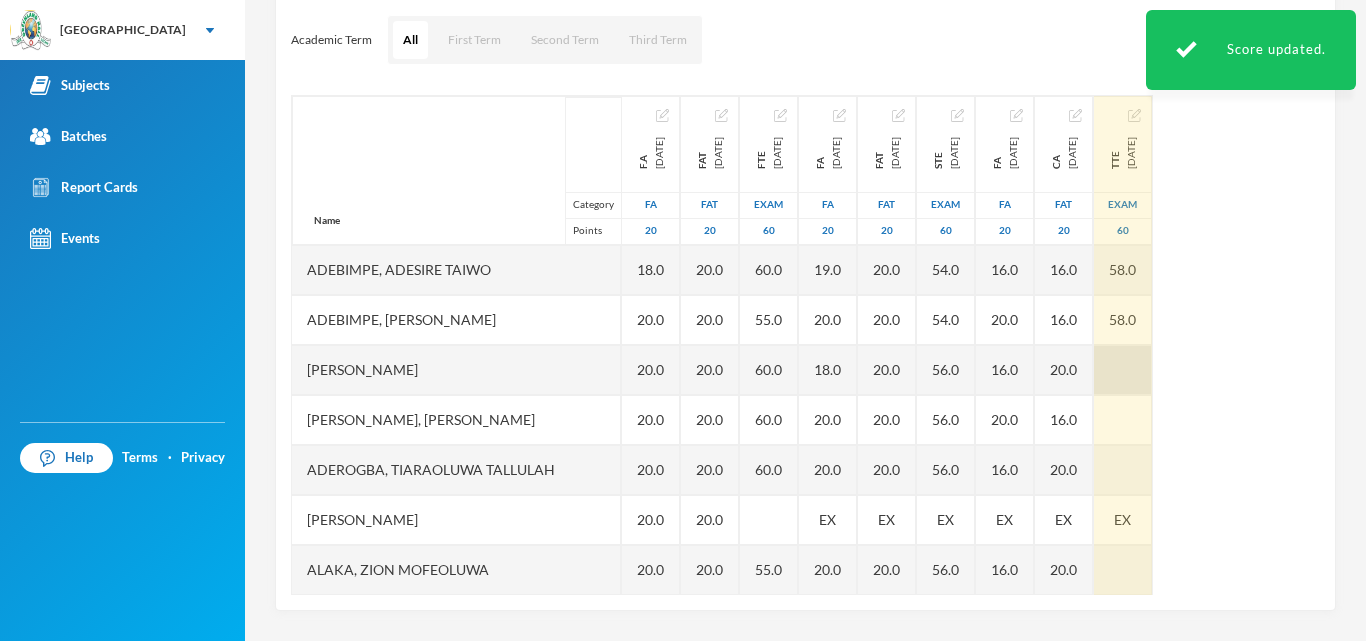 click at bounding box center [1123, 370] 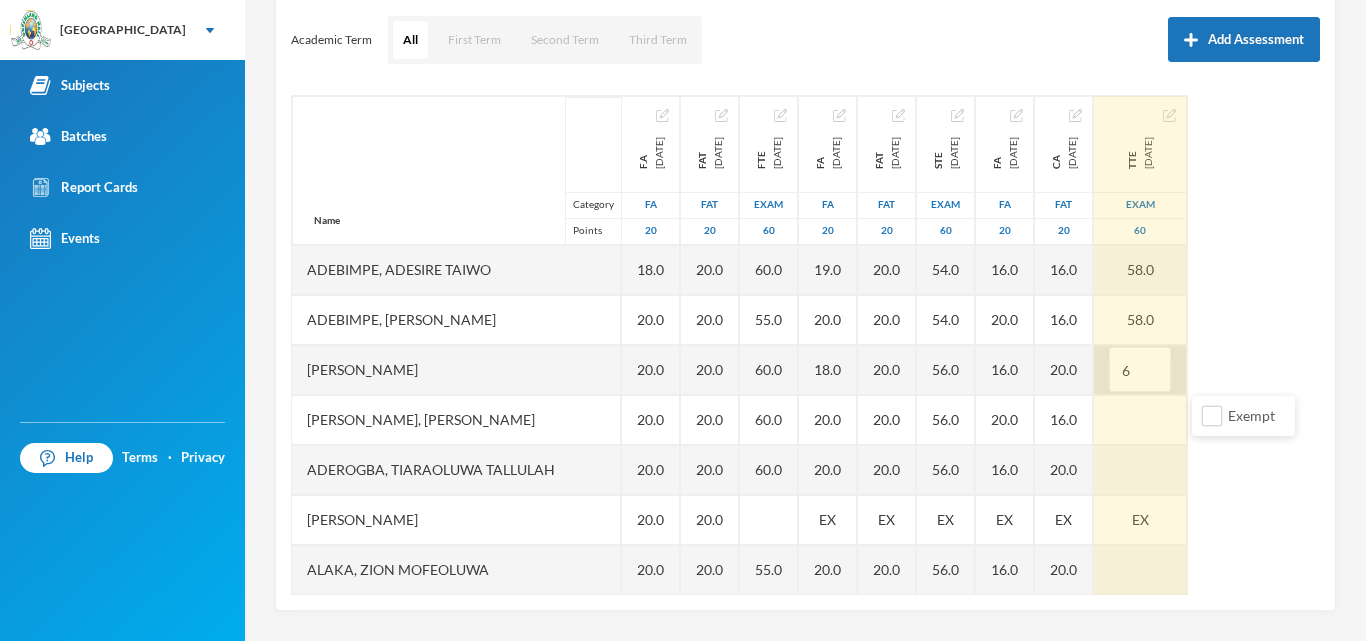 type on "60" 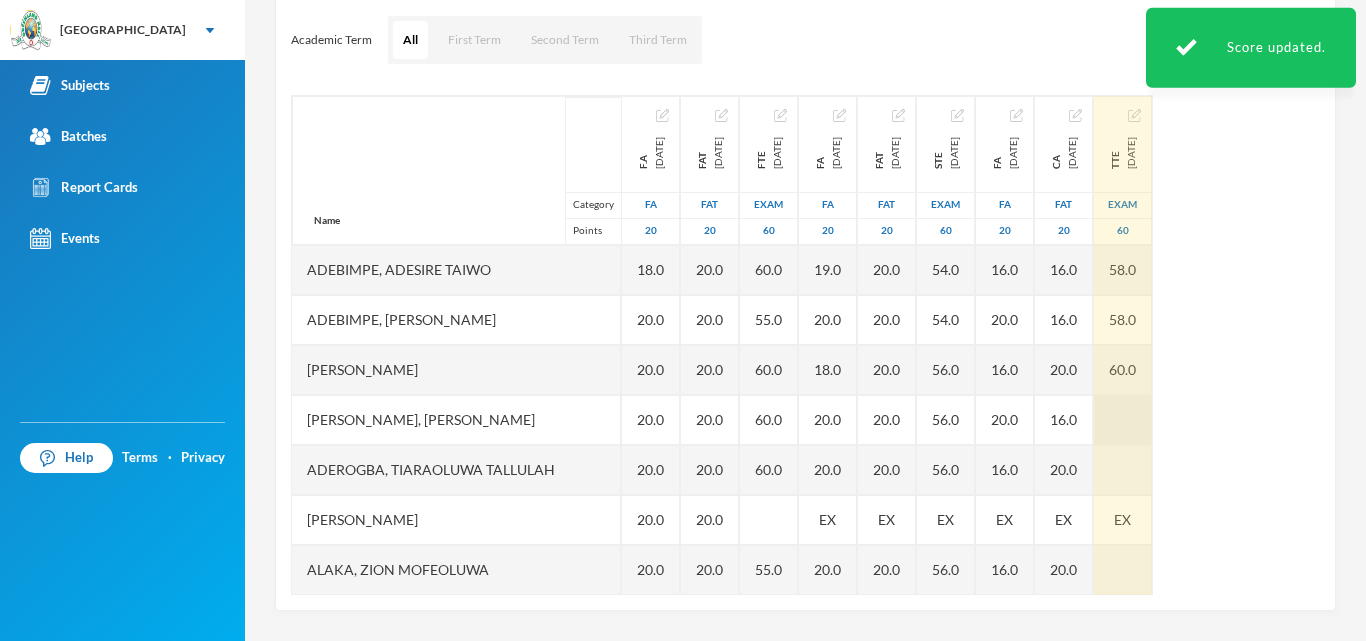 click at bounding box center [1123, 420] 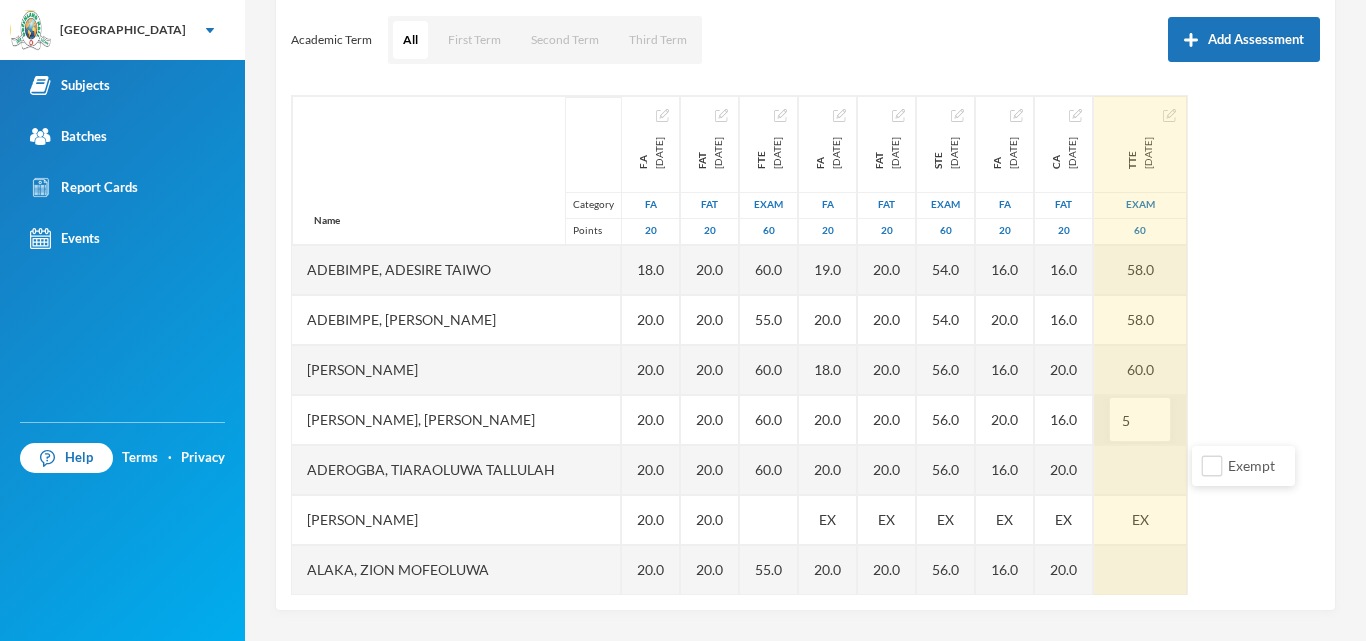 type on "58" 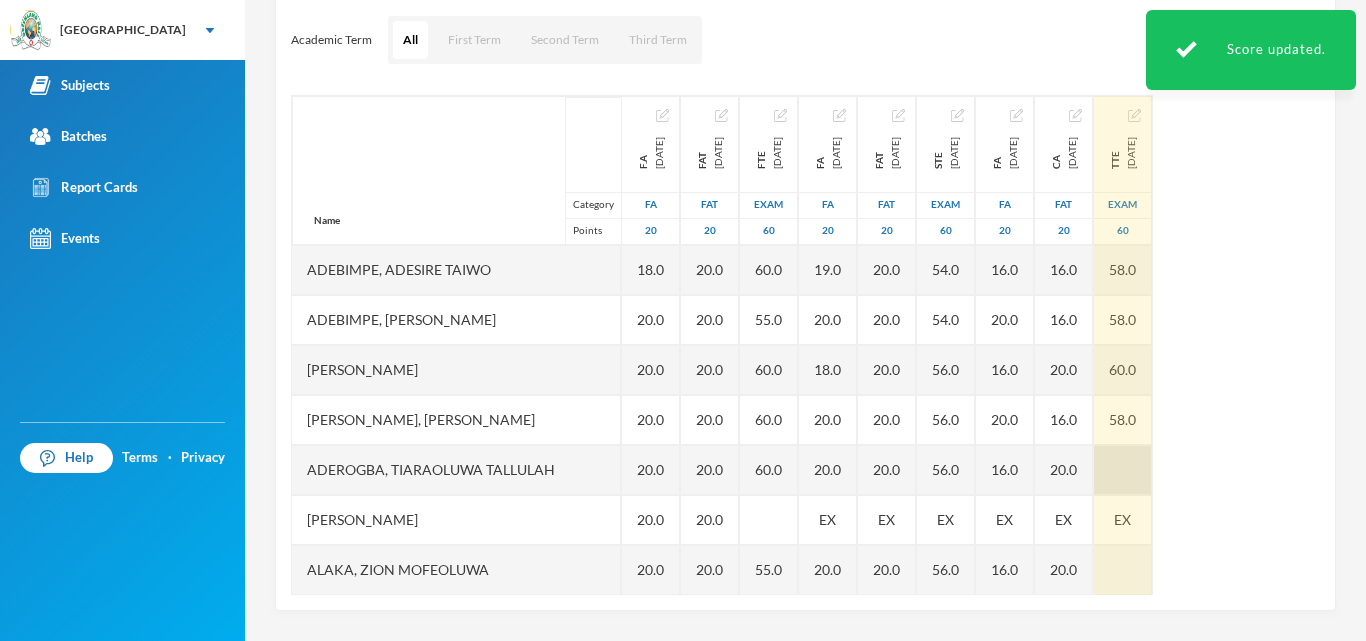 click at bounding box center (1123, 470) 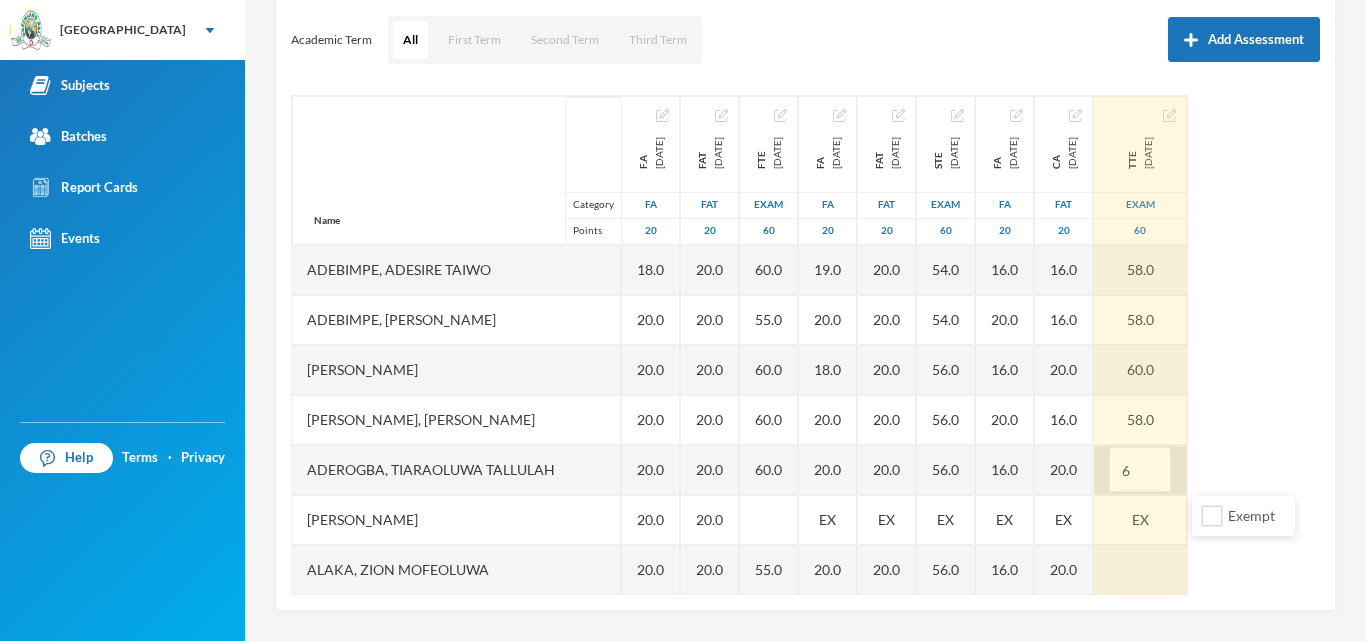 type on "60" 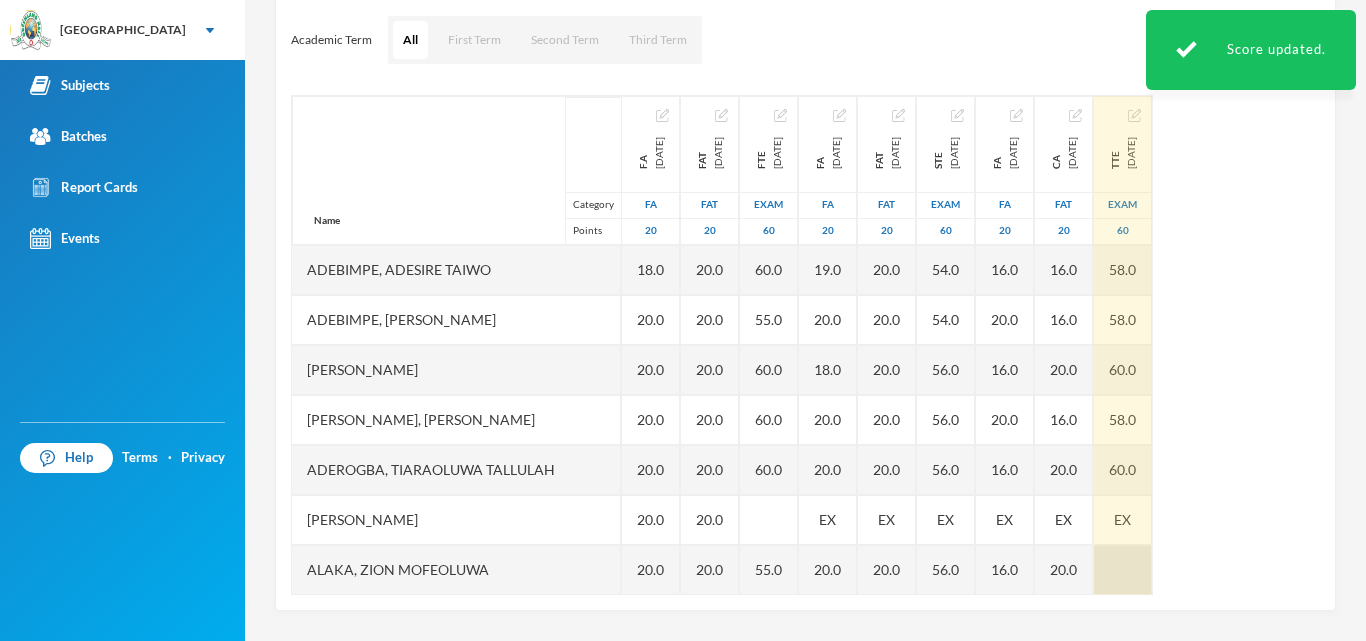click at bounding box center [1123, 570] 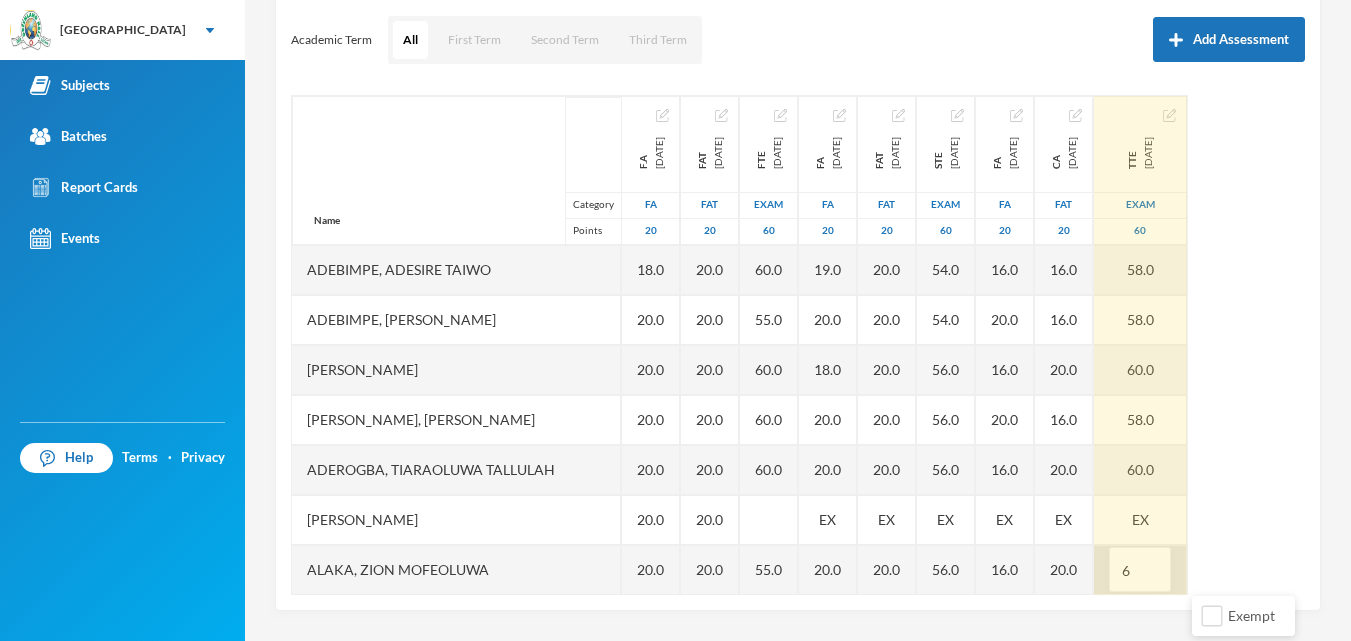 type on "60" 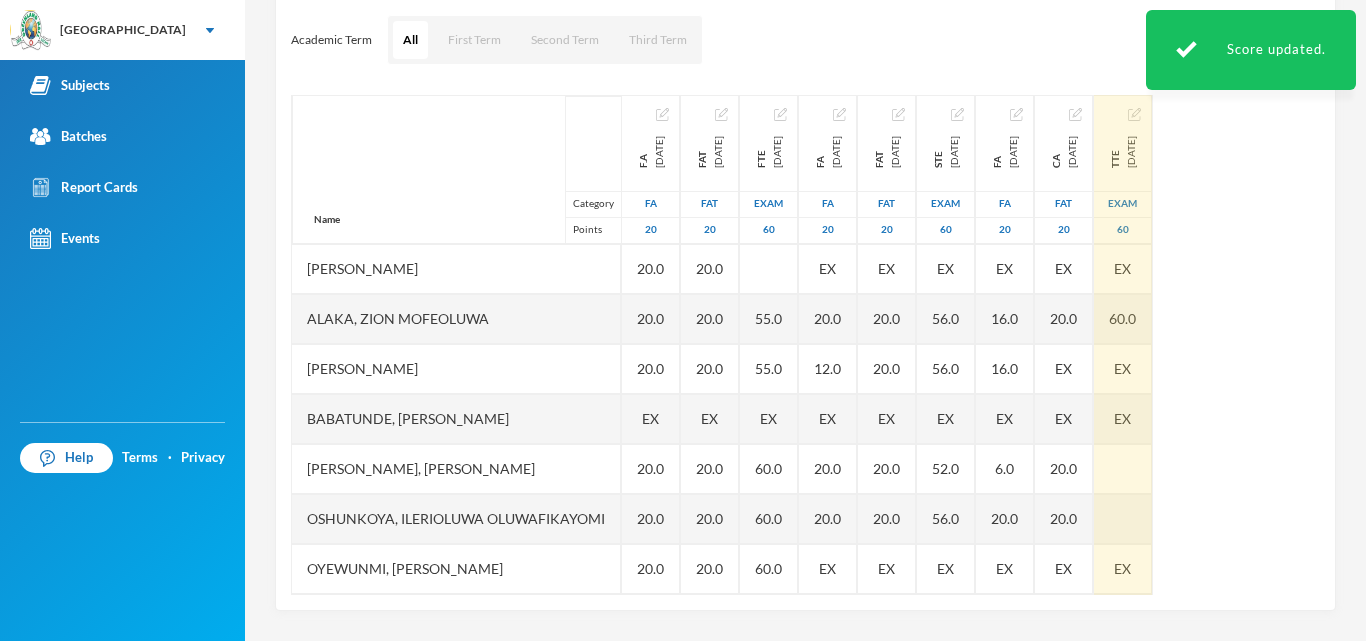 scroll, scrollTop: 301, scrollLeft: 0, axis: vertical 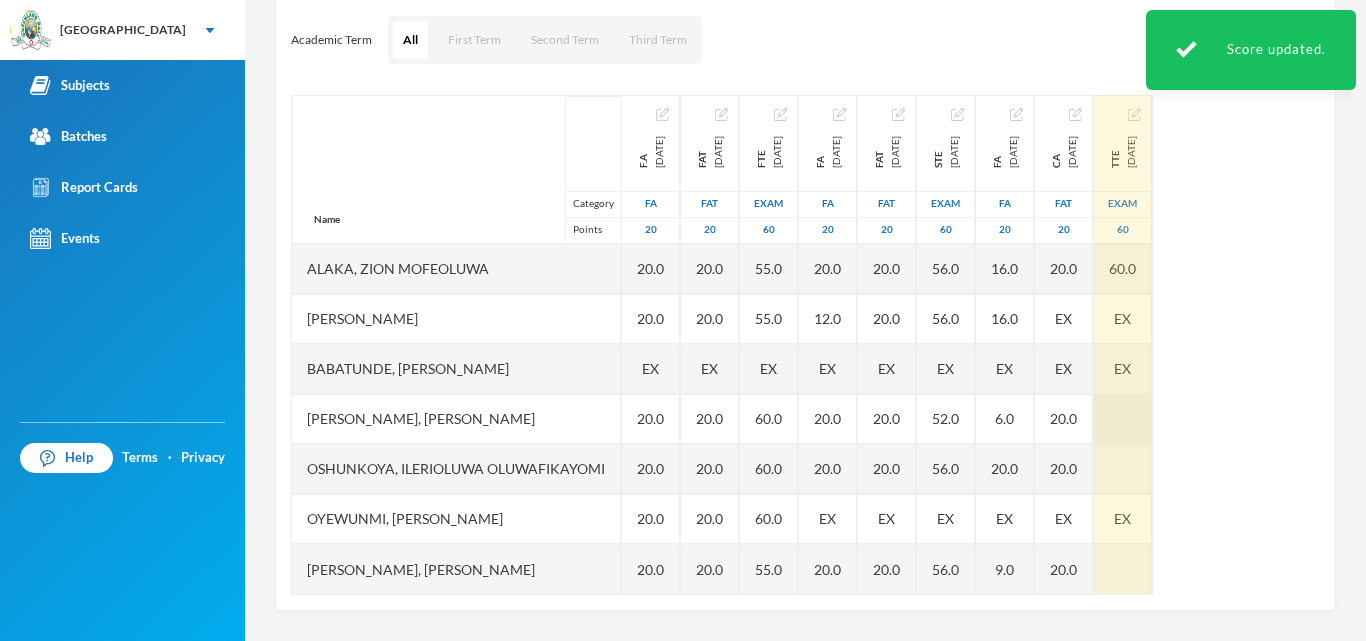 click at bounding box center (1123, 419) 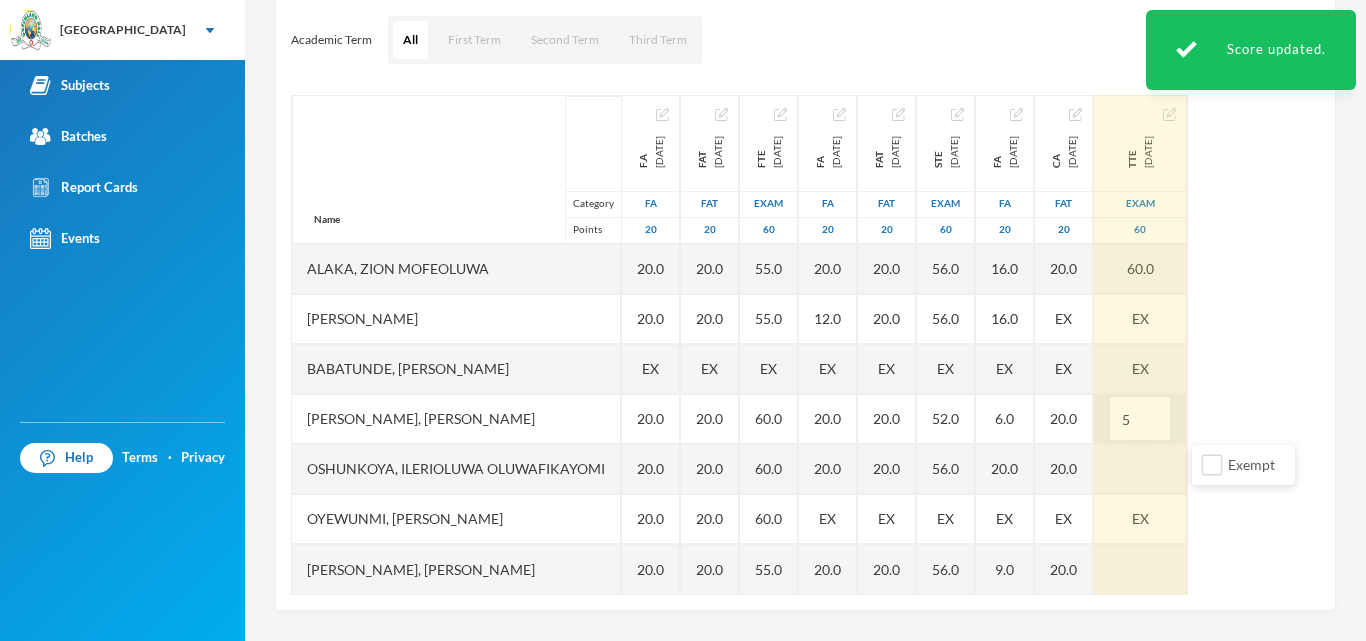 type on "52" 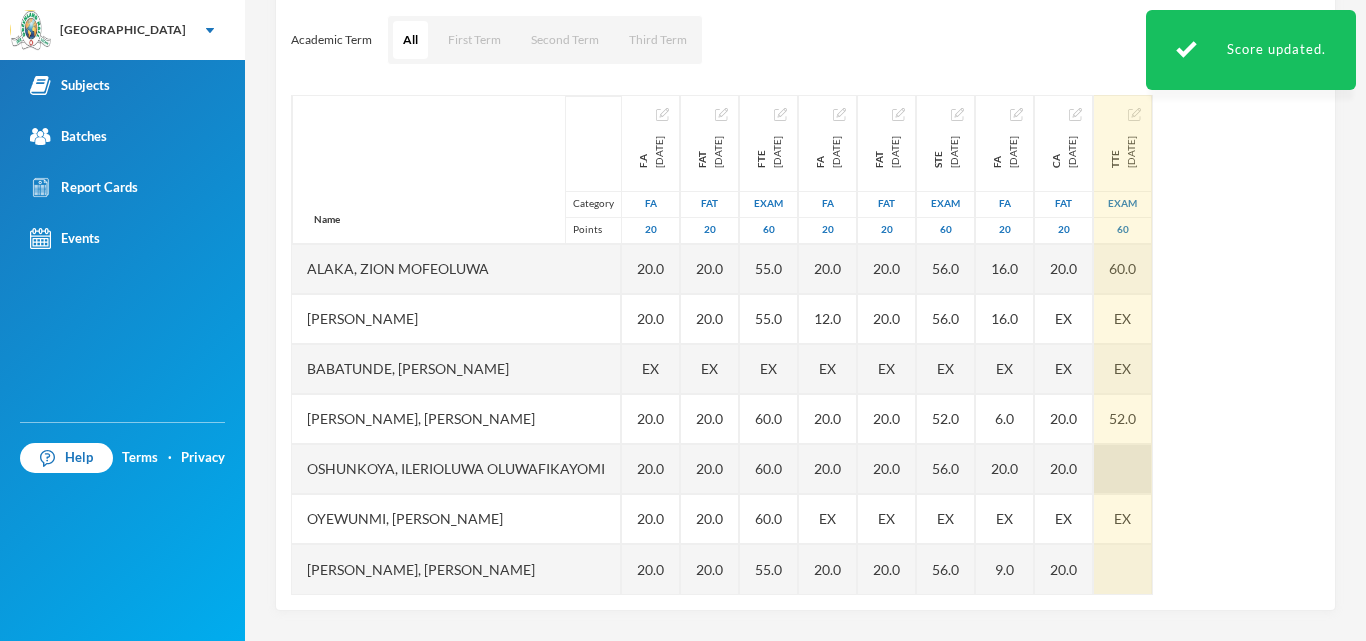 click at bounding box center [1123, 469] 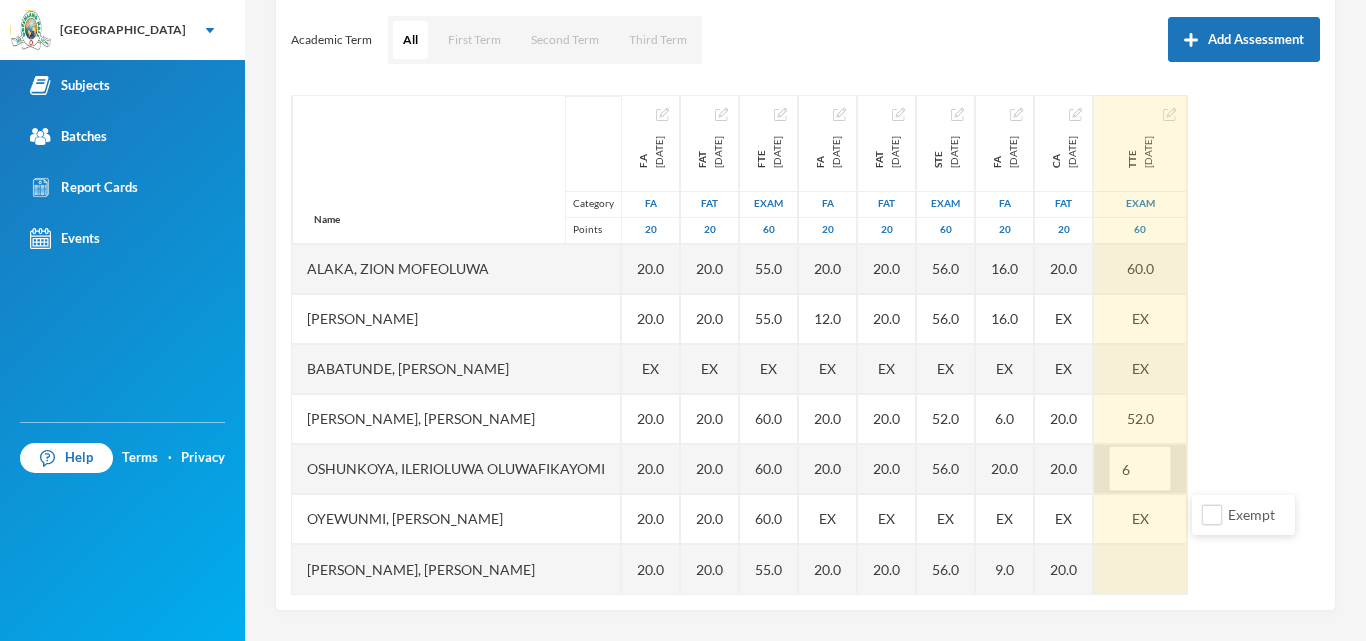 type on "60" 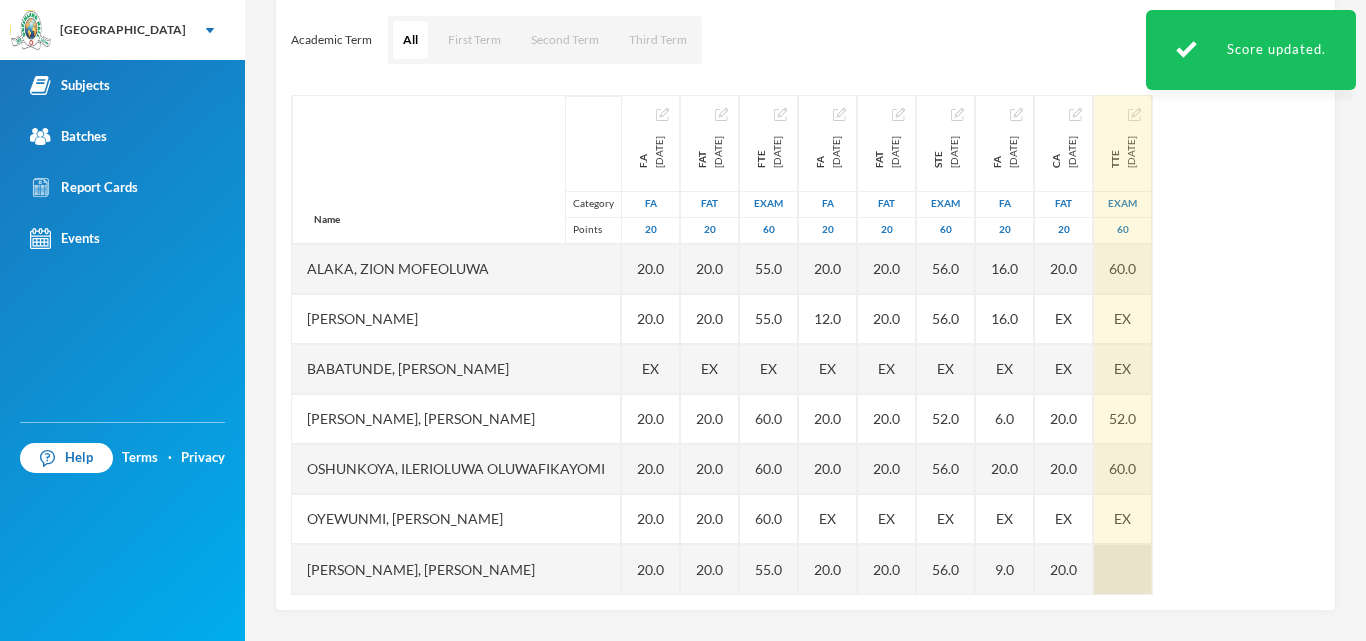 click at bounding box center (1123, 569) 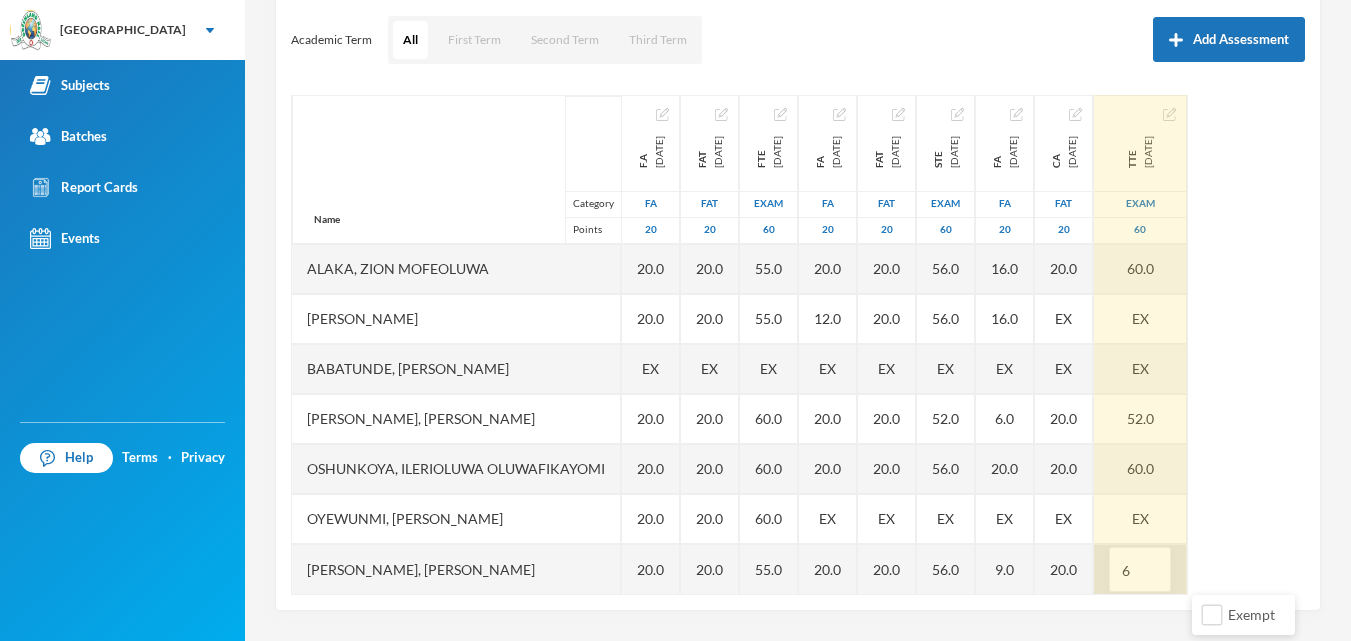 type on "60" 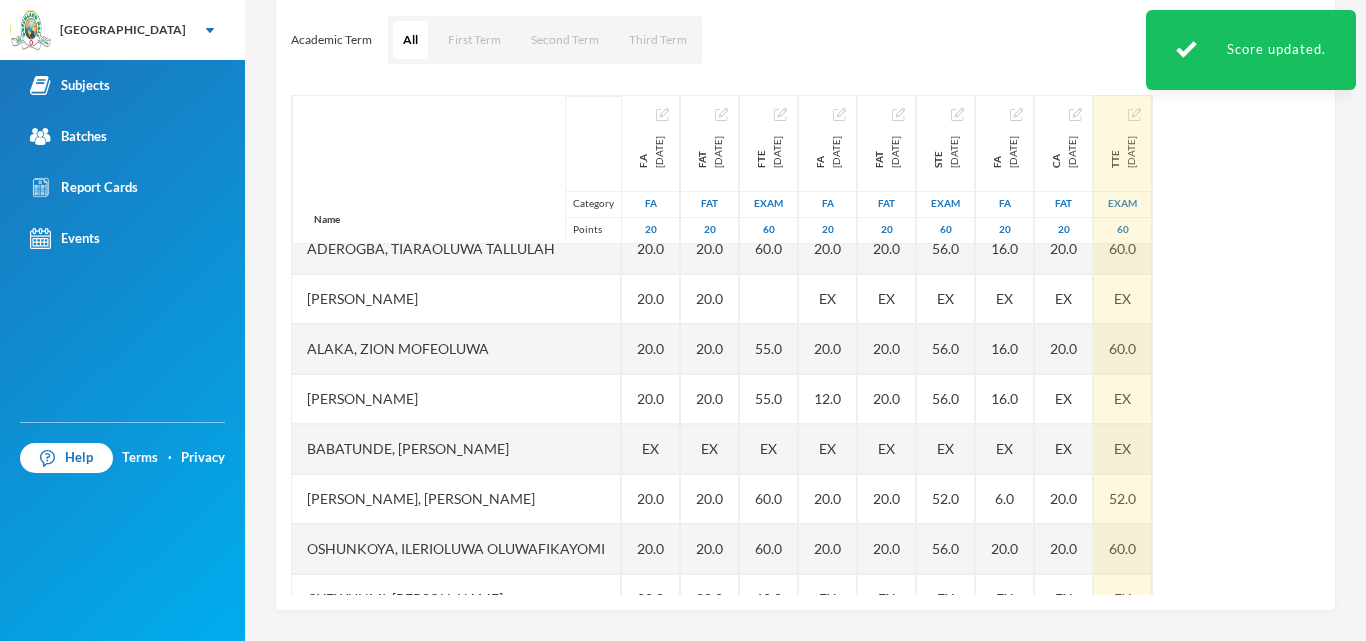 scroll, scrollTop: 47, scrollLeft: 0, axis: vertical 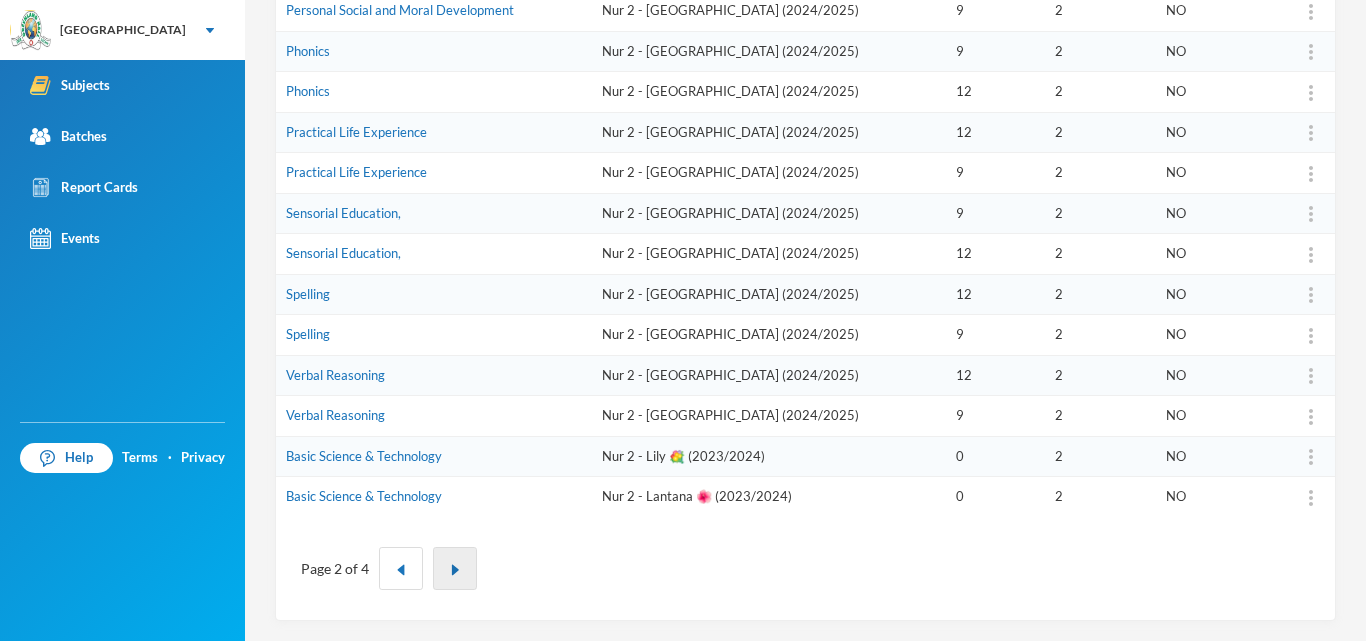 click at bounding box center [455, 568] 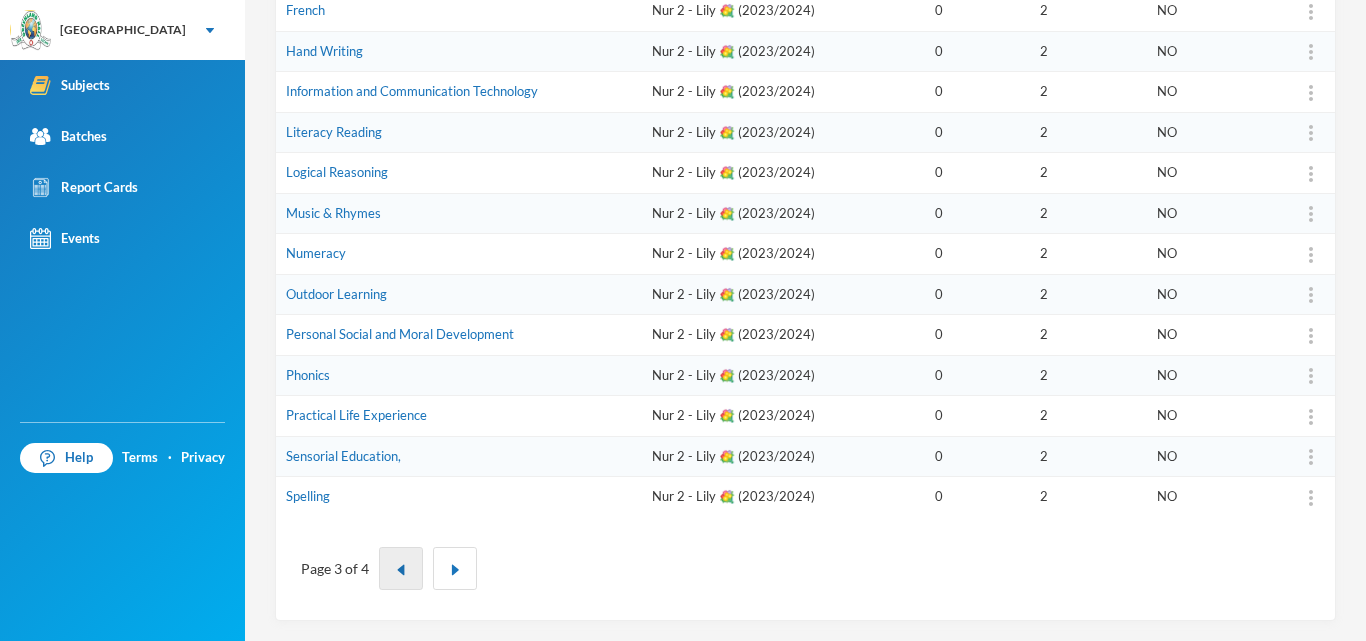 click at bounding box center (401, 568) 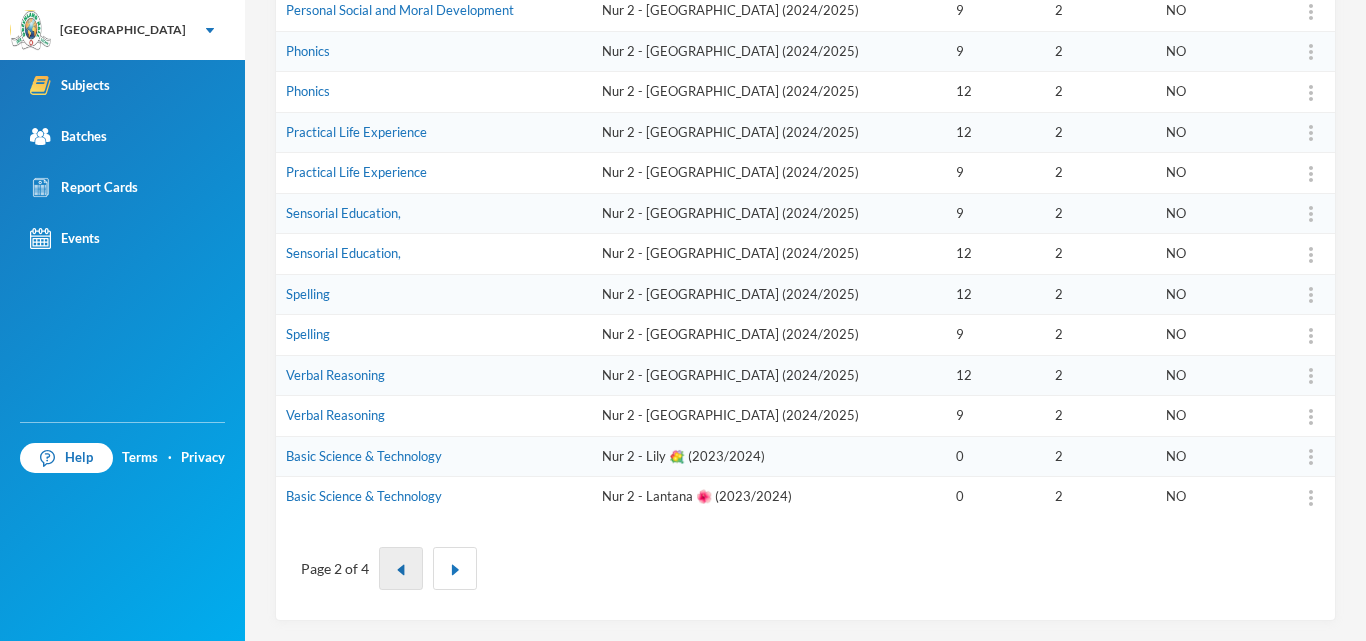click at bounding box center (401, 568) 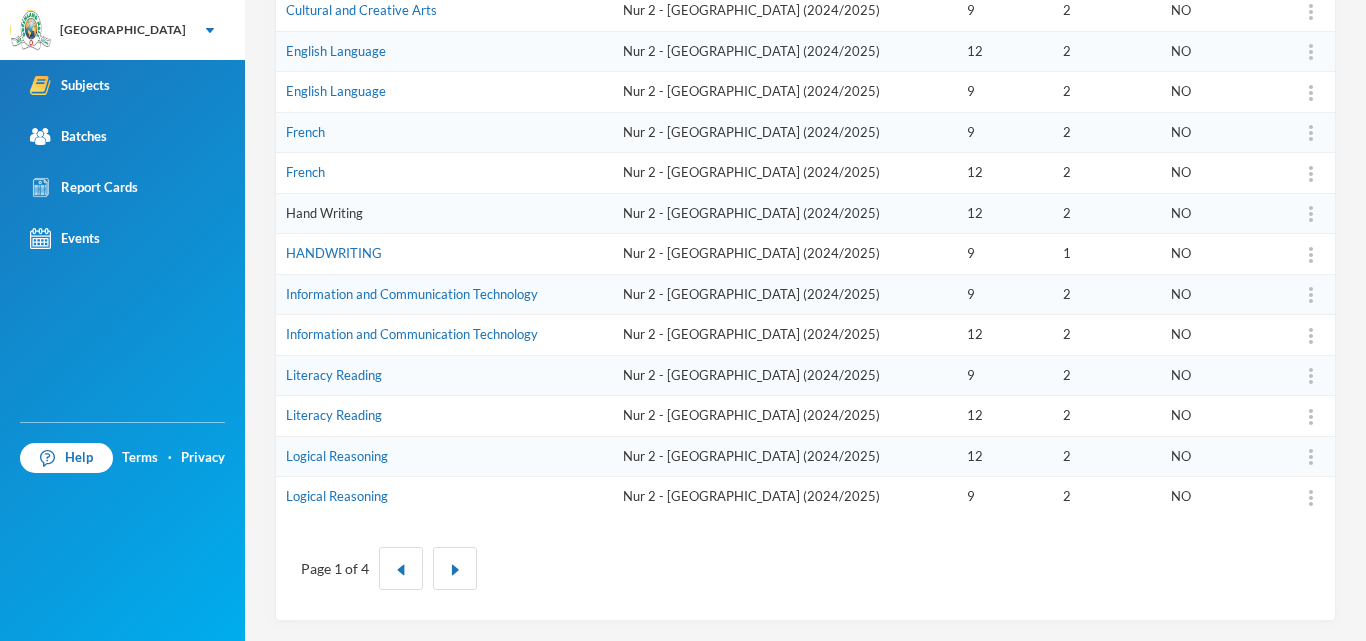 click on "Hand Writing" at bounding box center (324, 213) 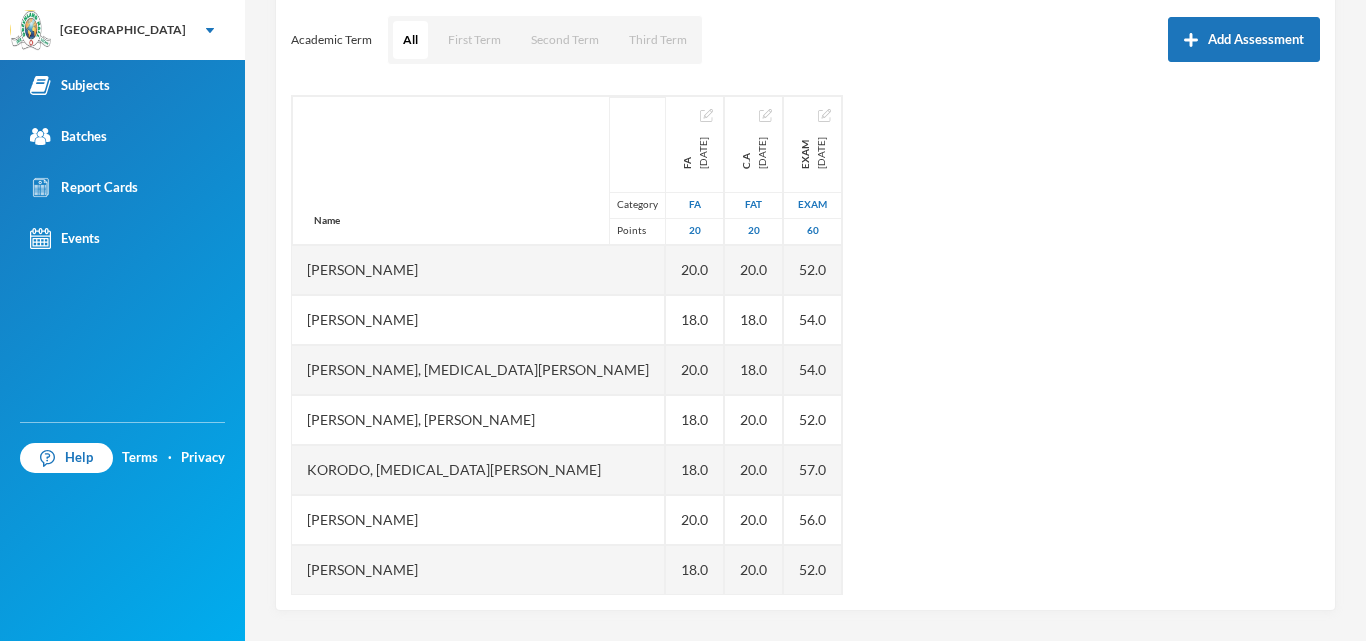 scroll, scrollTop: 271, scrollLeft: 0, axis: vertical 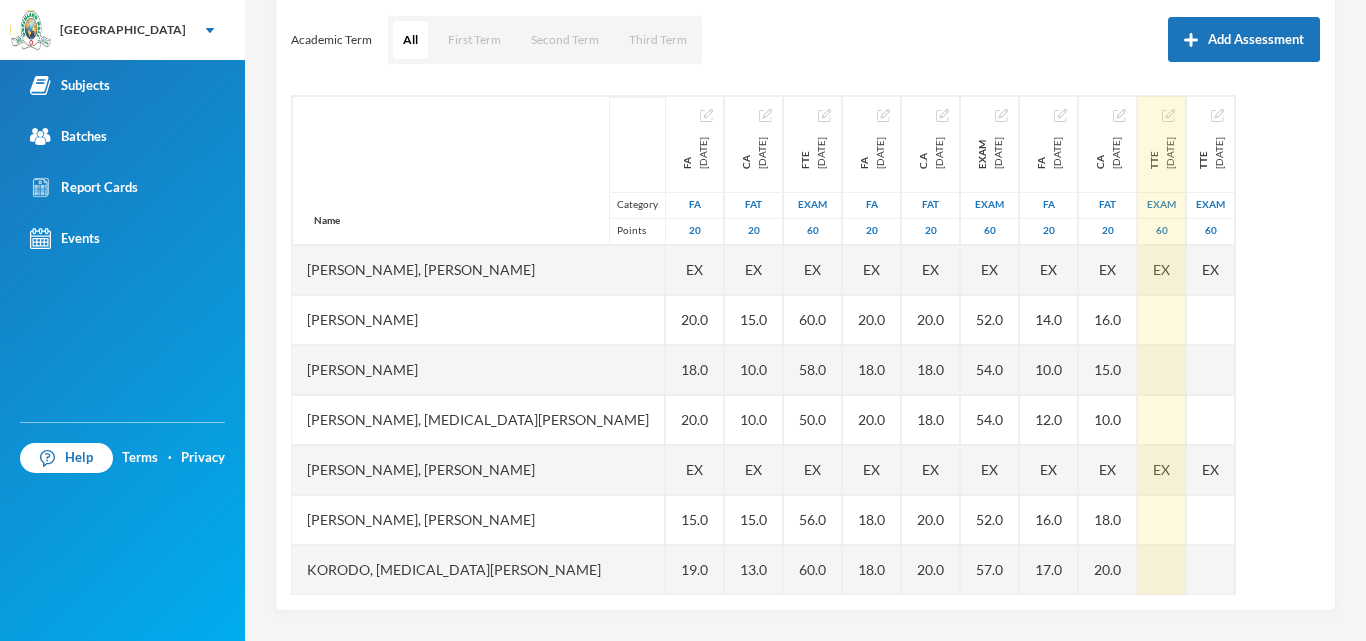 click on "TTE 2025-07-18" at bounding box center (1161, 144) 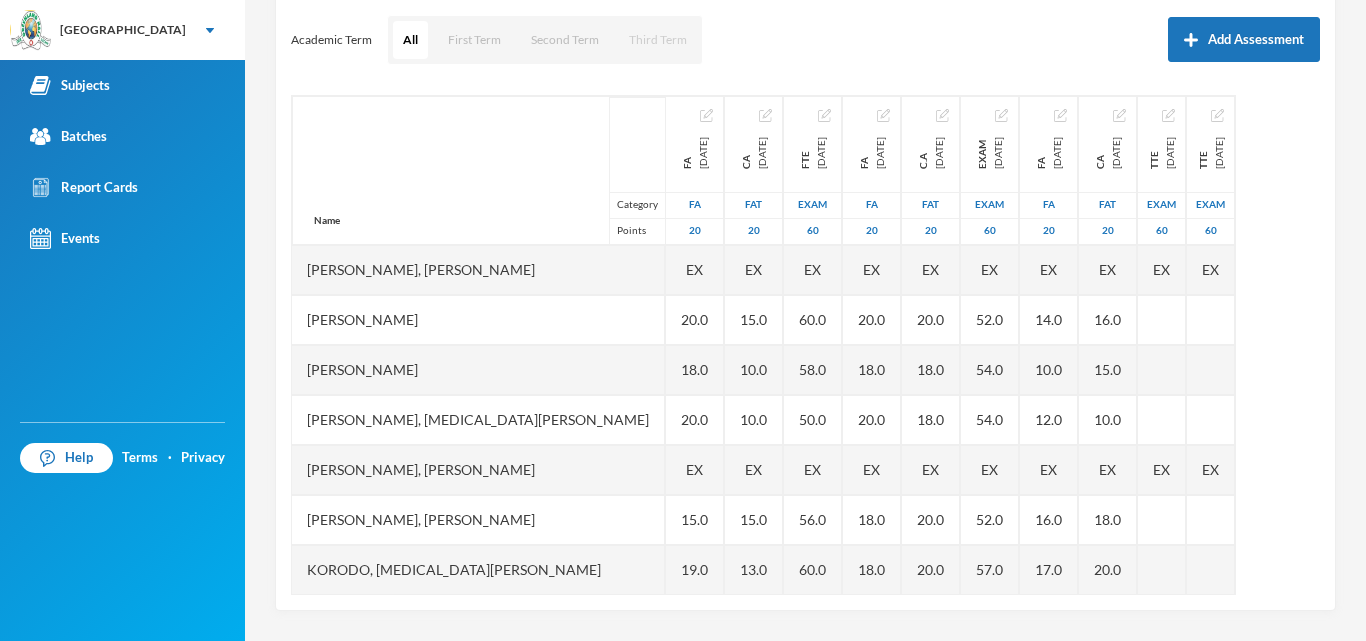 click on "Third Term" at bounding box center [658, 40] 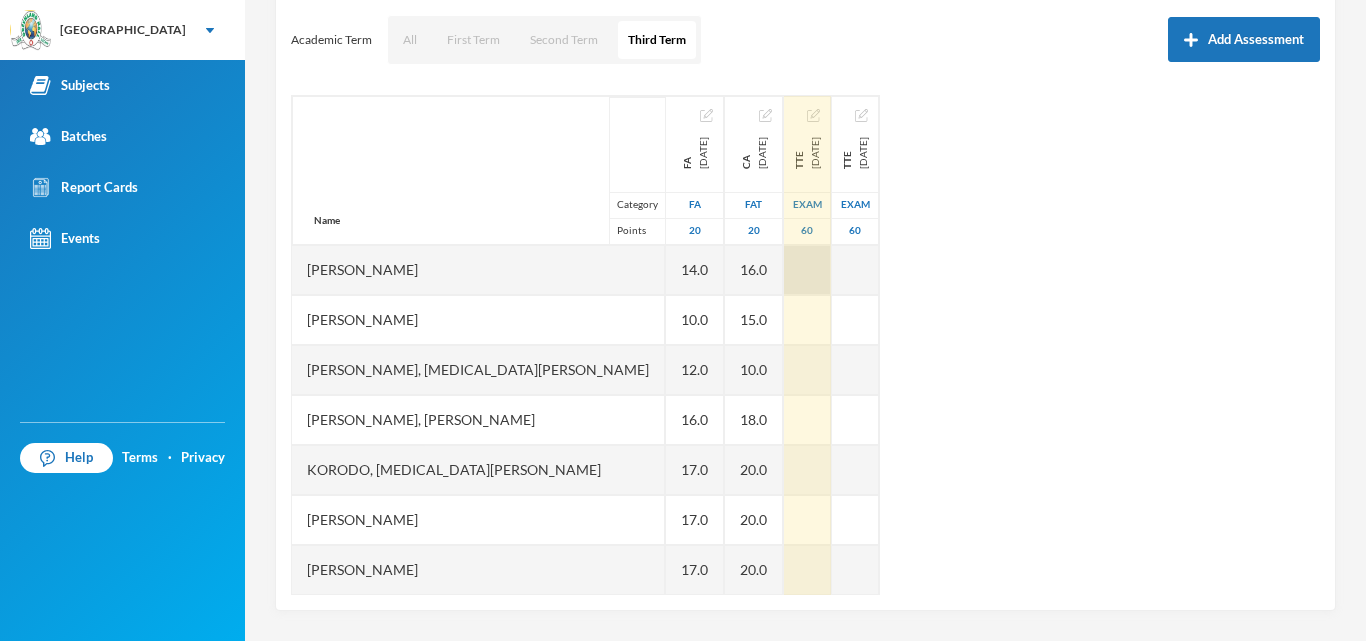 click at bounding box center (807, 270) 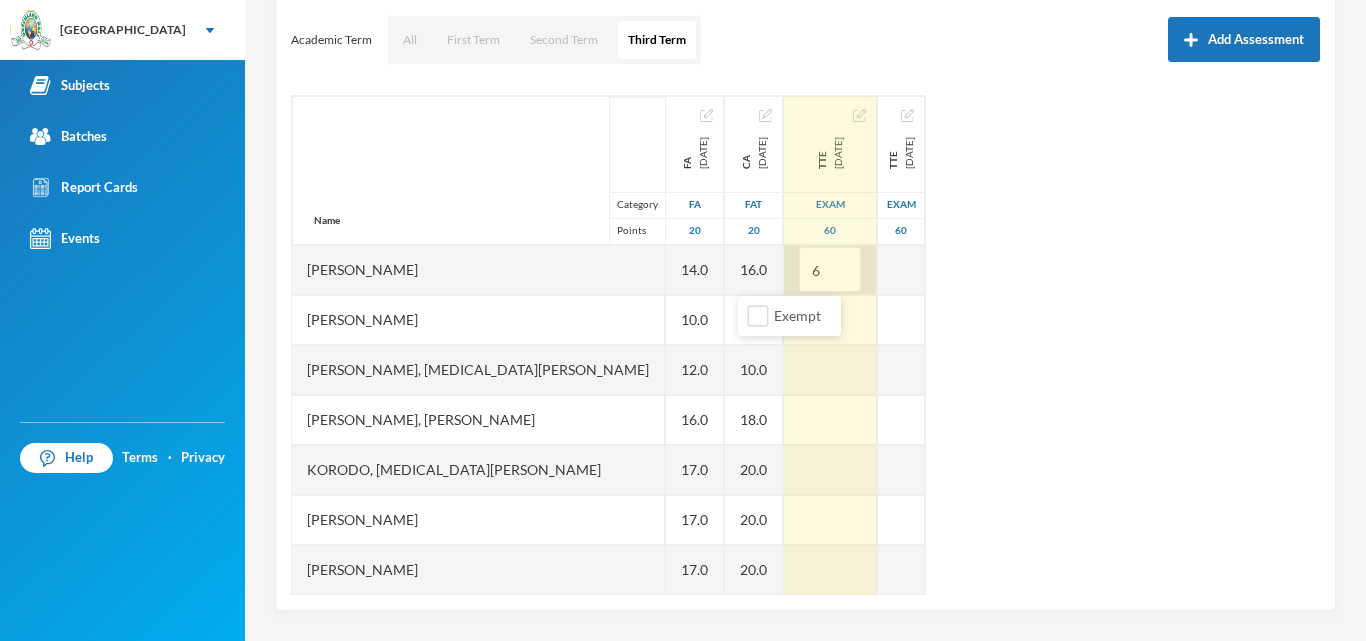 type on "60" 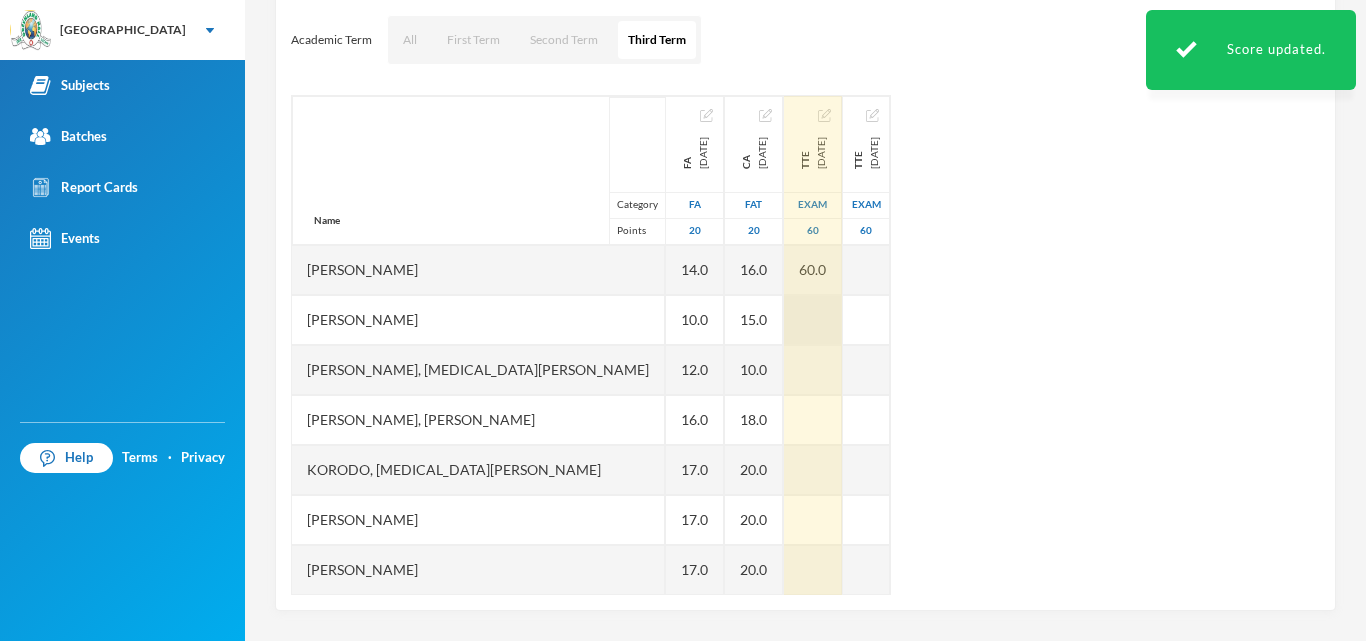 click at bounding box center [813, 320] 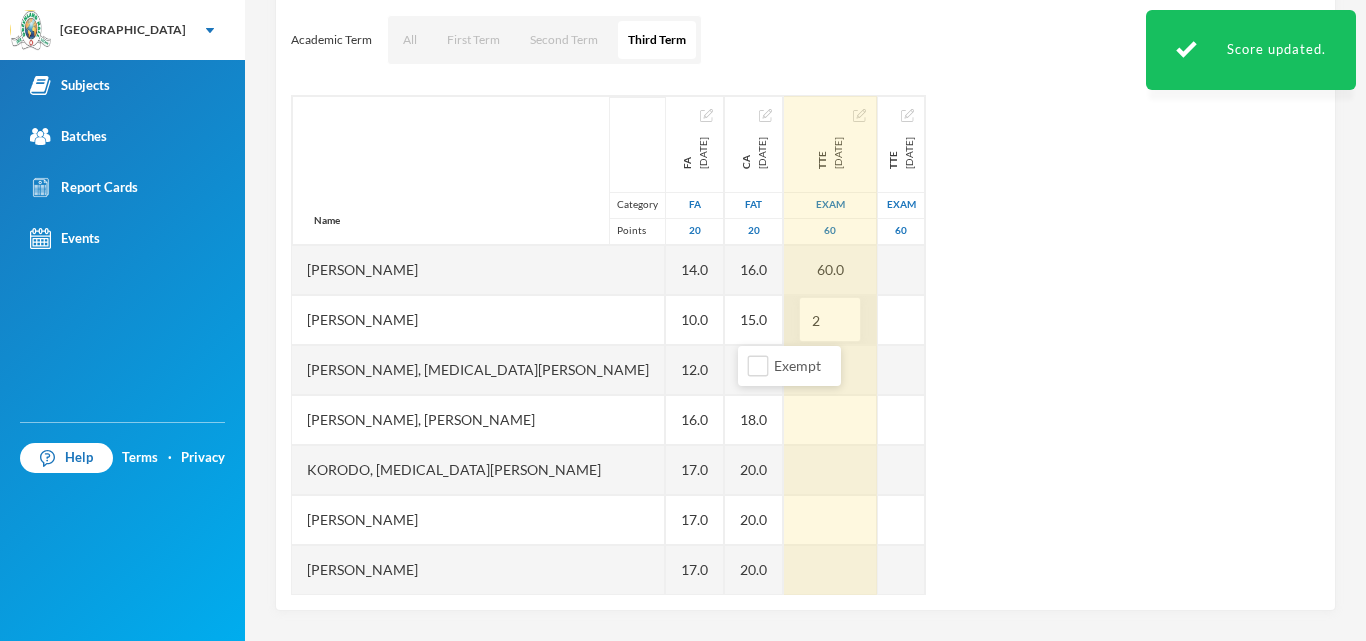type on "20" 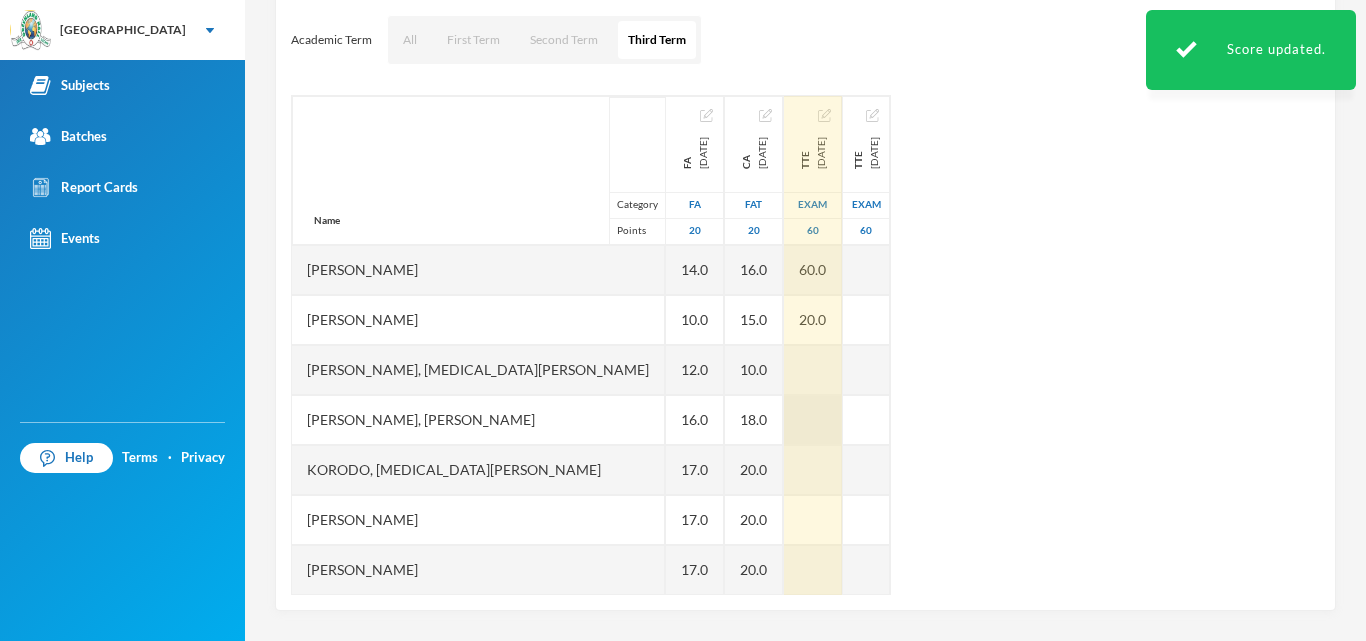 click at bounding box center [813, 370] 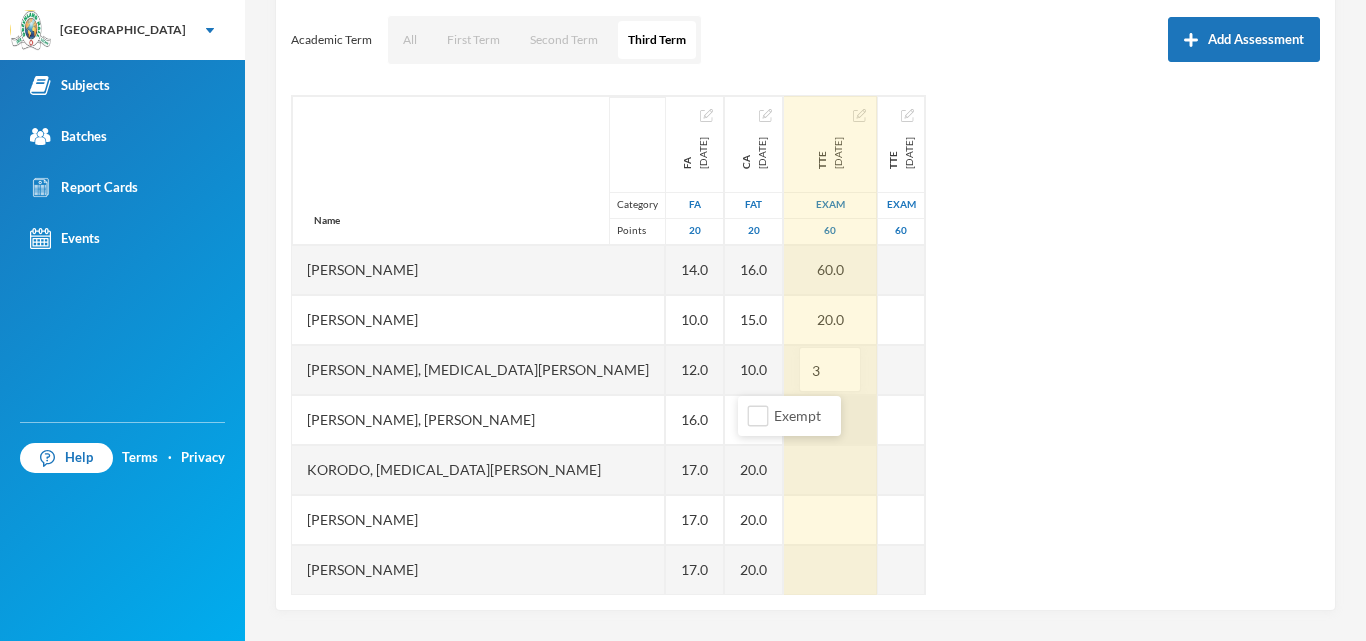 type on "30" 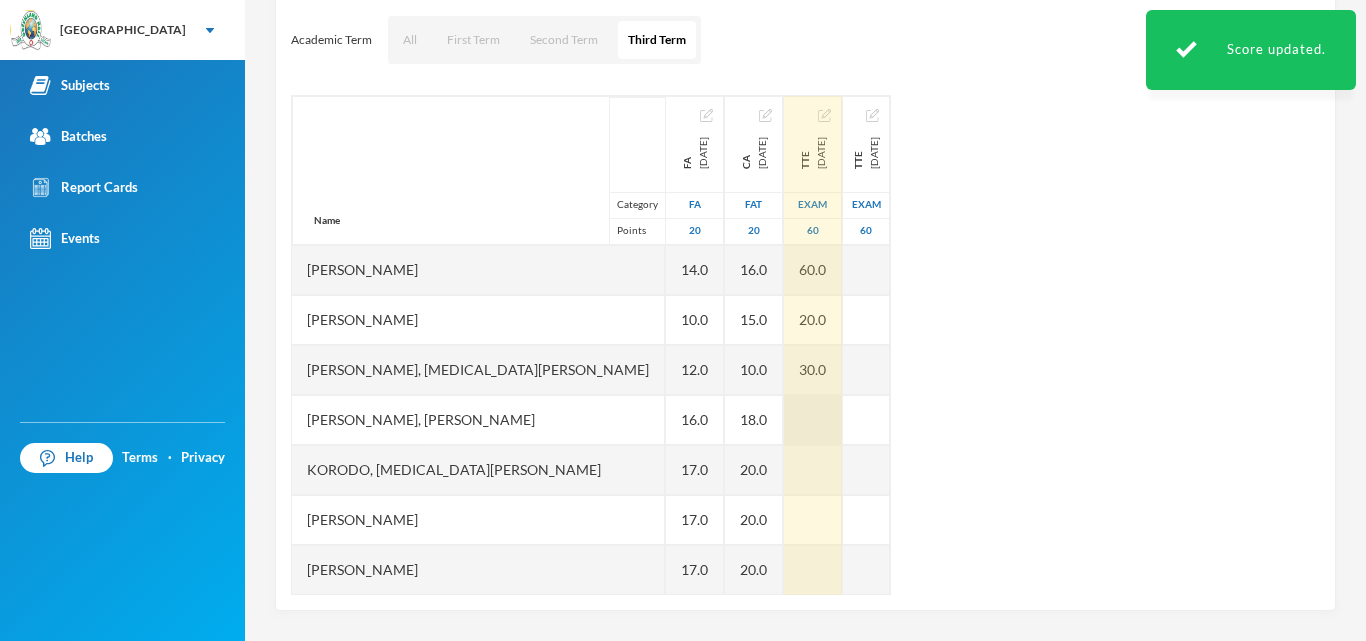 click at bounding box center [813, 420] 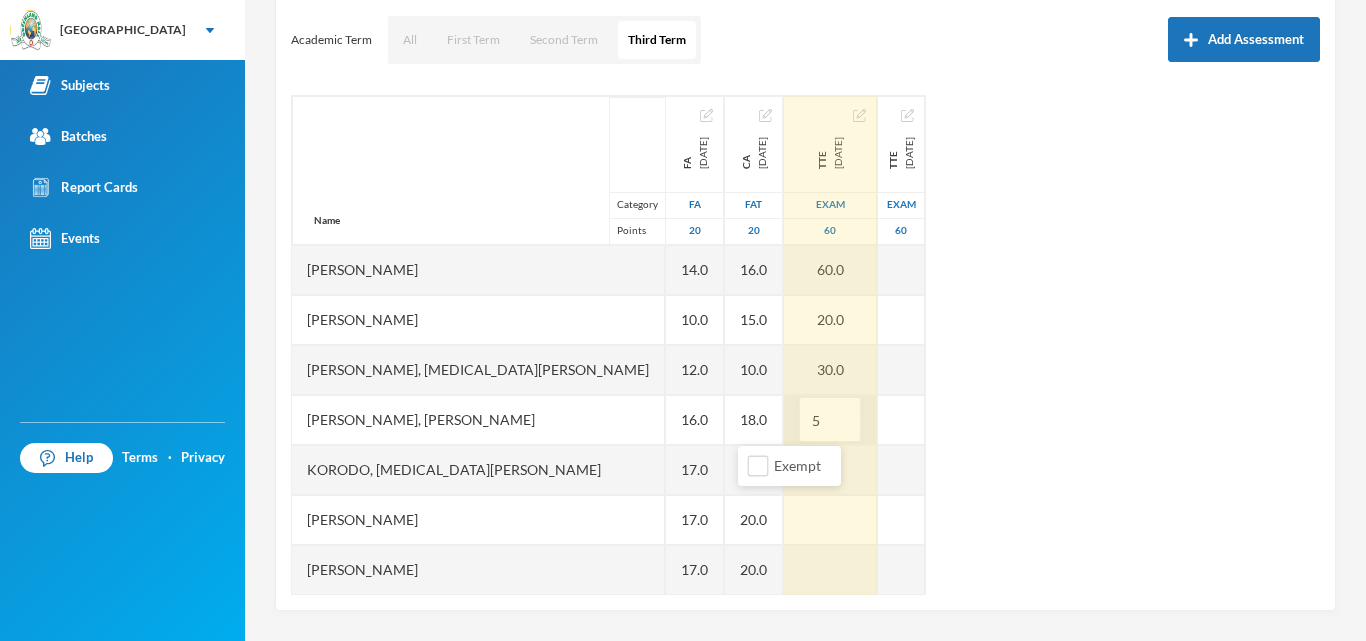 type on "50" 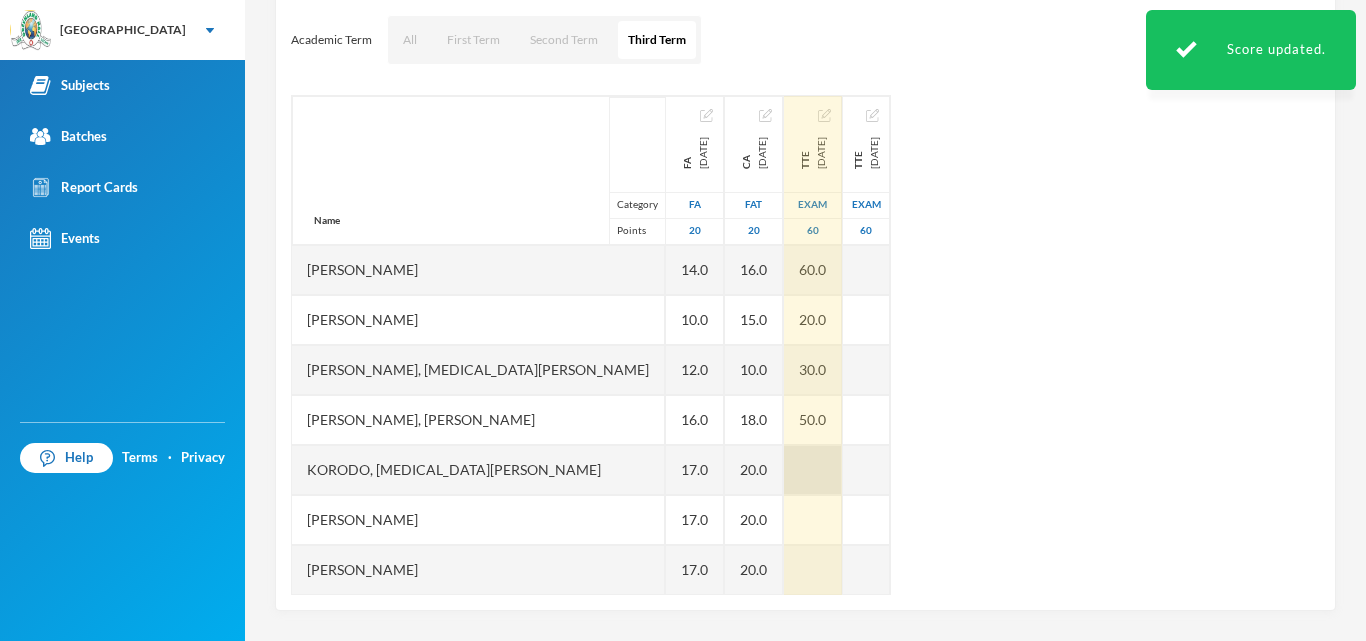click at bounding box center (813, 470) 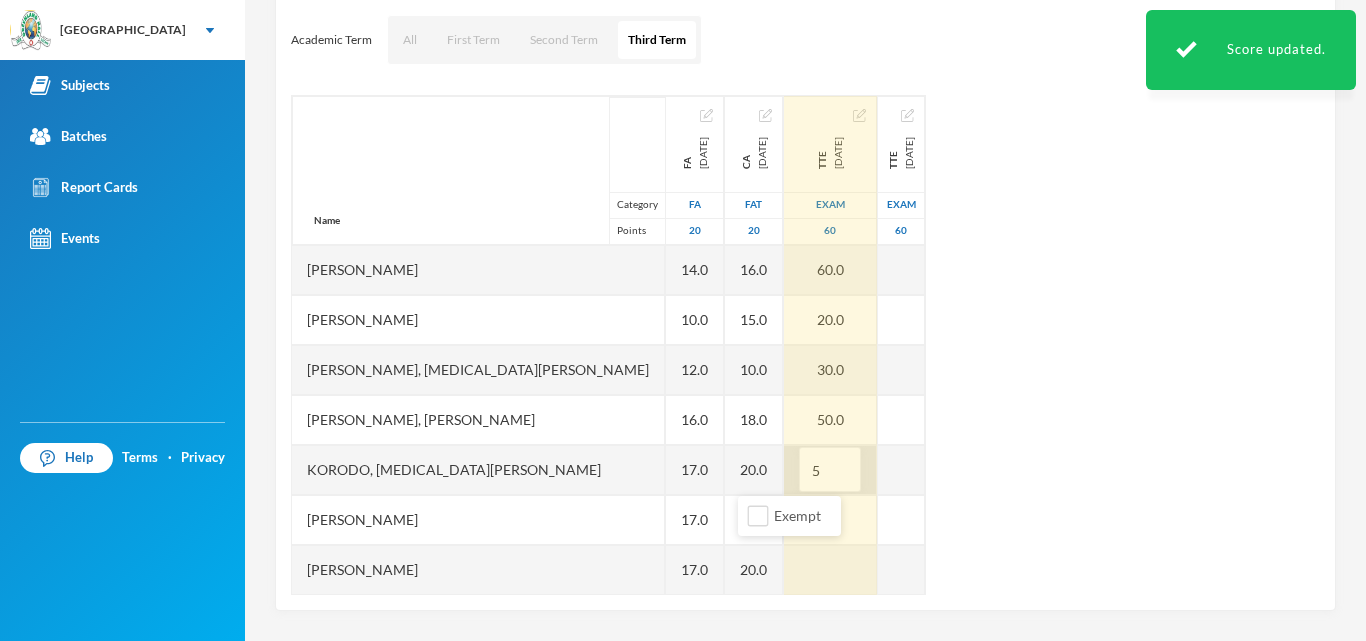 type on "50" 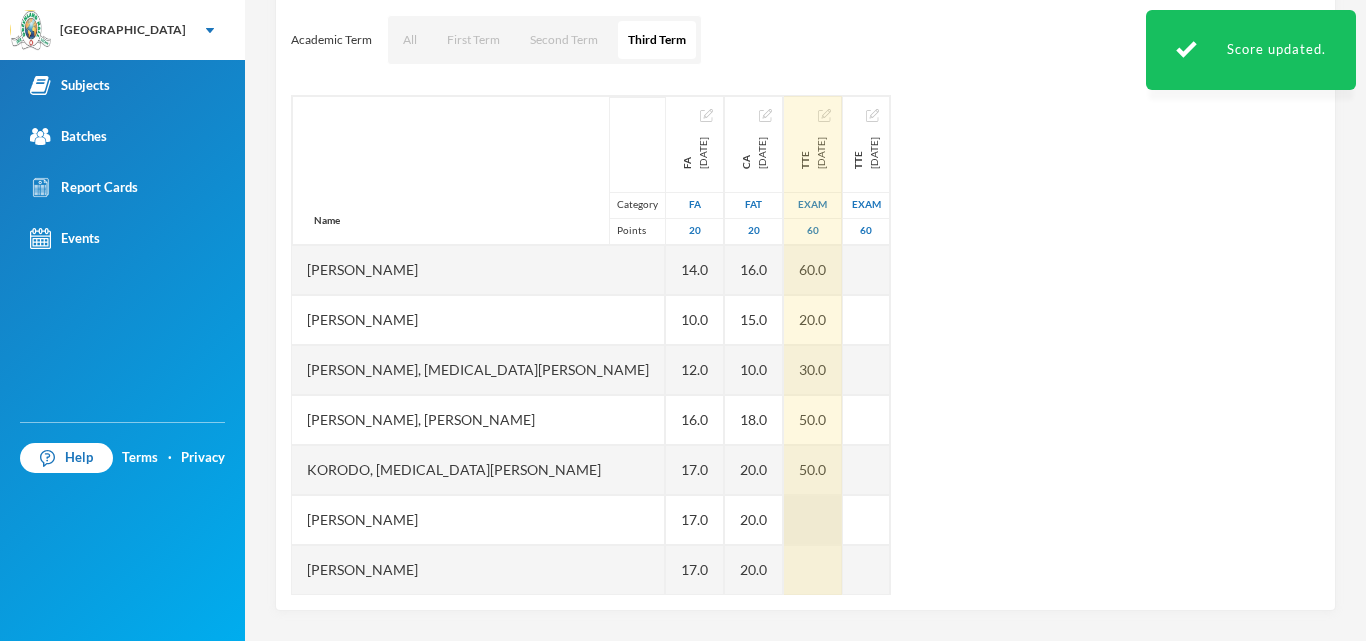 click at bounding box center (813, 520) 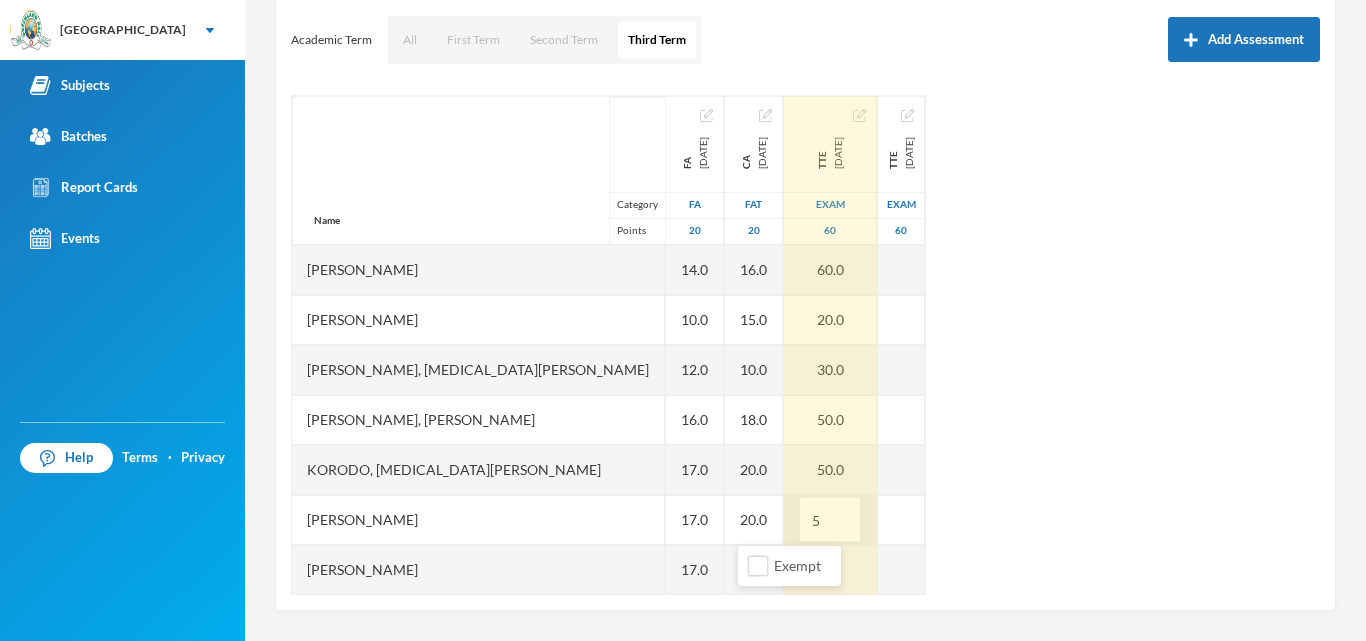 type on "50" 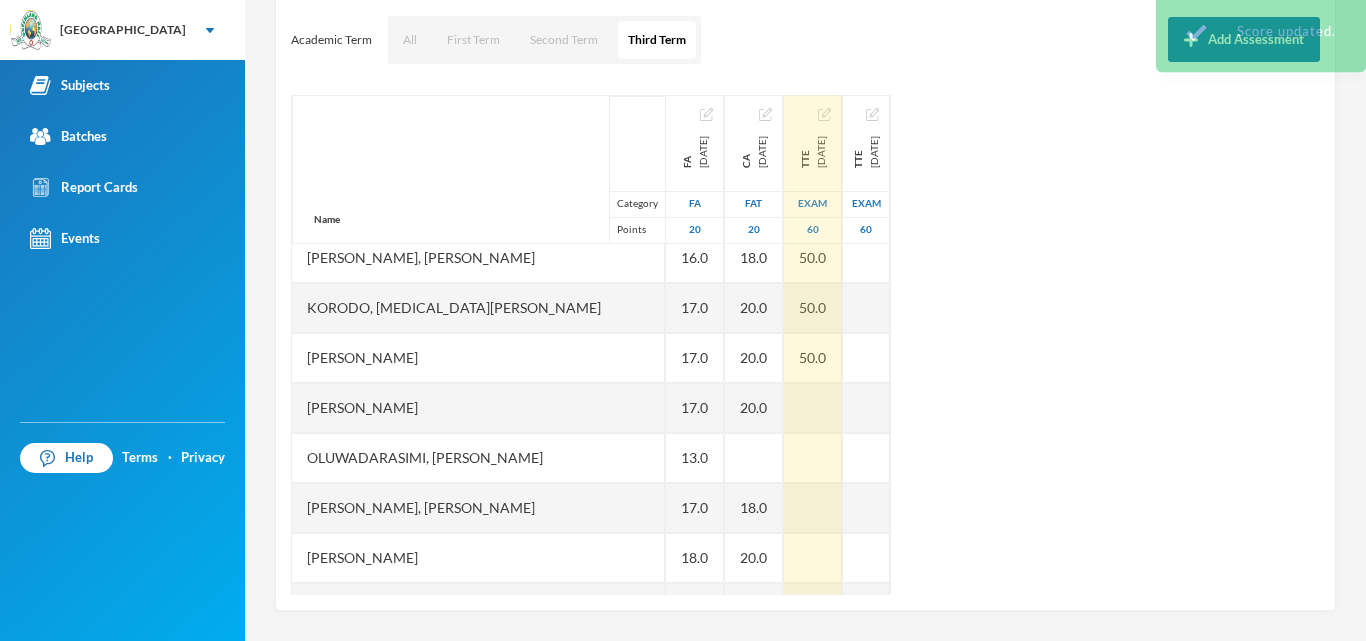 scroll, scrollTop: 251, scrollLeft: 0, axis: vertical 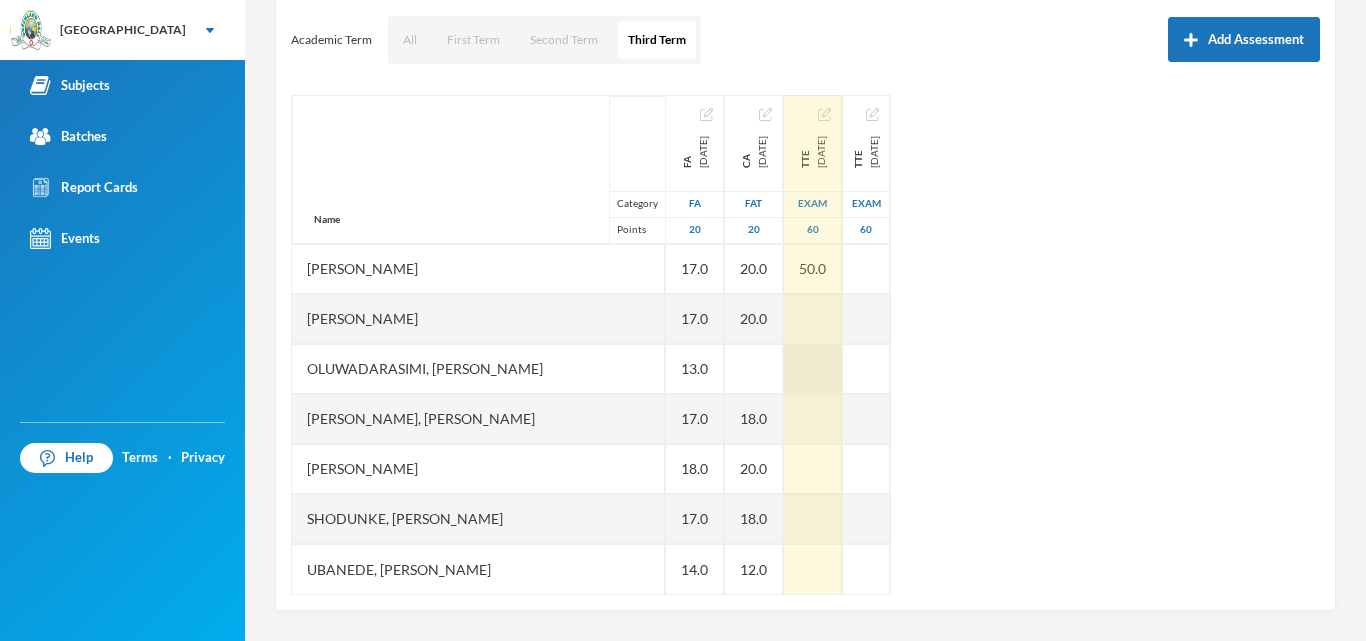 click at bounding box center (813, 369) 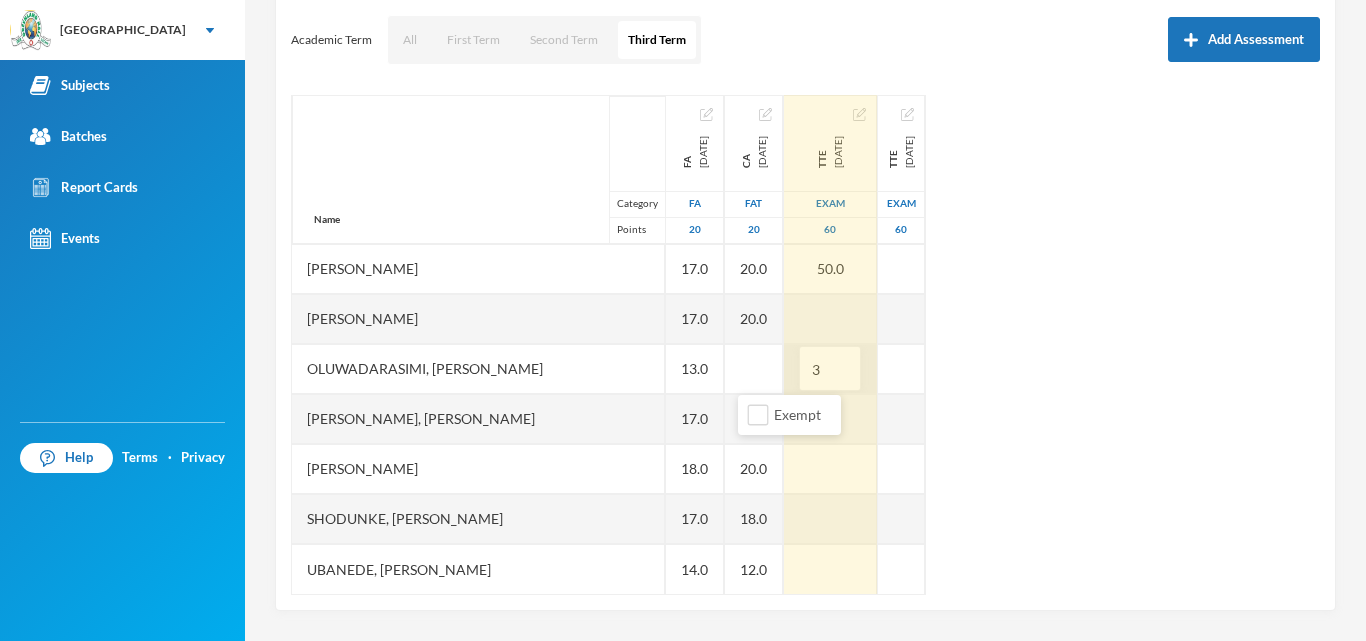 type on "30" 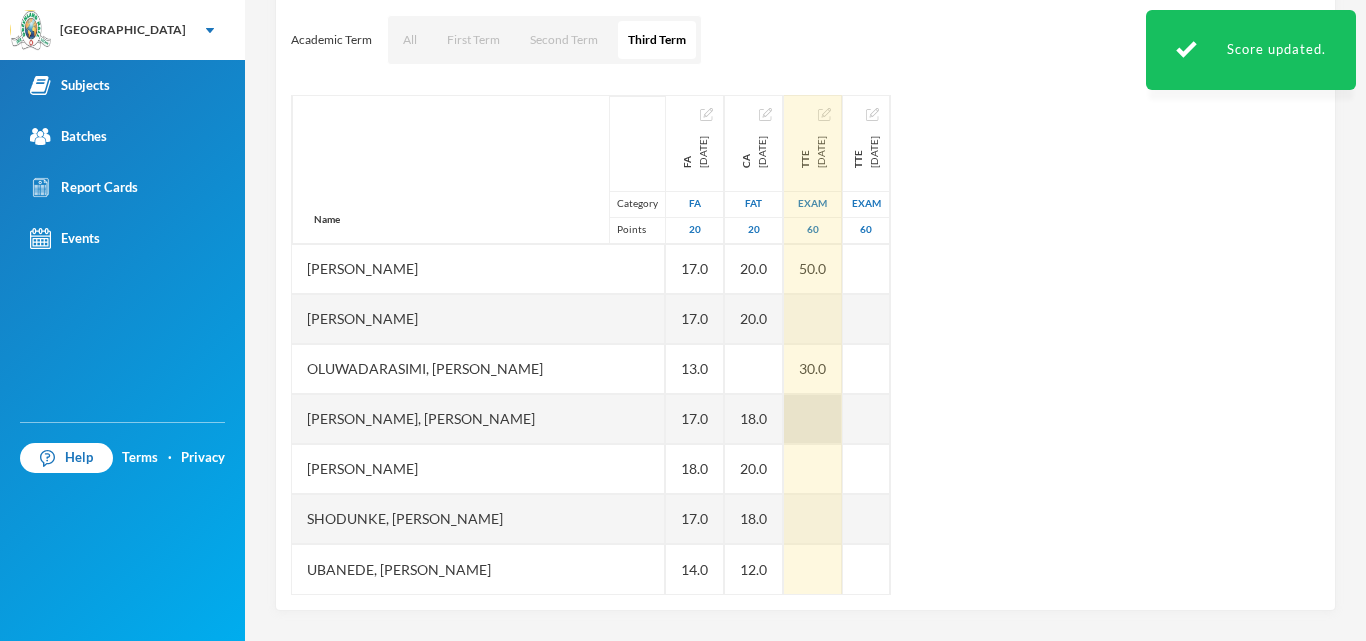 click at bounding box center (813, 419) 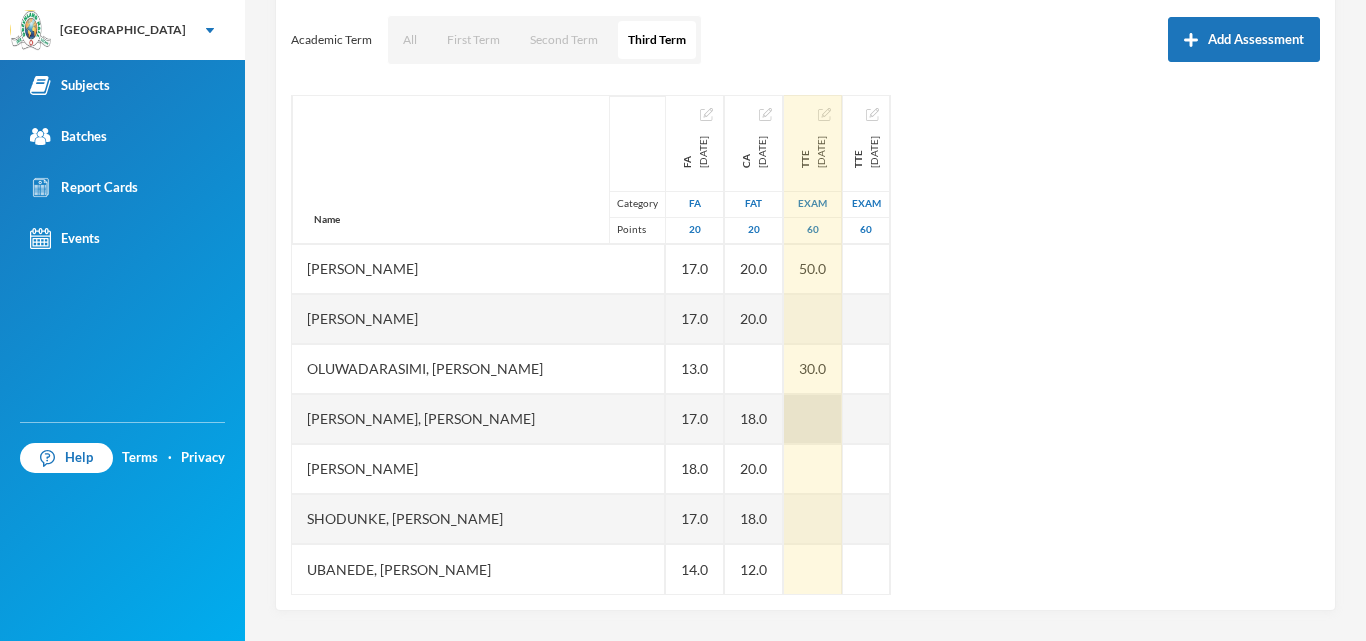 click at bounding box center (813, 419) 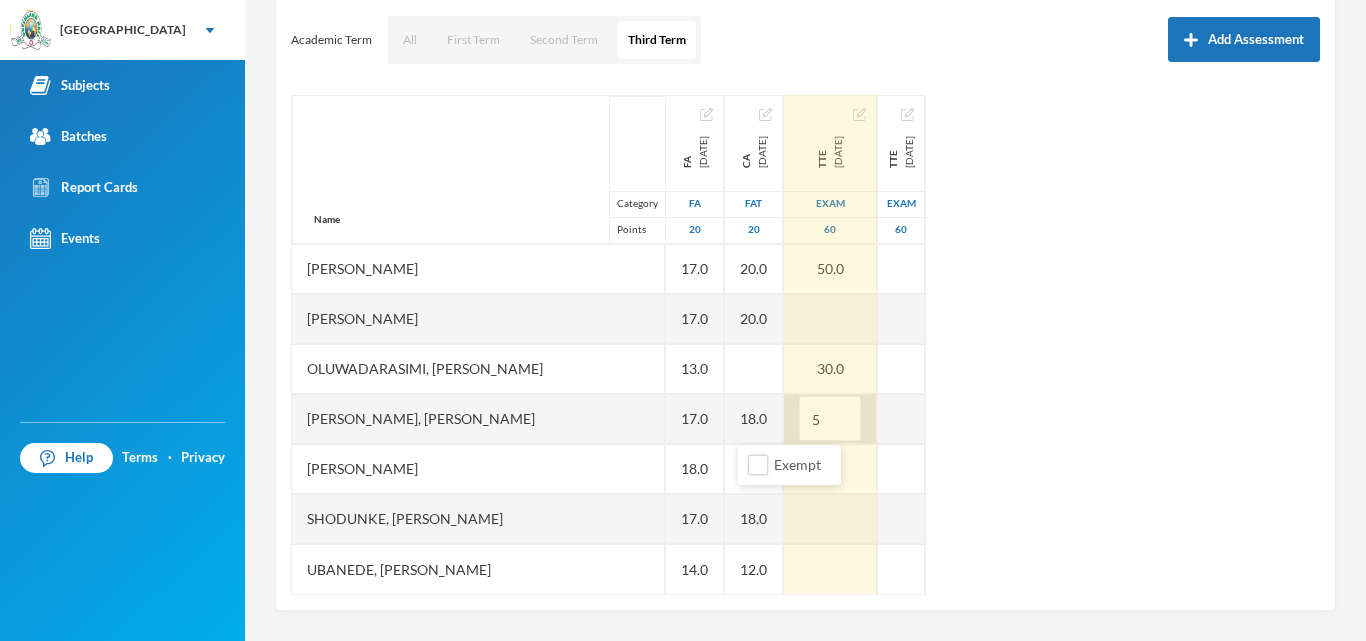 type on "50" 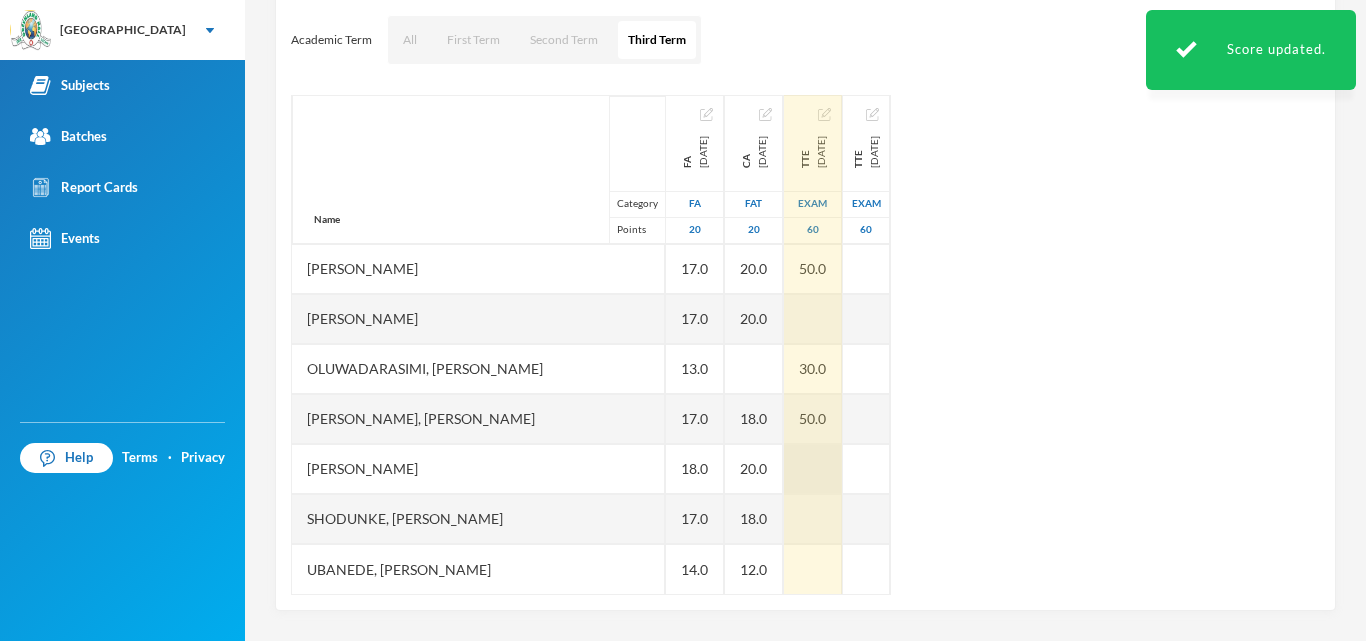 click at bounding box center (813, 469) 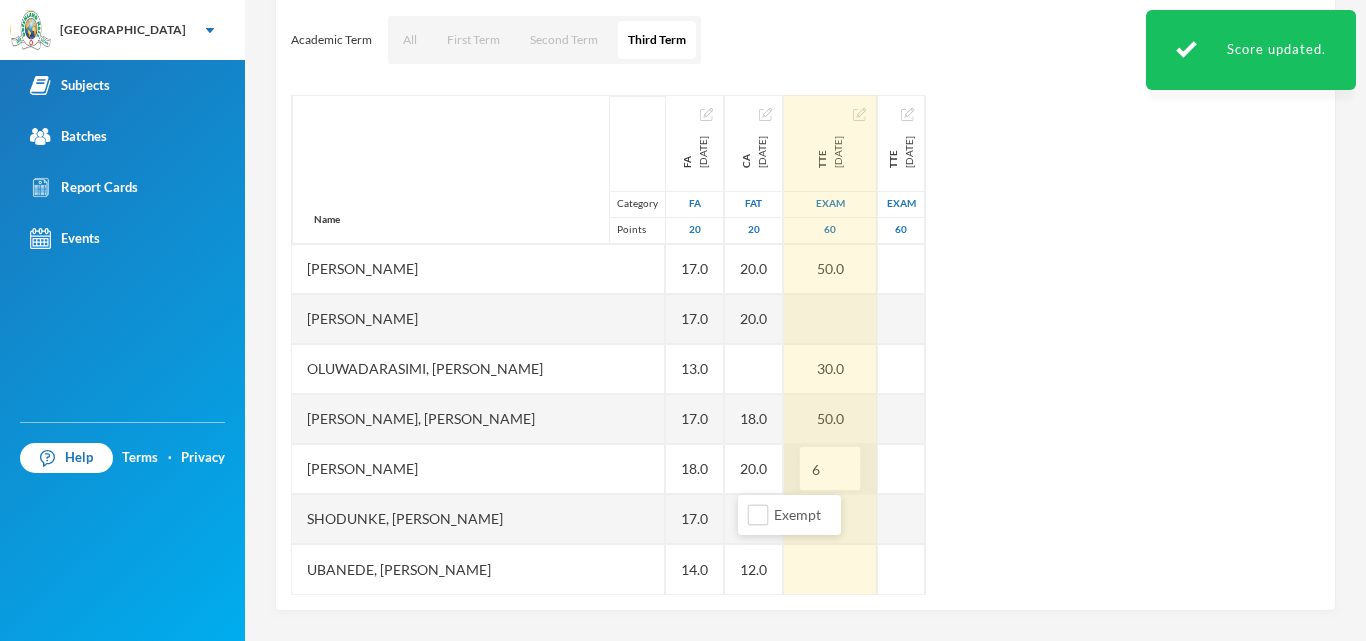 type on "60" 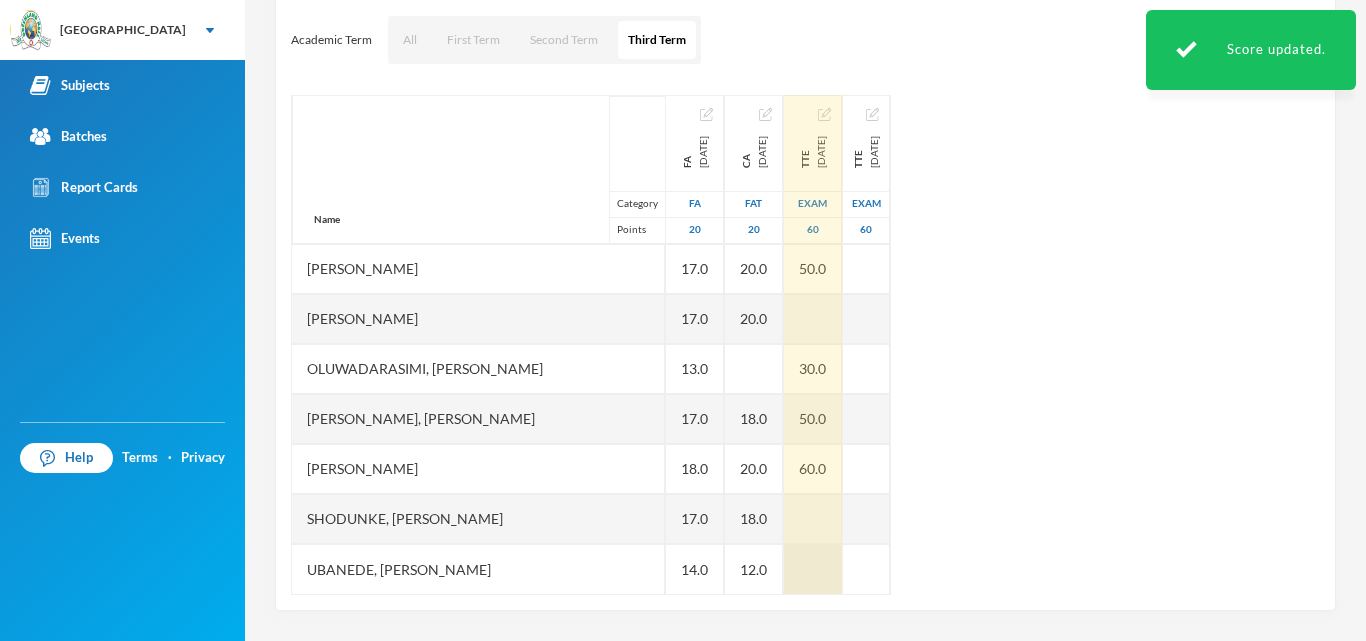 click at bounding box center (813, 519) 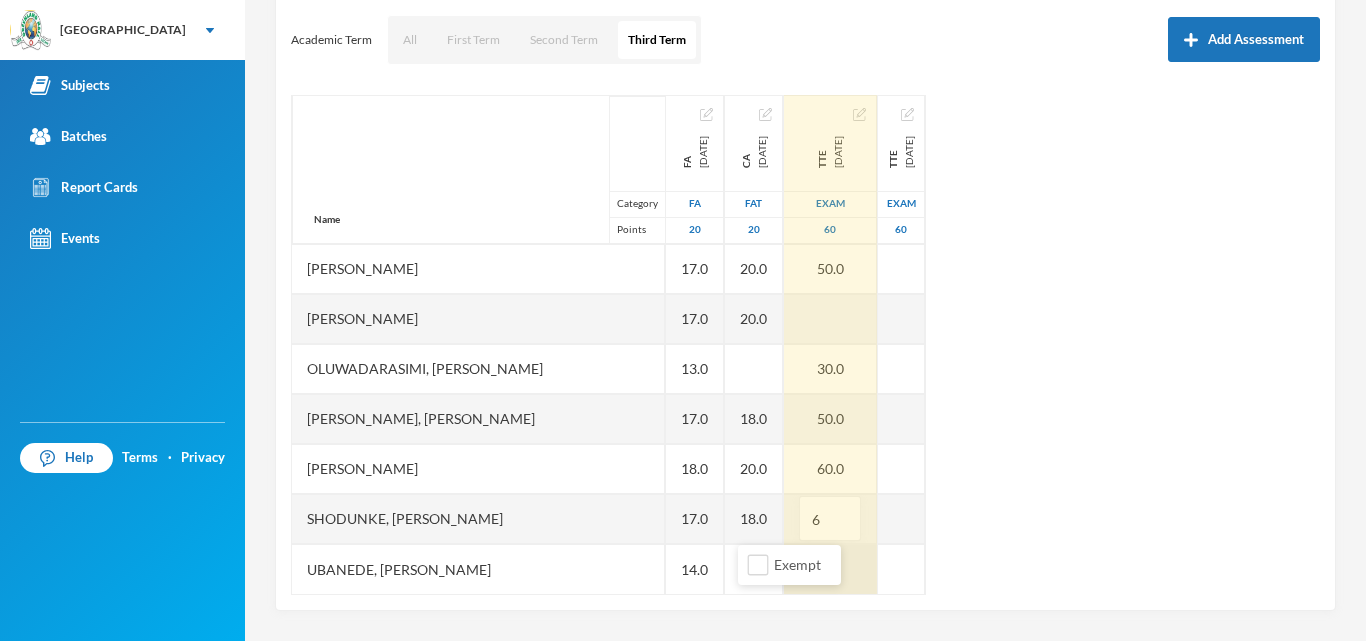 type on "60" 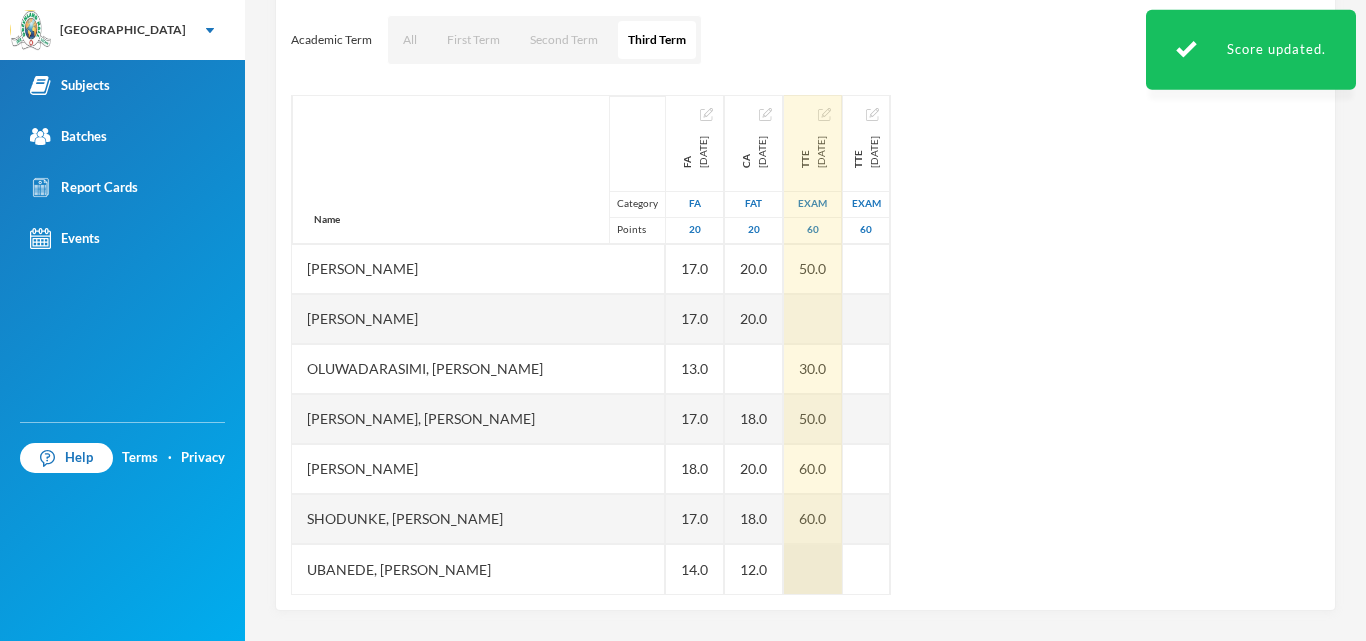 click at bounding box center [813, 569] 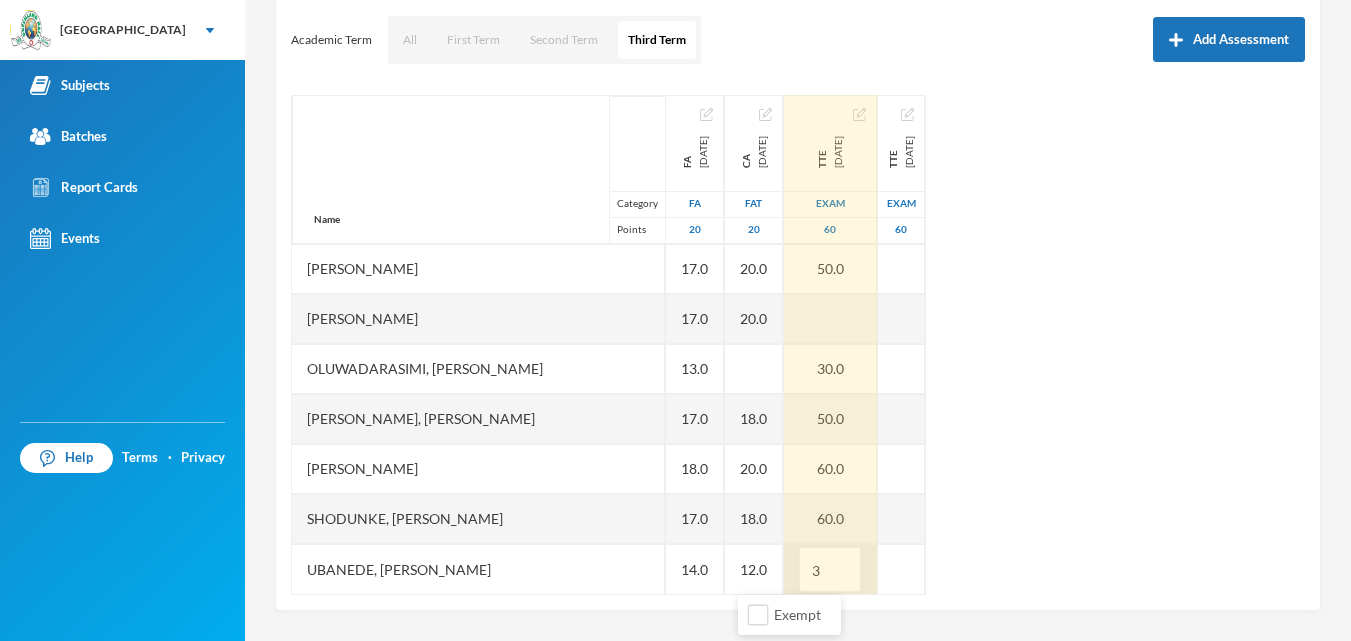 type on "30" 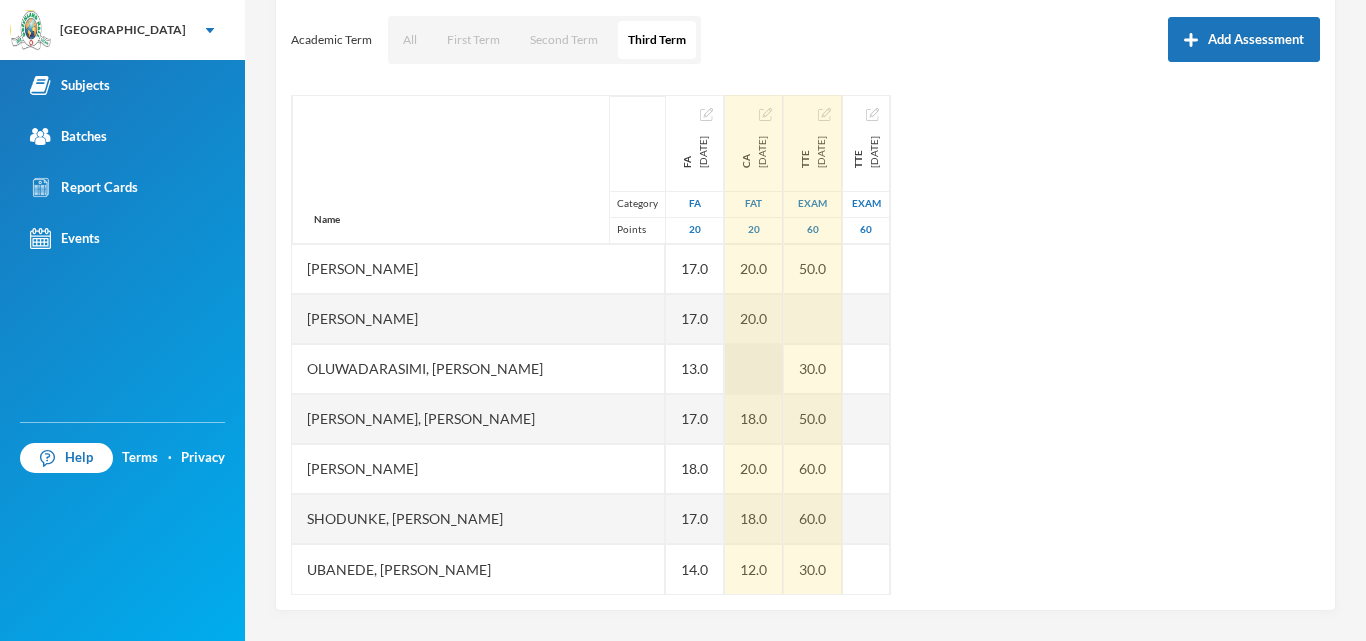 click at bounding box center [754, 369] 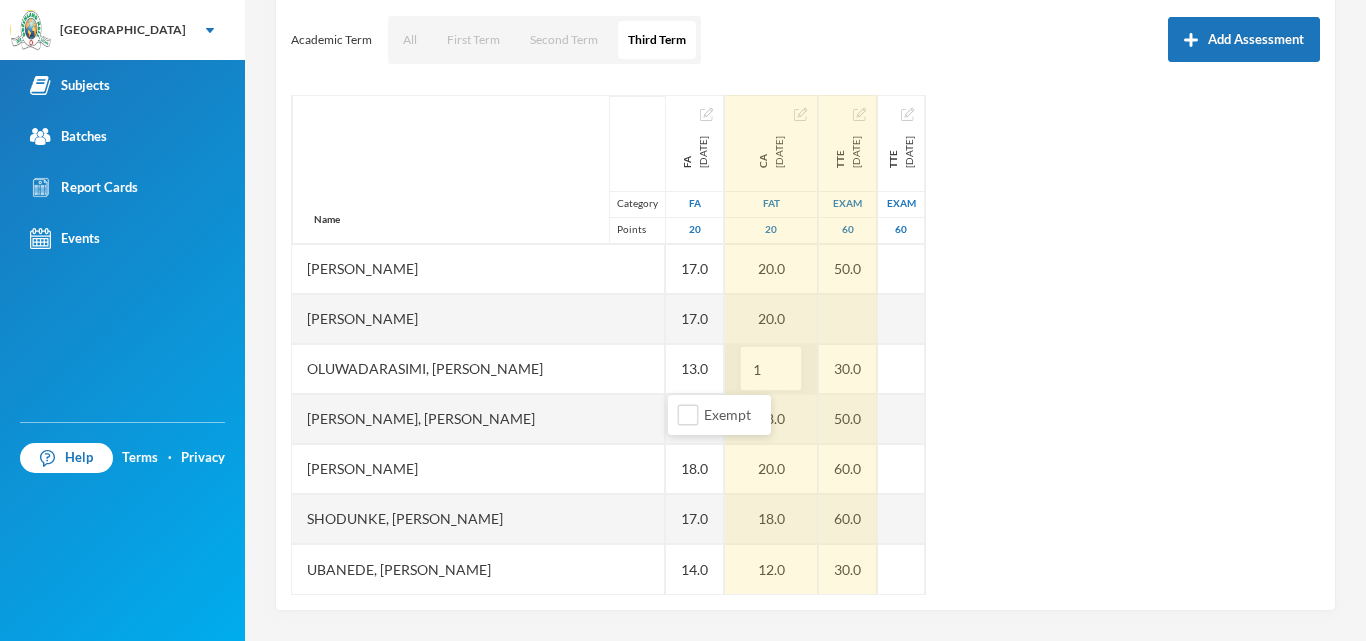 type on "12" 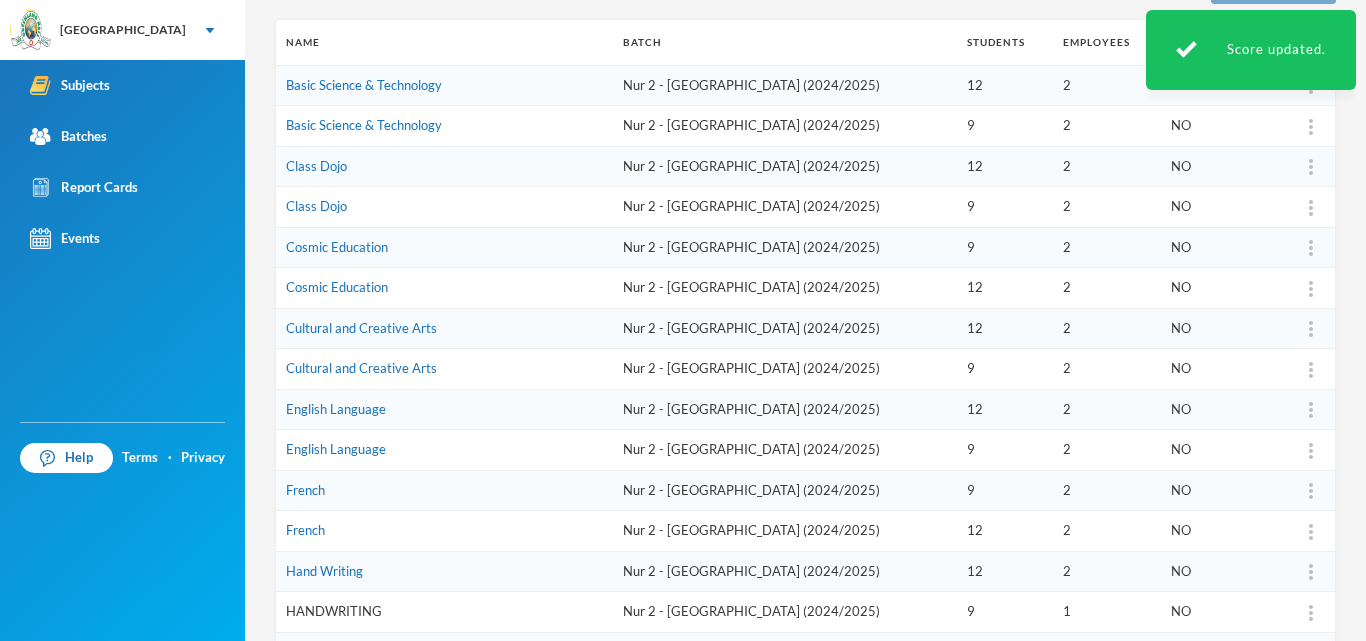 click on "HANDWRITING" at bounding box center [334, 611] 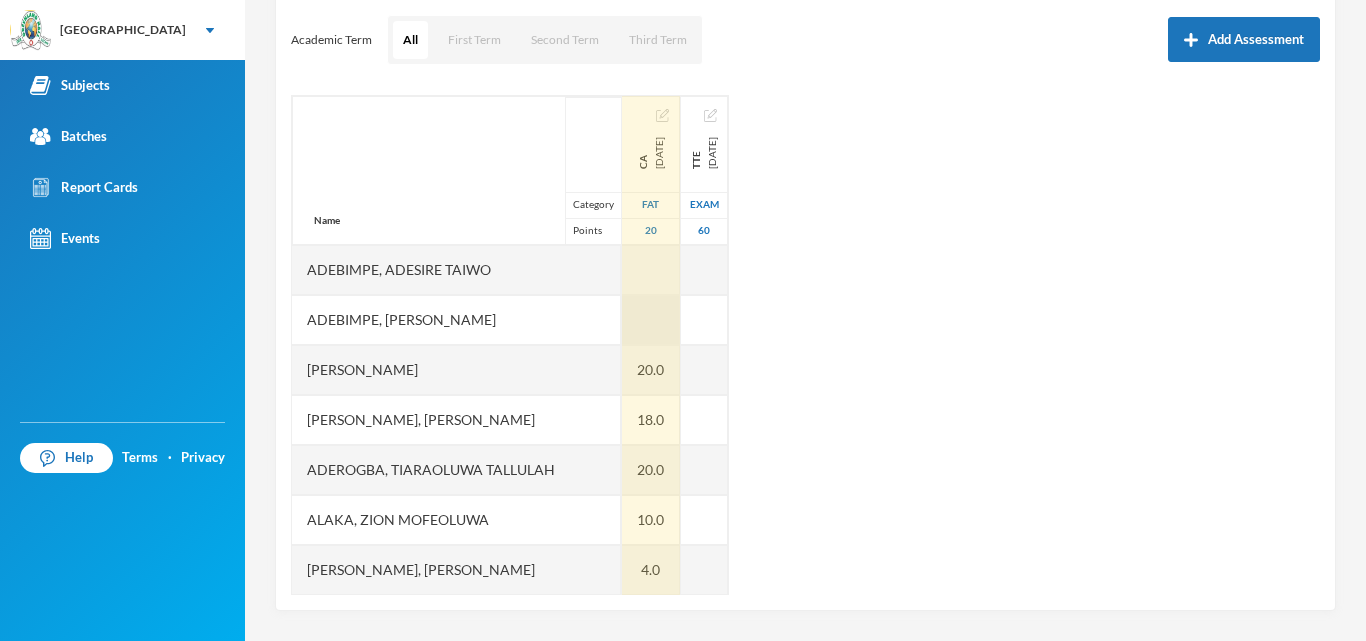 click at bounding box center (651, 320) 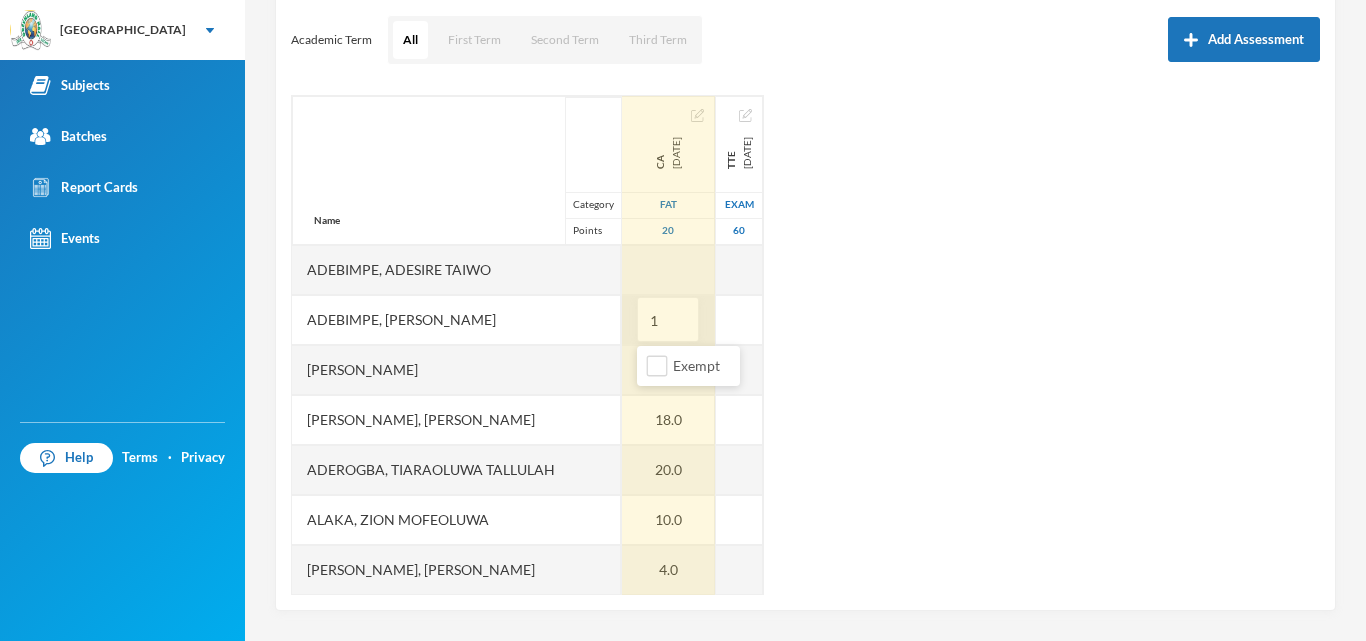 type on "10" 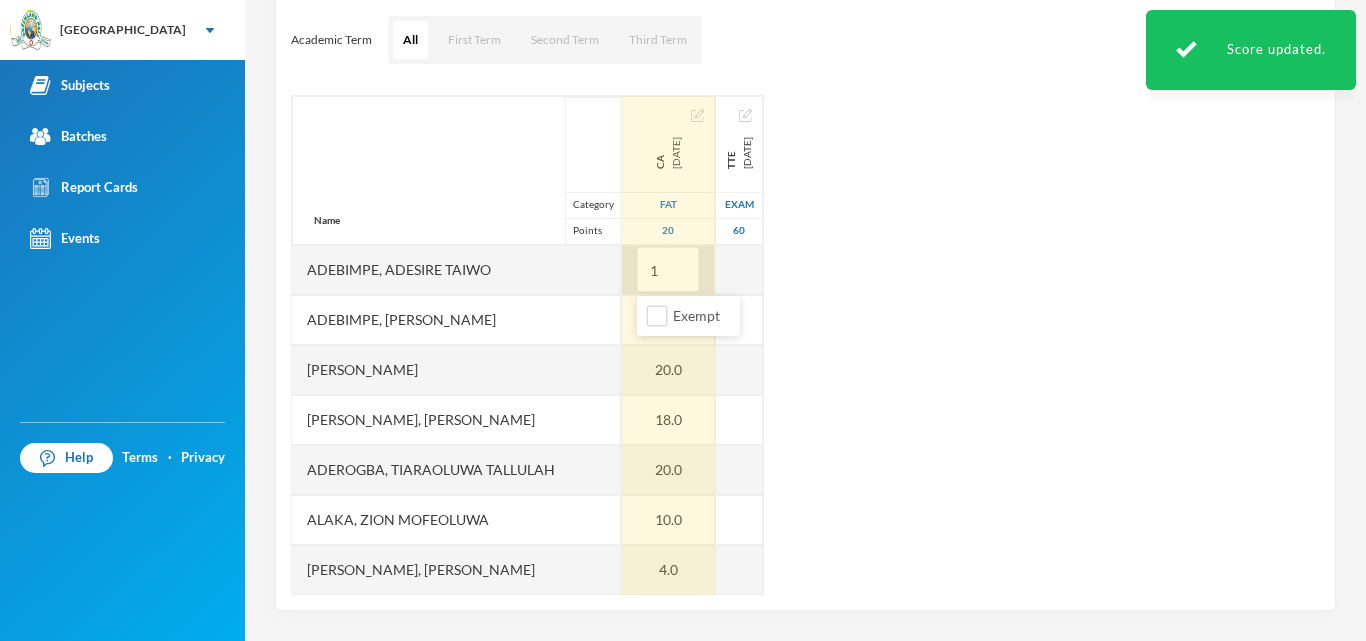 type on "10" 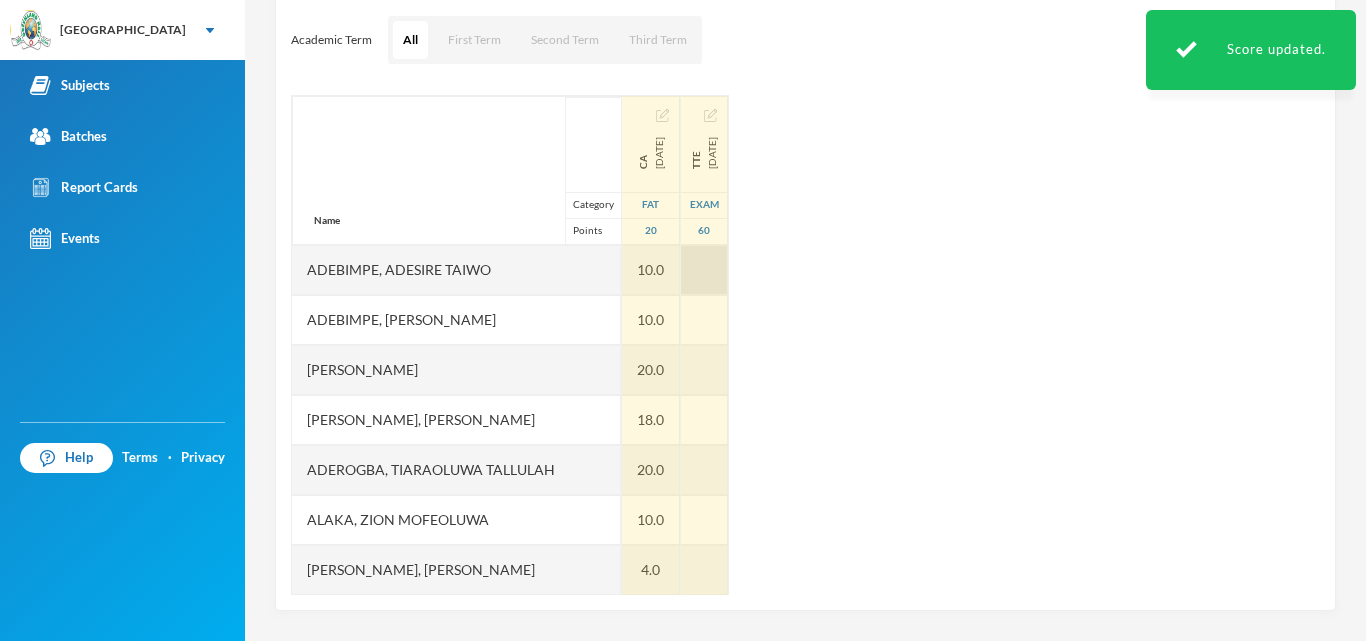 click at bounding box center [704, 270] 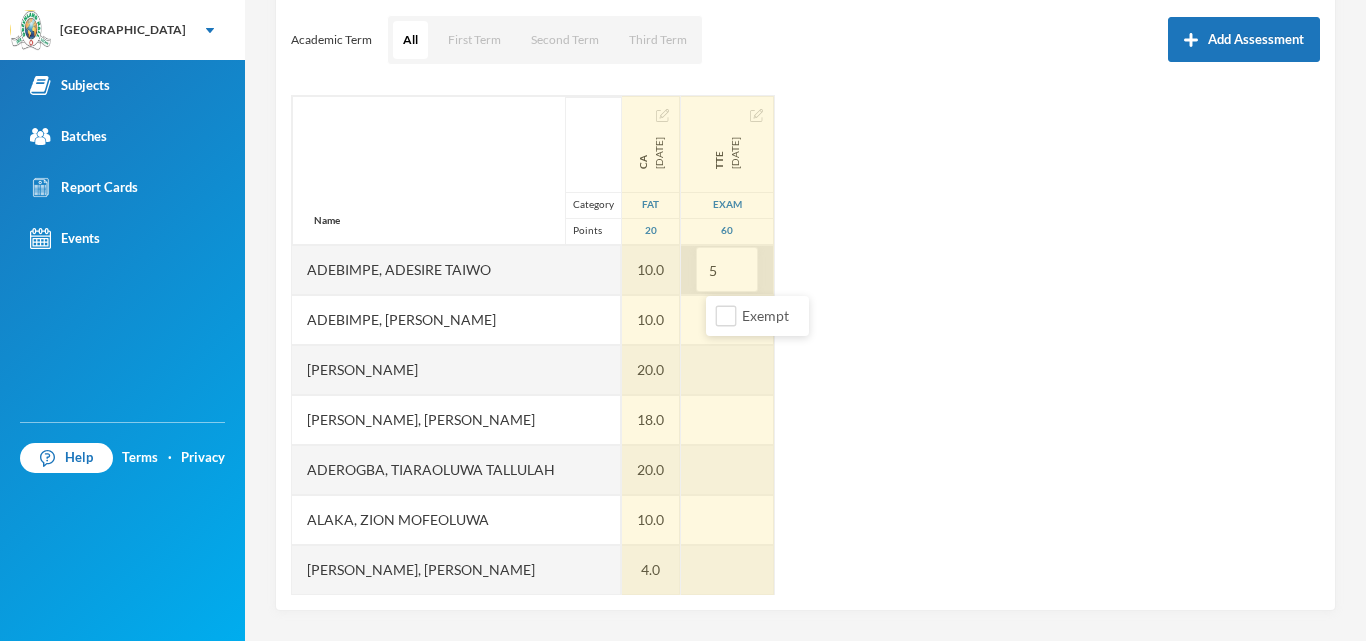 type on "55" 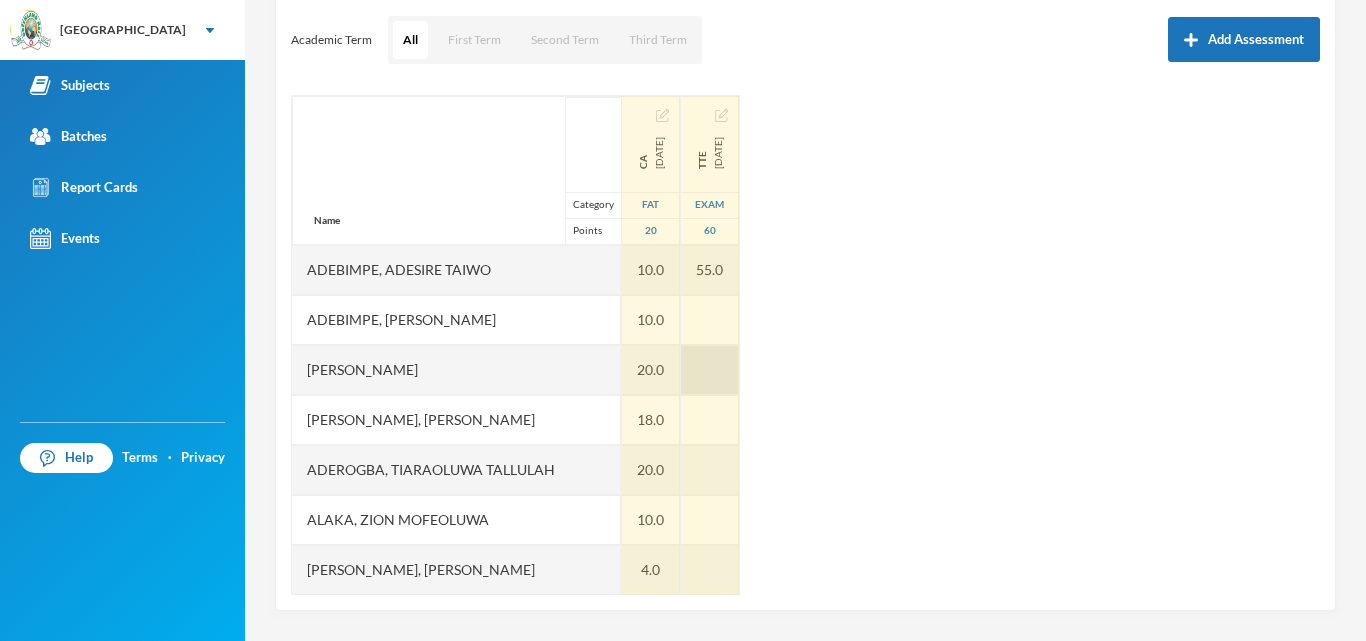 click at bounding box center [710, 320] 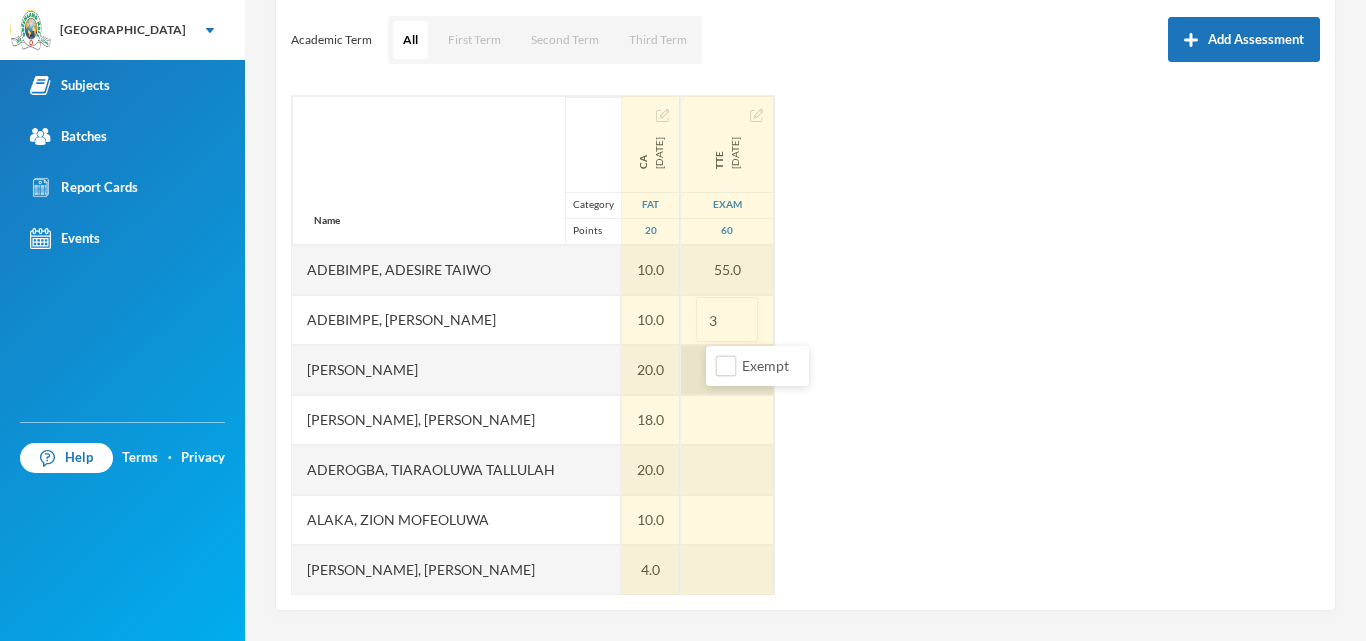 type on "30" 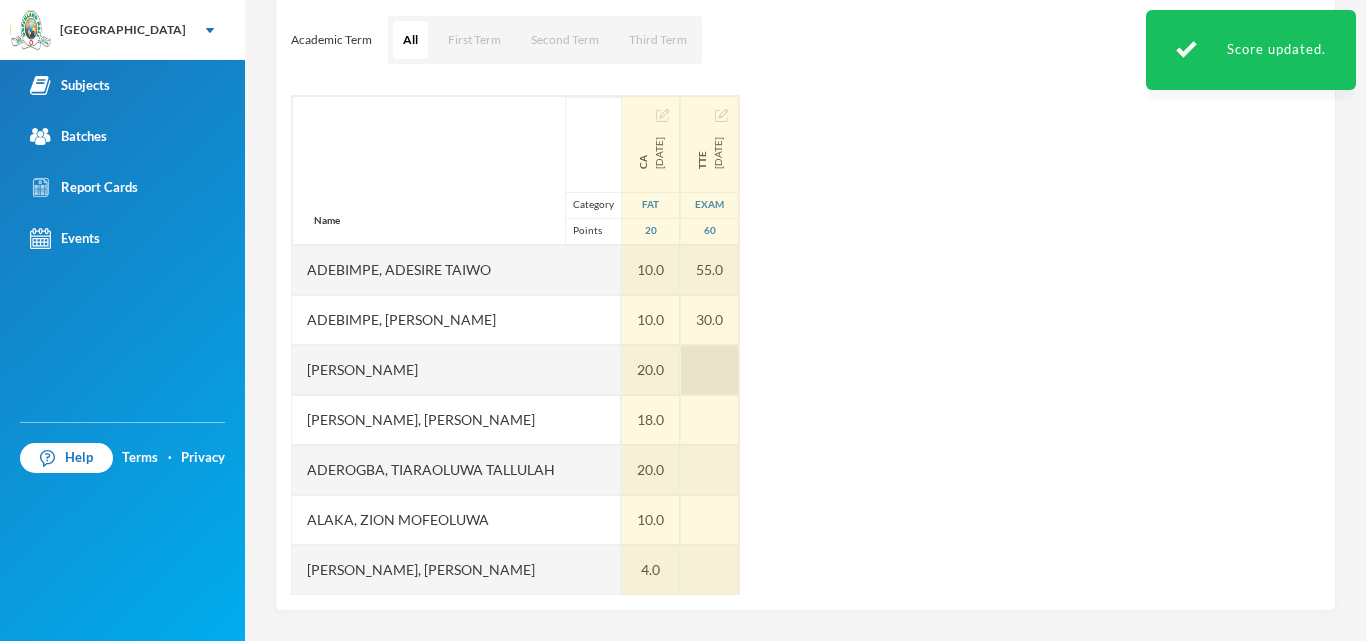 click at bounding box center [710, 370] 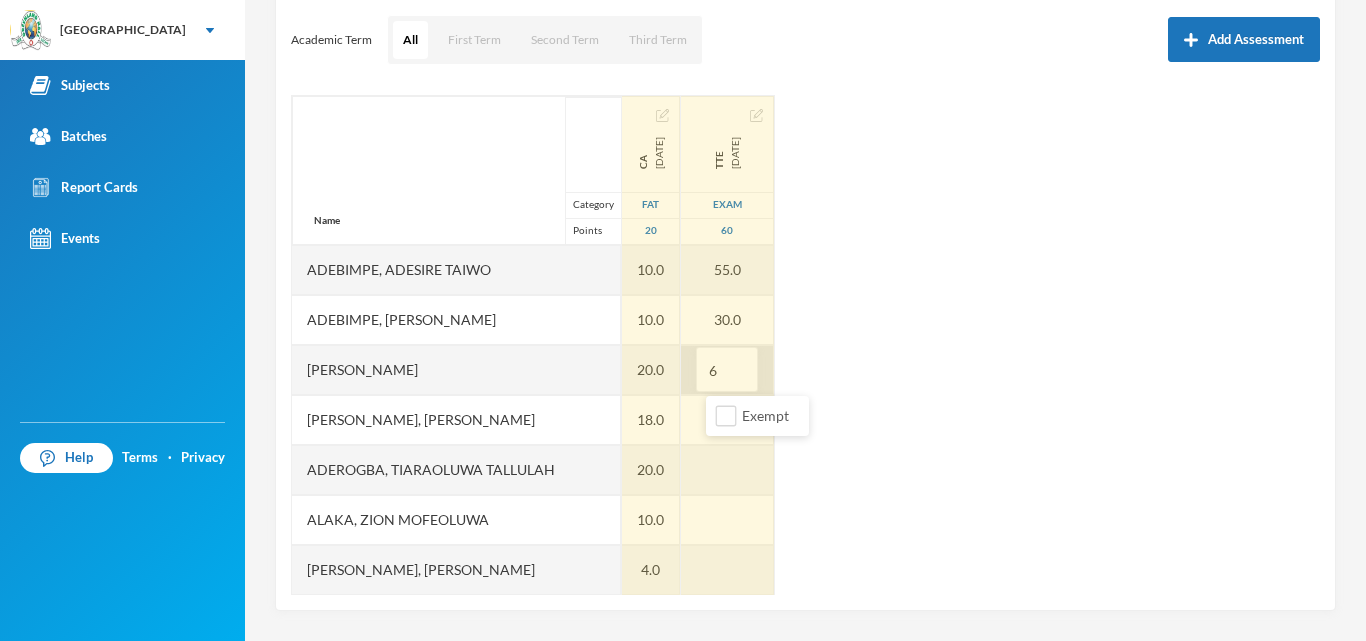 type on "60" 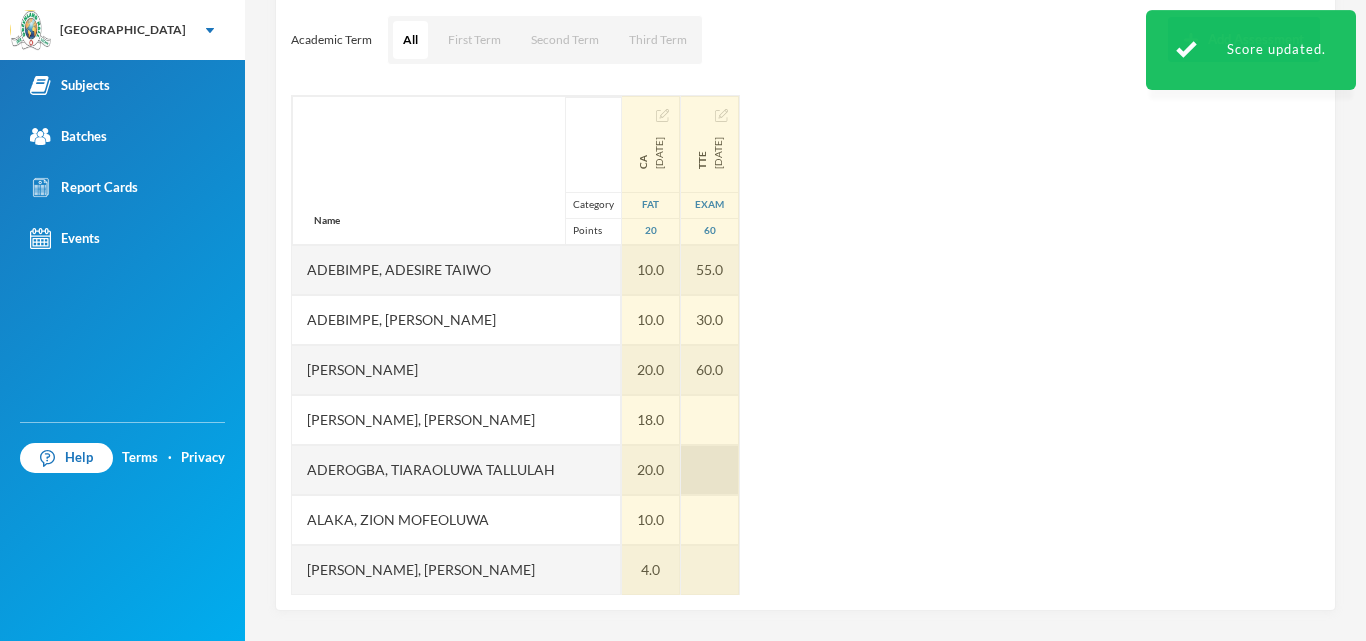 click at bounding box center [710, 420] 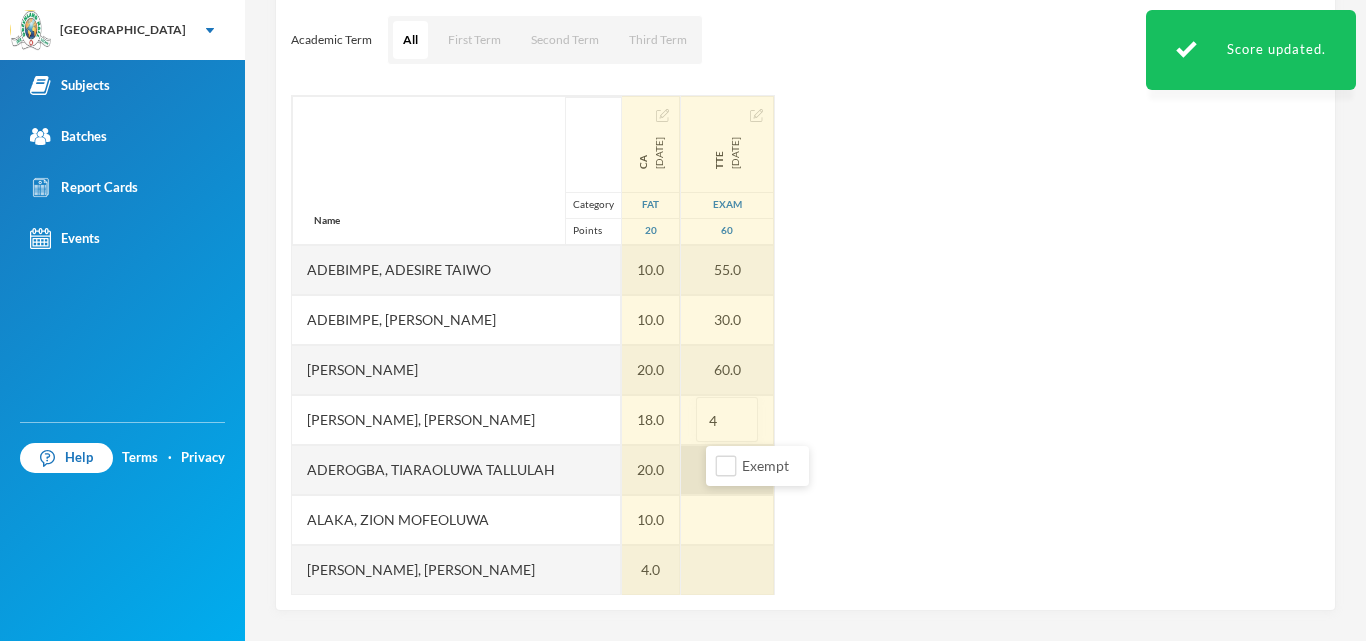 type on "40" 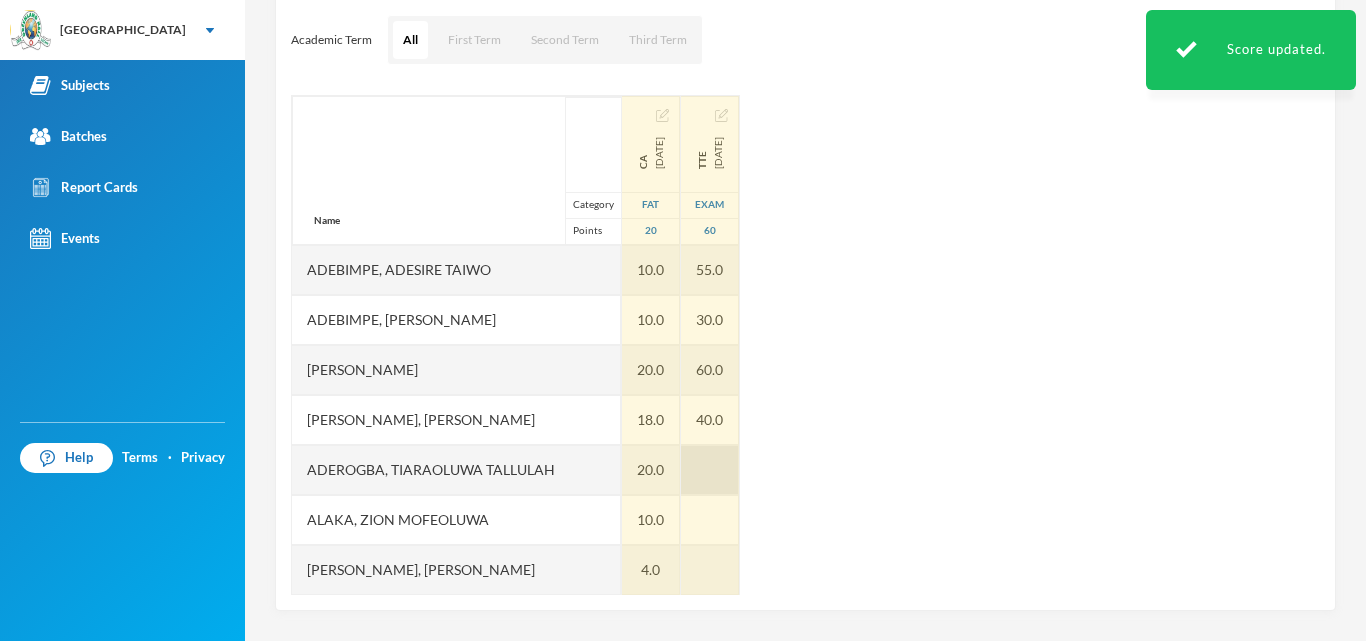 click at bounding box center (710, 470) 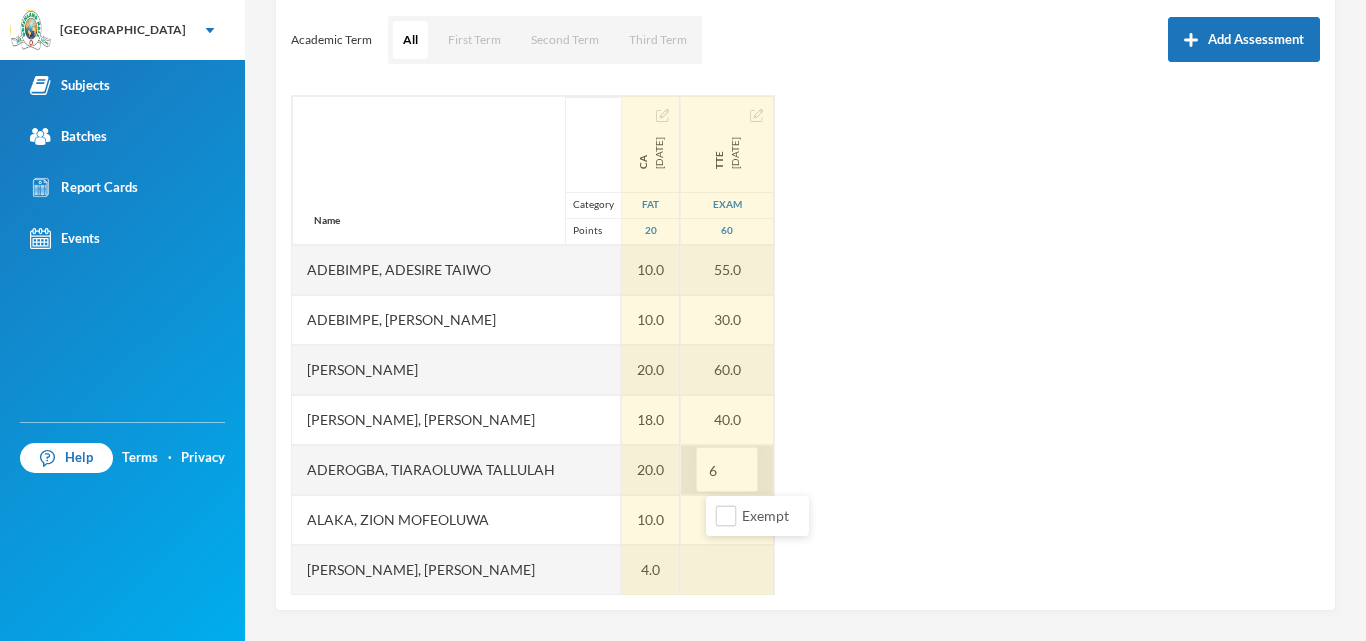 type on "60" 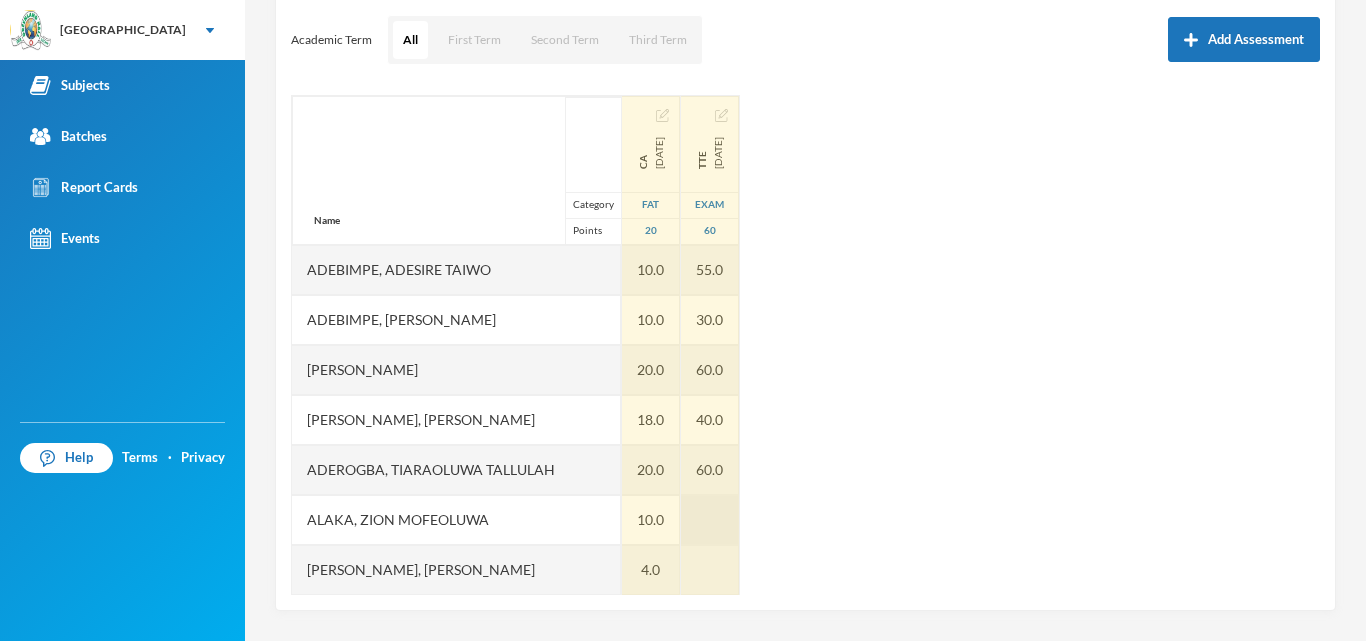 click at bounding box center [710, 520] 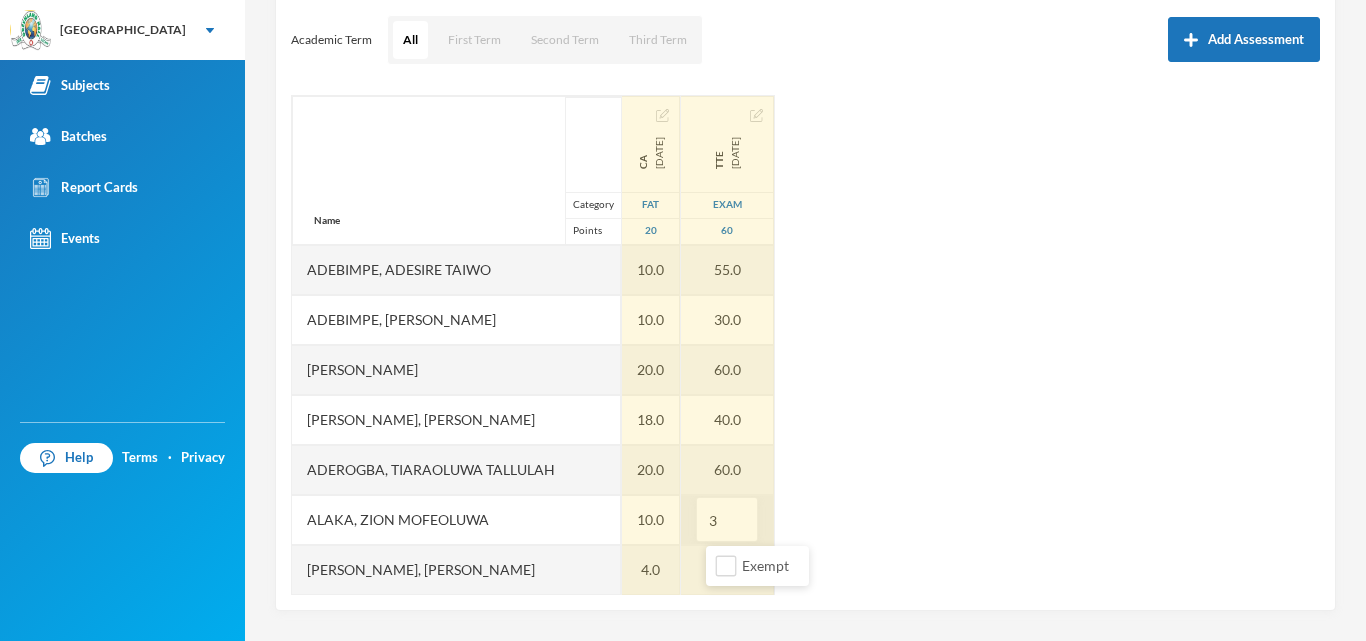type on "30" 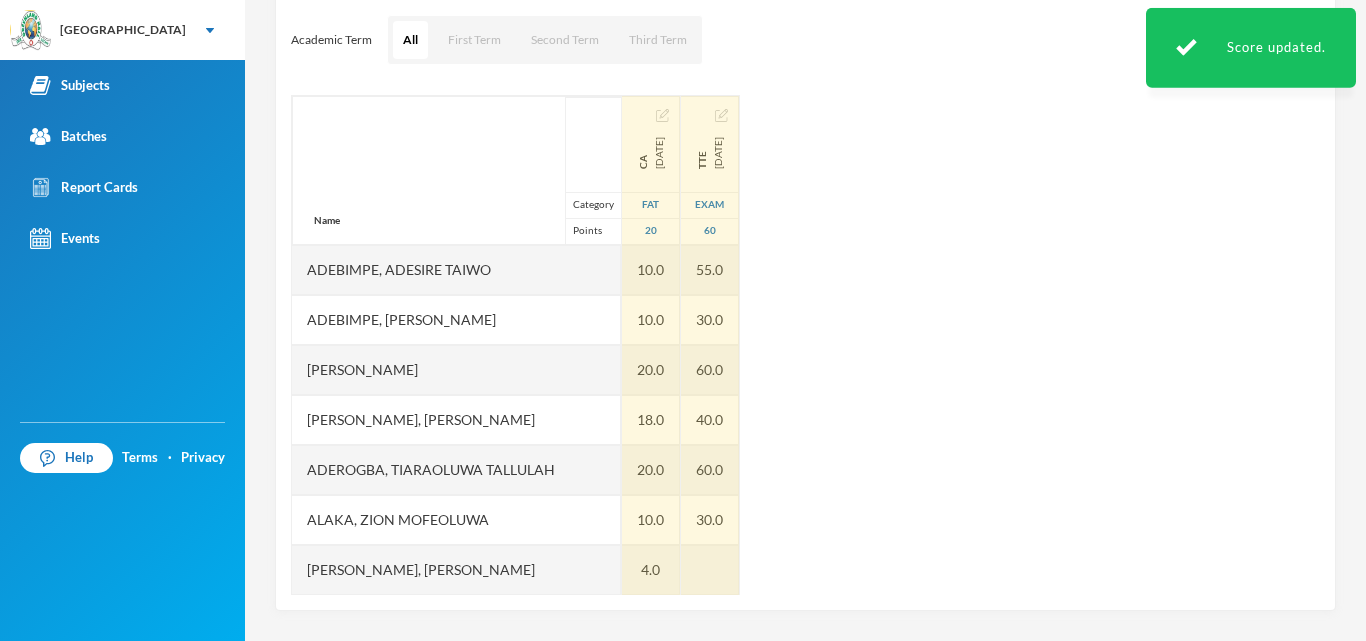 click at bounding box center [710, 570] 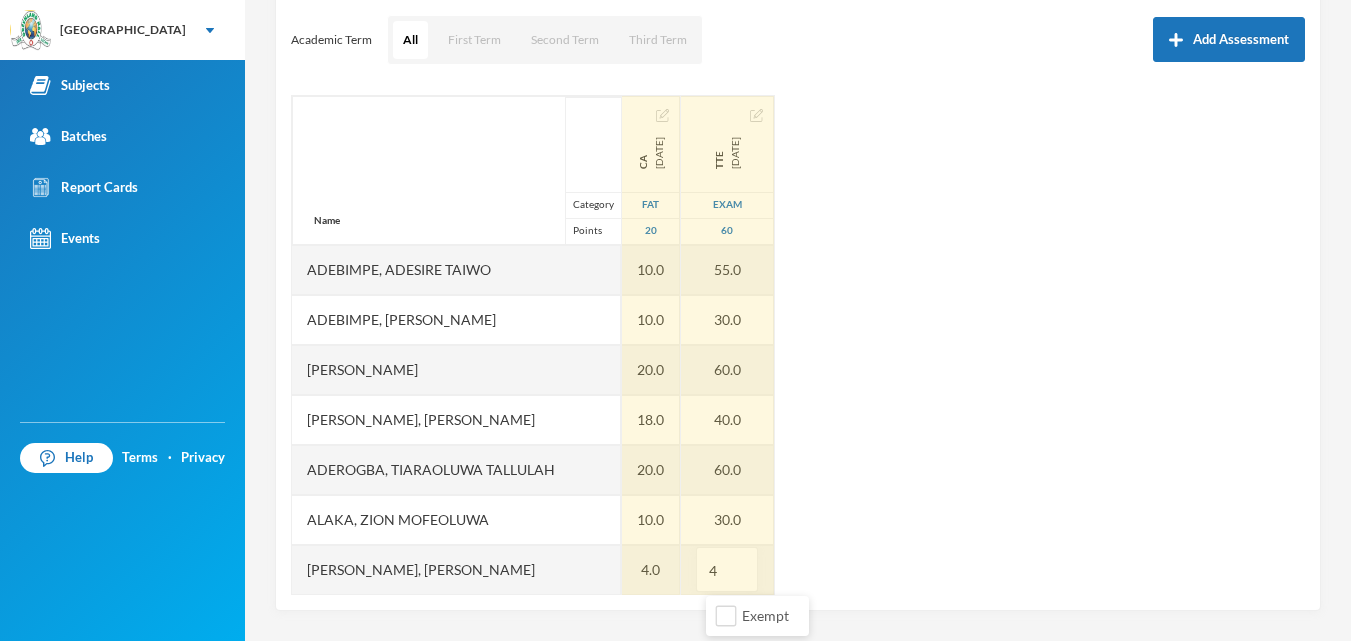 type on "45" 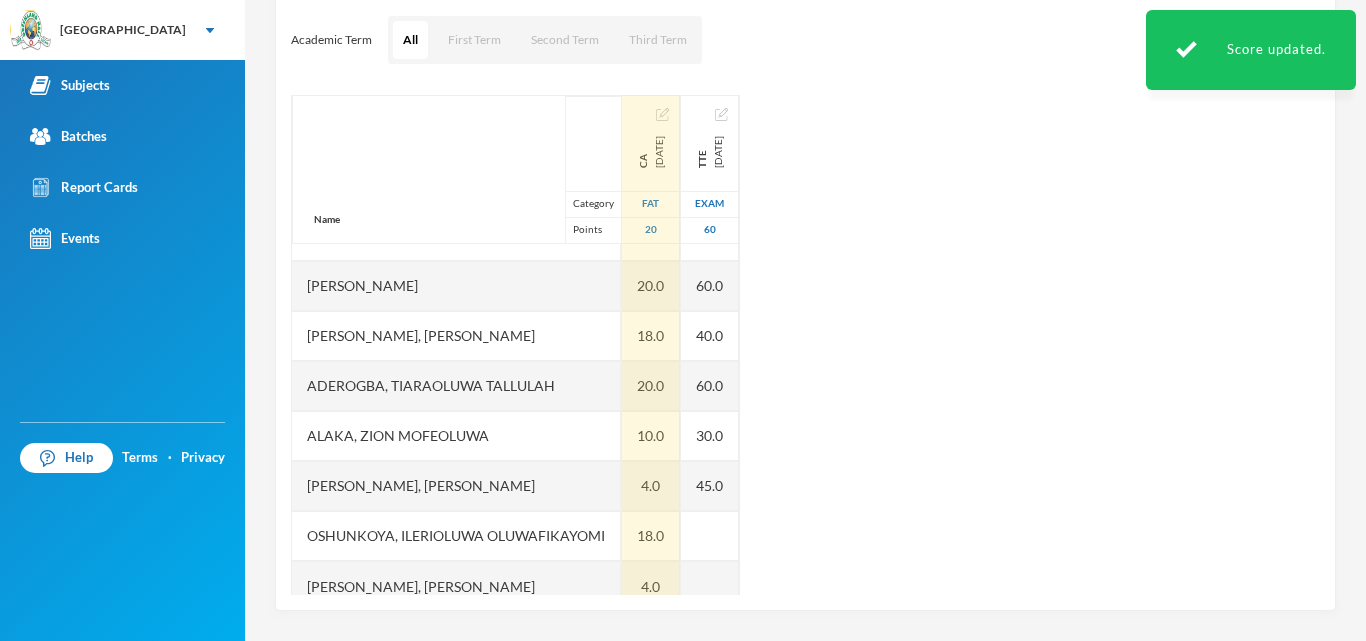 scroll, scrollTop: 101, scrollLeft: 0, axis: vertical 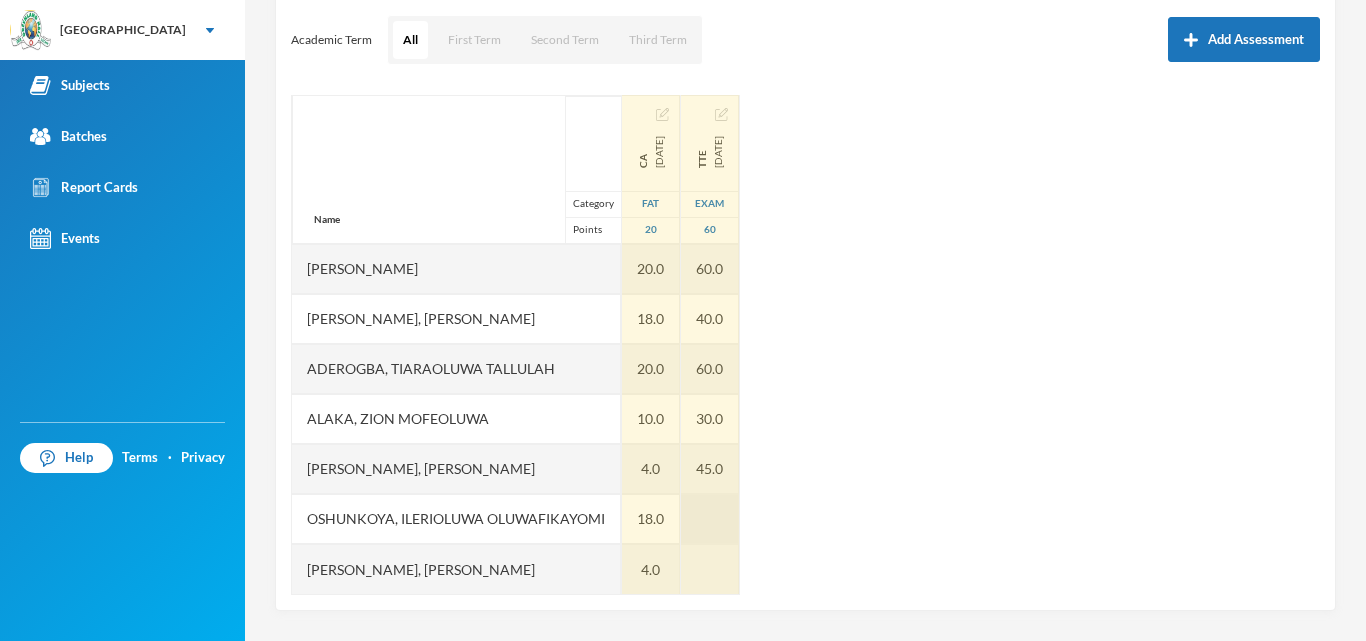 click at bounding box center [710, 519] 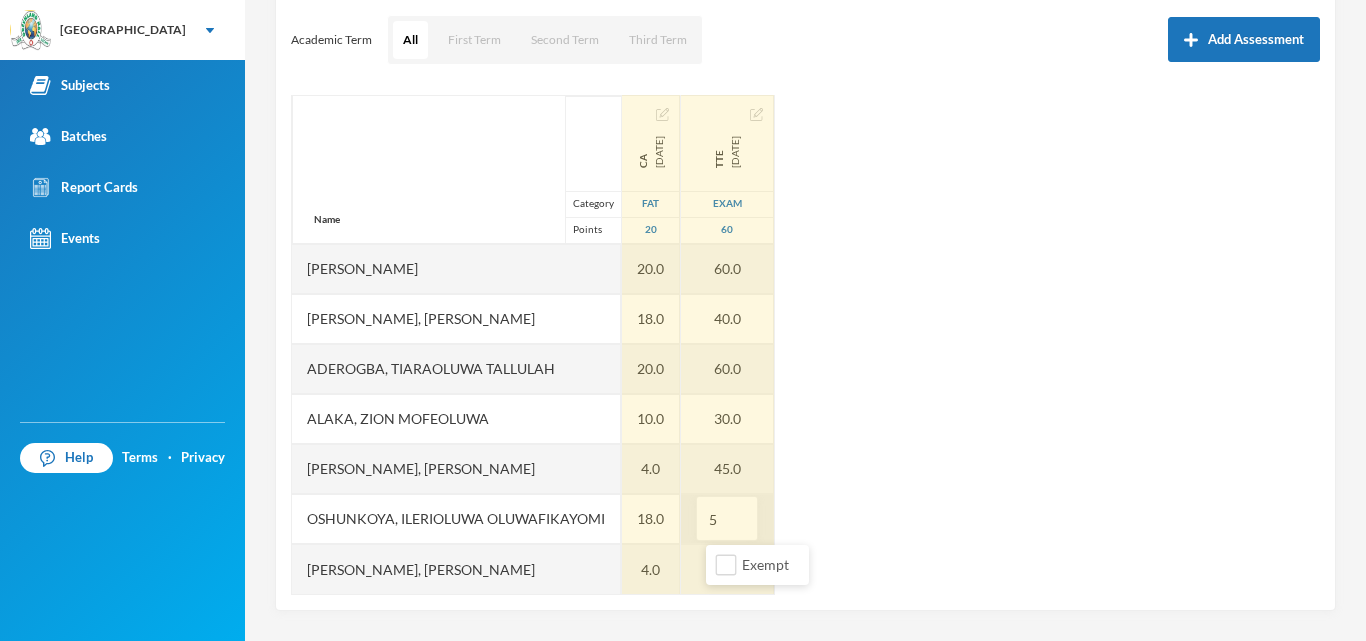 type on "55" 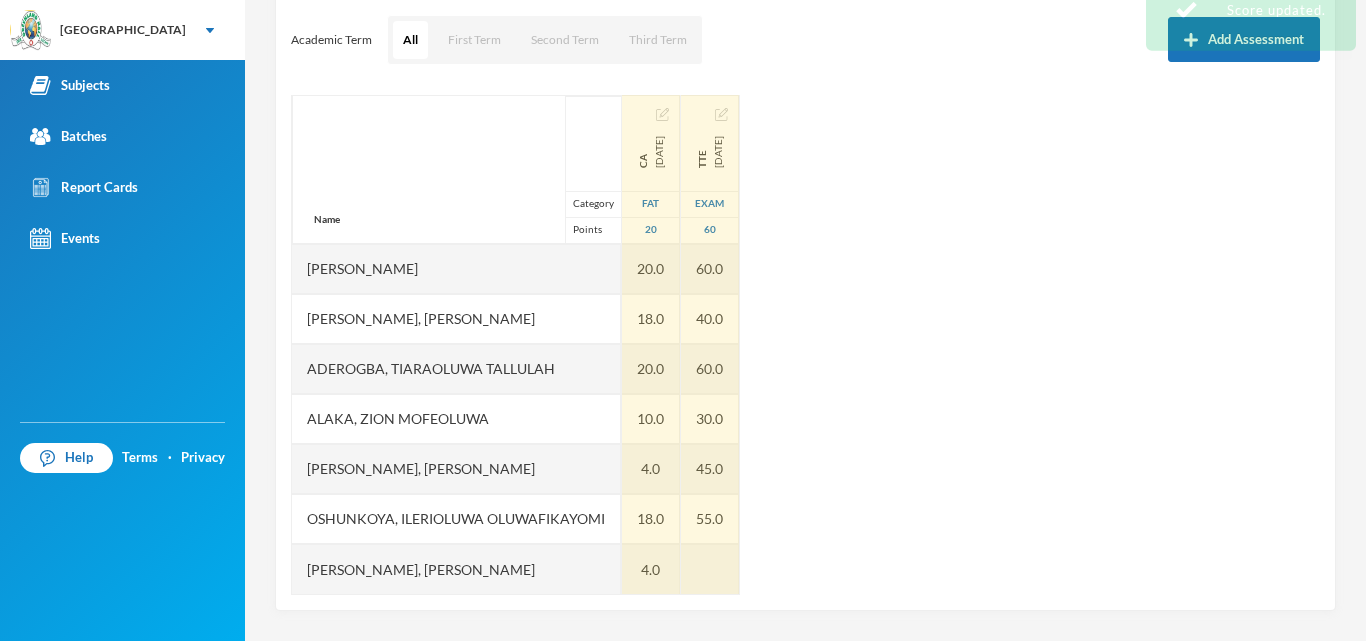 click at bounding box center [710, 569] 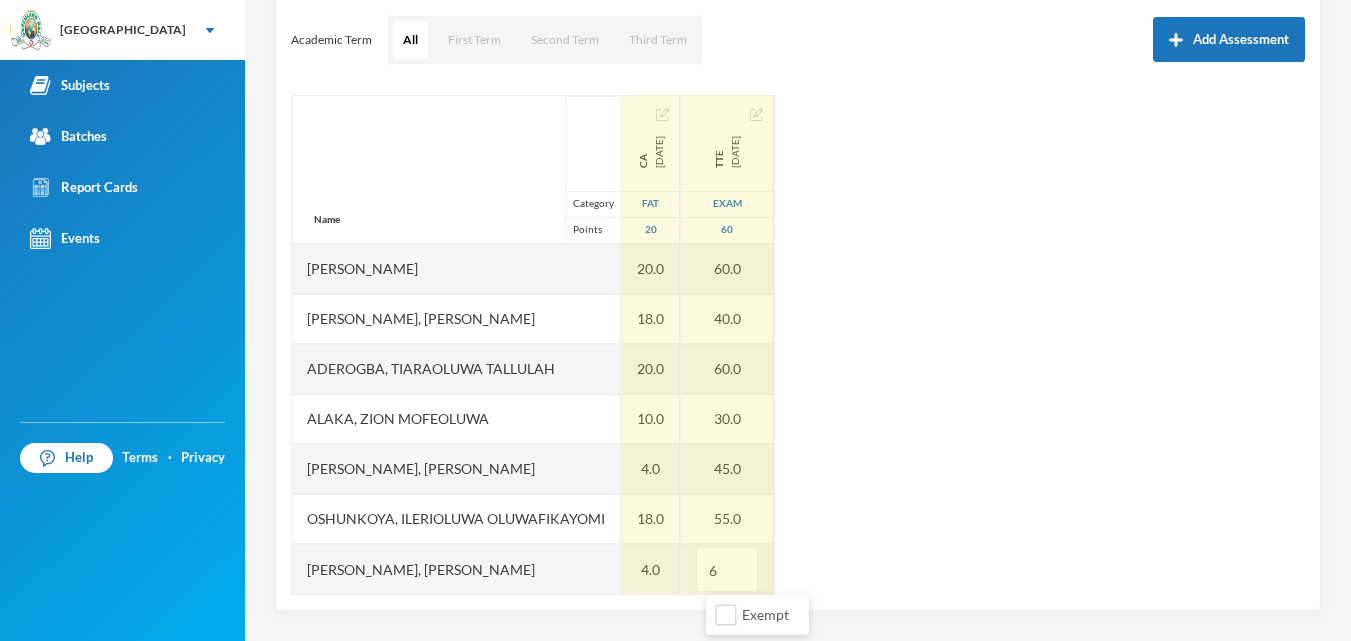 type on "60" 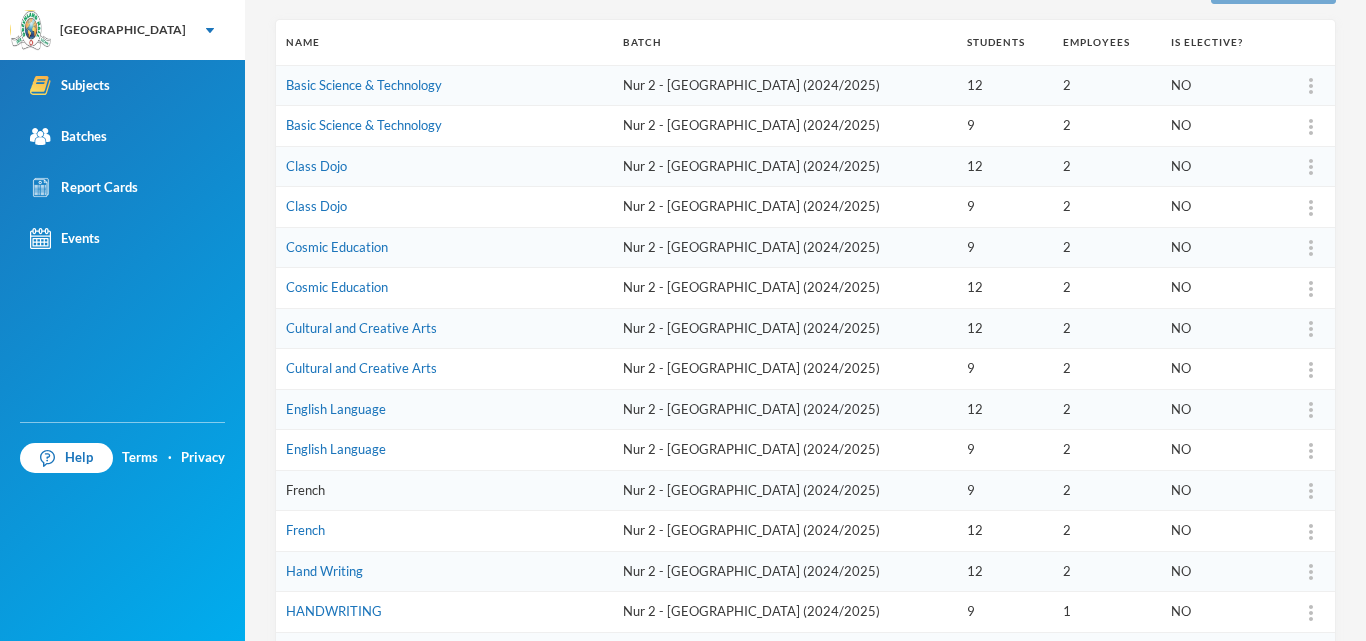 click on "French" at bounding box center [305, 490] 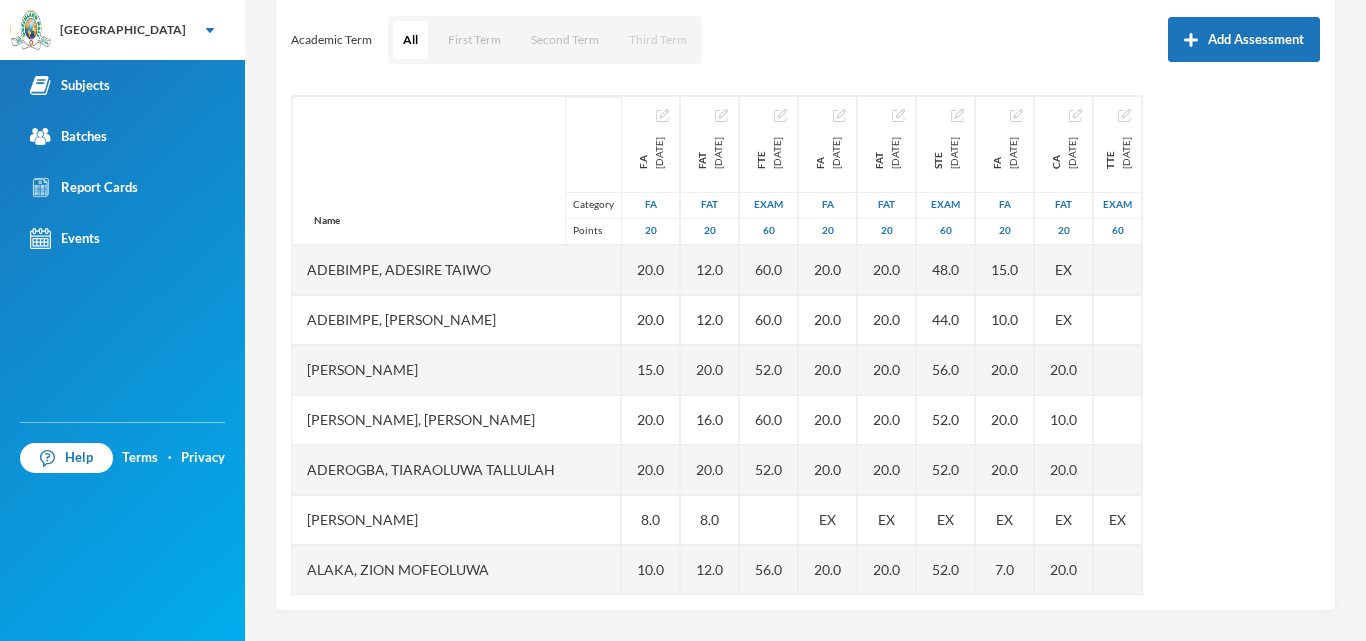 click on "Third Term" at bounding box center [658, 40] 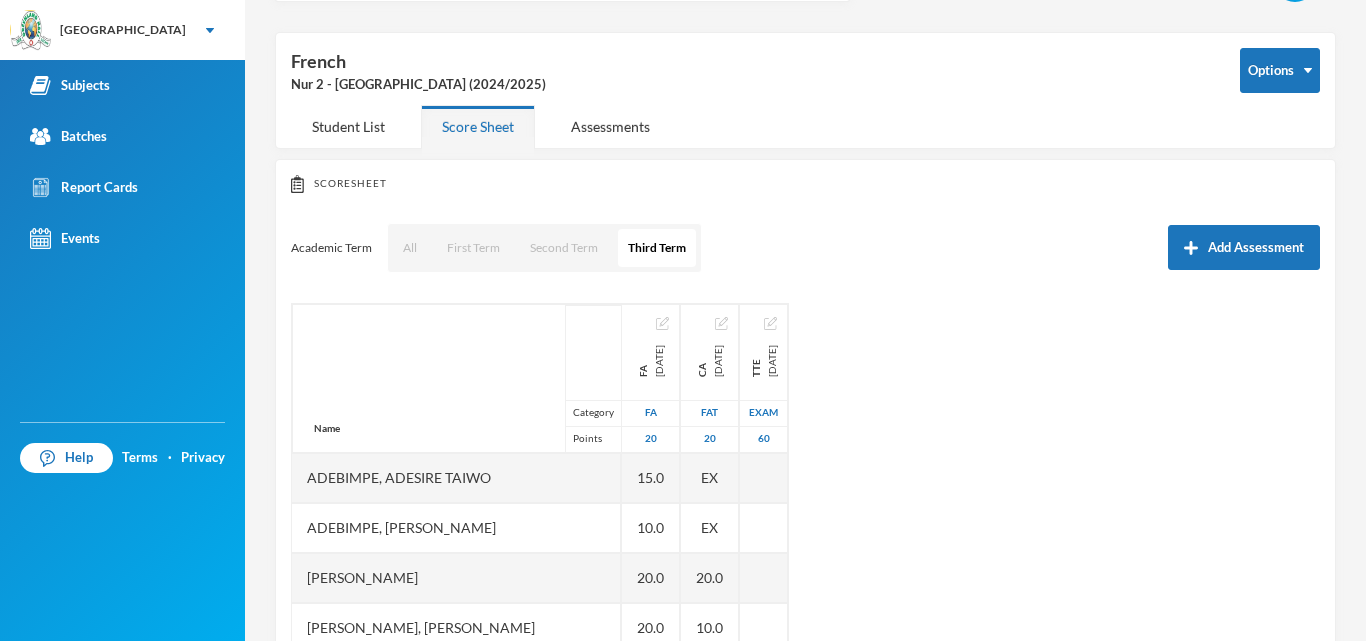 scroll, scrollTop: 271, scrollLeft: 0, axis: vertical 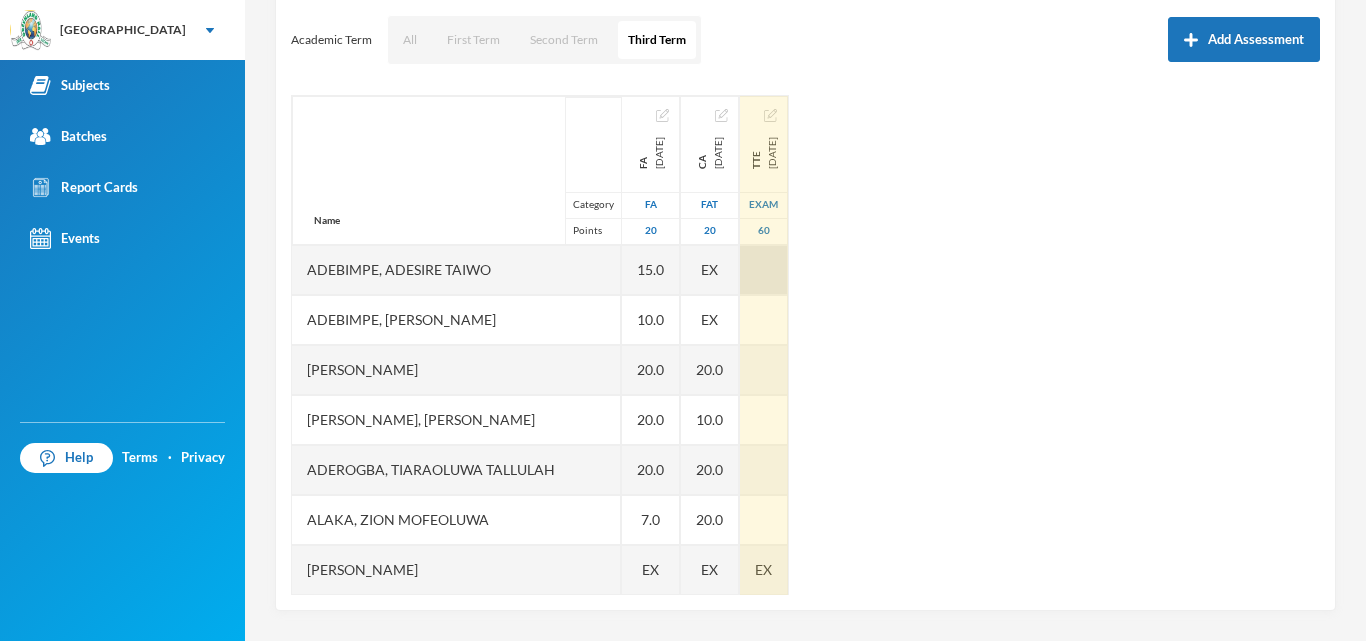 click at bounding box center (764, 270) 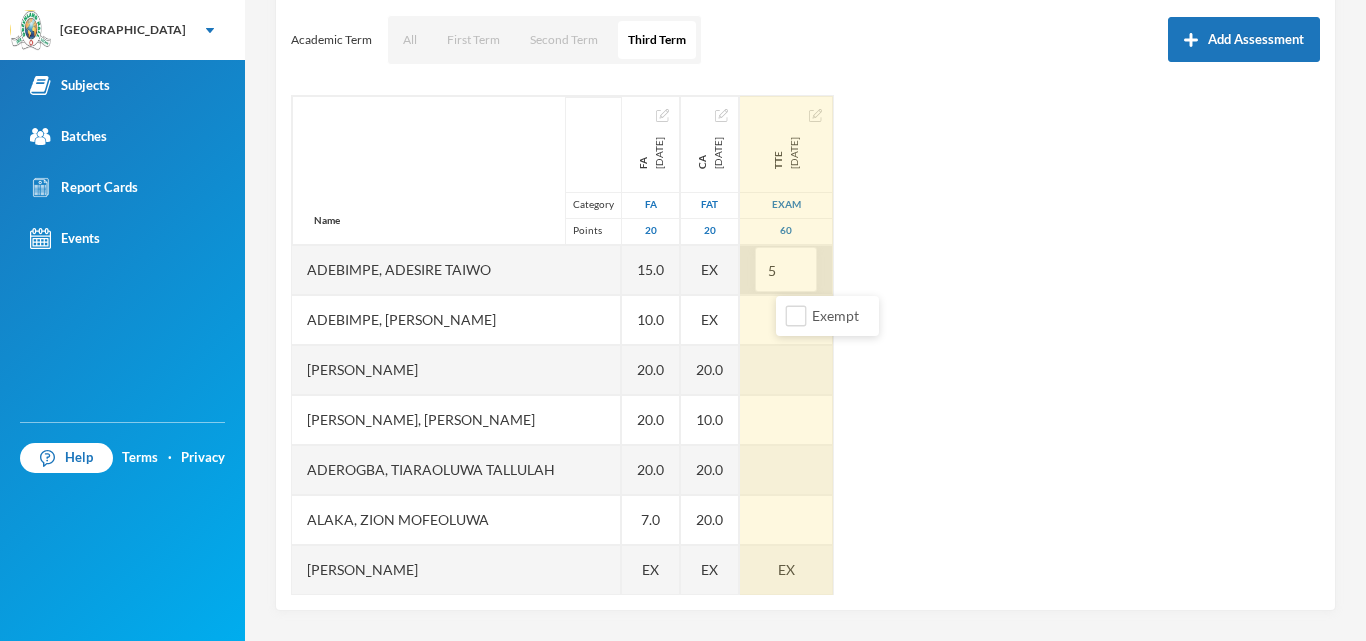 type on "56" 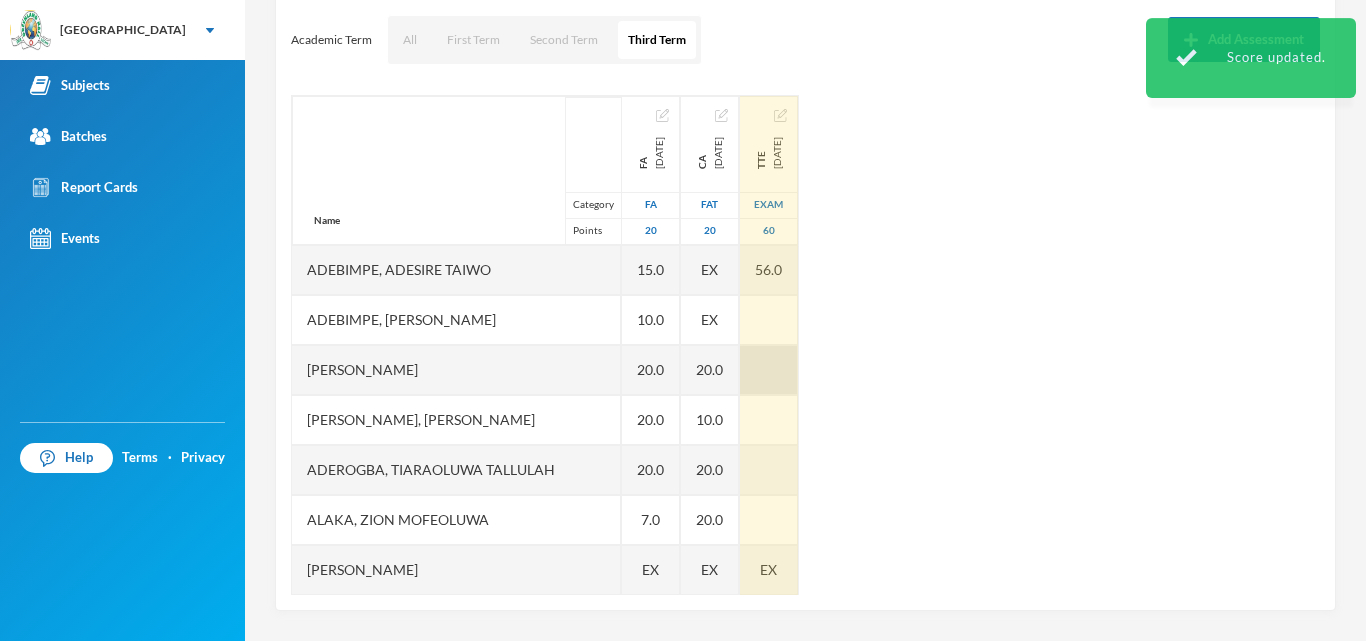 click at bounding box center [769, 320] 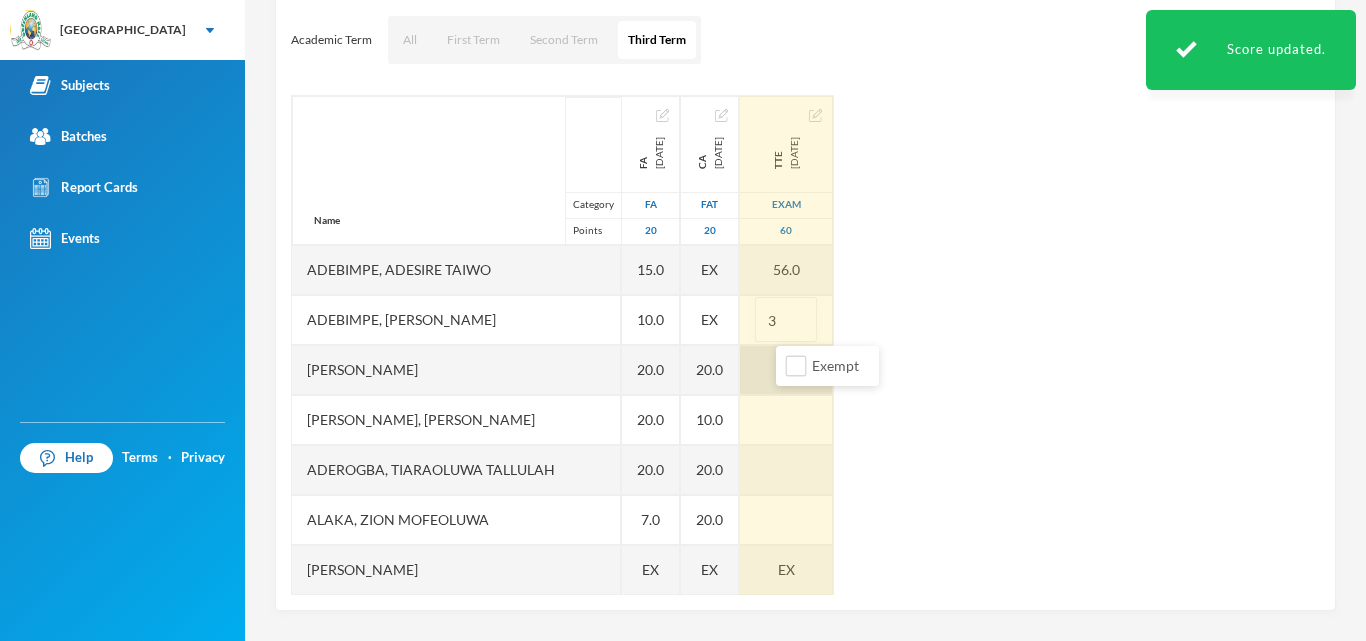 type on "32" 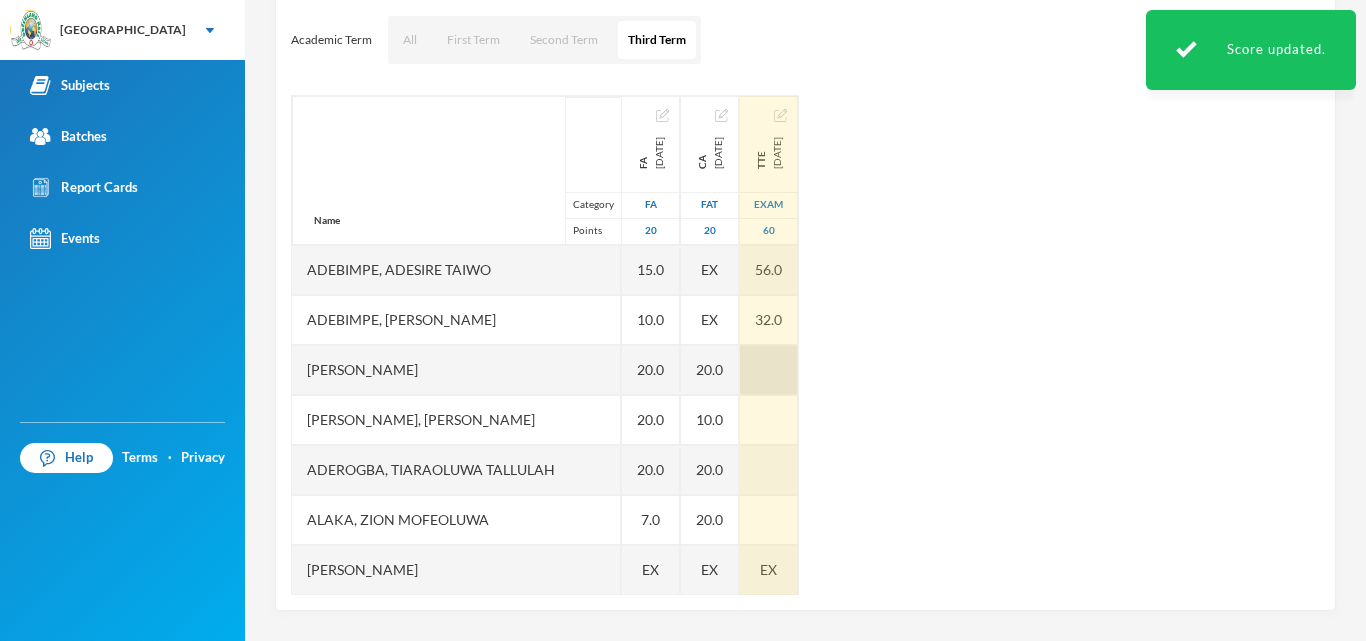 click at bounding box center (769, 370) 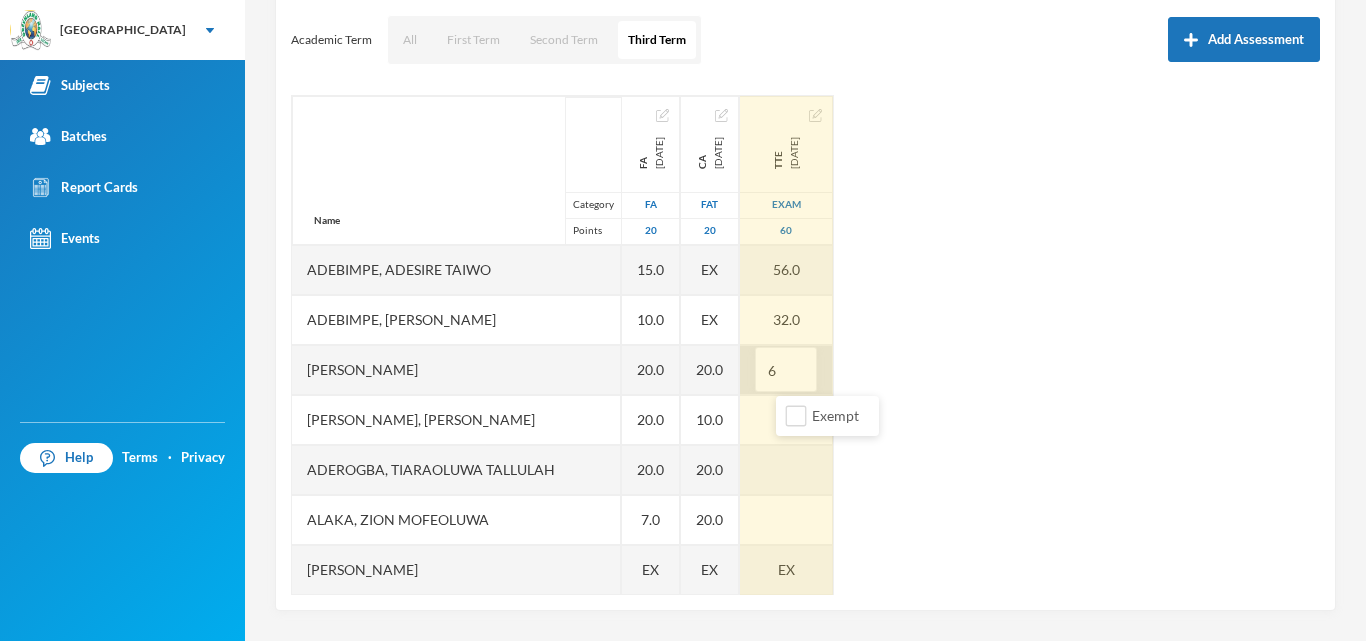 type on "60" 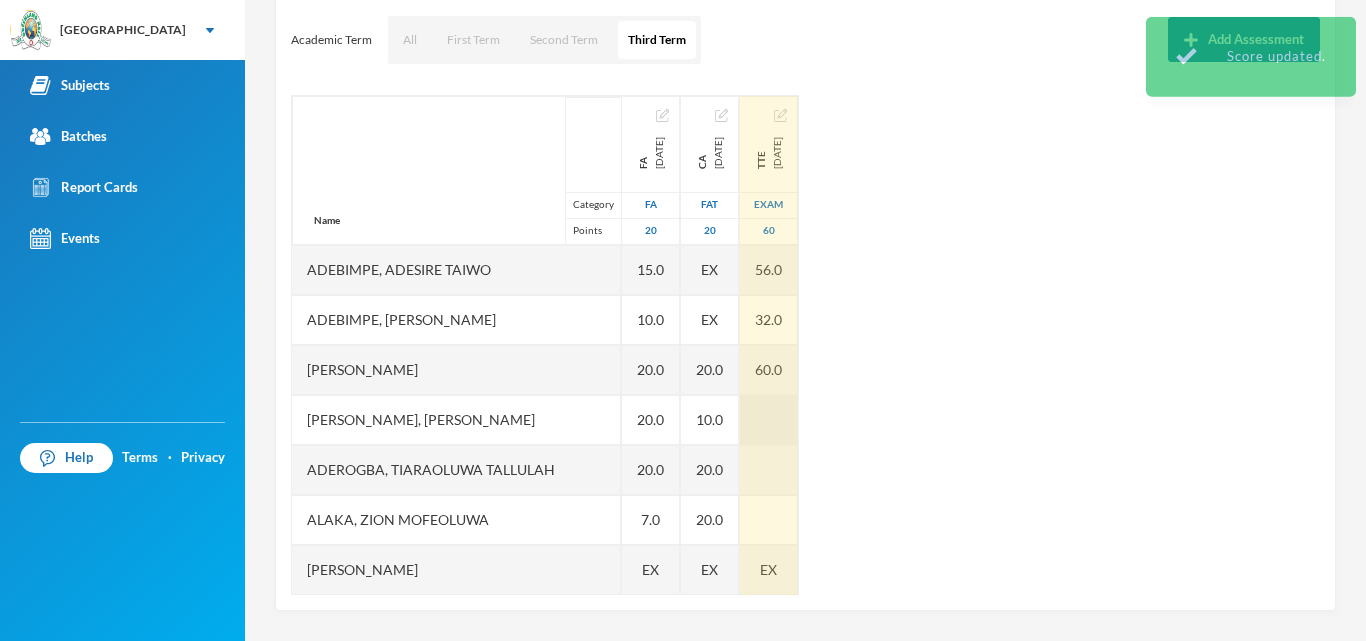 click at bounding box center (769, 420) 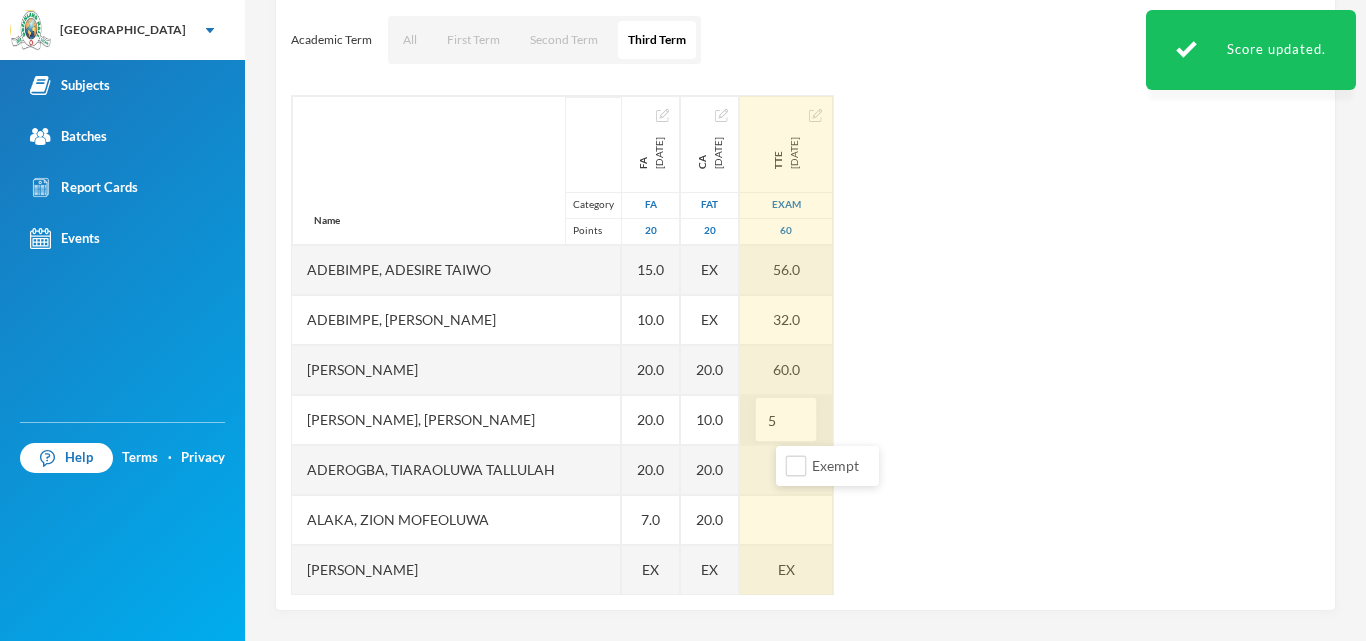 type on "56" 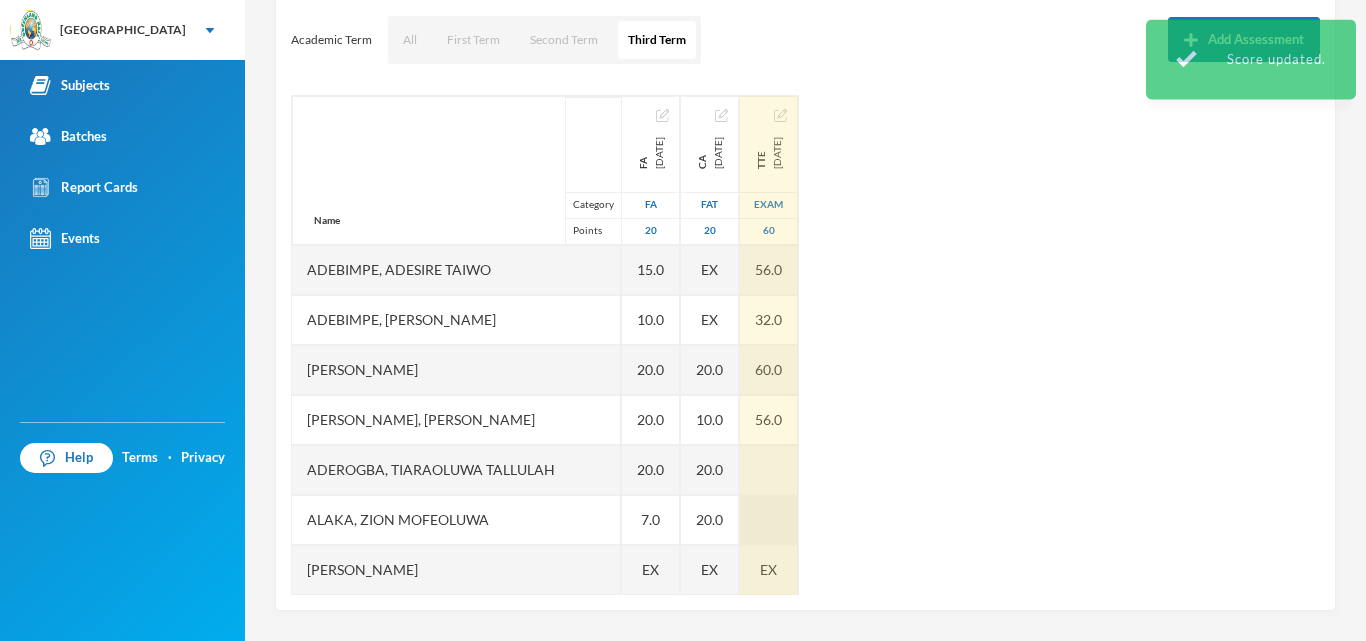 click at bounding box center [769, 470] 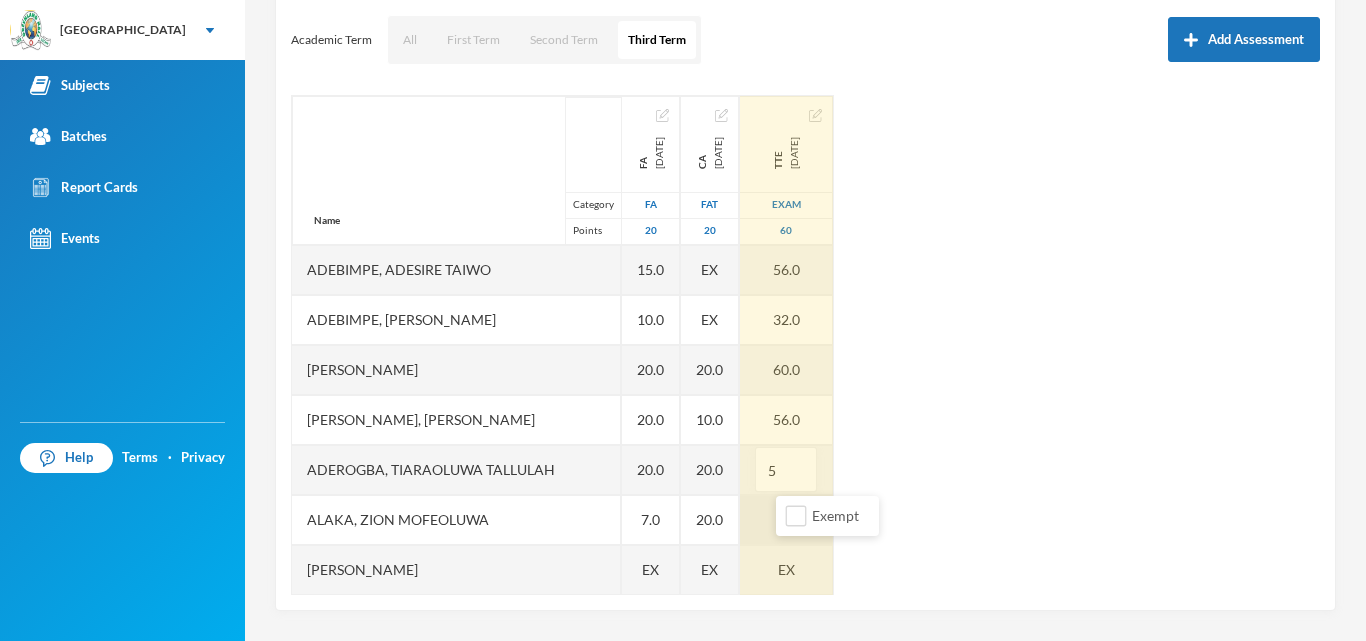 type on "56" 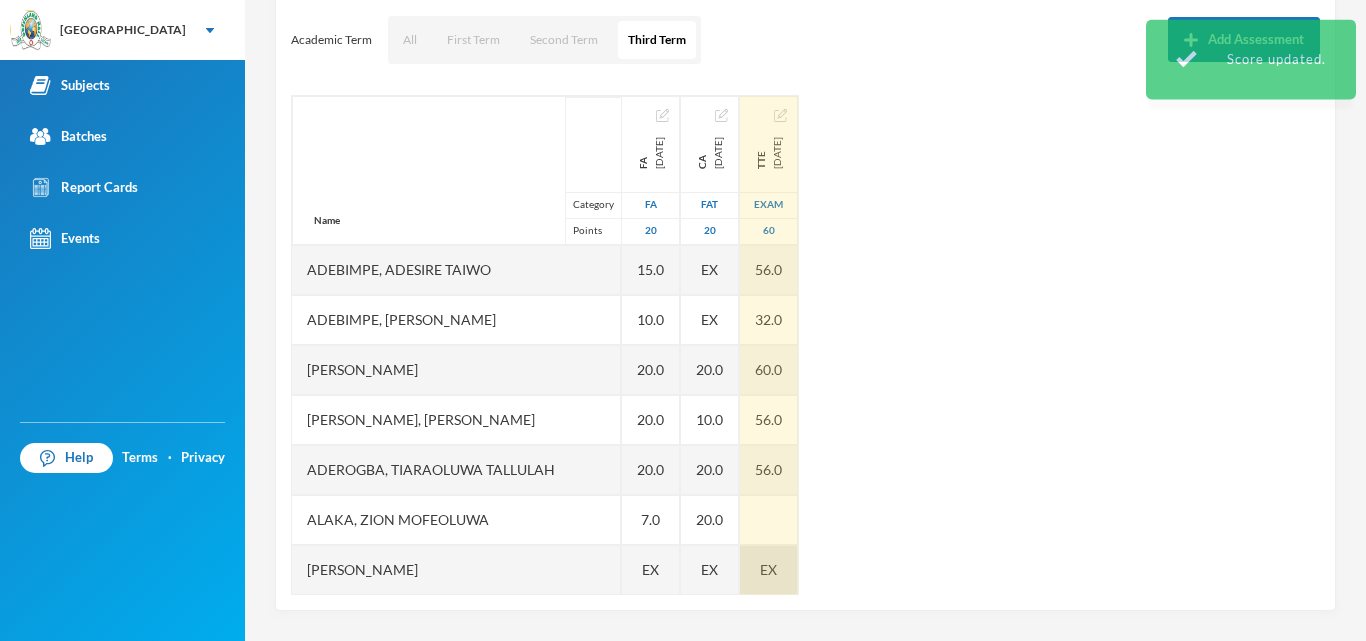 click at bounding box center [769, 520] 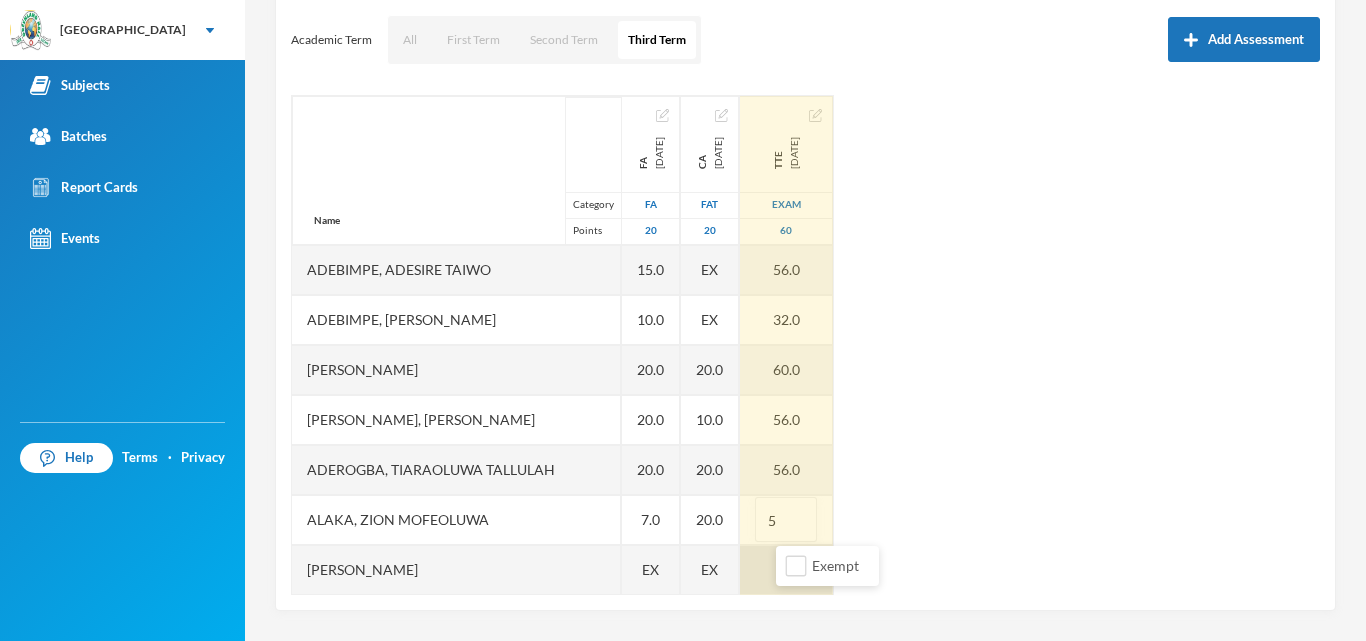 type on "52" 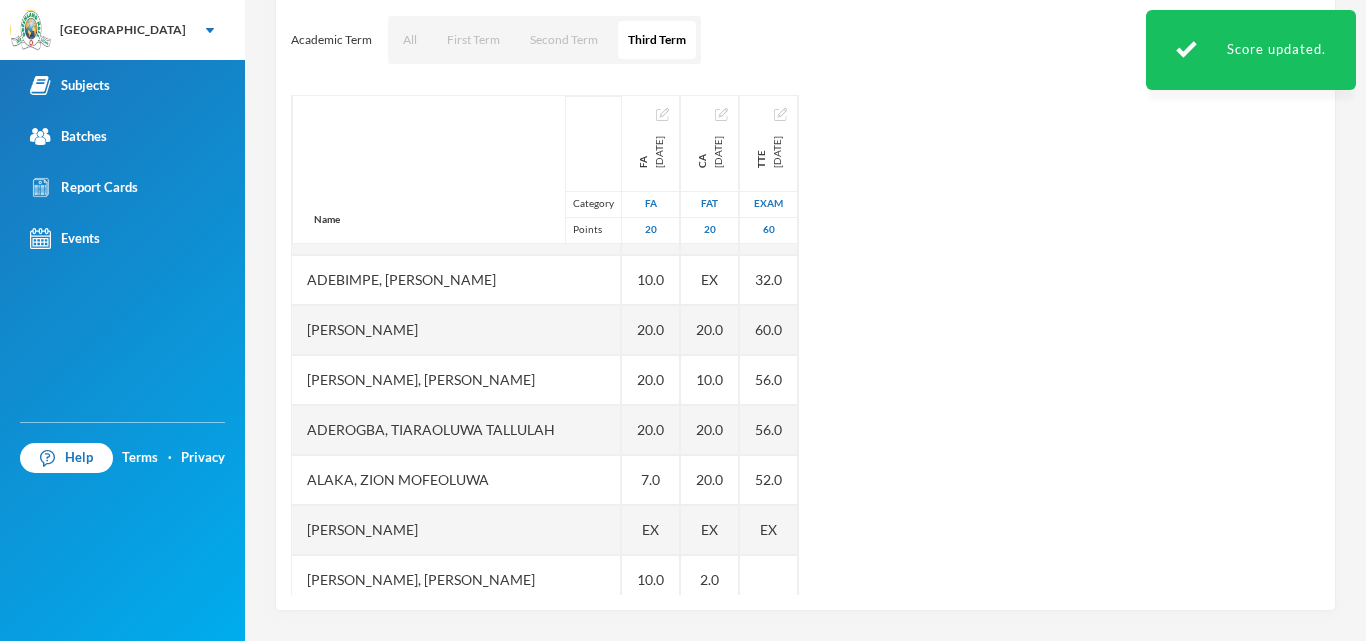 scroll, scrollTop: 151, scrollLeft: 0, axis: vertical 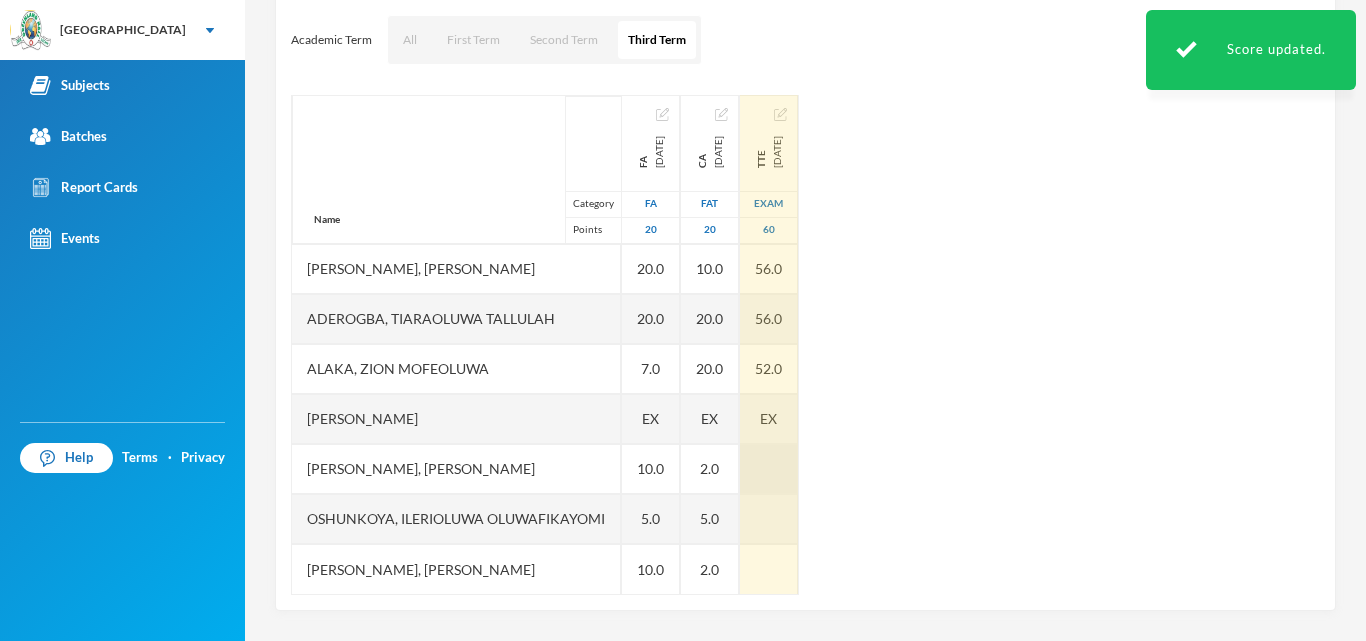 click at bounding box center (769, 469) 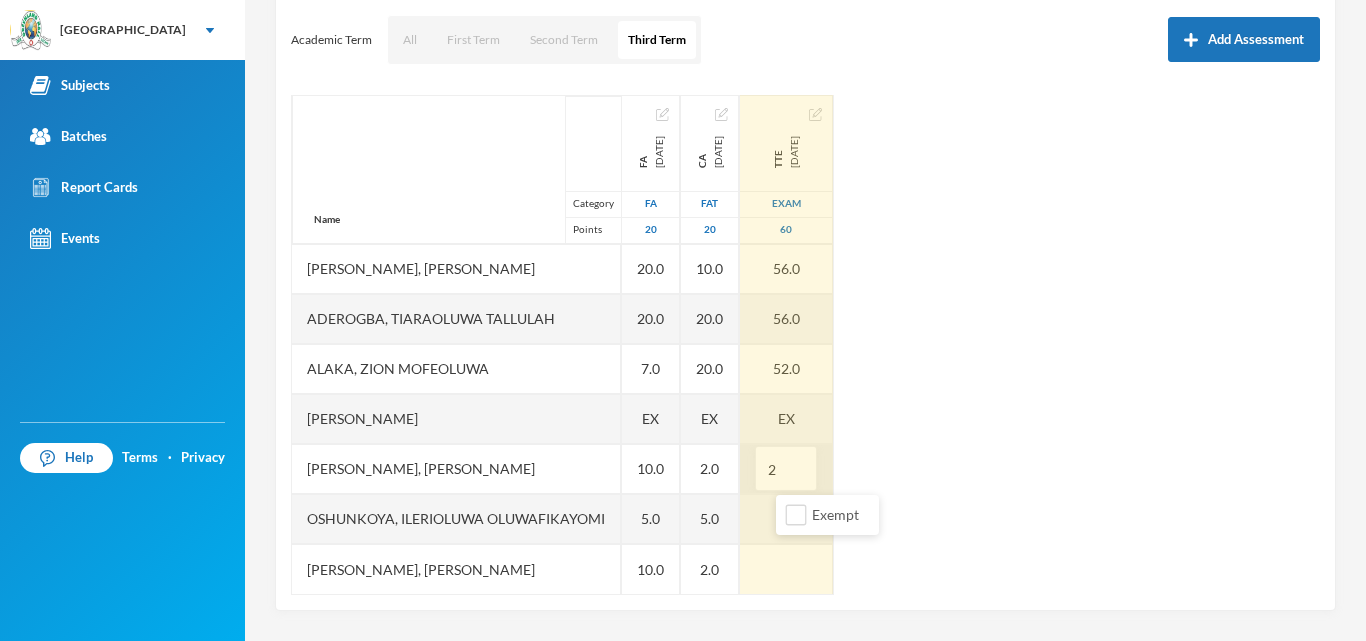 type on "20" 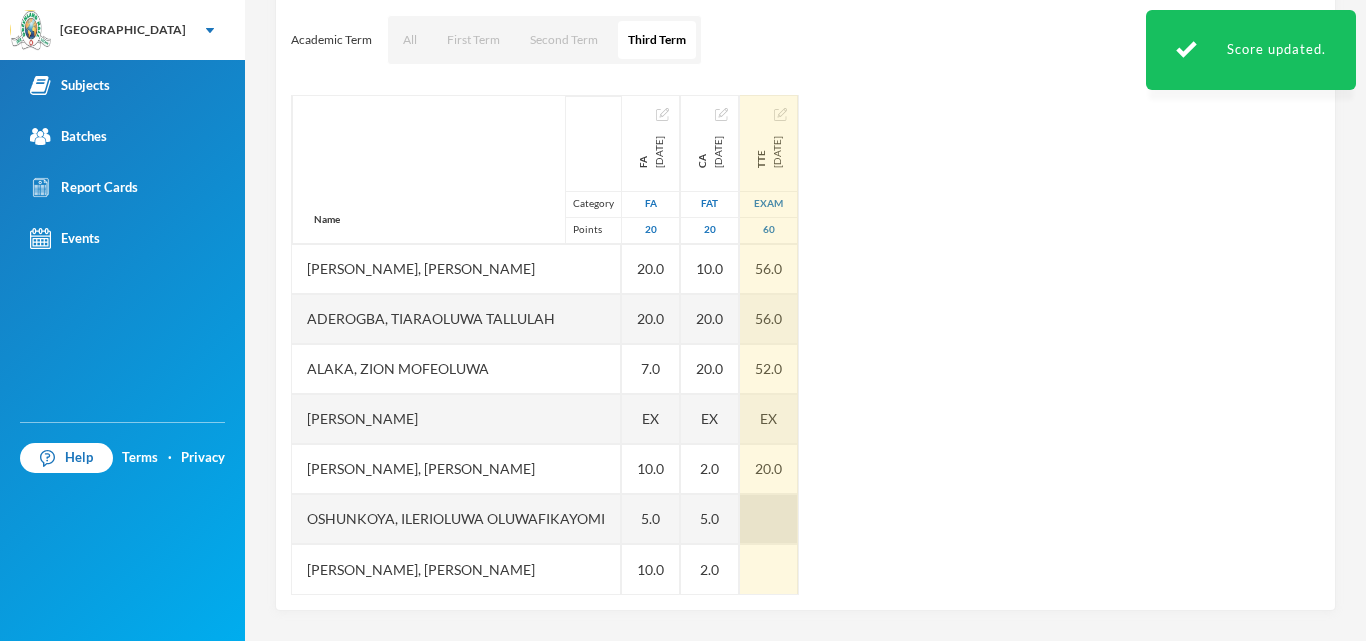 click at bounding box center [769, 519] 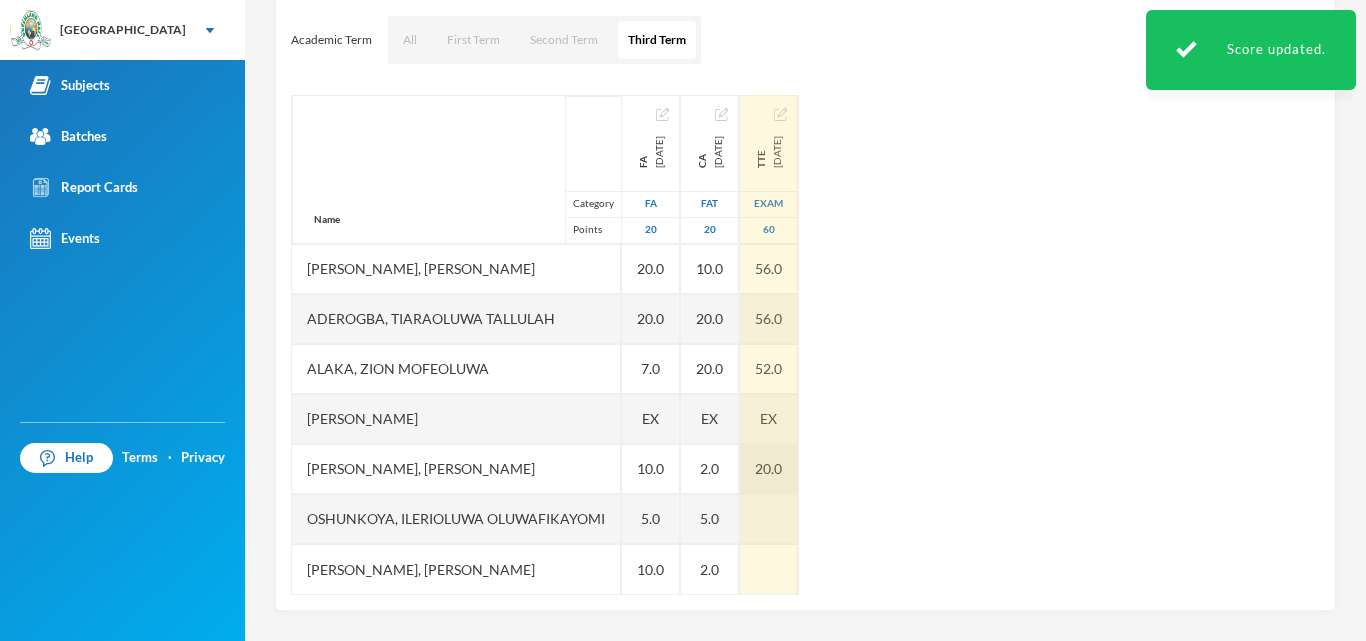click on "20.0" at bounding box center (769, 469) 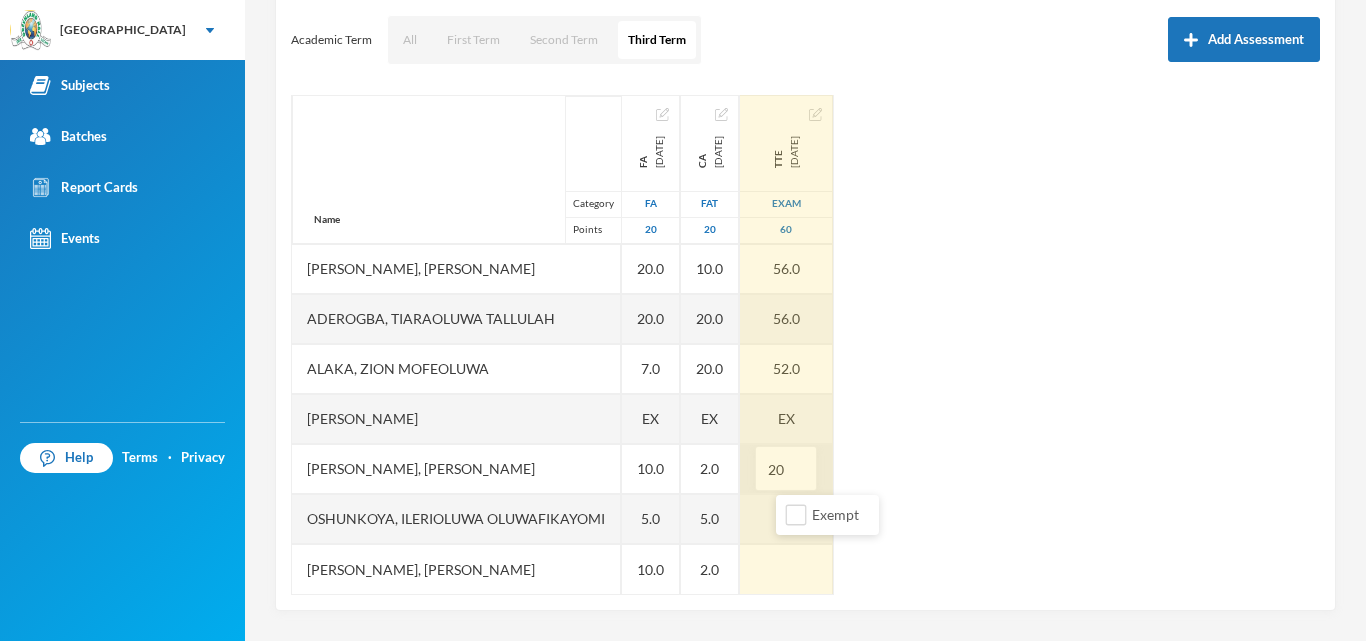 type on "2" 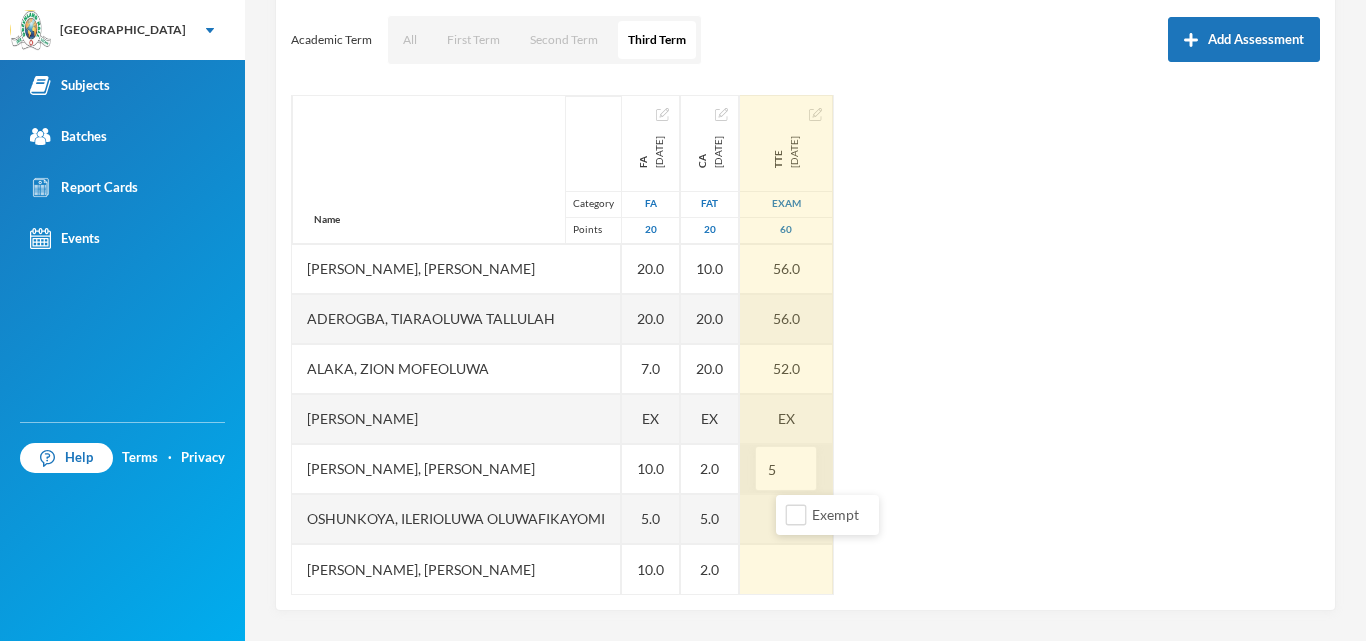 type on "56" 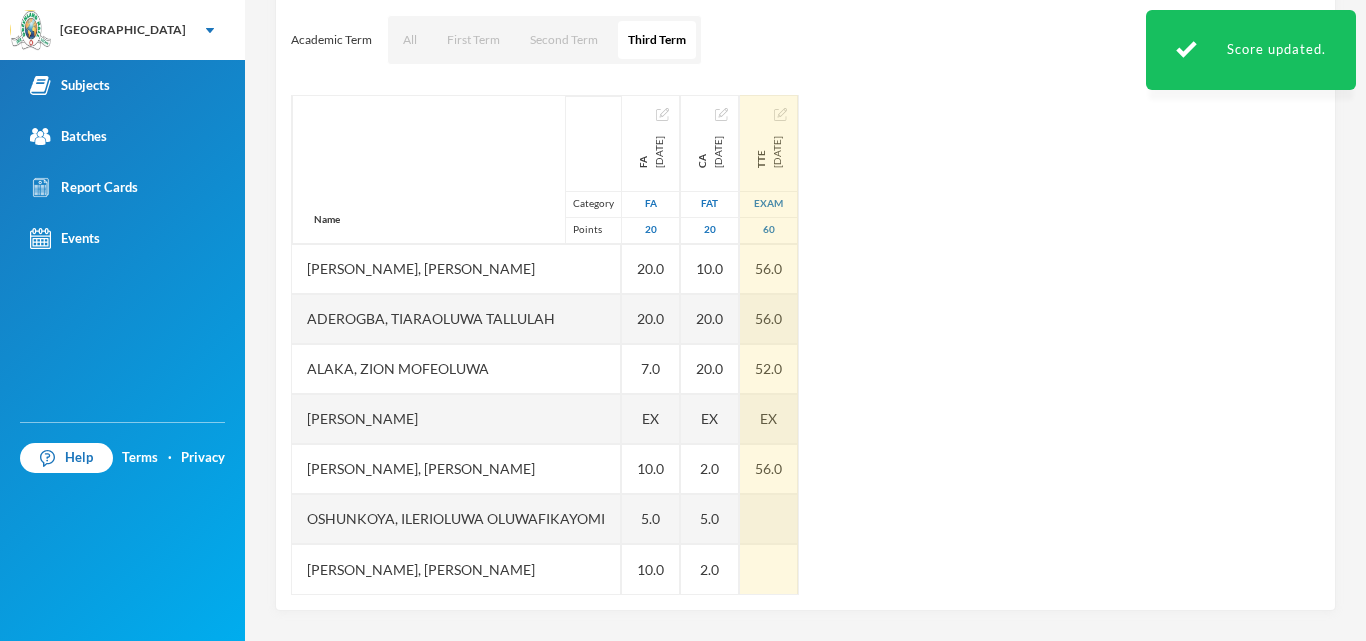 scroll, scrollTop: 0, scrollLeft: 0, axis: both 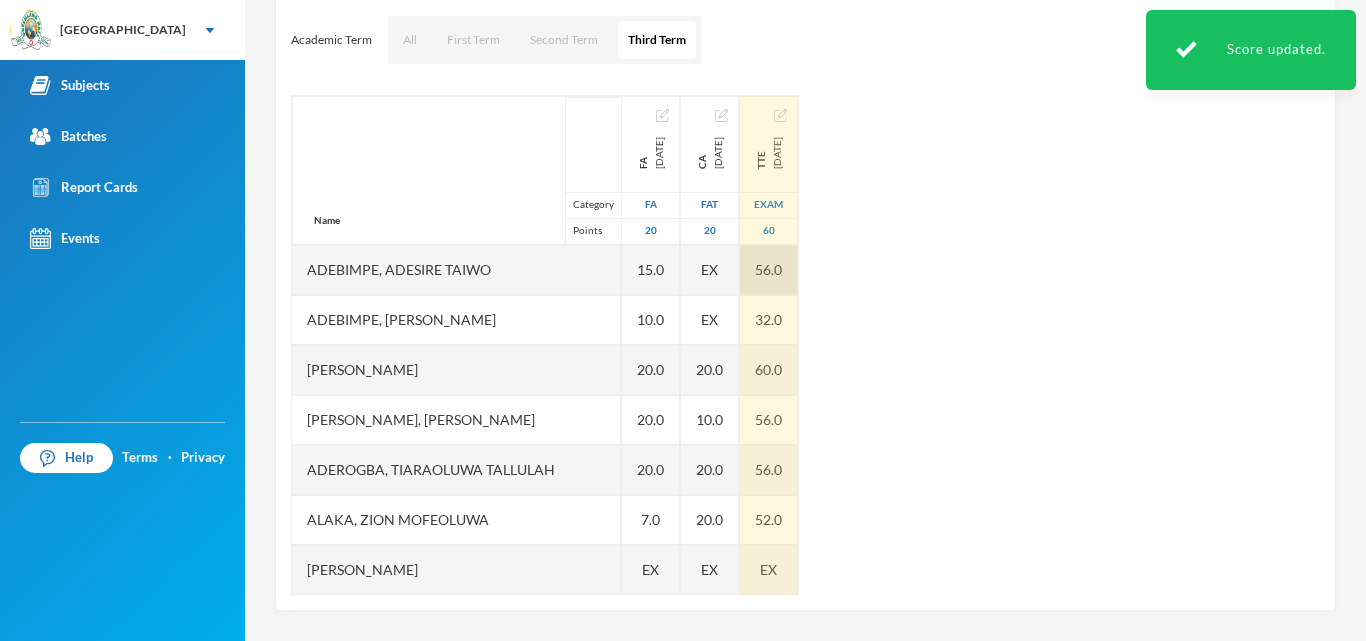 click on "56.0" at bounding box center (769, 270) 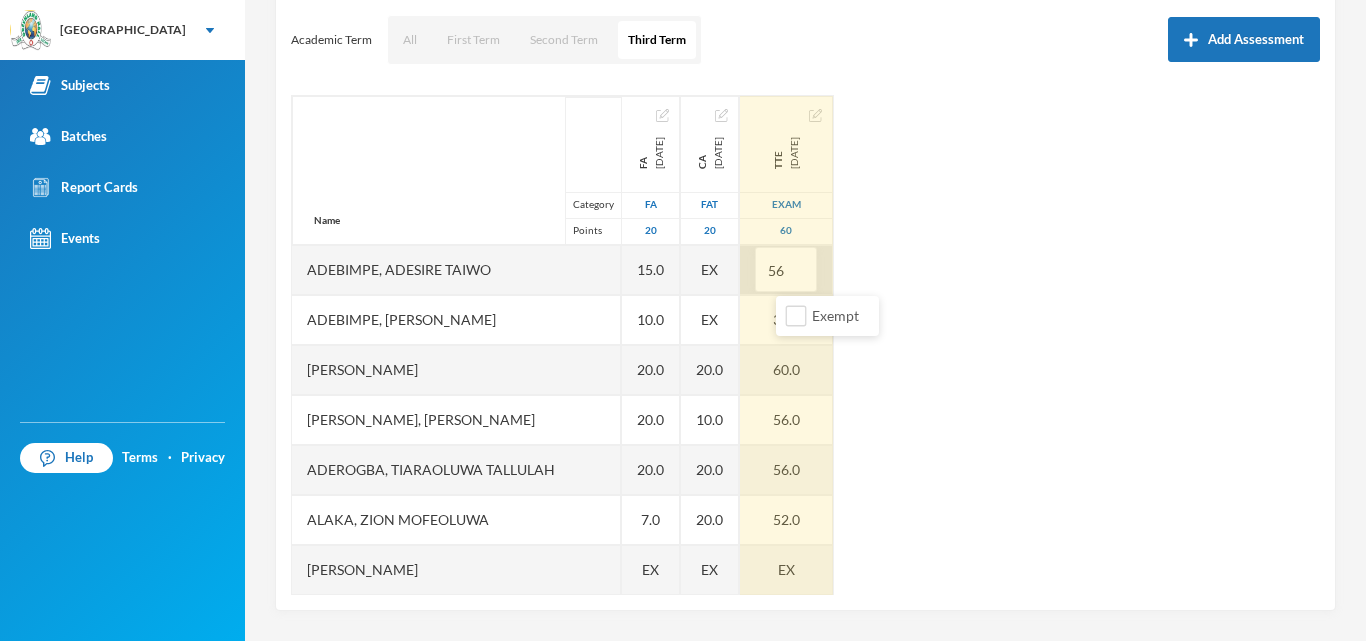type on "5" 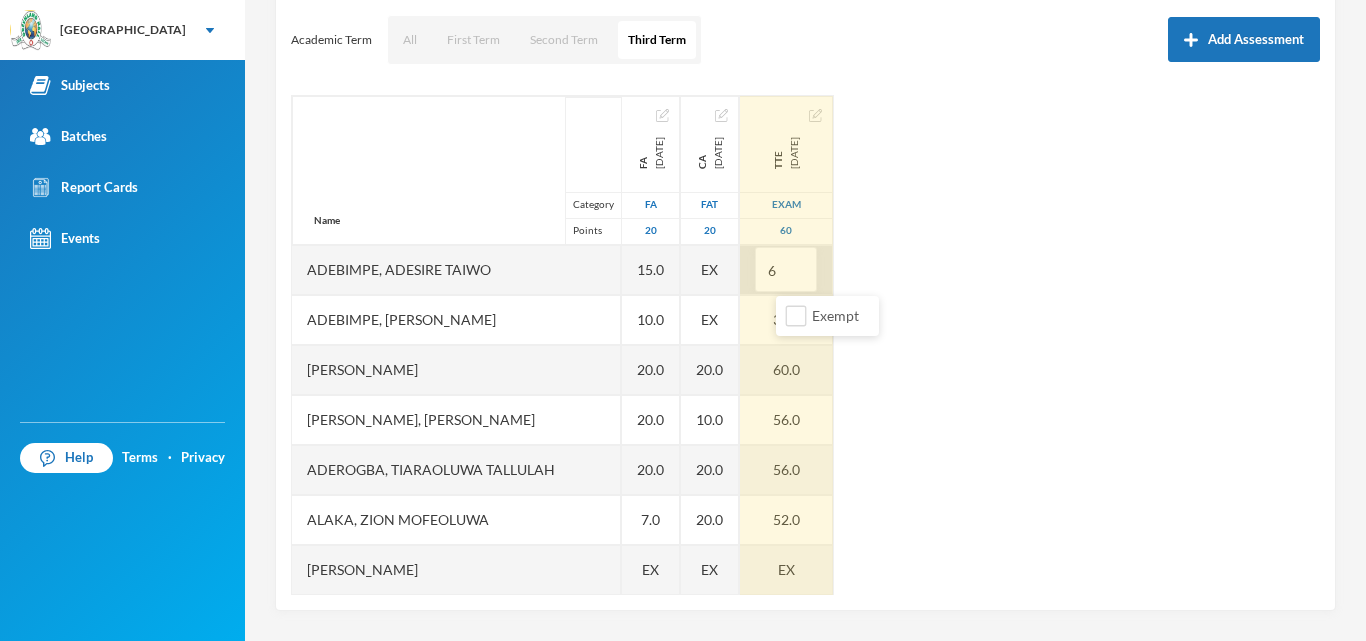type on "60" 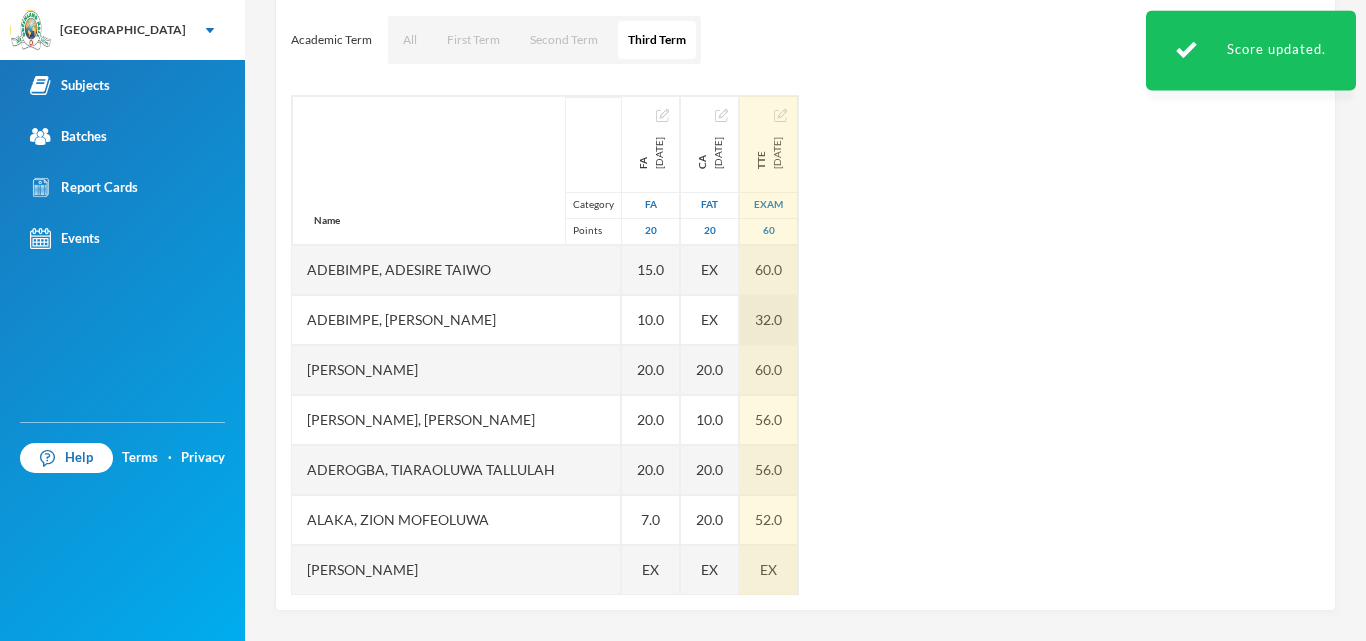 click on "32.0" at bounding box center (769, 320) 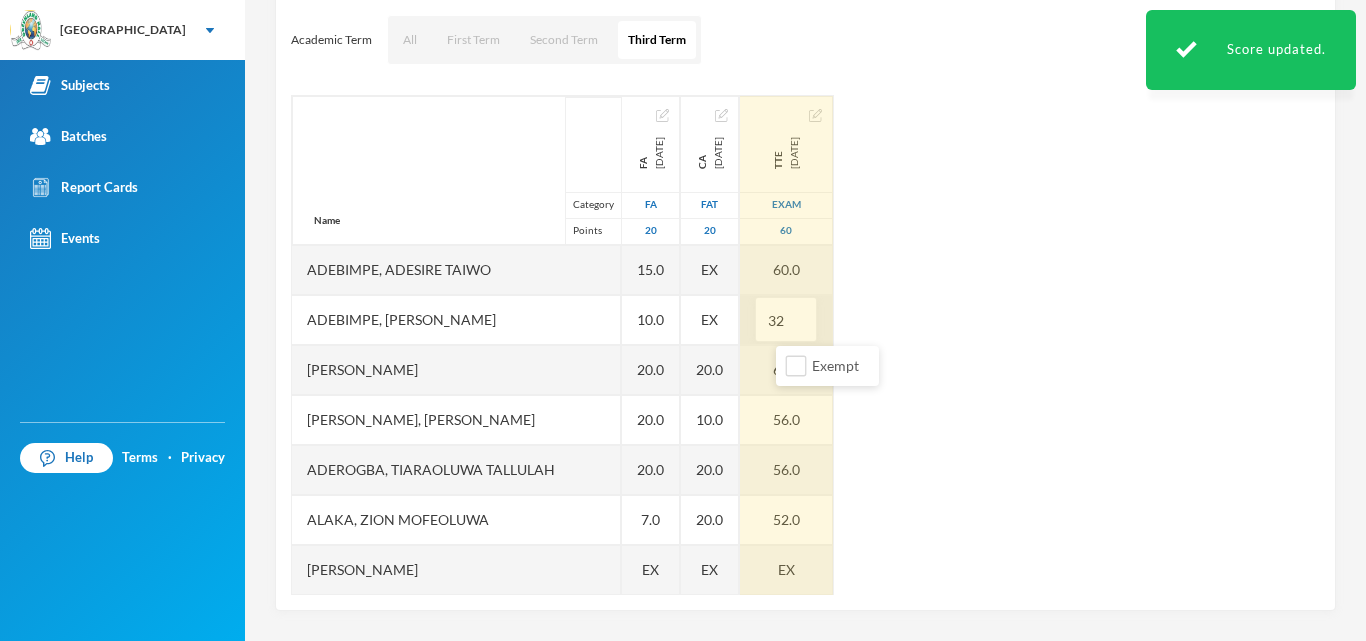 type on "3" 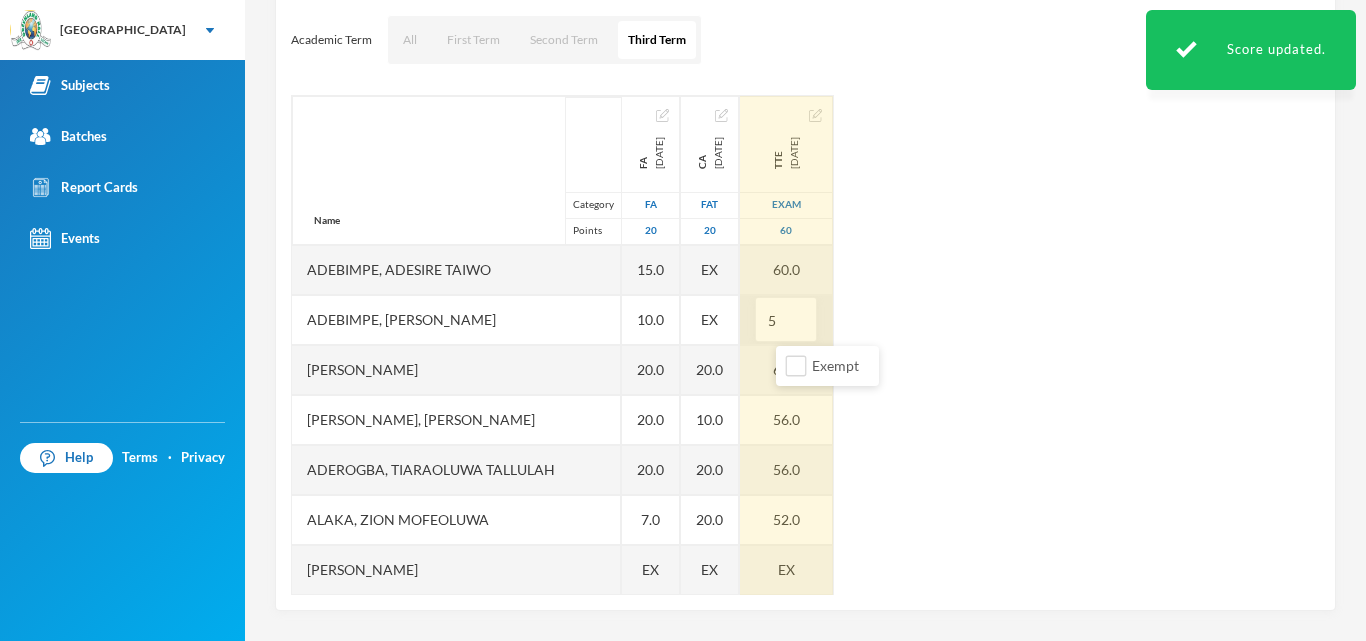 type on "52" 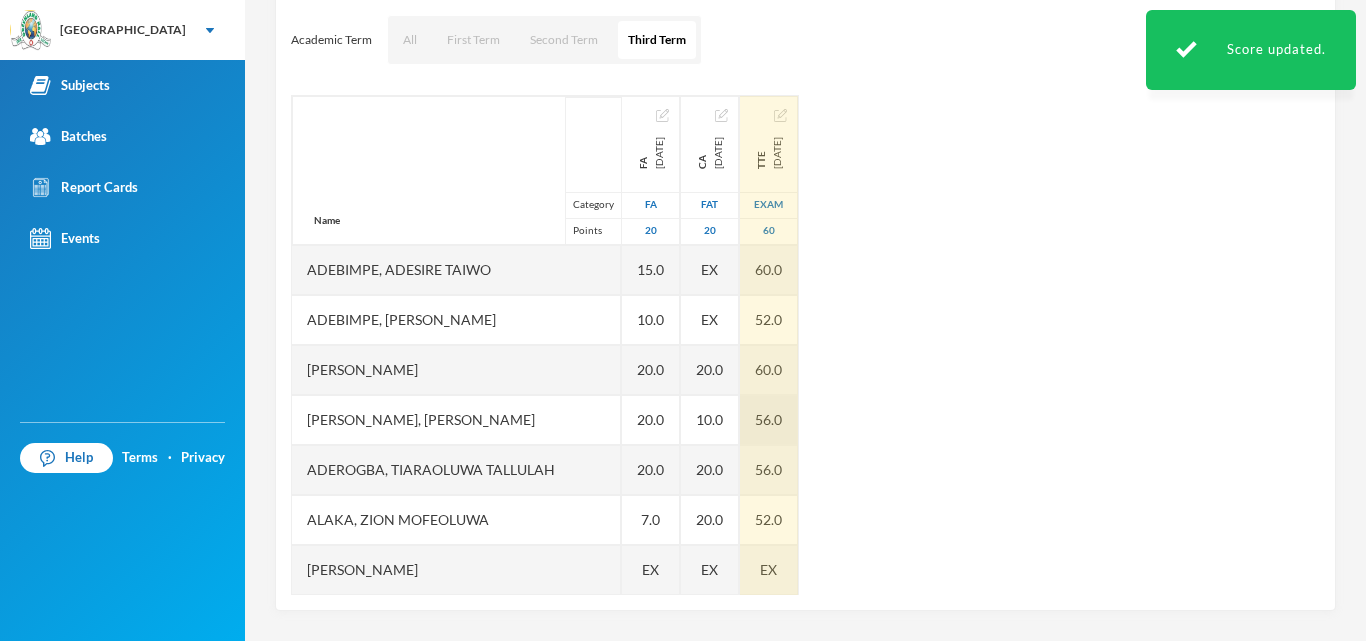 click on "56.0" at bounding box center [769, 420] 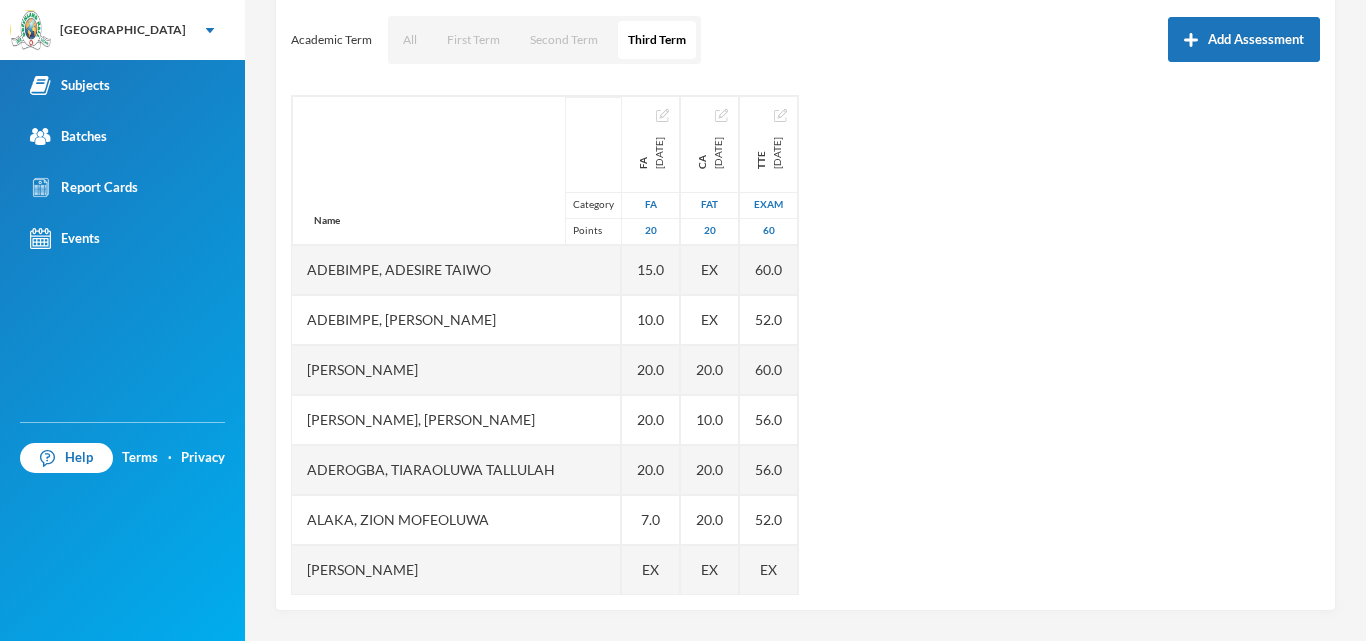 click on "Name   Category Points Adebimpe, Adesire Taiwo Adebimpe, Adesola Kehinde Adeleke, Ahmad Adefolahanmi Adeluka, Sharon Oluwadarasimi Aderogba, Tiaraoluwa Tallulah Alaka, Zion Mofeoluwa Arowolo, Abdulrahman Adedolapo Emmanuel, Destiny Yosolaoluwa Oshunkoya, Ilerioluwa Oluwafikayomi Pius, Zion Oseremen FA 2025-05-23 FA 20 15.0 10.0 20.0 20.0 20.0 7.0 EX 10.0 5.0 10.0 CA 2025-06-26 FAT 20 EX EX 20.0 10.0 20.0 20.0 EX 2.0 5.0 2.0 TTE 2025-07-18 Exam 60 60.0 52.0 60.0 56.0 56.0 52.0 EX 56.0" at bounding box center [805, 345] 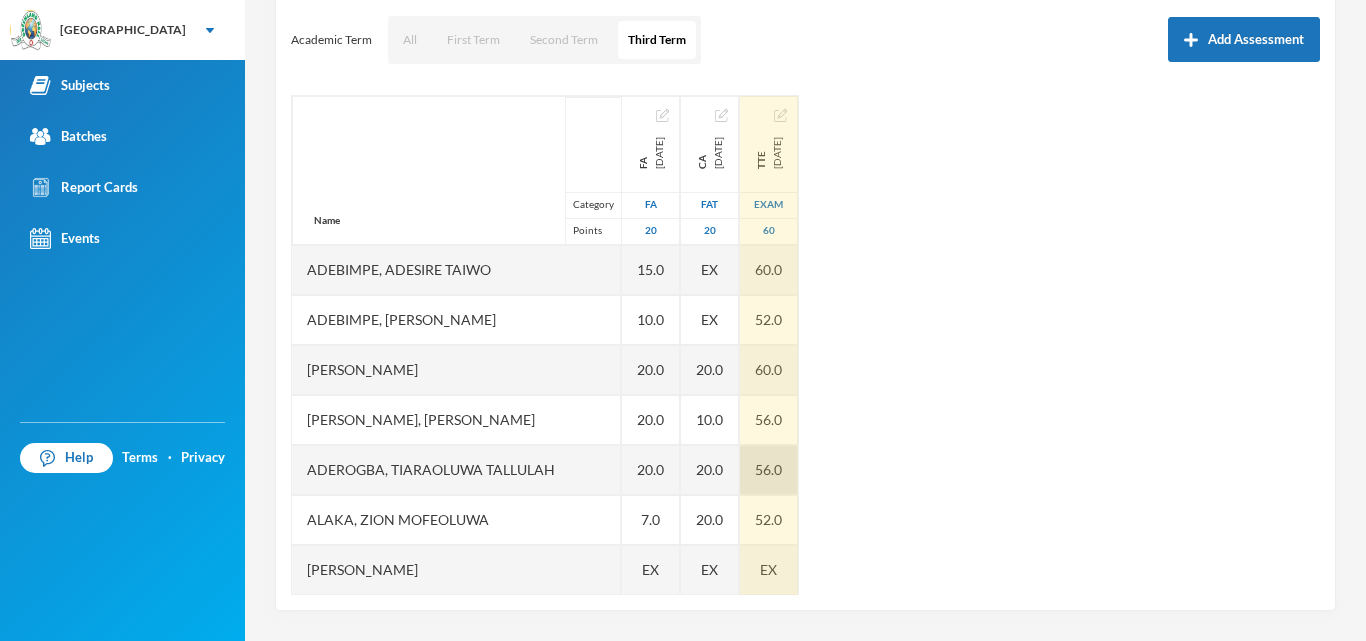 click on "56.0" at bounding box center (769, 470) 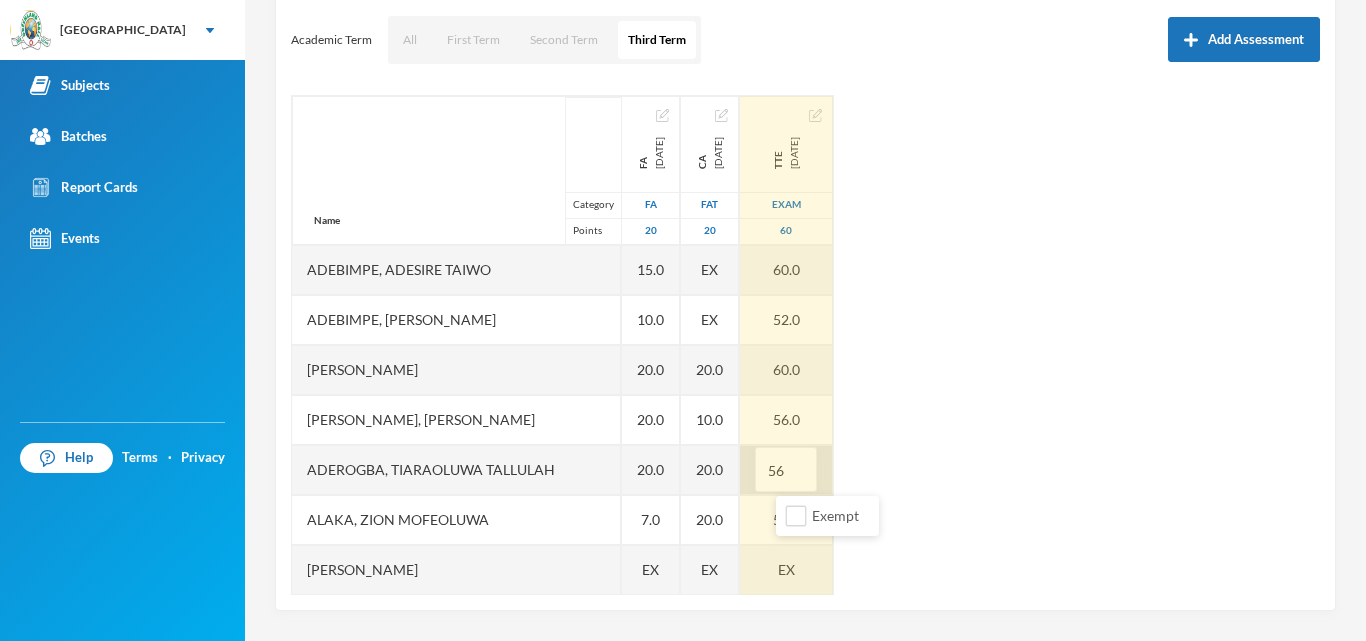type on "5" 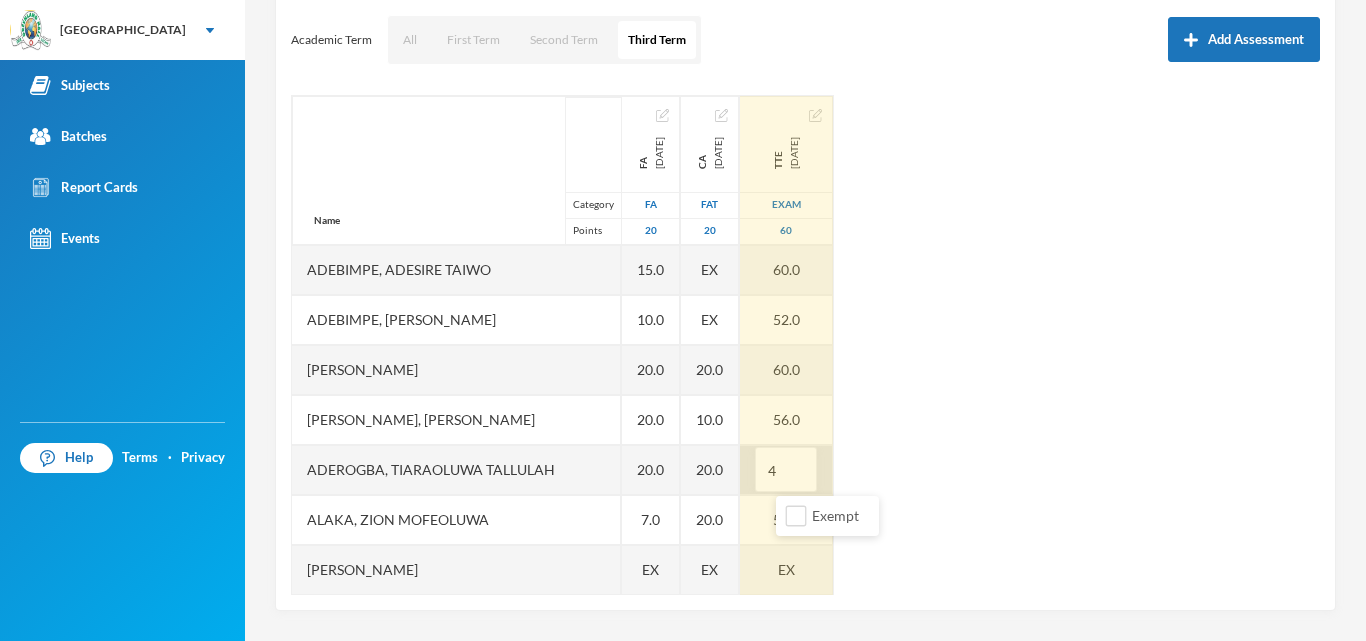 type on "44" 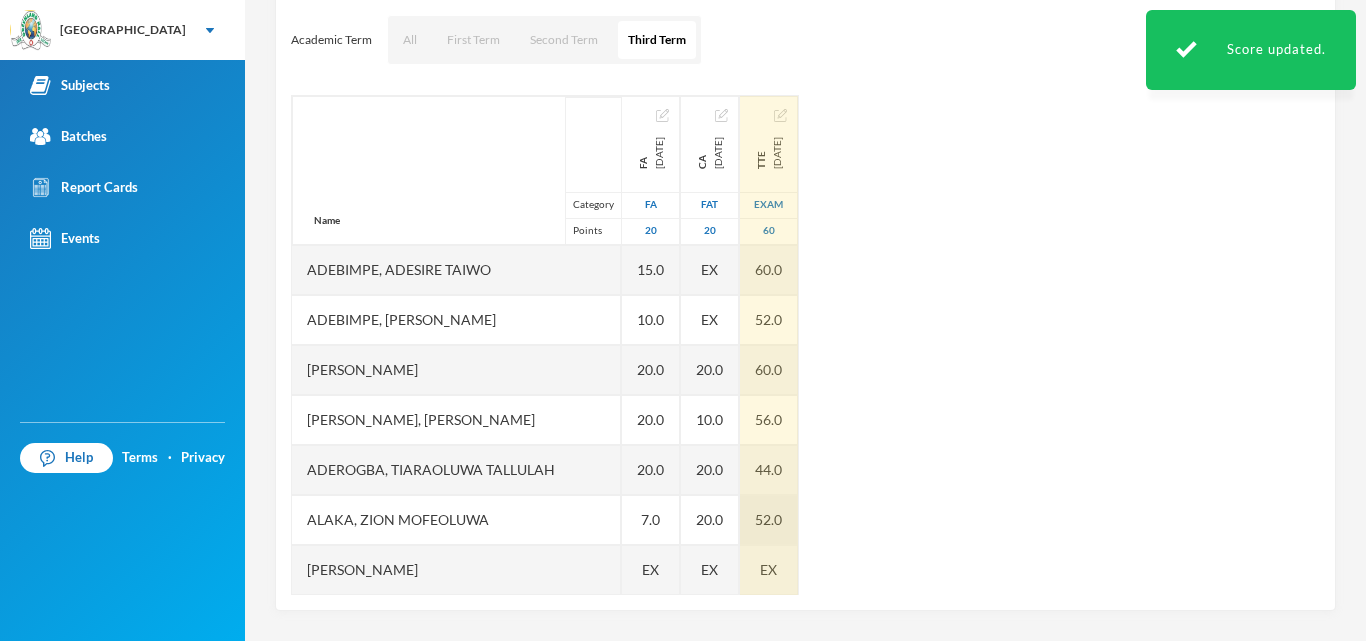 click on "52.0" at bounding box center [769, 520] 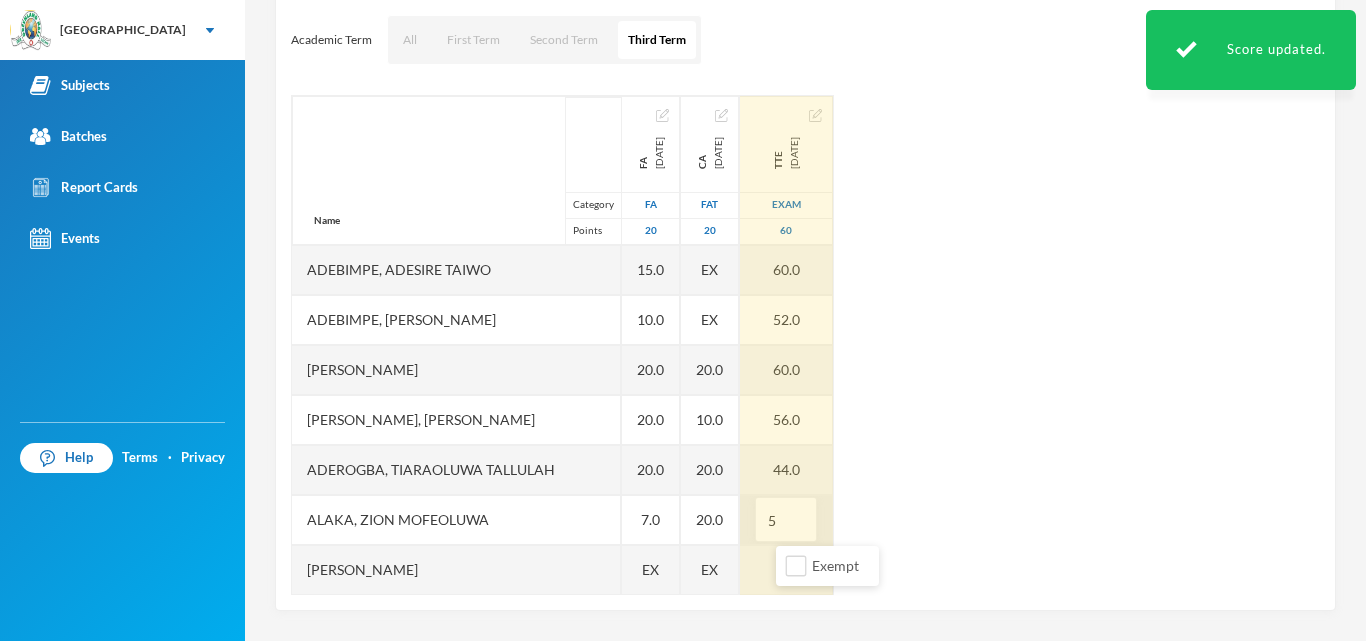 type on "56" 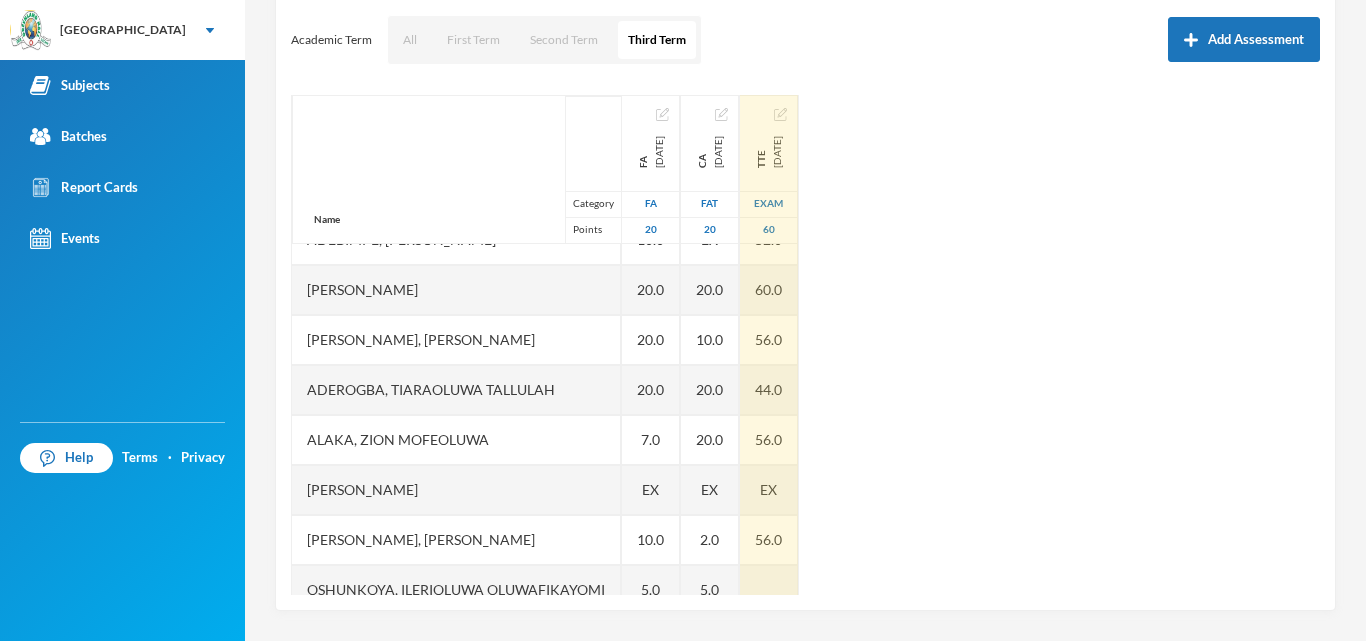 scroll, scrollTop: 151, scrollLeft: 0, axis: vertical 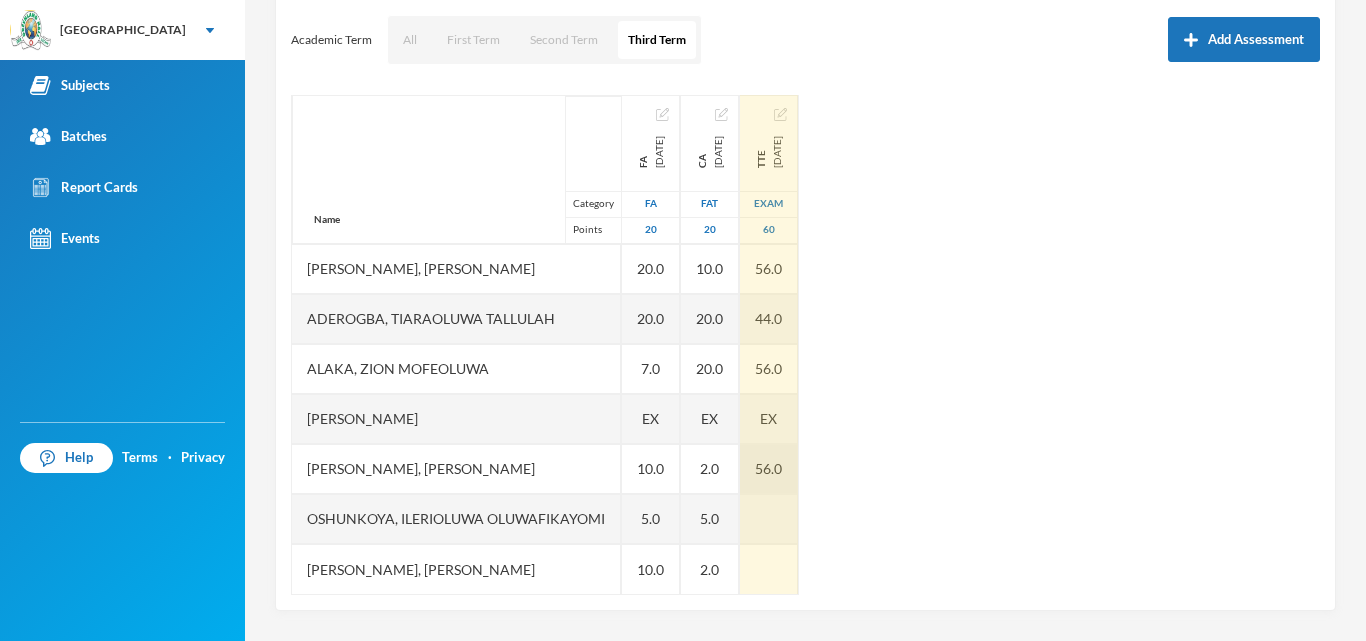 click on "56.0" at bounding box center [769, 469] 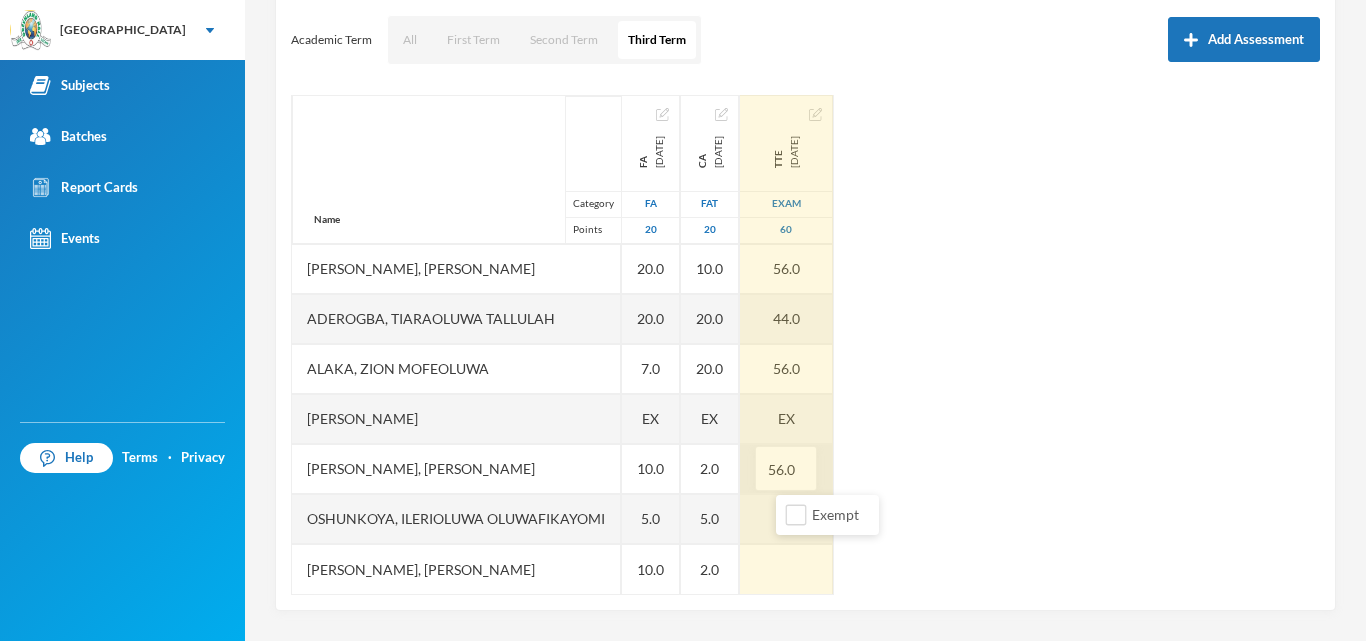 type on "56." 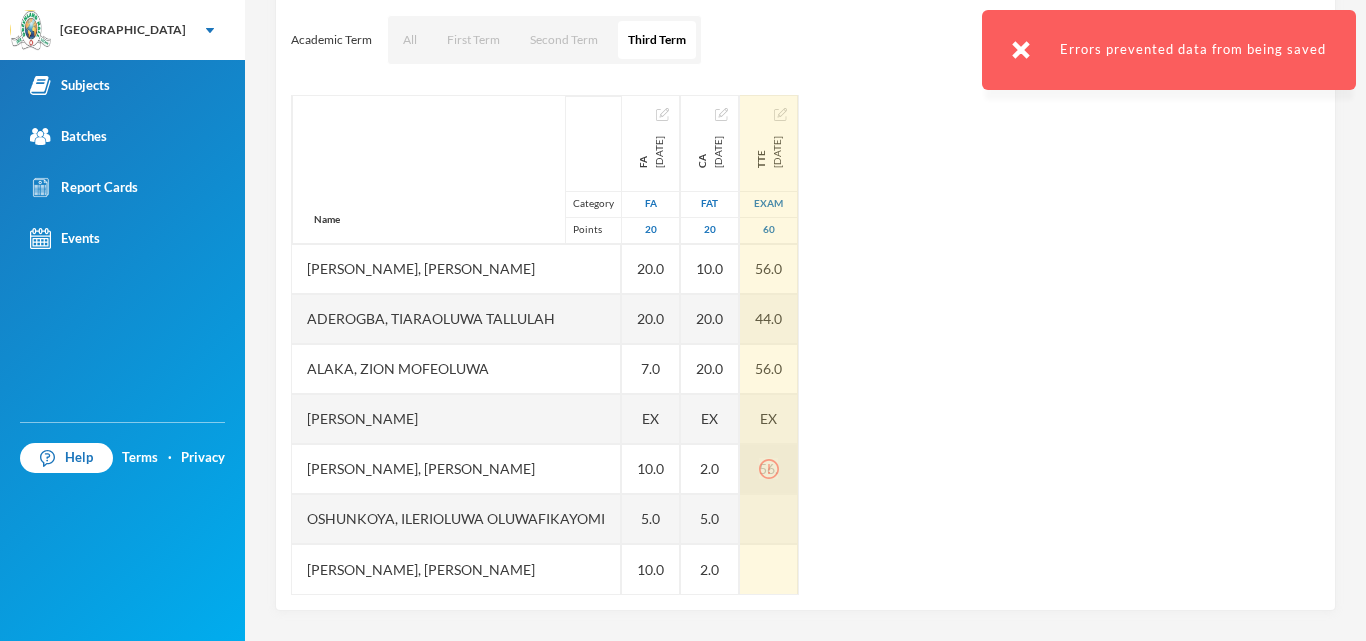 click on "56." at bounding box center (769, 469) 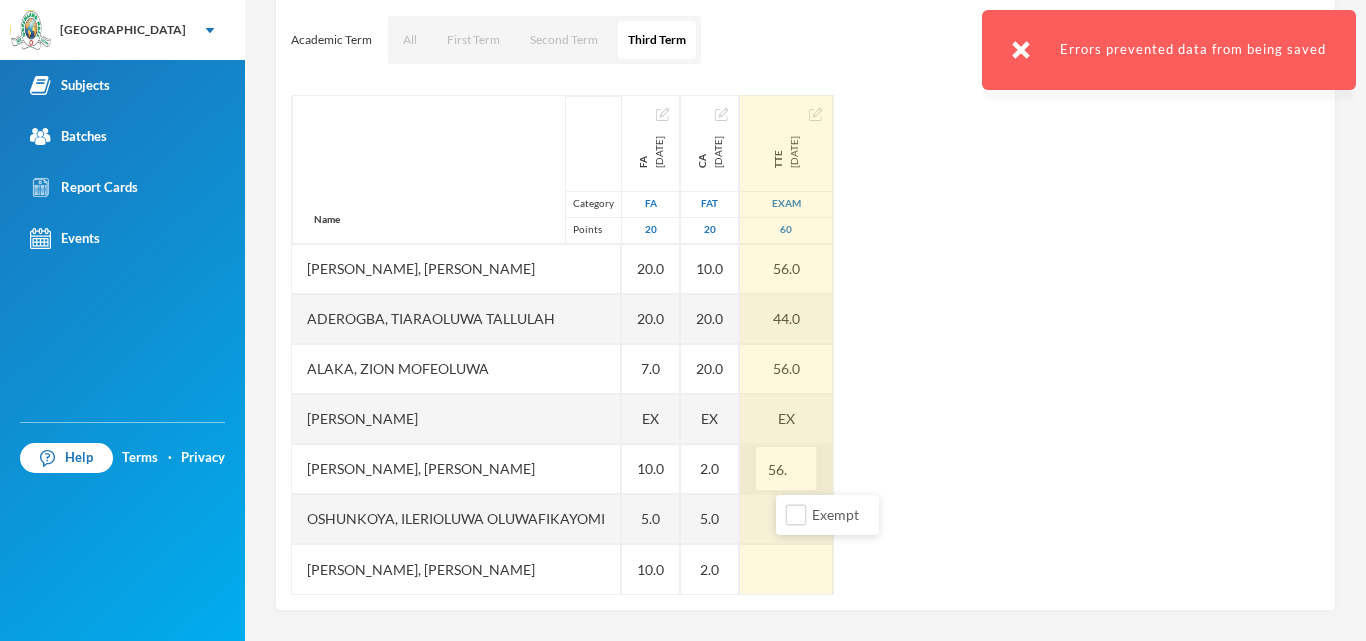 type on "56" 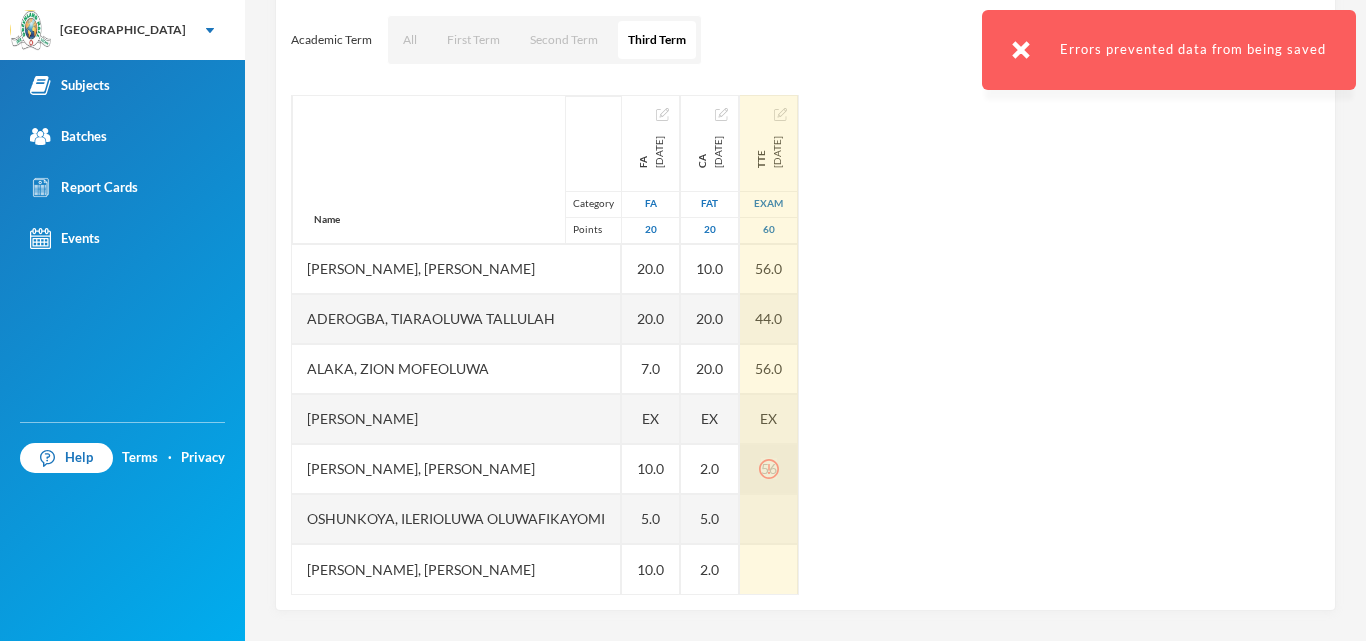 click 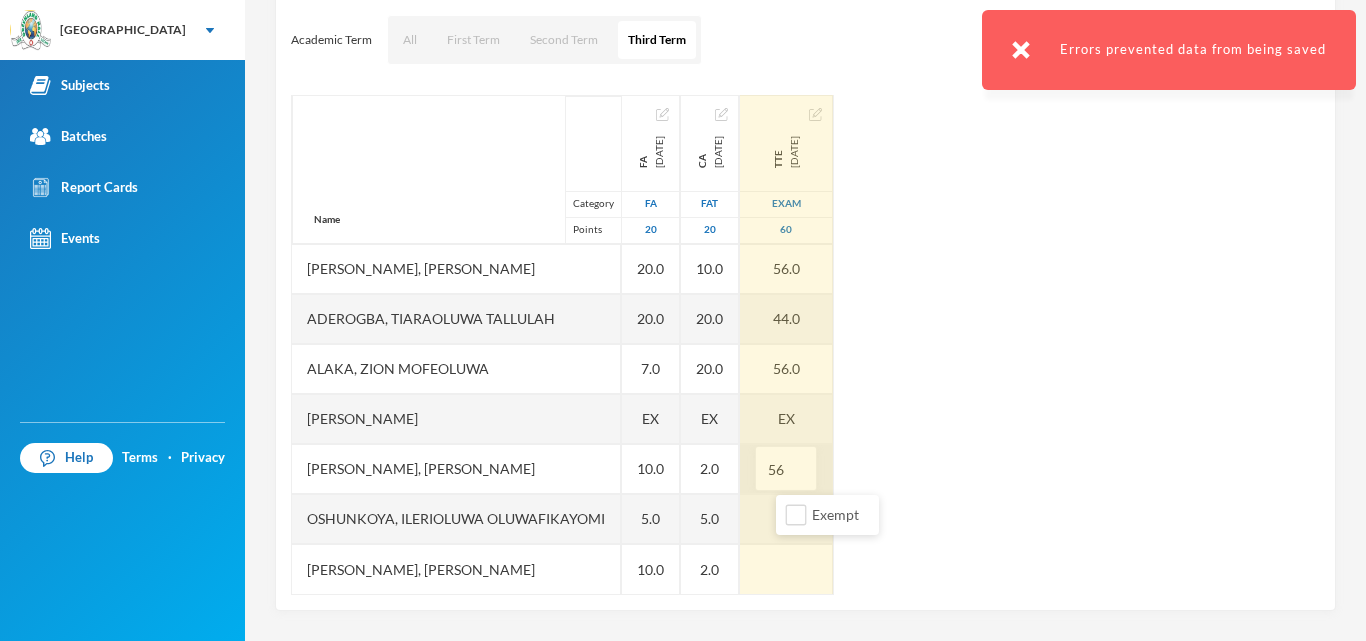 type on "5" 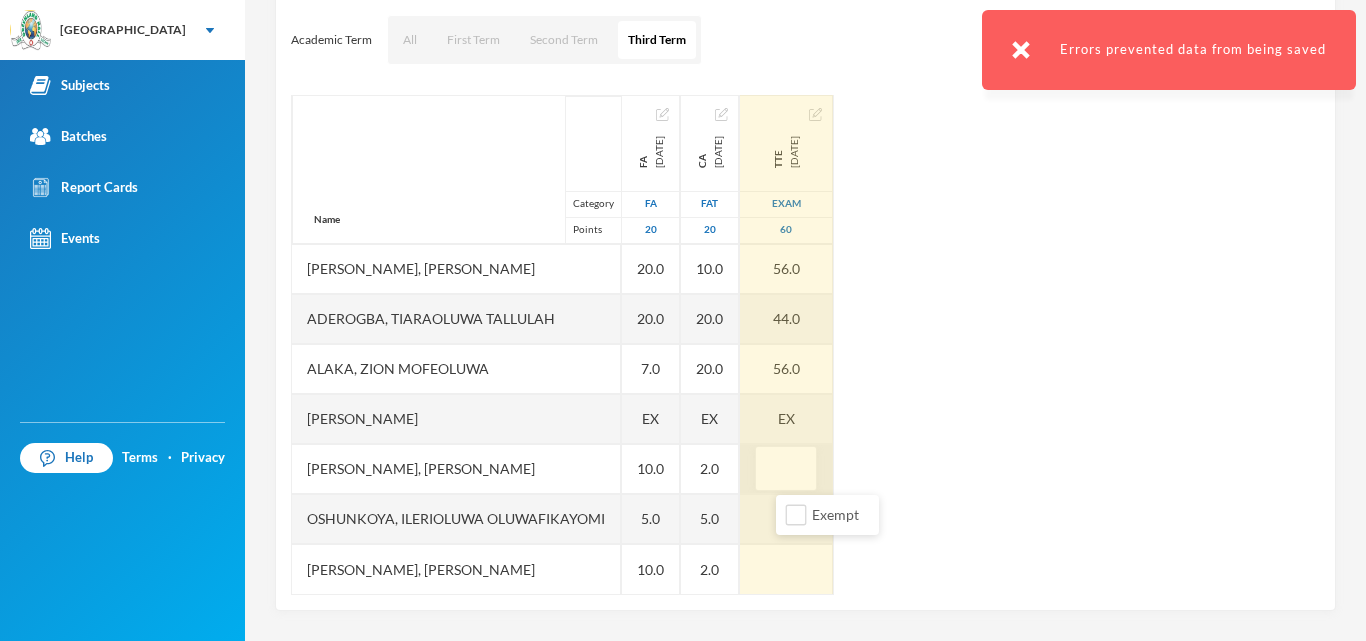 type on "7" 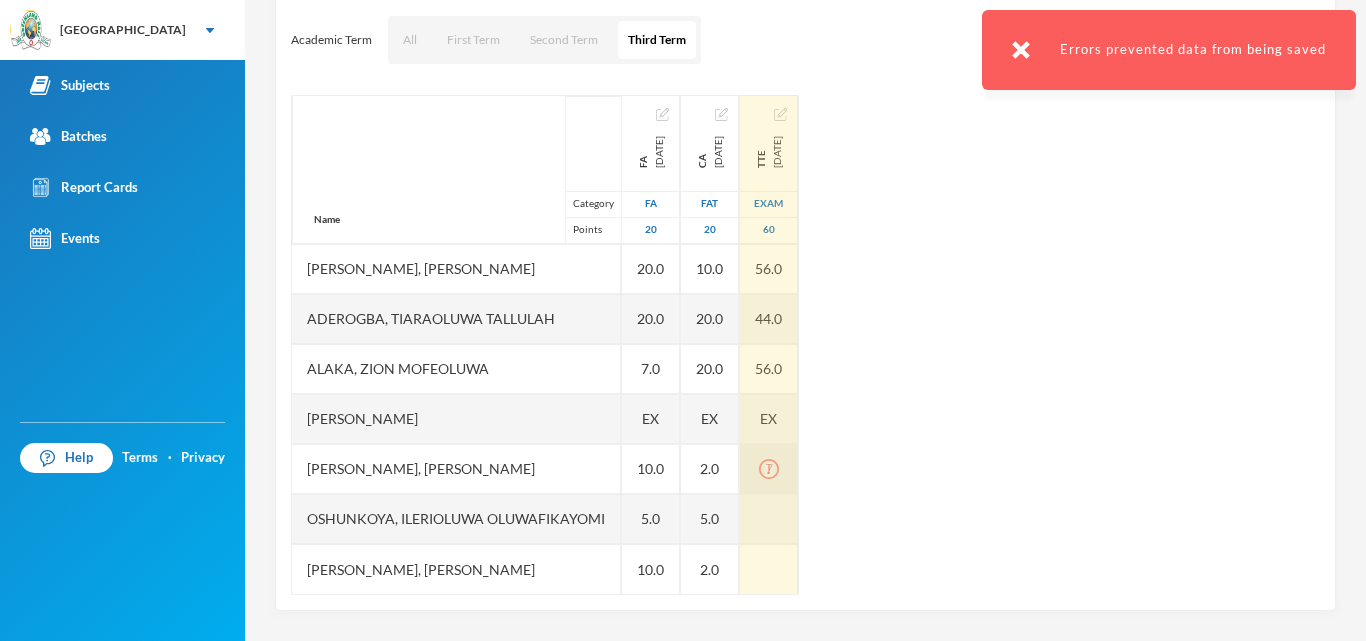 click 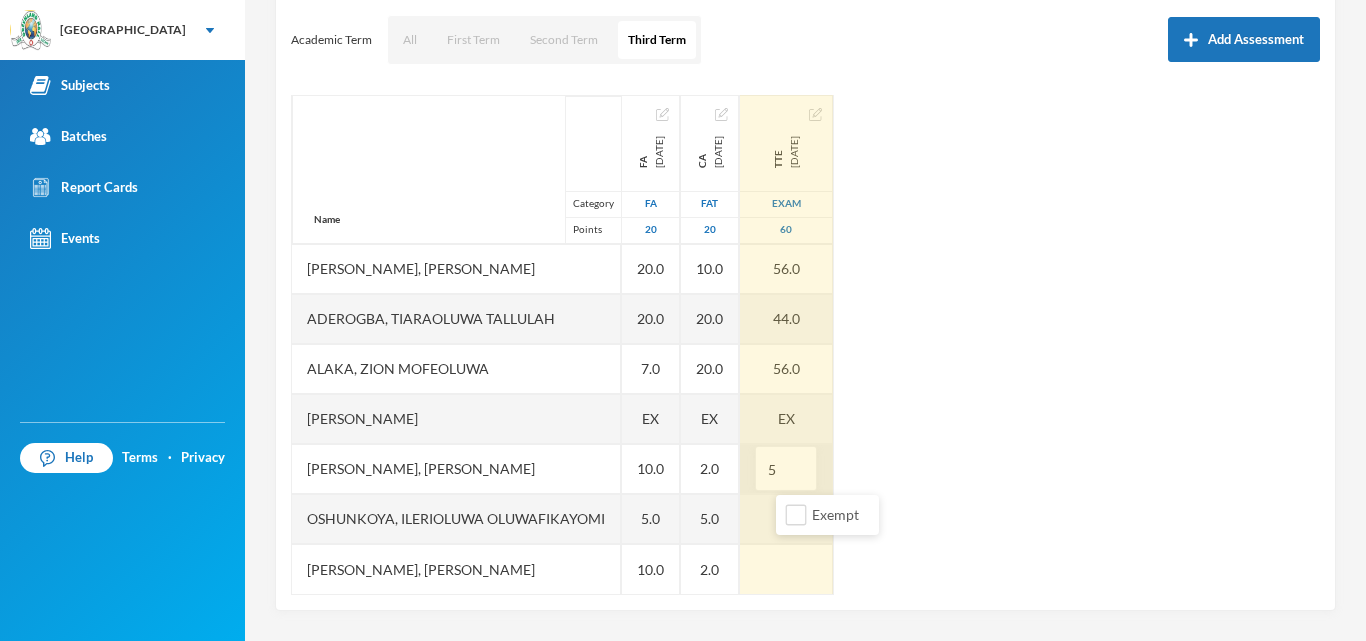 type on "56" 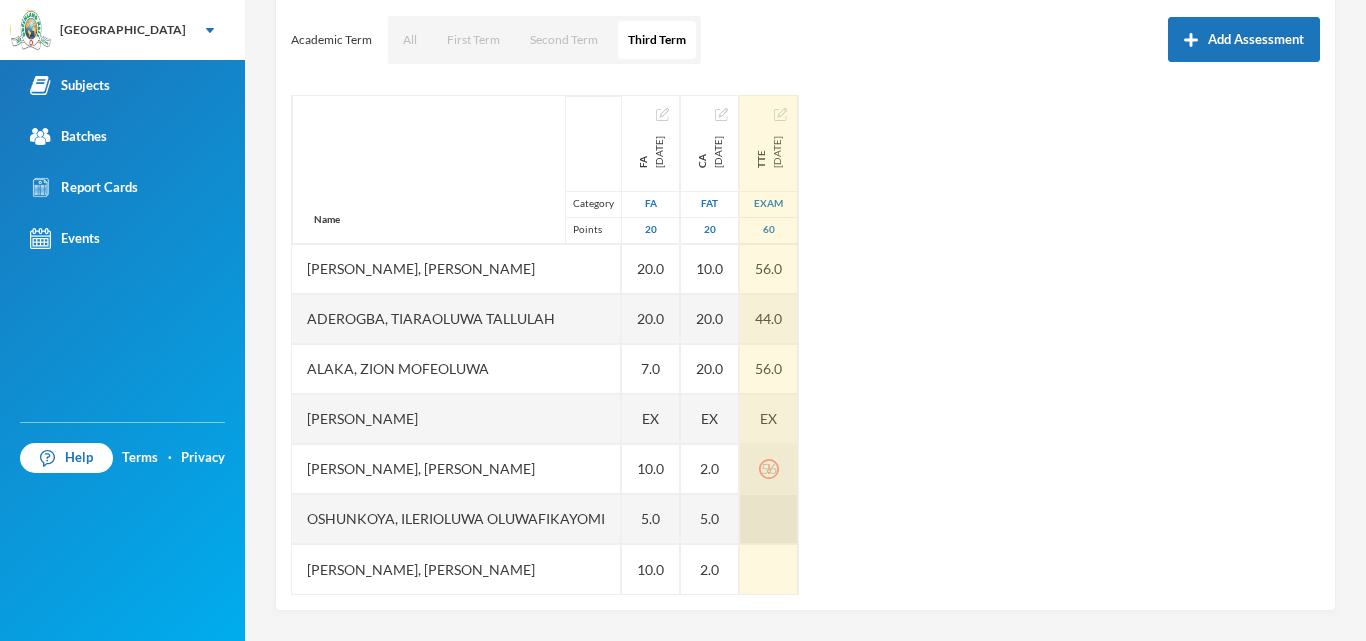 click at bounding box center [769, 519] 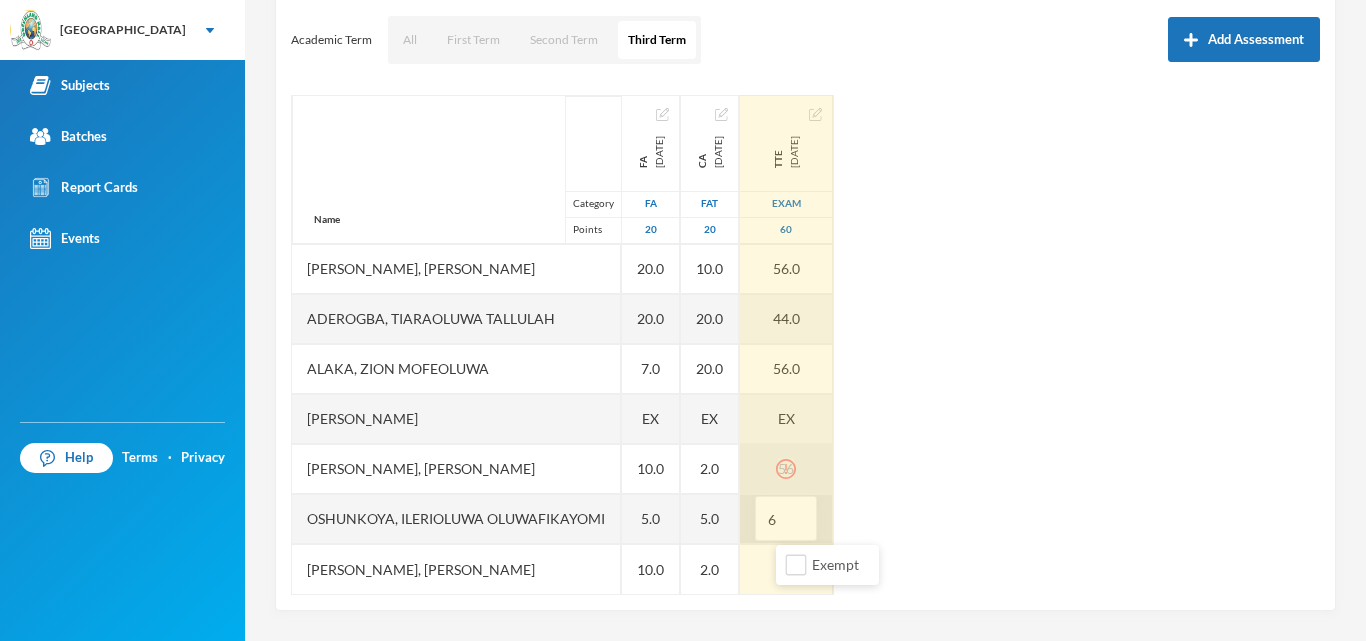 type on "60" 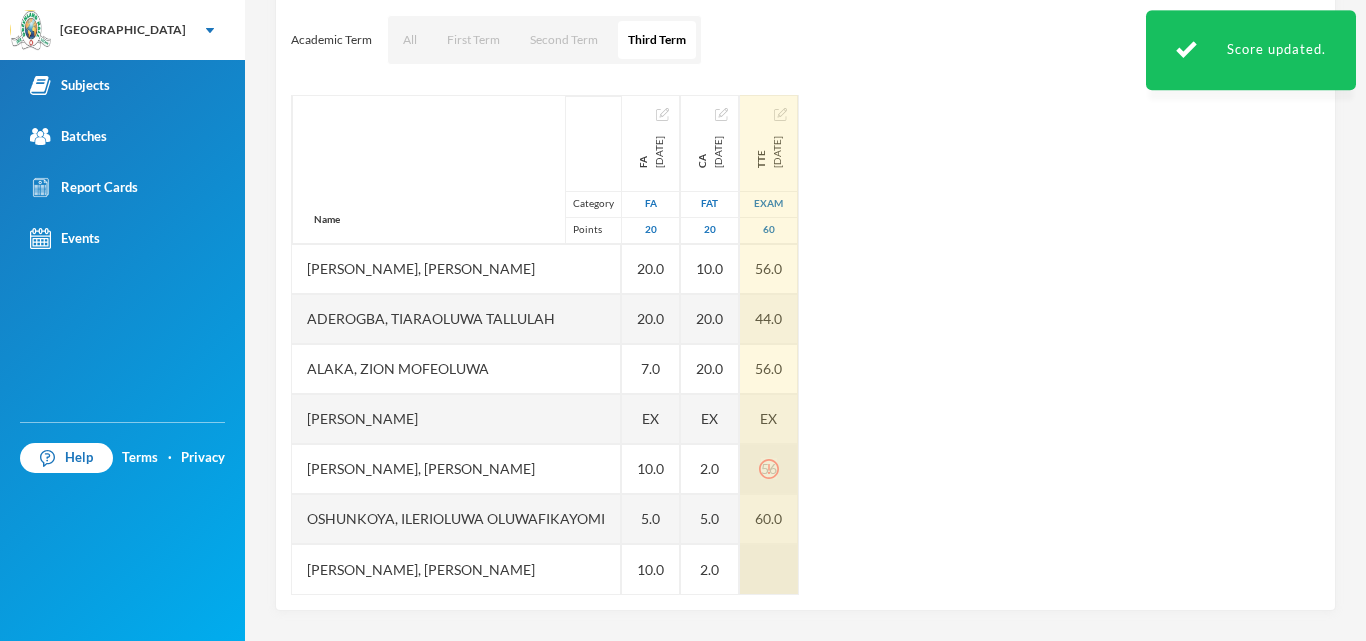 click at bounding box center (769, 569) 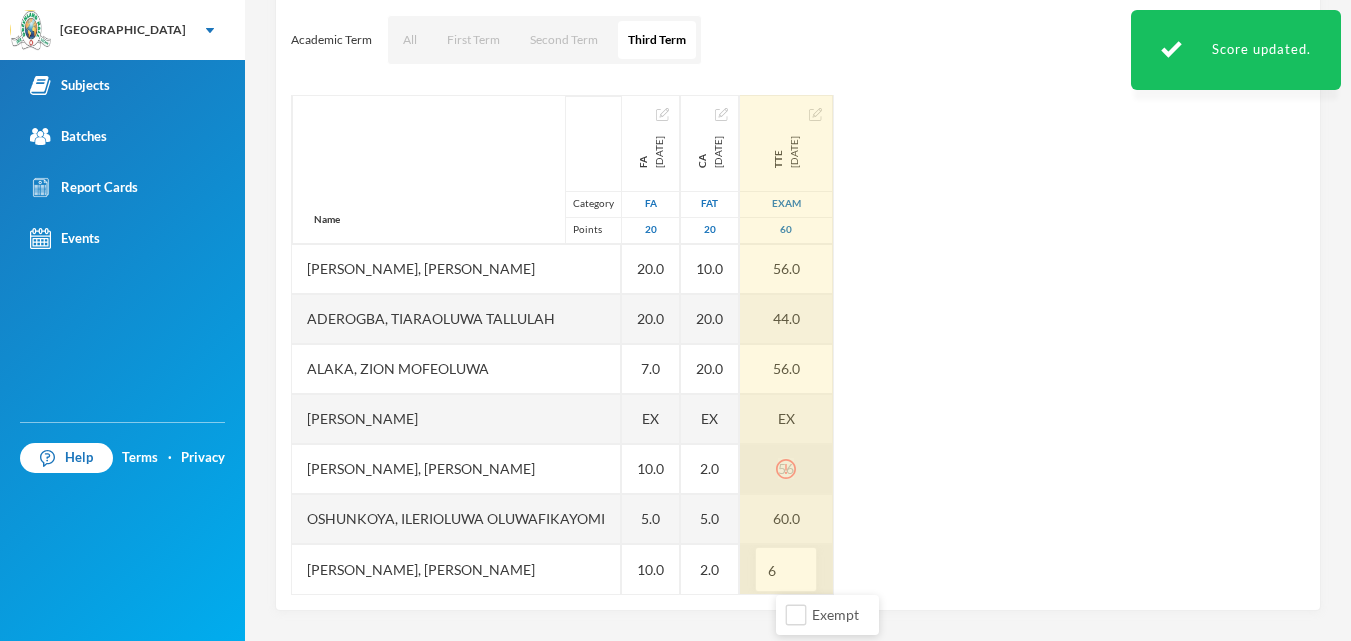 type on "60" 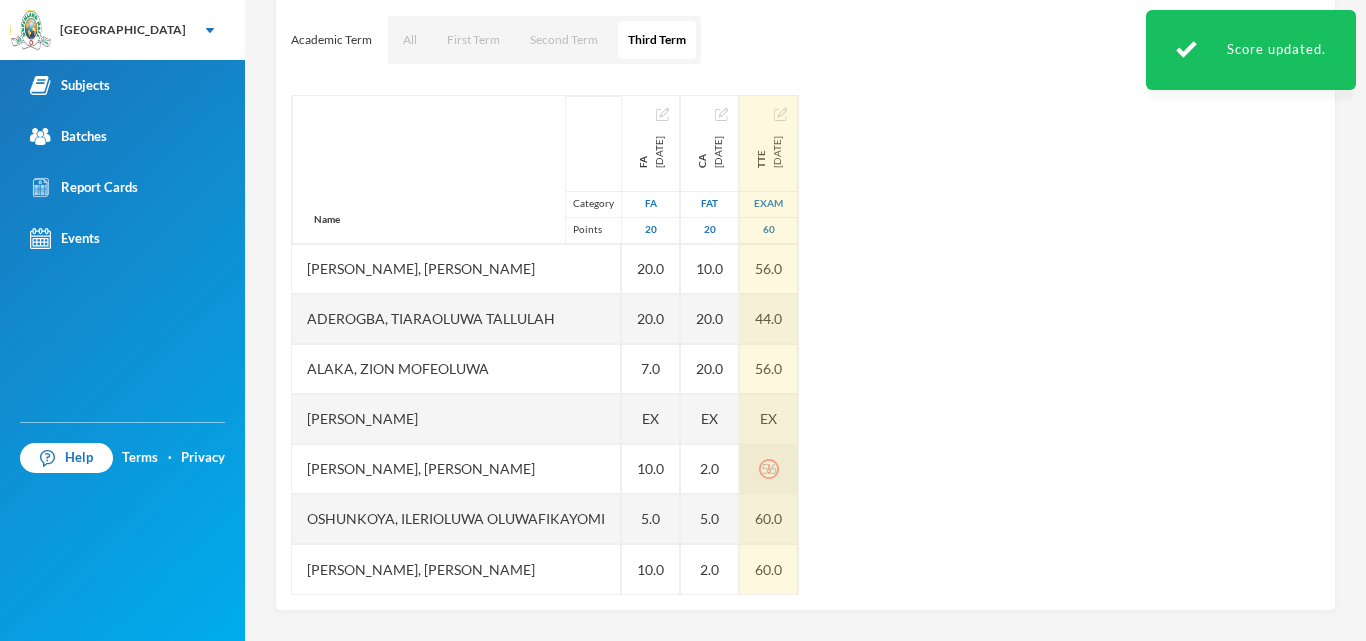 click on "60.0" at bounding box center (769, 569) 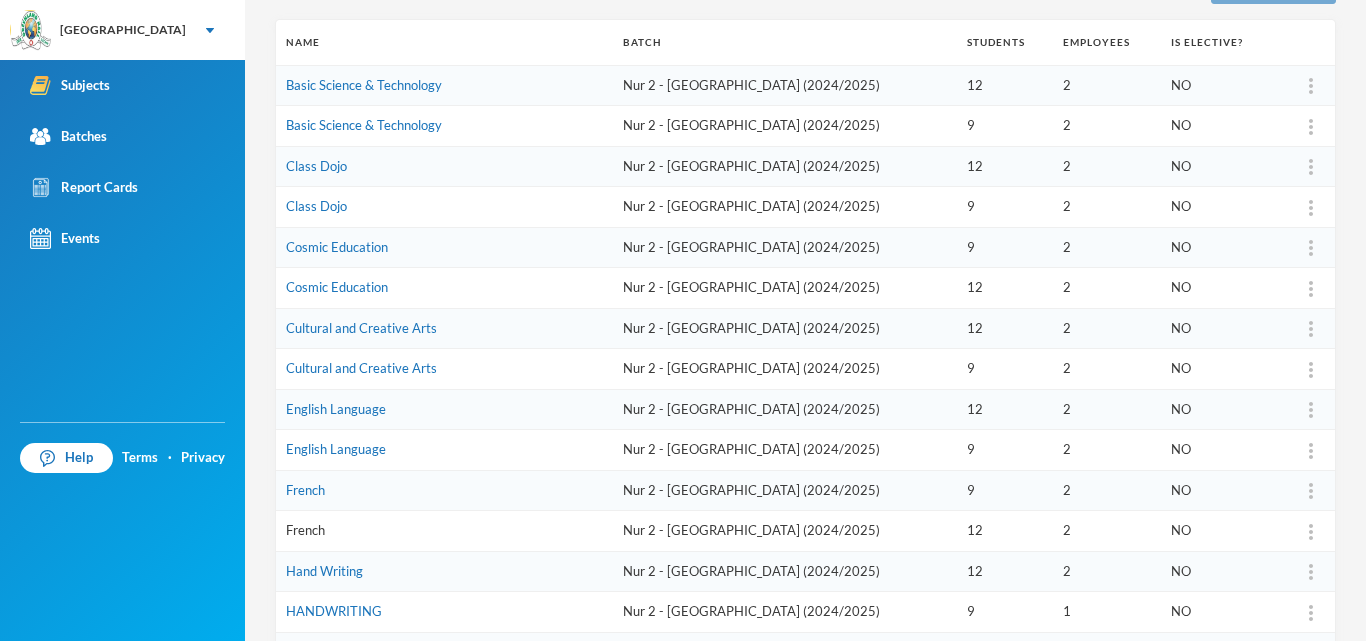 click on "French" at bounding box center [305, 530] 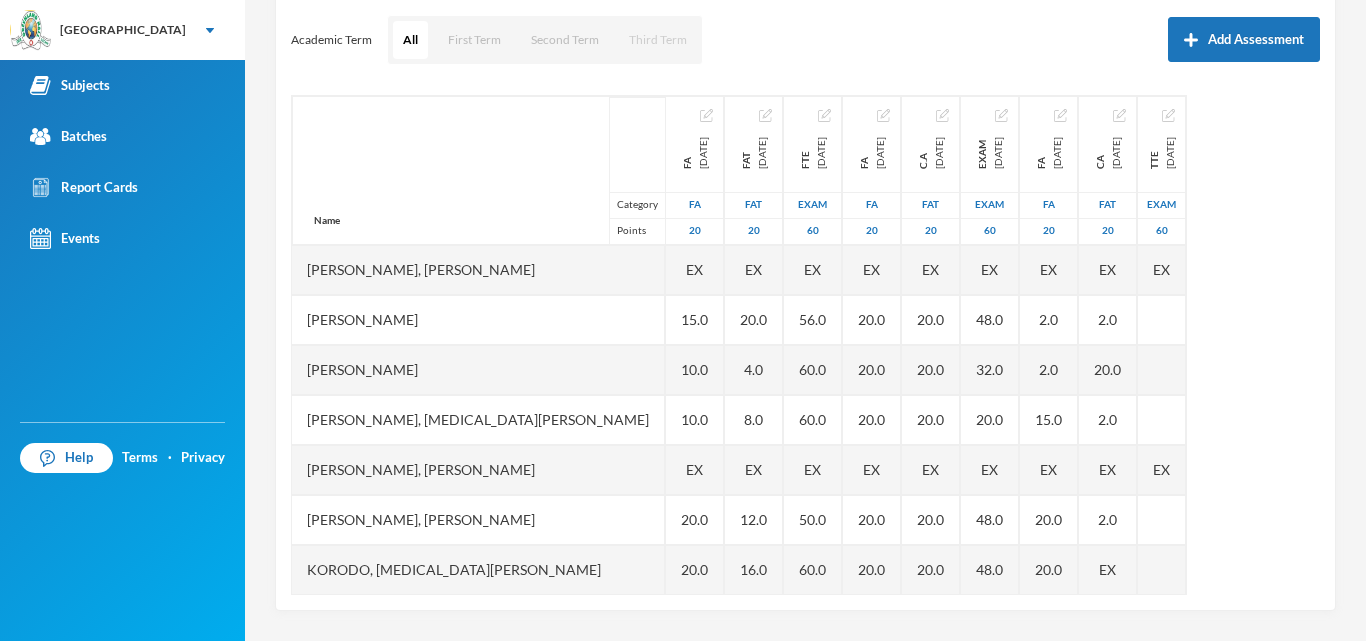 click on "Third Term" at bounding box center (658, 40) 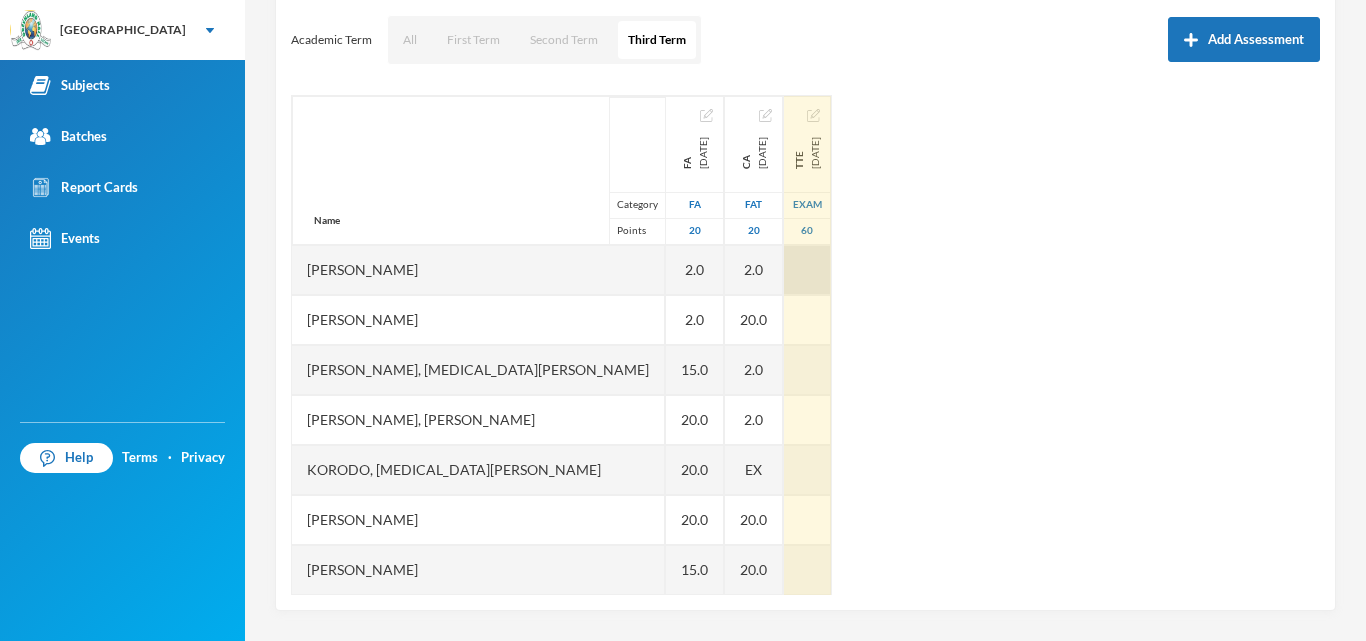 click at bounding box center [807, 270] 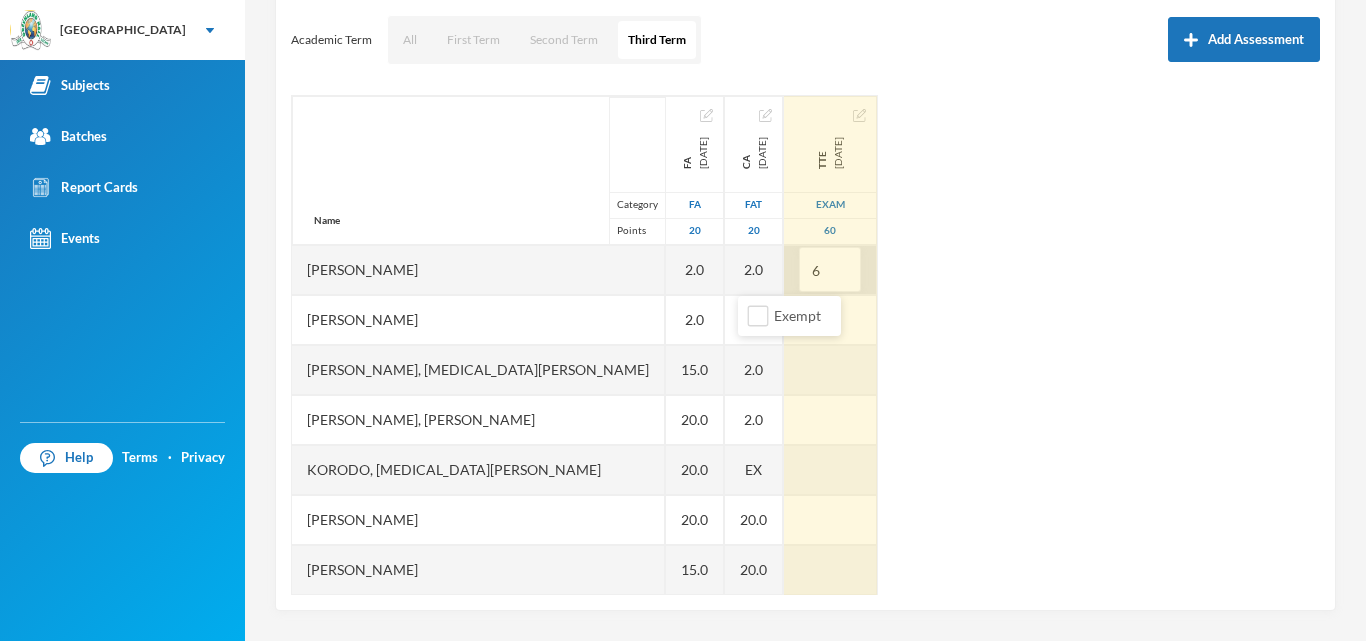 type on "60" 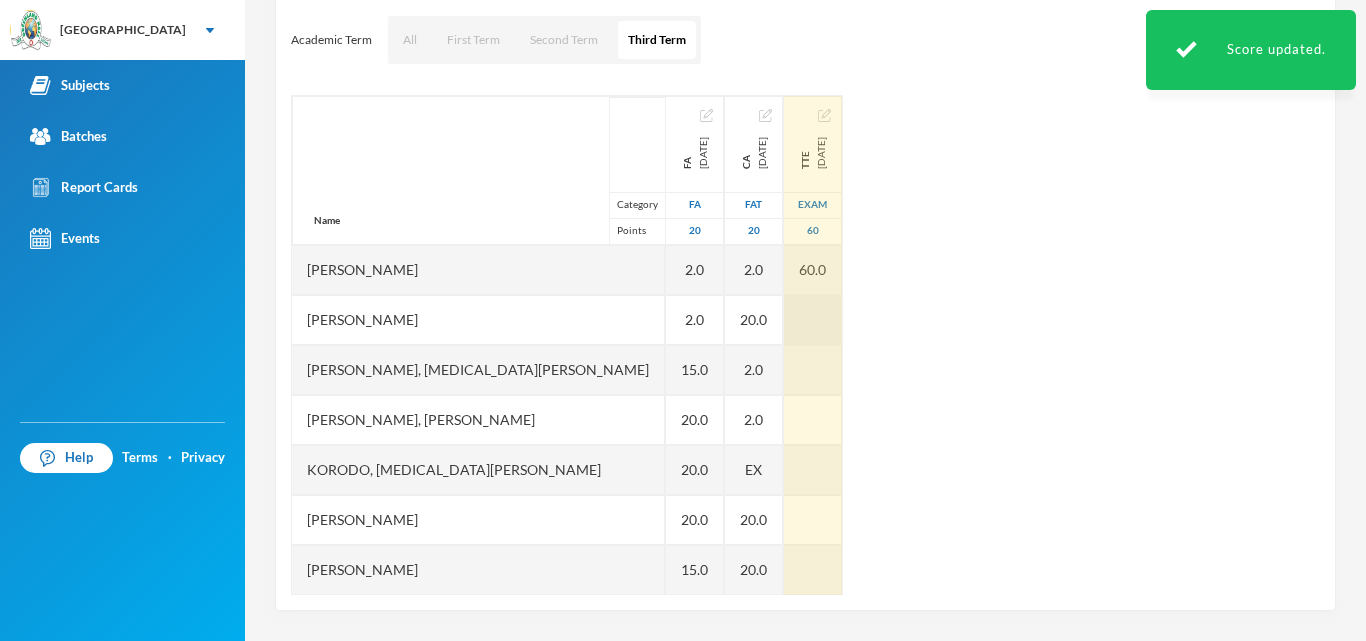 click at bounding box center [813, 320] 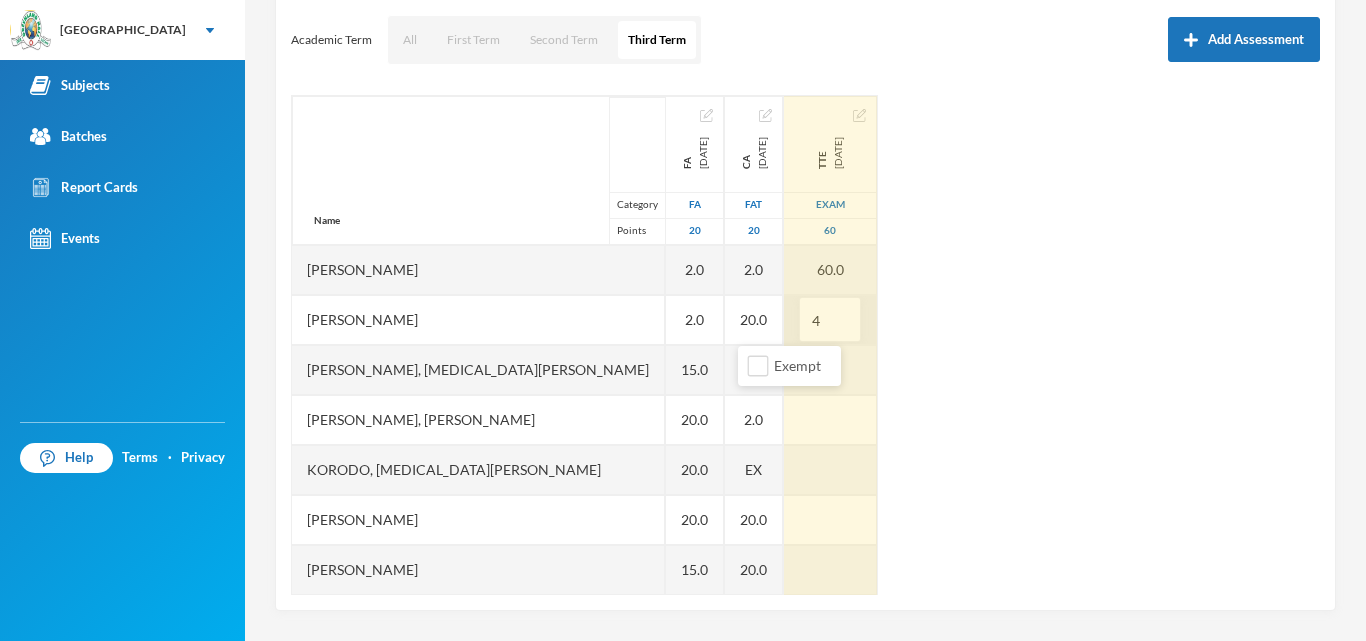 type on "44" 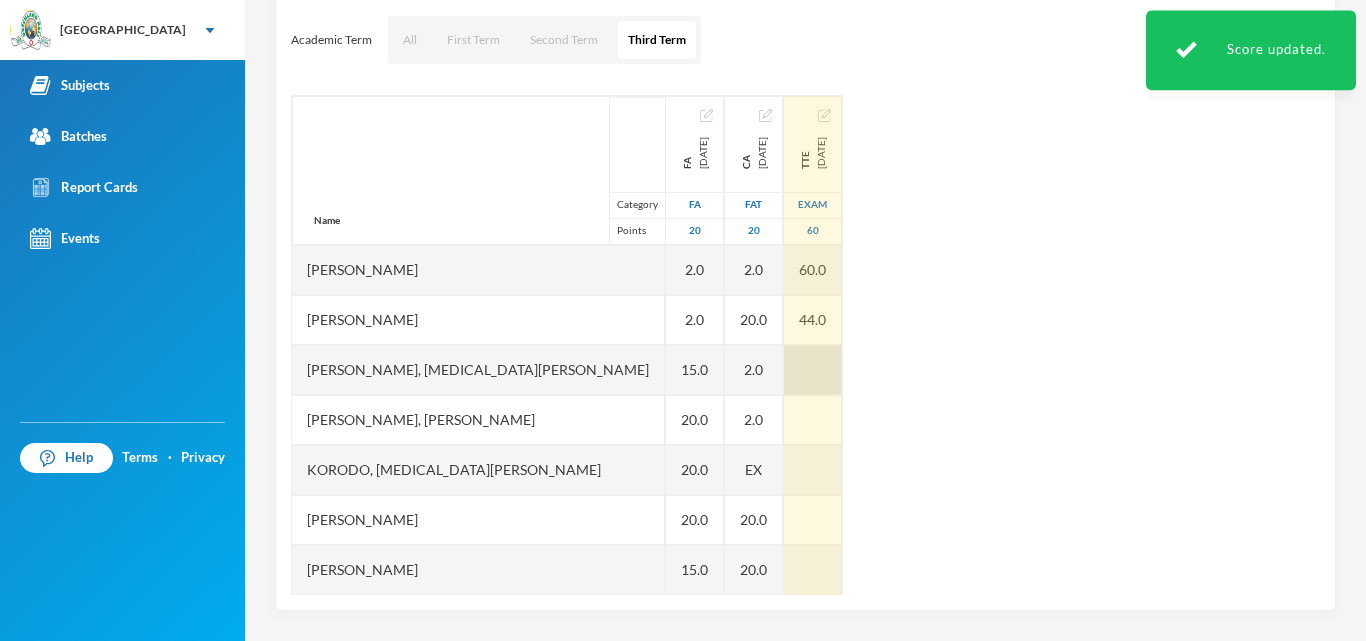 click at bounding box center (813, 370) 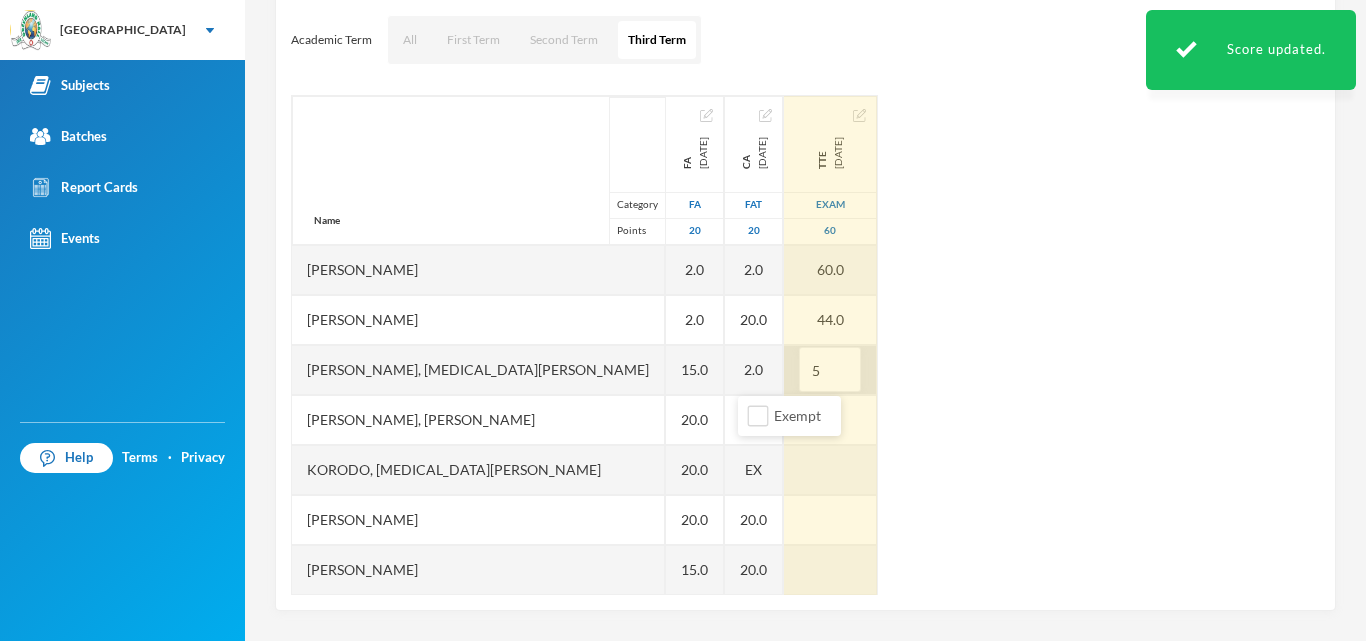 type on "56" 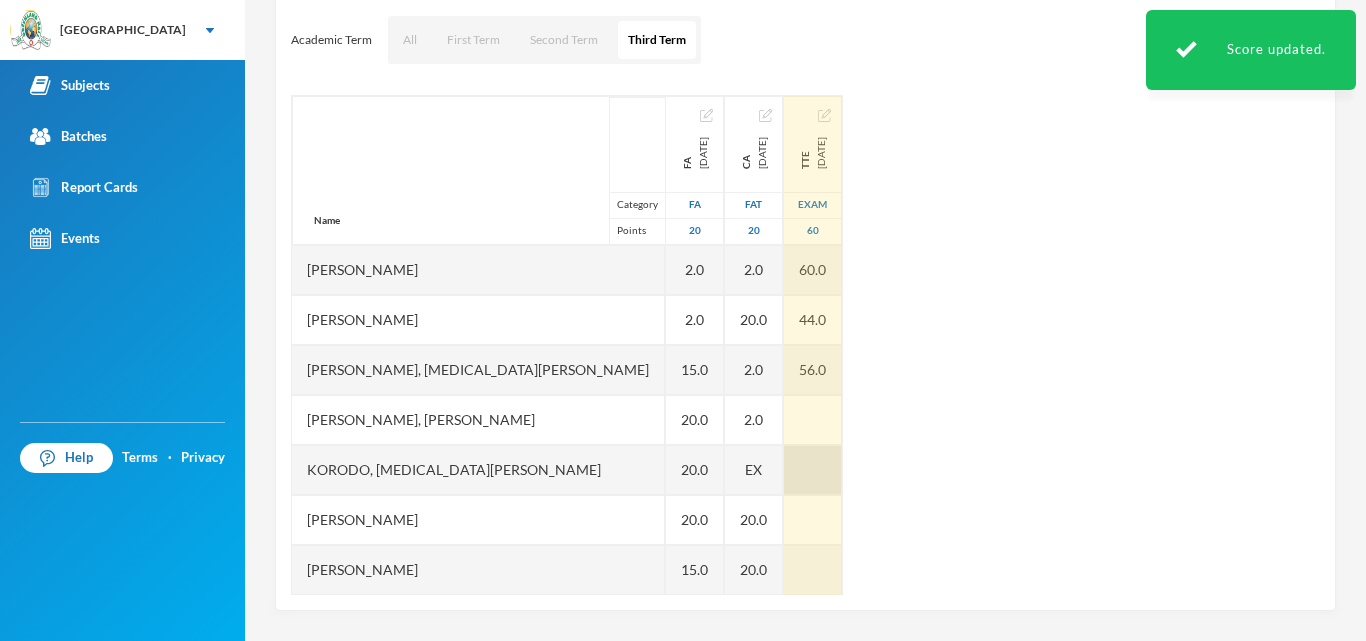 click at bounding box center (813, 420) 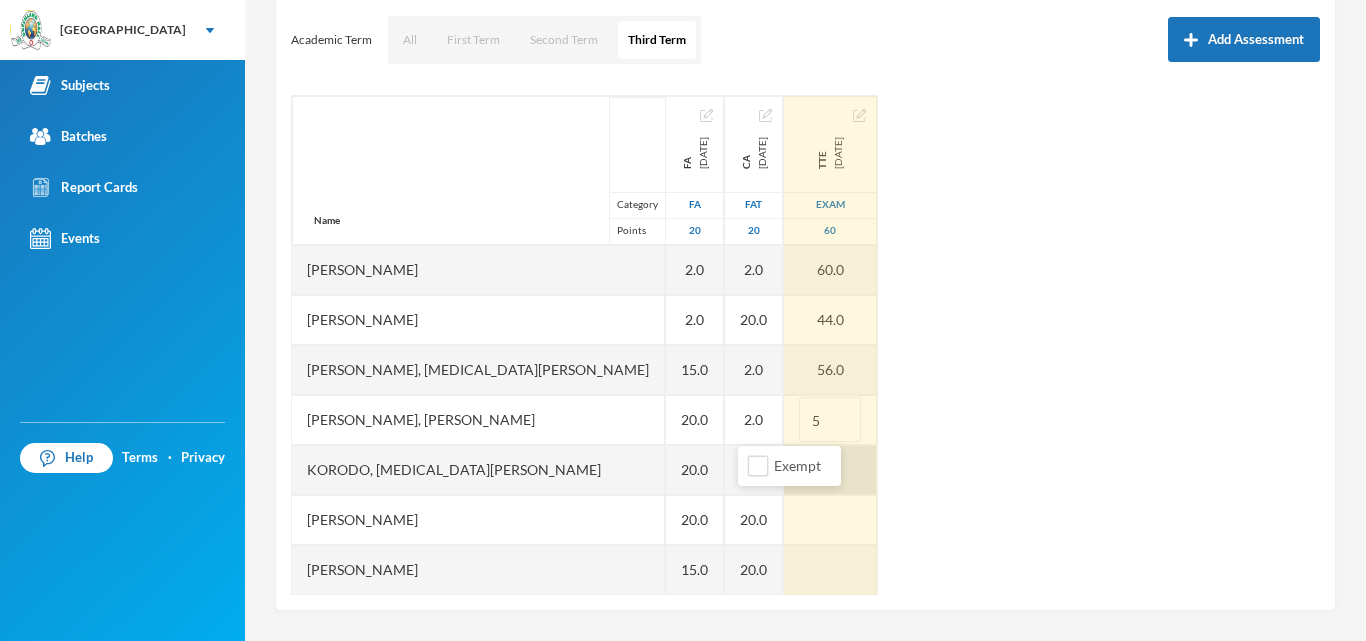 type on "56" 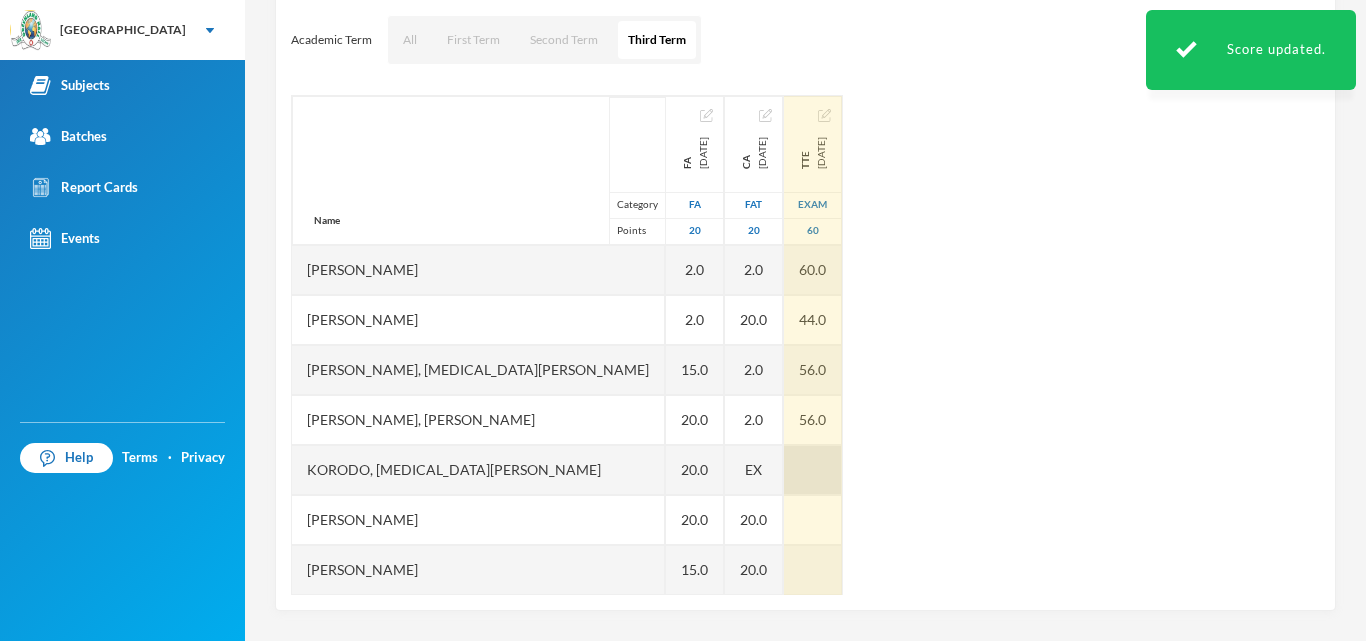 click at bounding box center (813, 470) 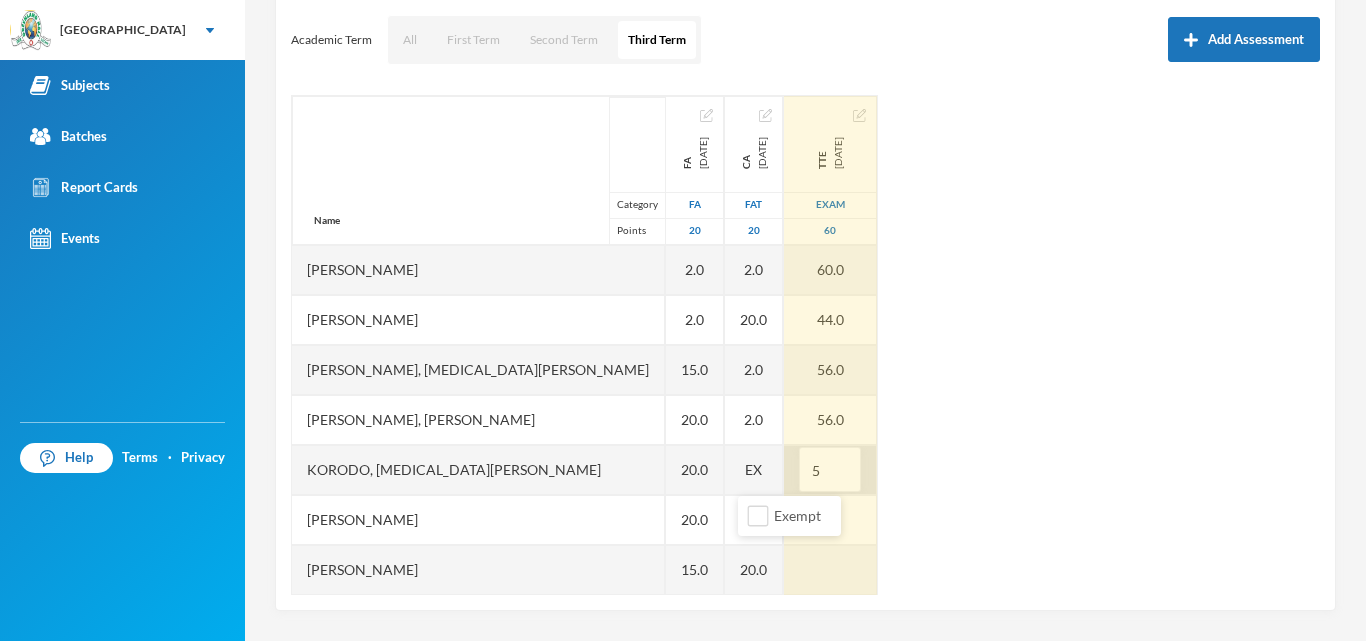 type on "52" 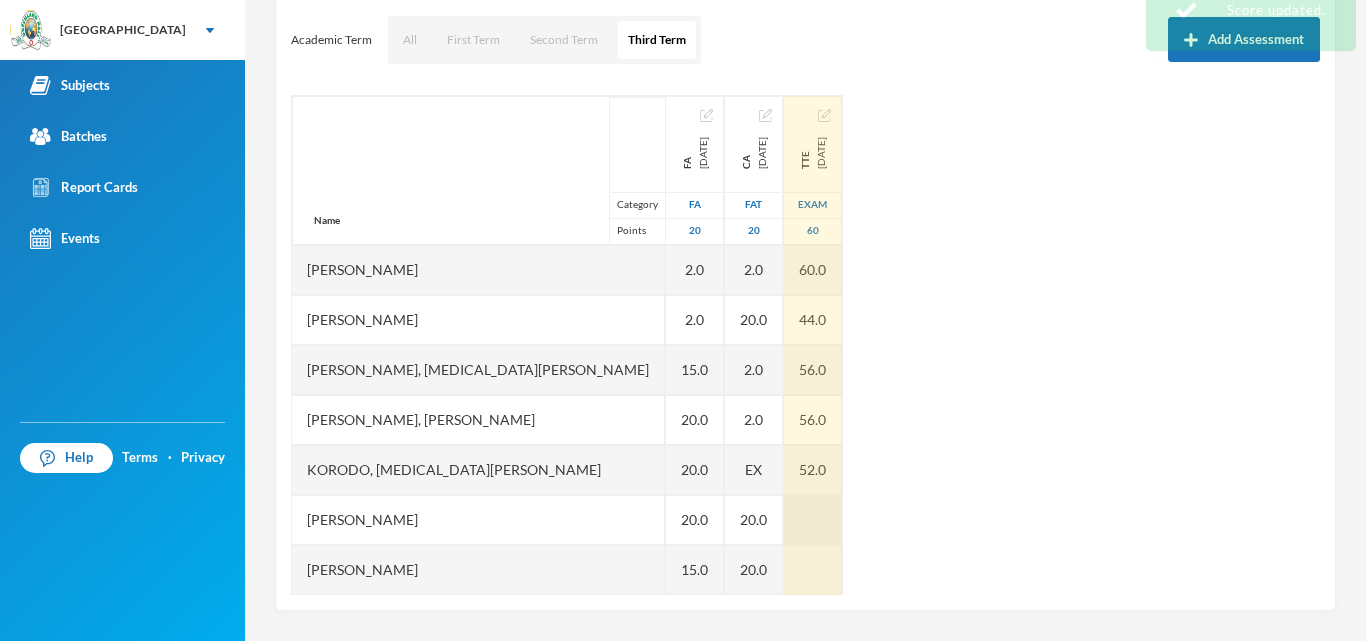 click at bounding box center [813, 520] 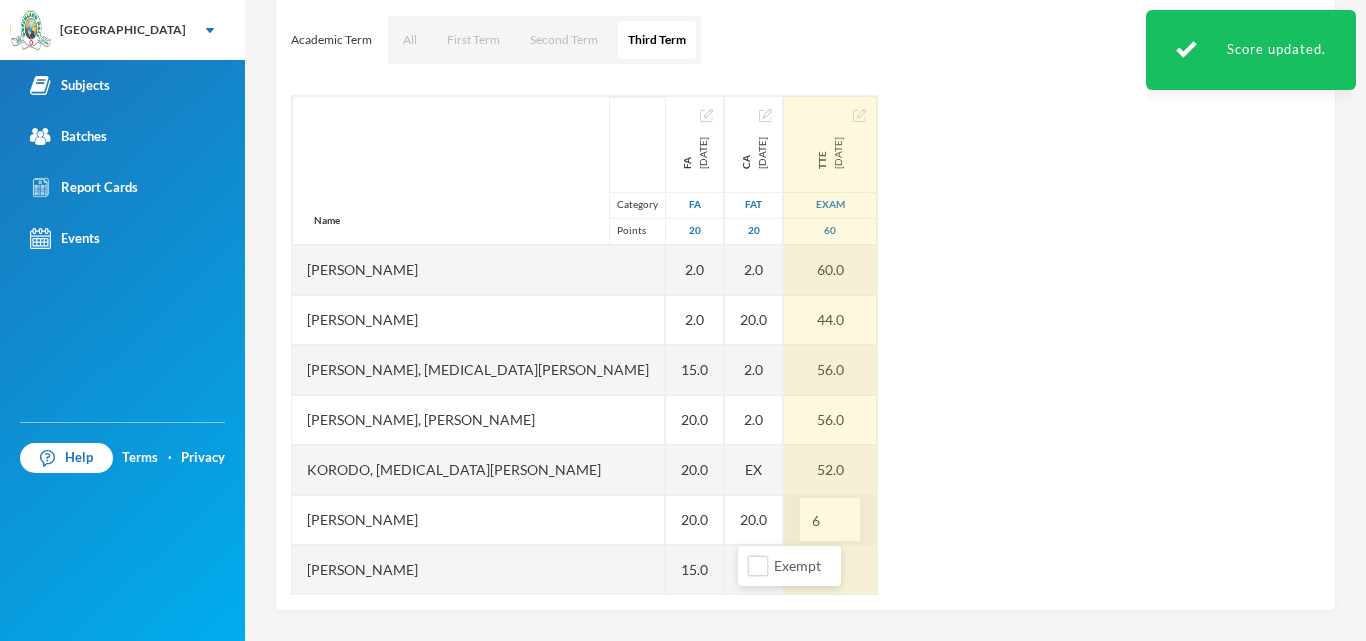 type on "60" 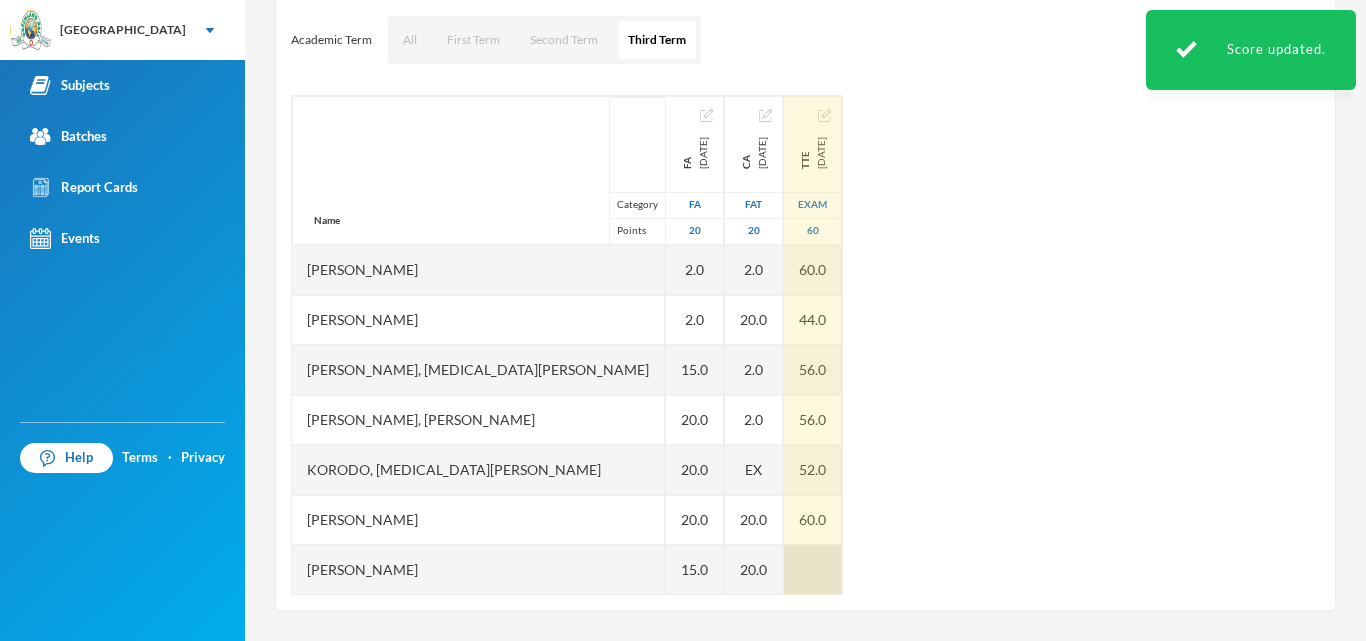 click at bounding box center (813, 570) 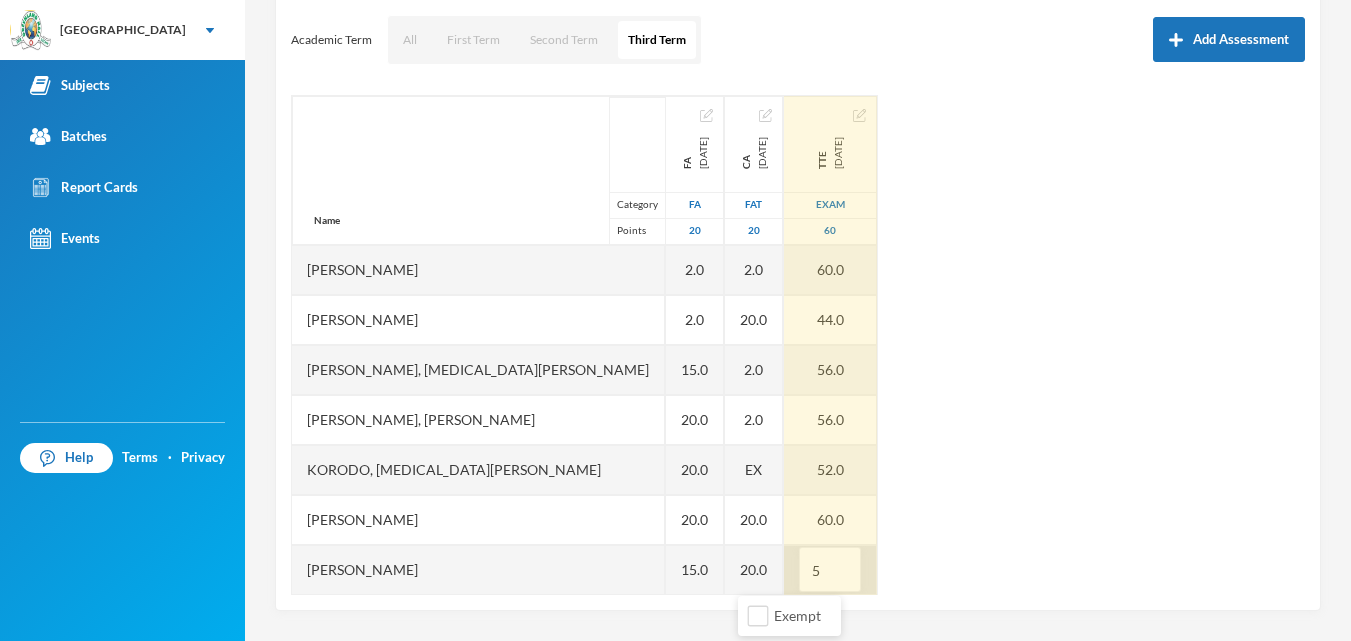 type on "56" 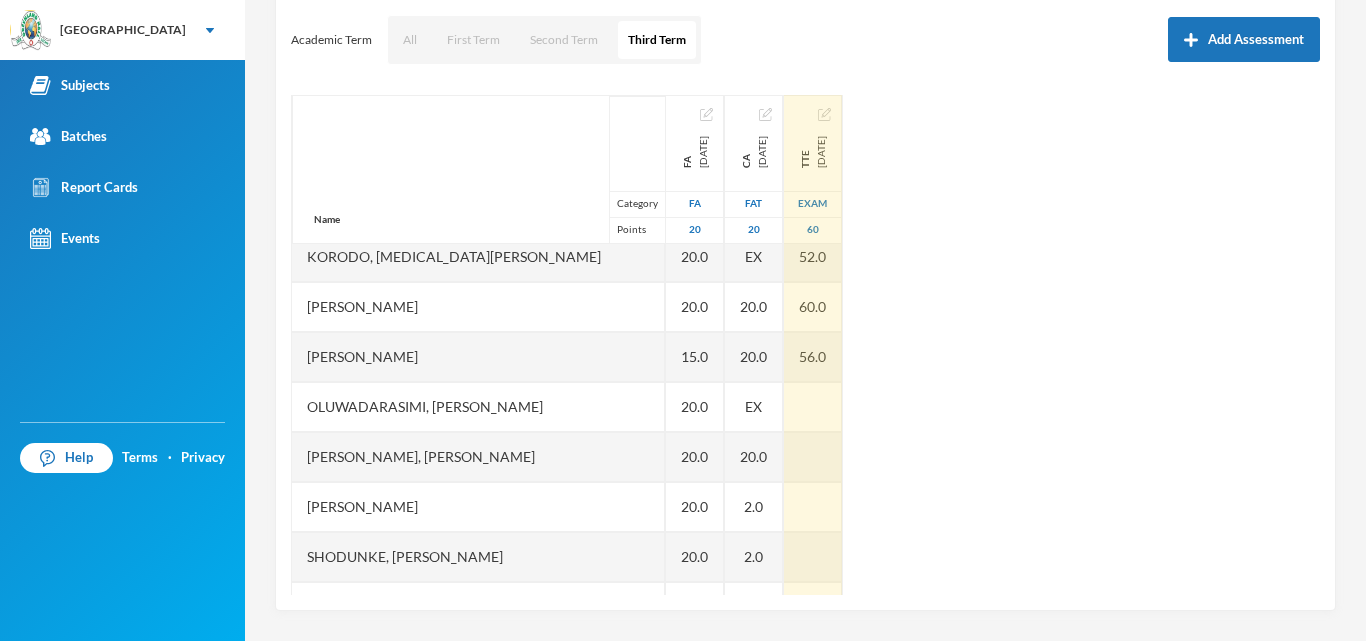scroll, scrollTop: 251, scrollLeft: 0, axis: vertical 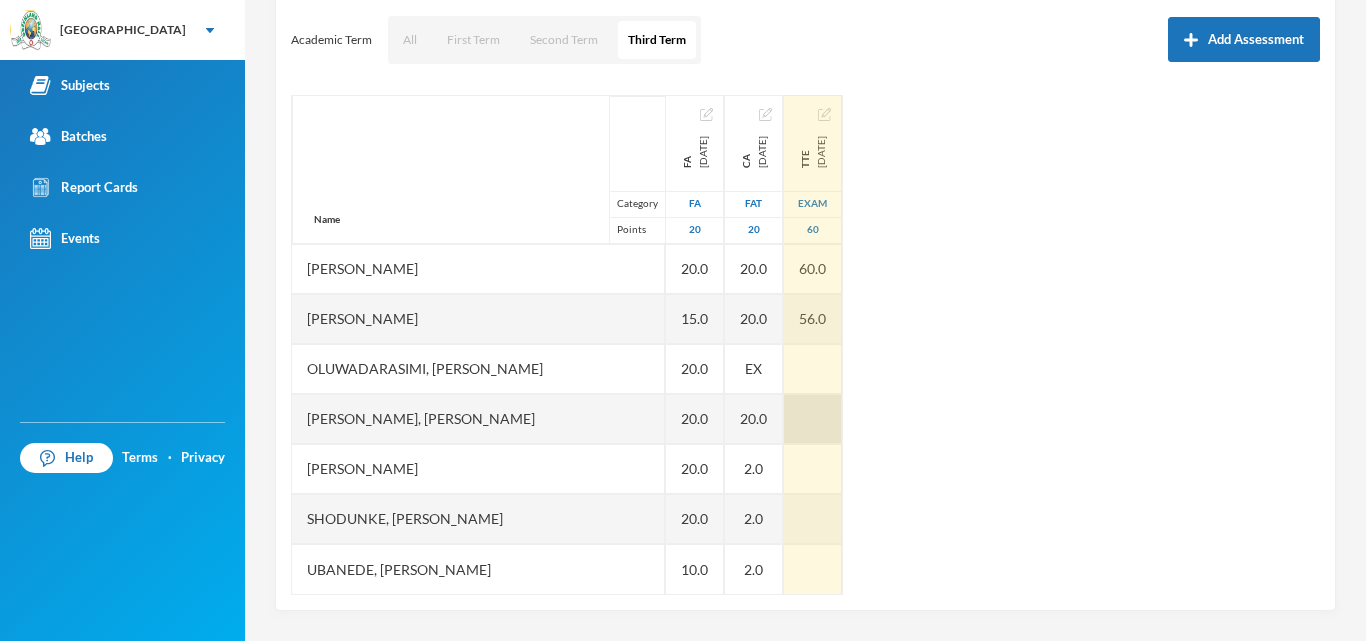 click at bounding box center [813, 419] 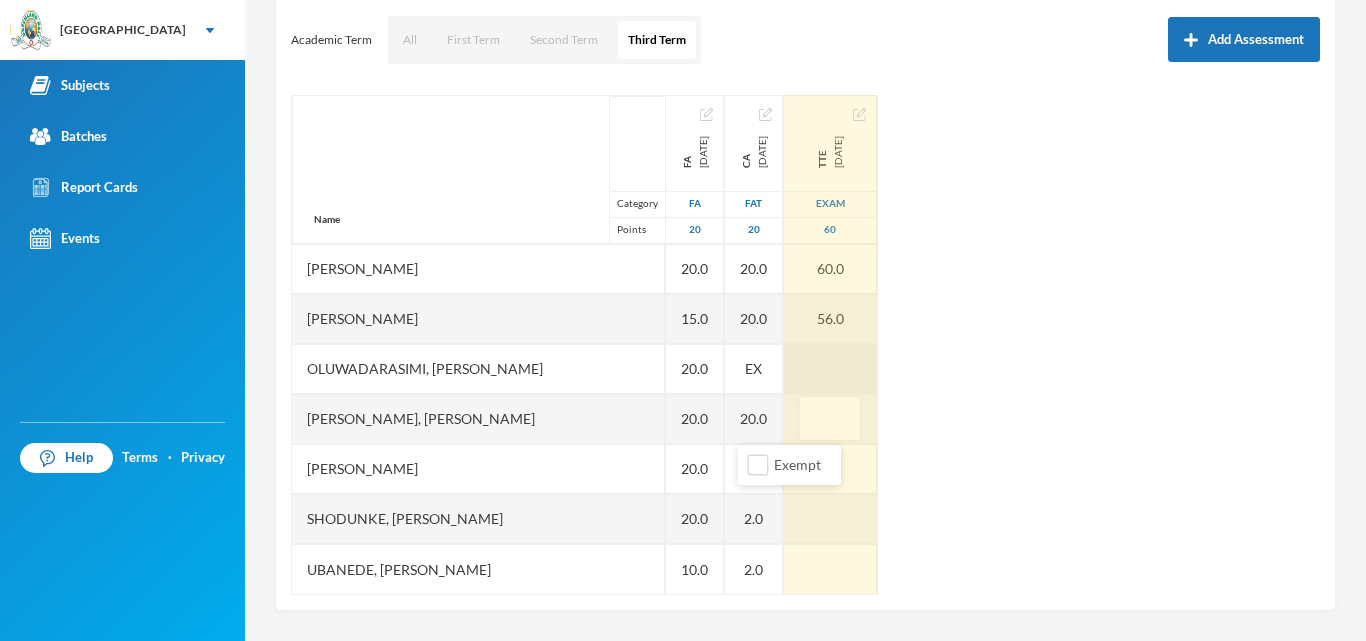 click at bounding box center (830, 369) 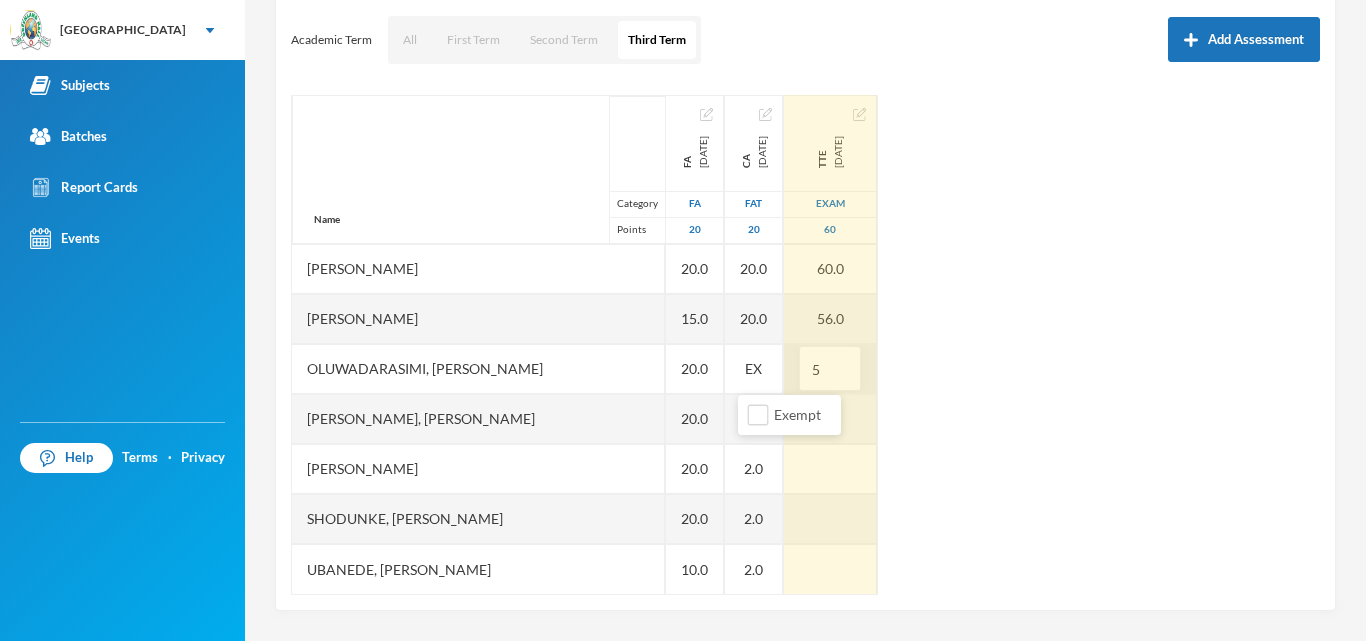 type on "56" 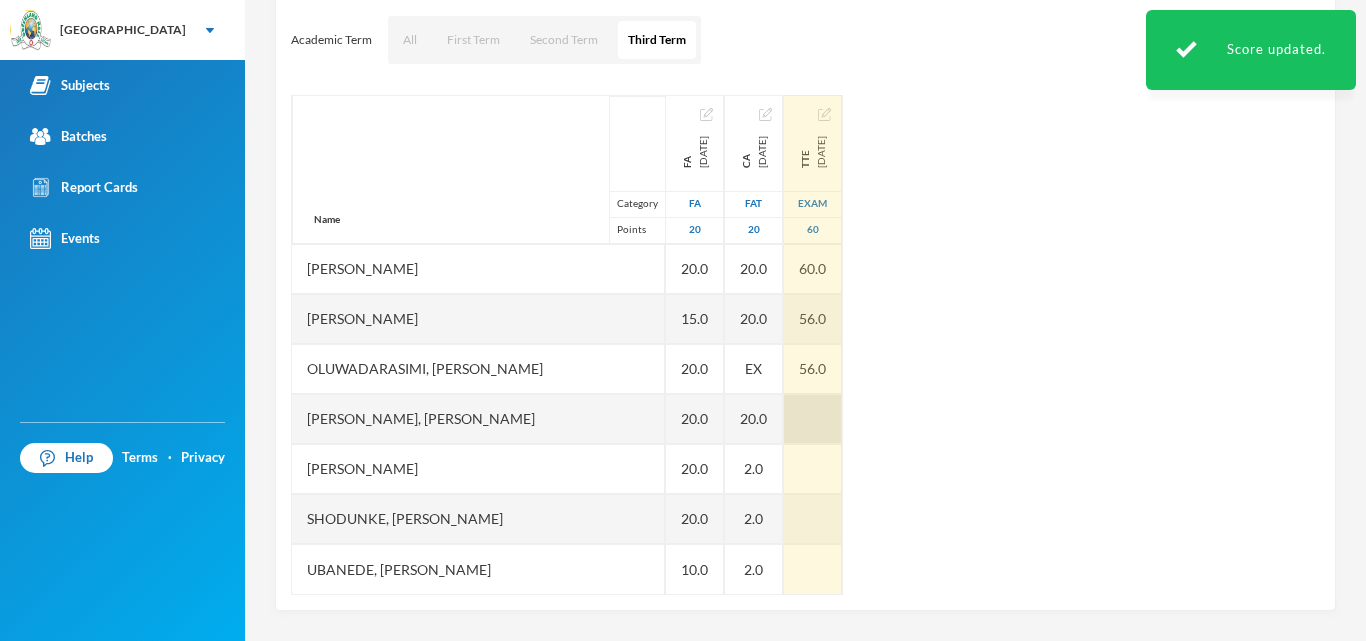 click at bounding box center (813, 419) 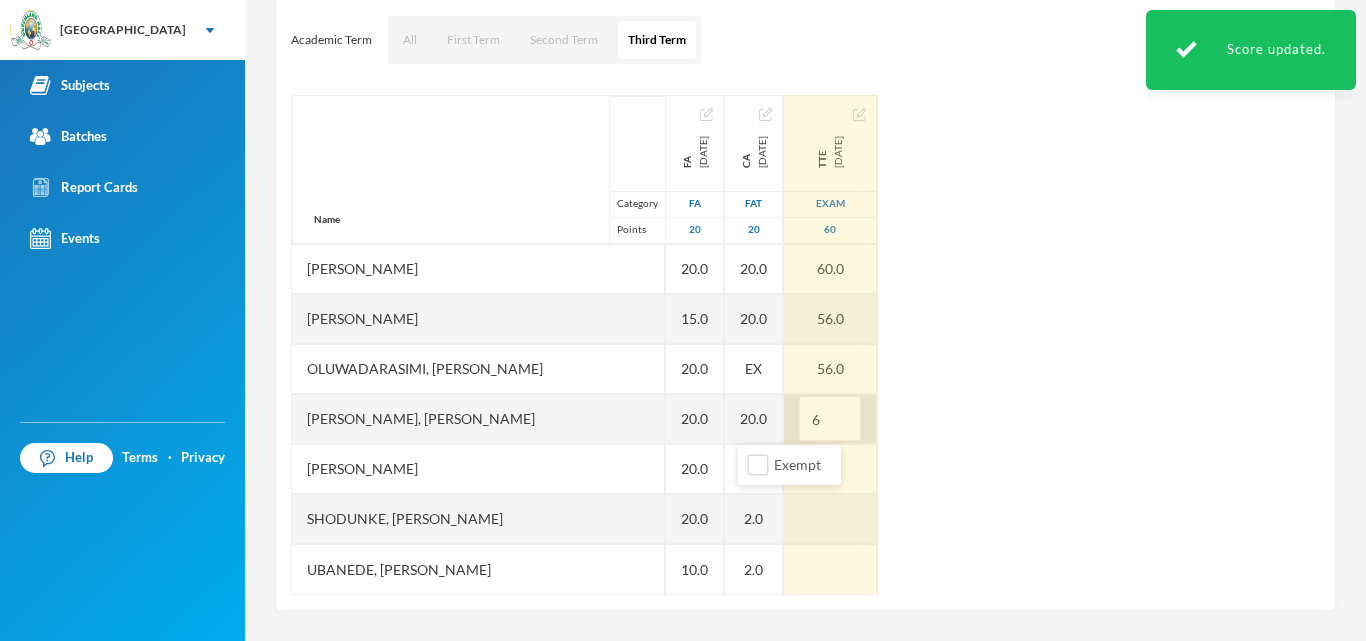type on "60" 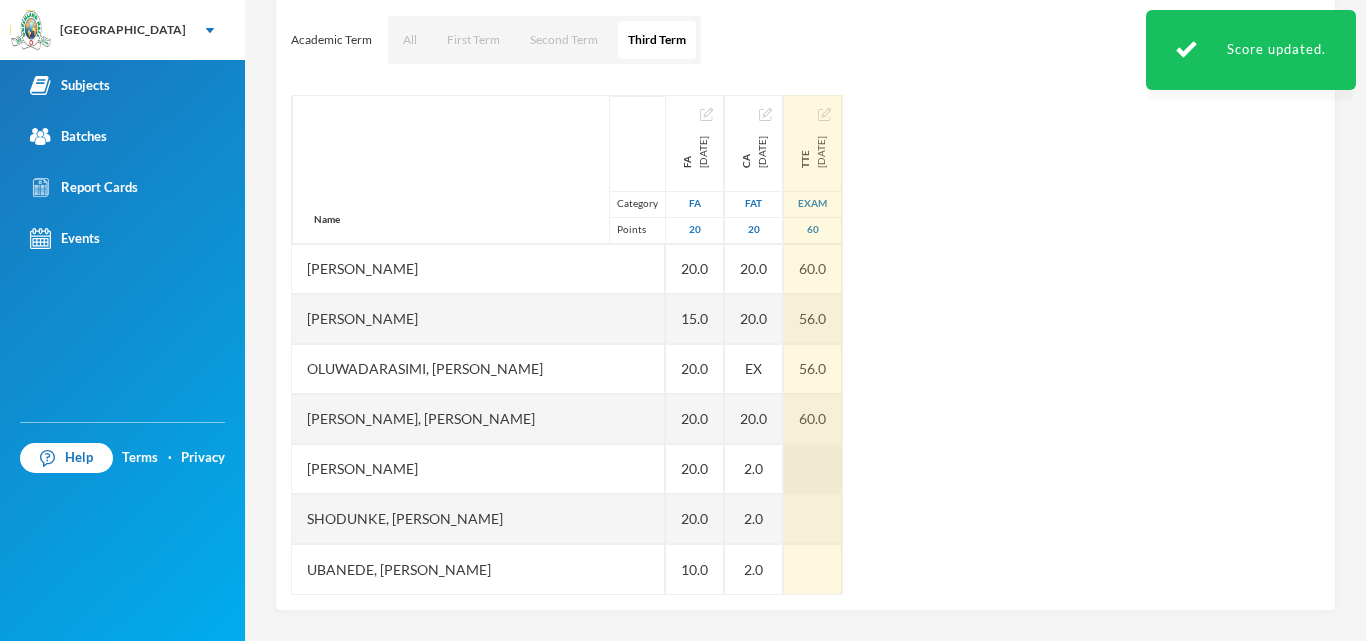 click at bounding box center (813, 469) 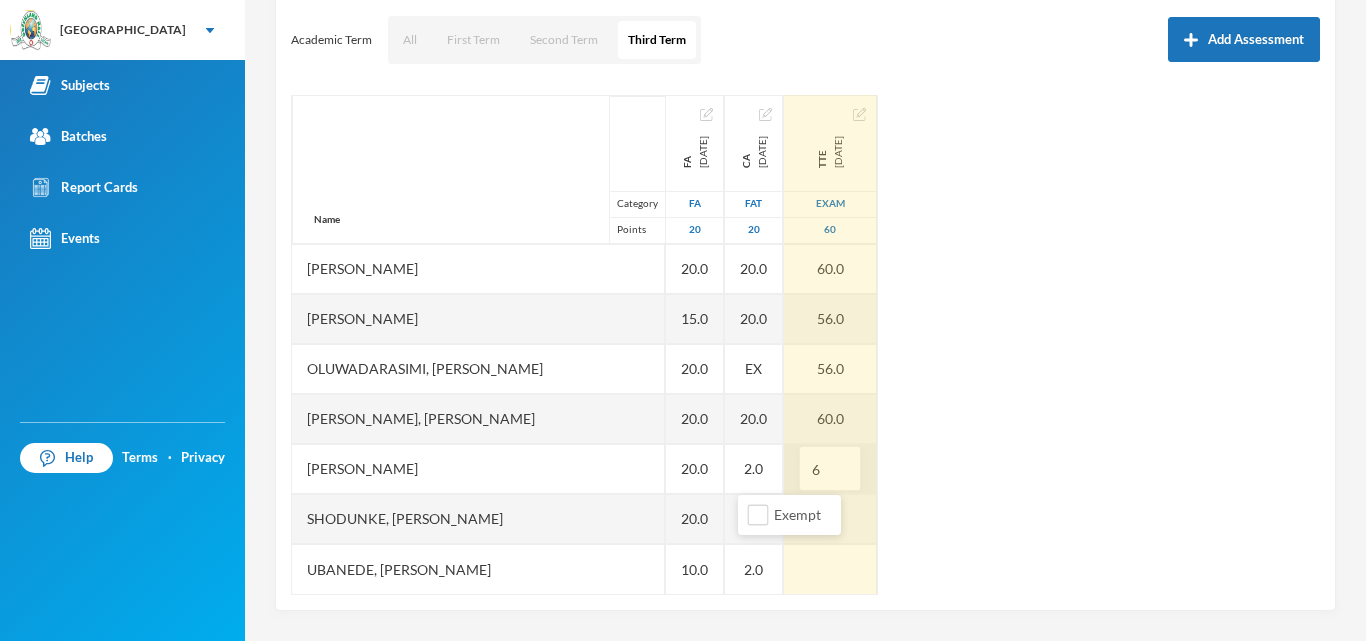 type on "60" 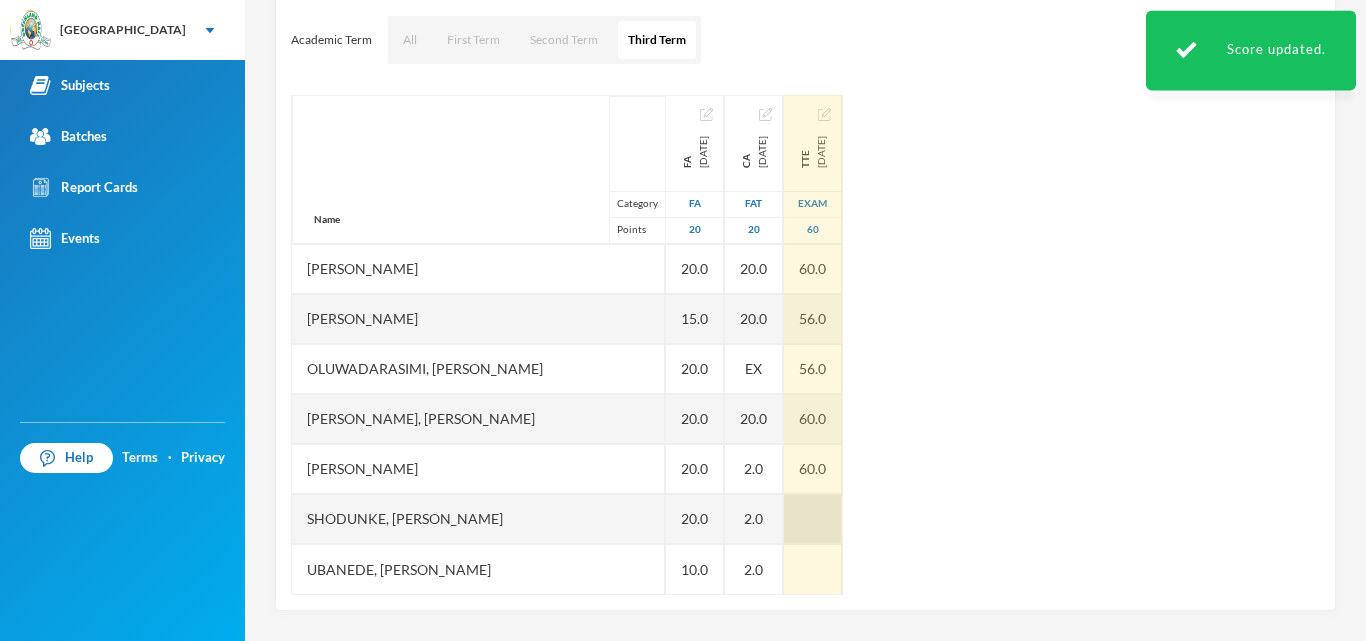 click at bounding box center (813, 519) 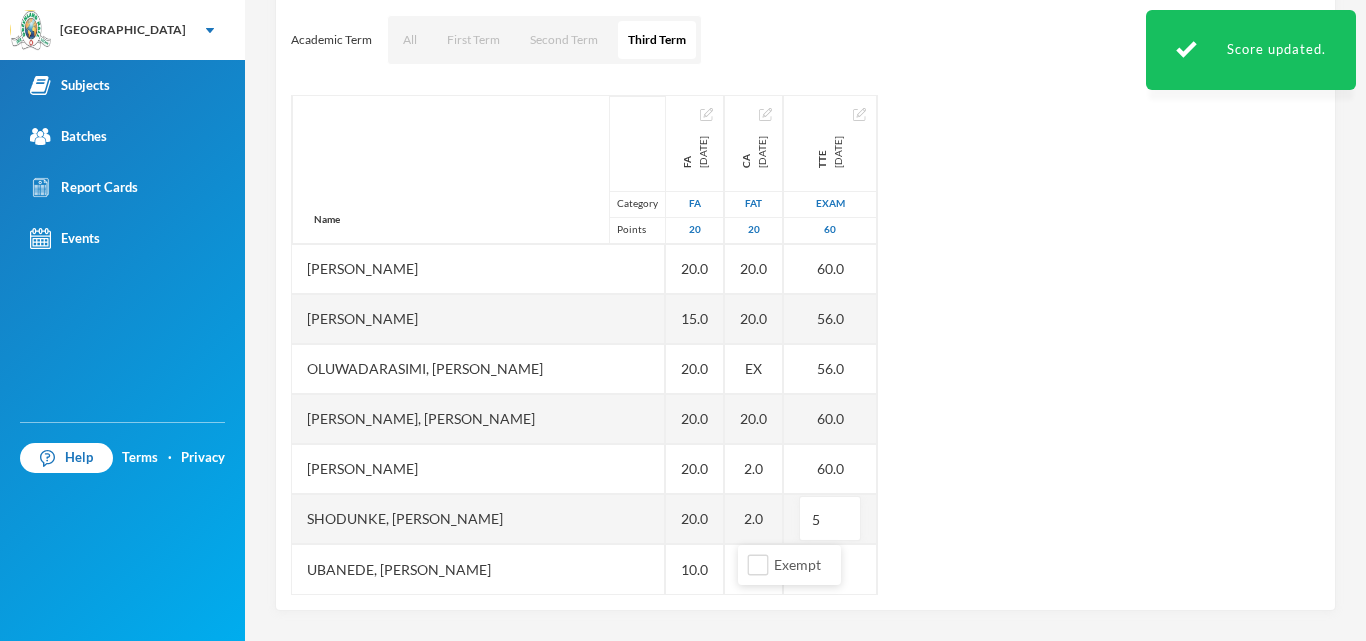 type on "56" 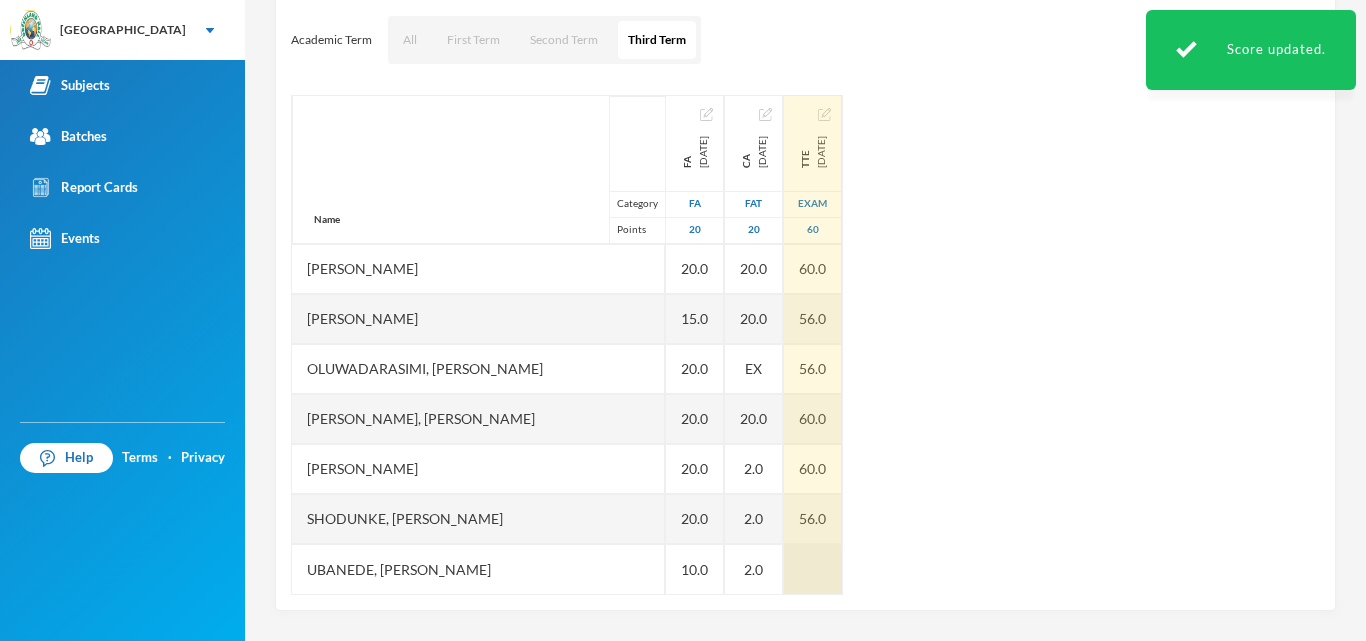 click at bounding box center (813, 569) 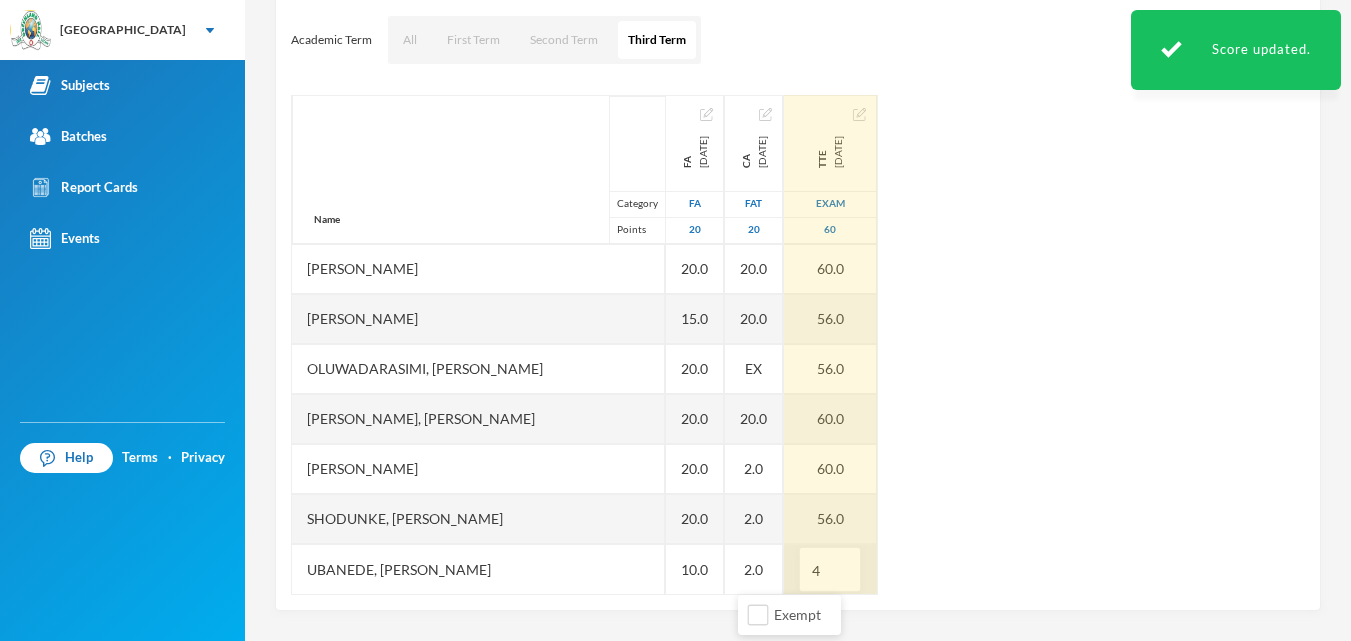 type on "40" 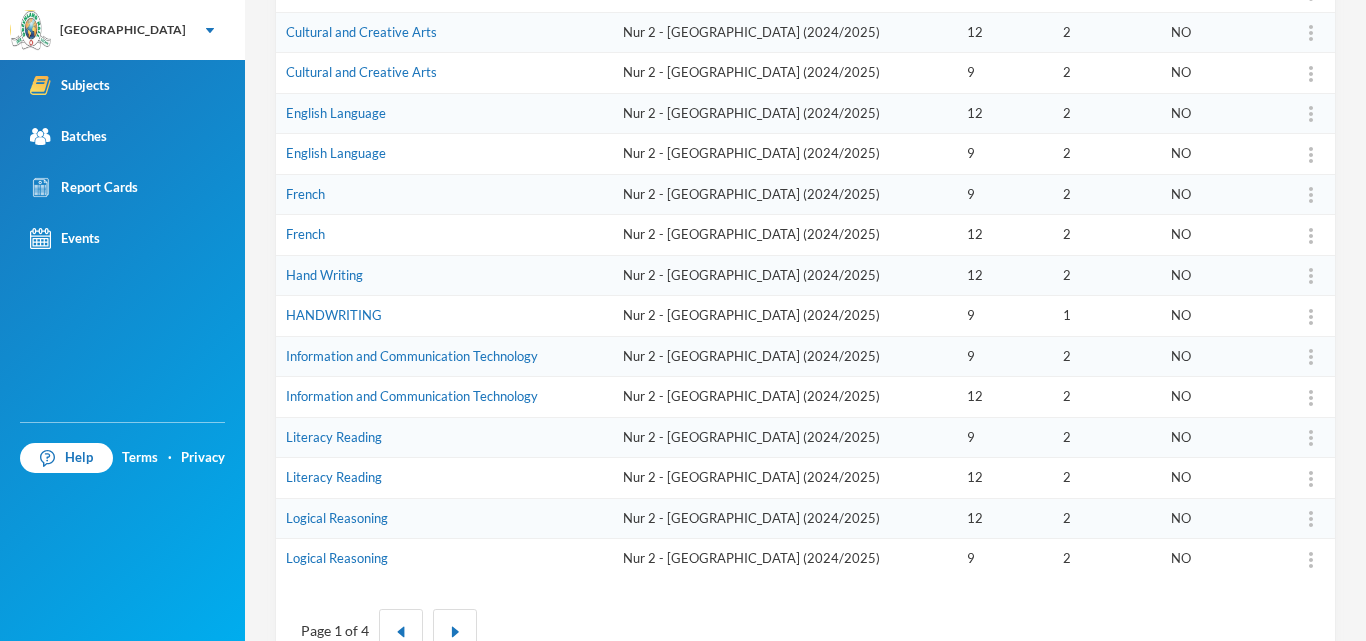 scroll, scrollTop: 591, scrollLeft: 0, axis: vertical 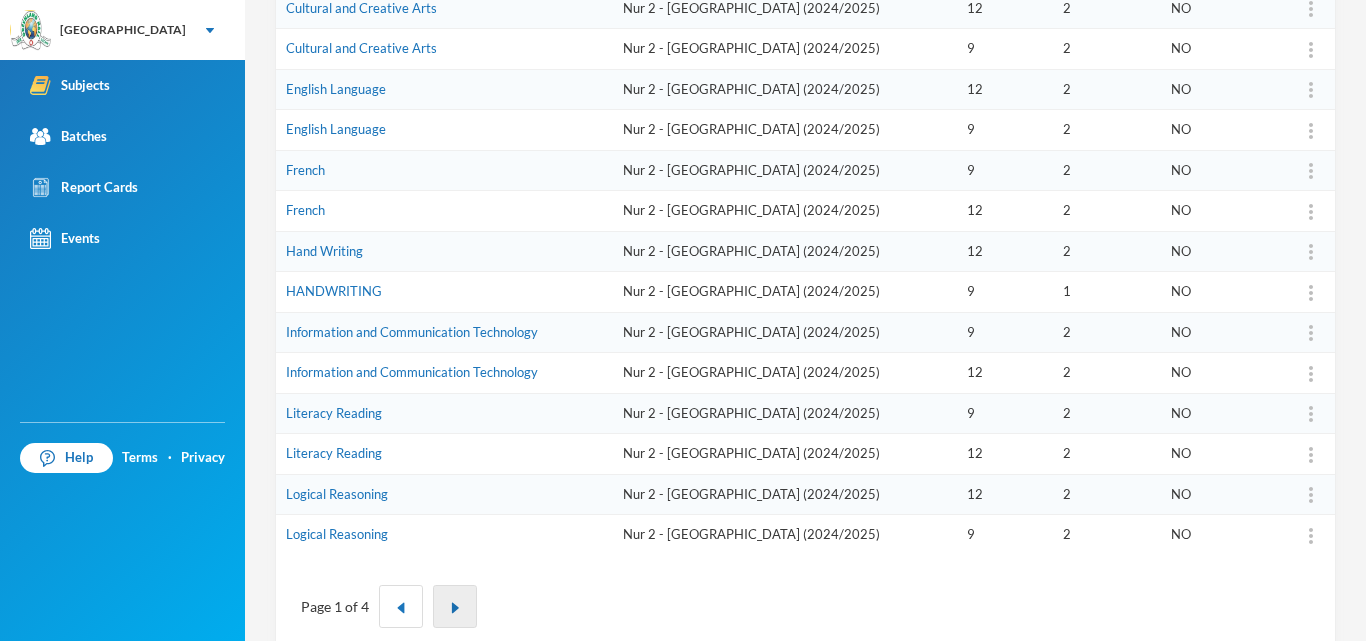 click at bounding box center [455, 608] 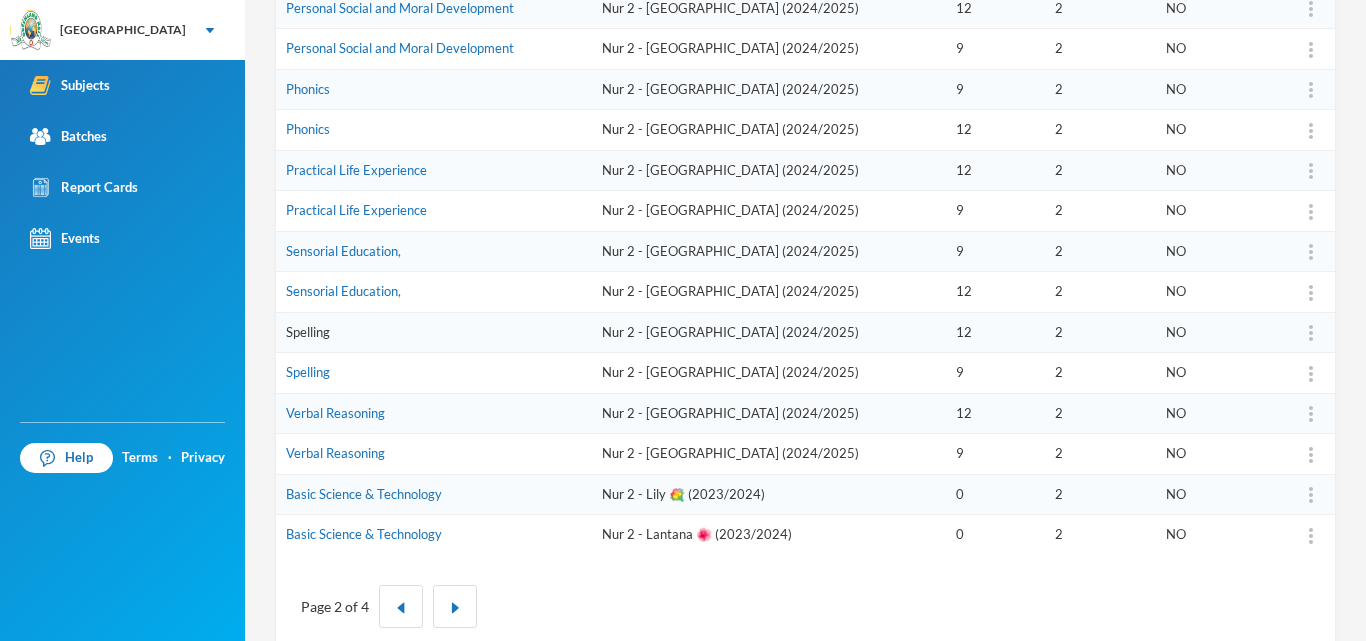 click on "Spelling" at bounding box center [308, 332] 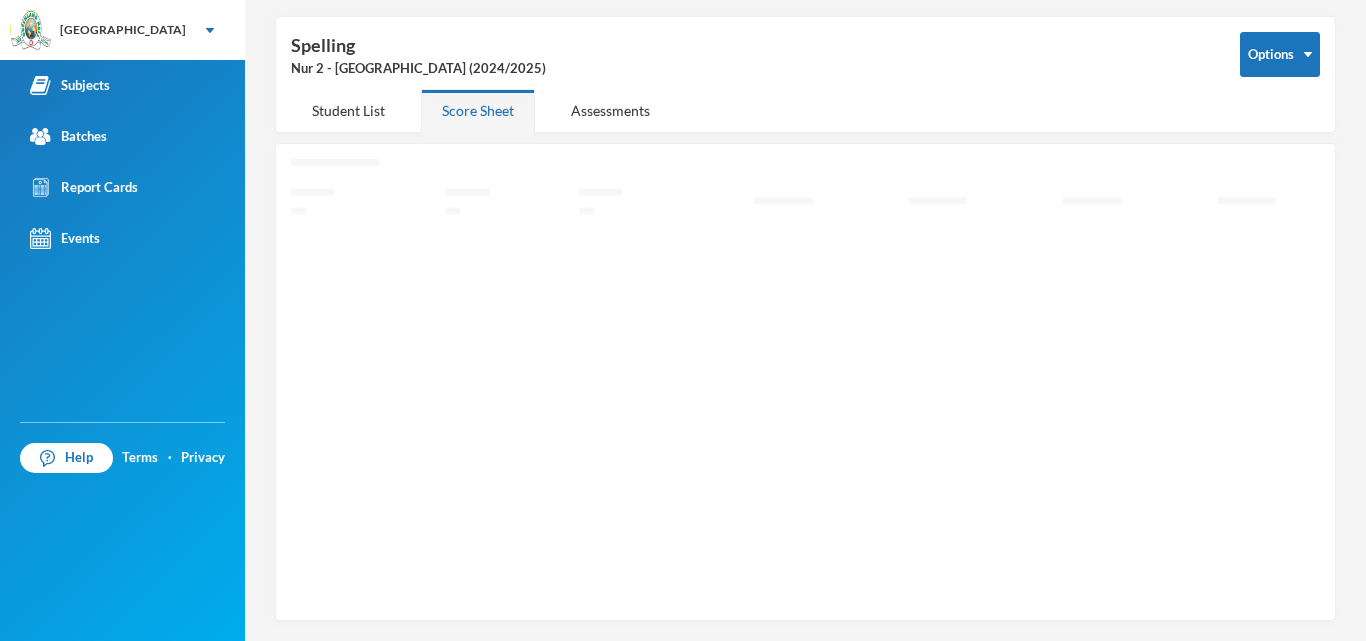 scroll, scrollTop: 72, scrollLeft: 0, axis: vertical 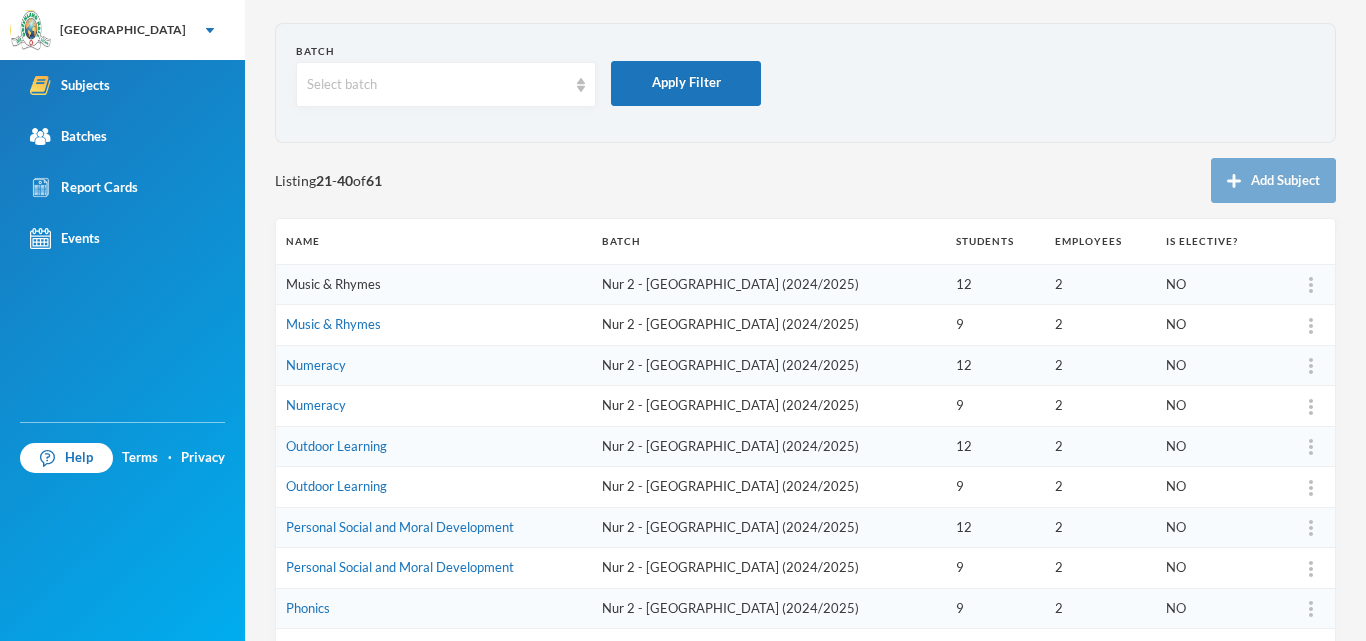 click on "Music & Rhymes" at bounding box center (333, 284) 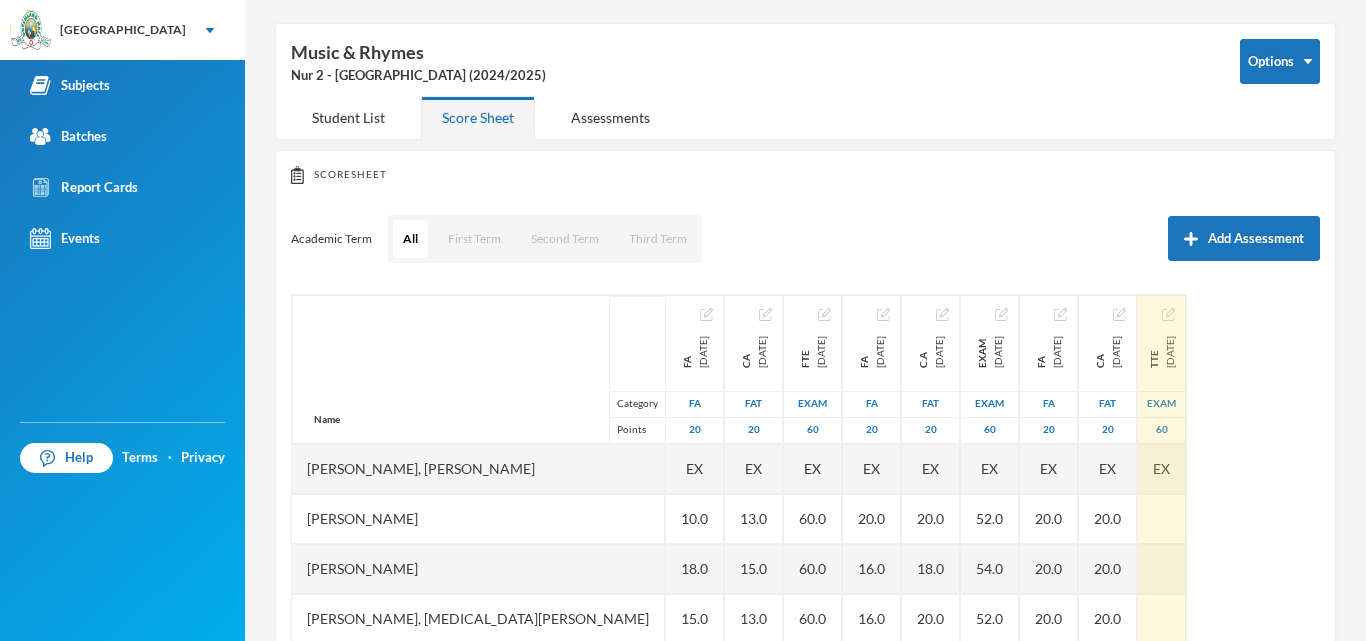 click at bounding box center [1168, 314] 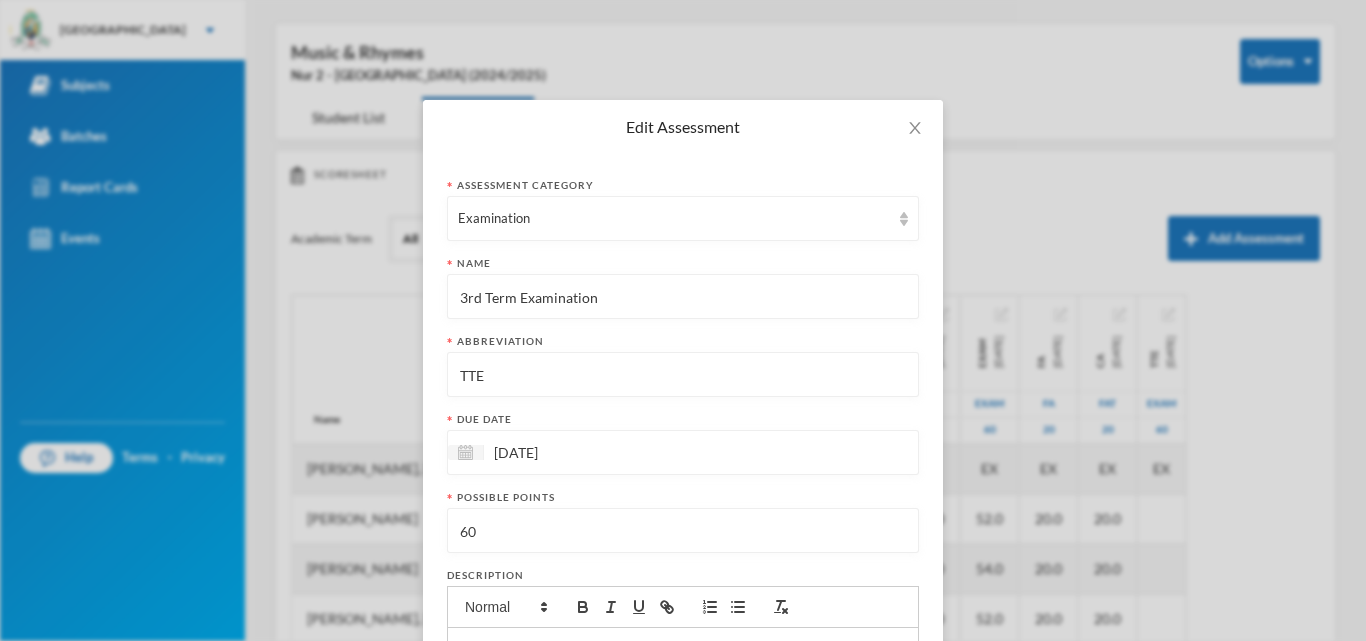 click on "3rd Term Examination" at bounding box center [683, 297] 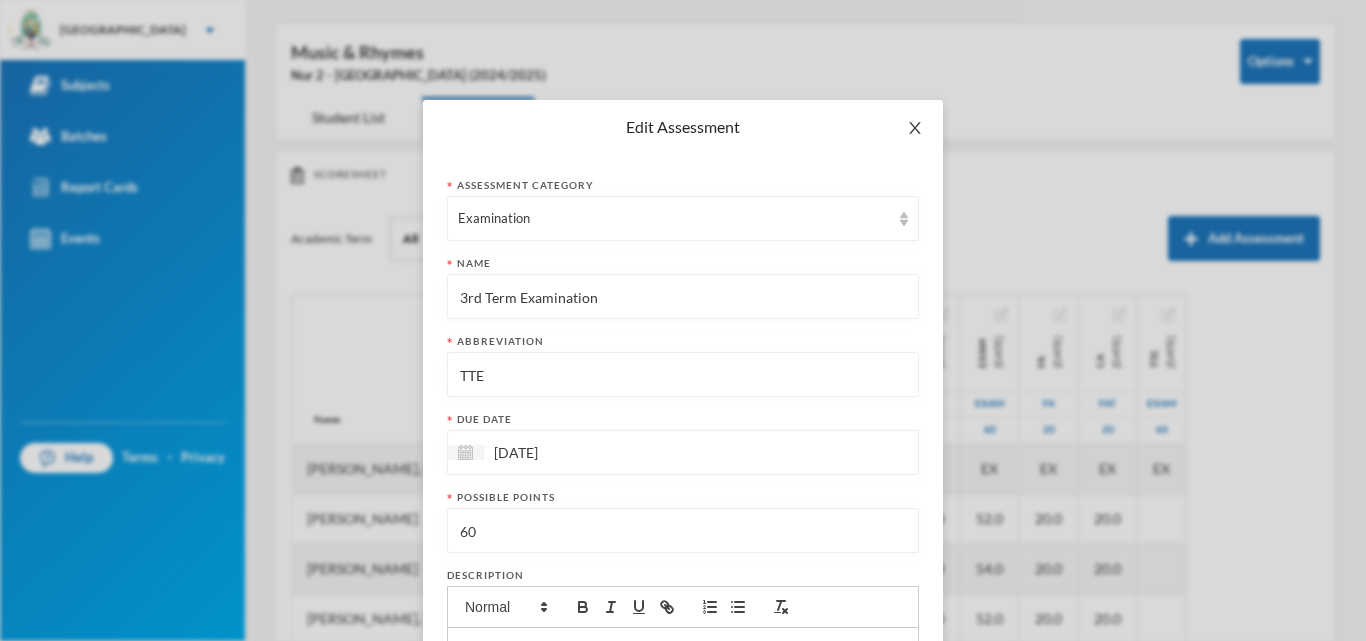 click 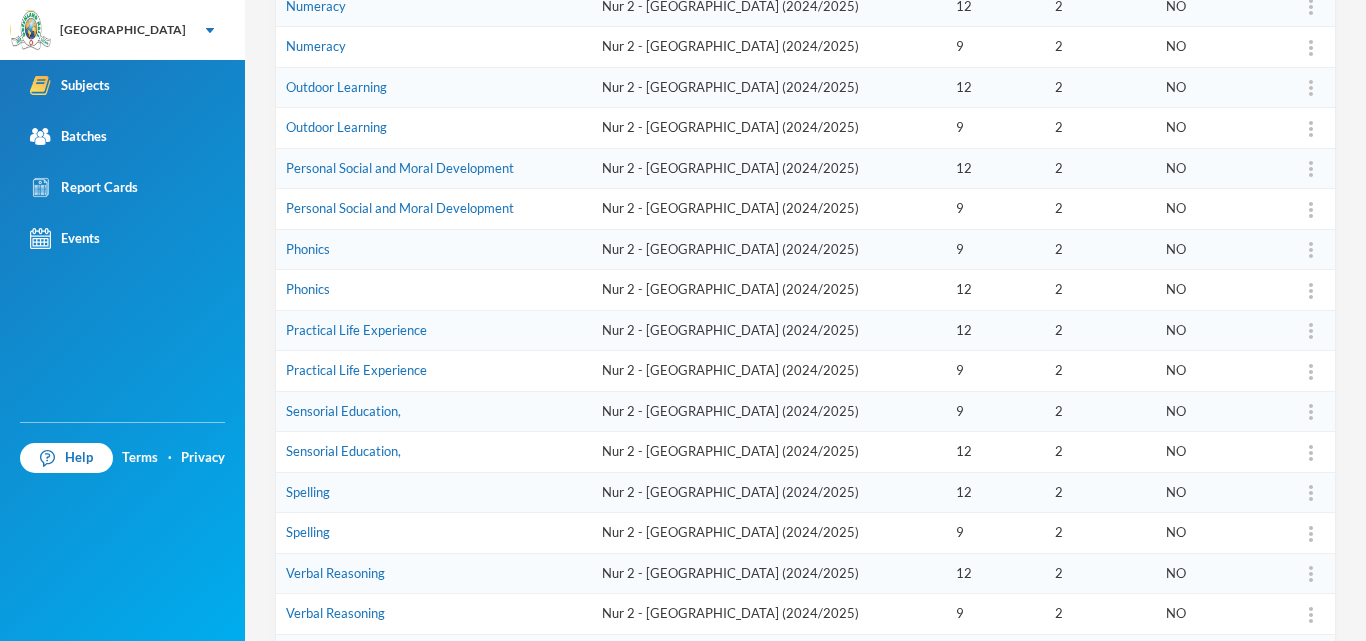 scroll, scrollTop: 437, scrollLeft: 0, axis: vertical 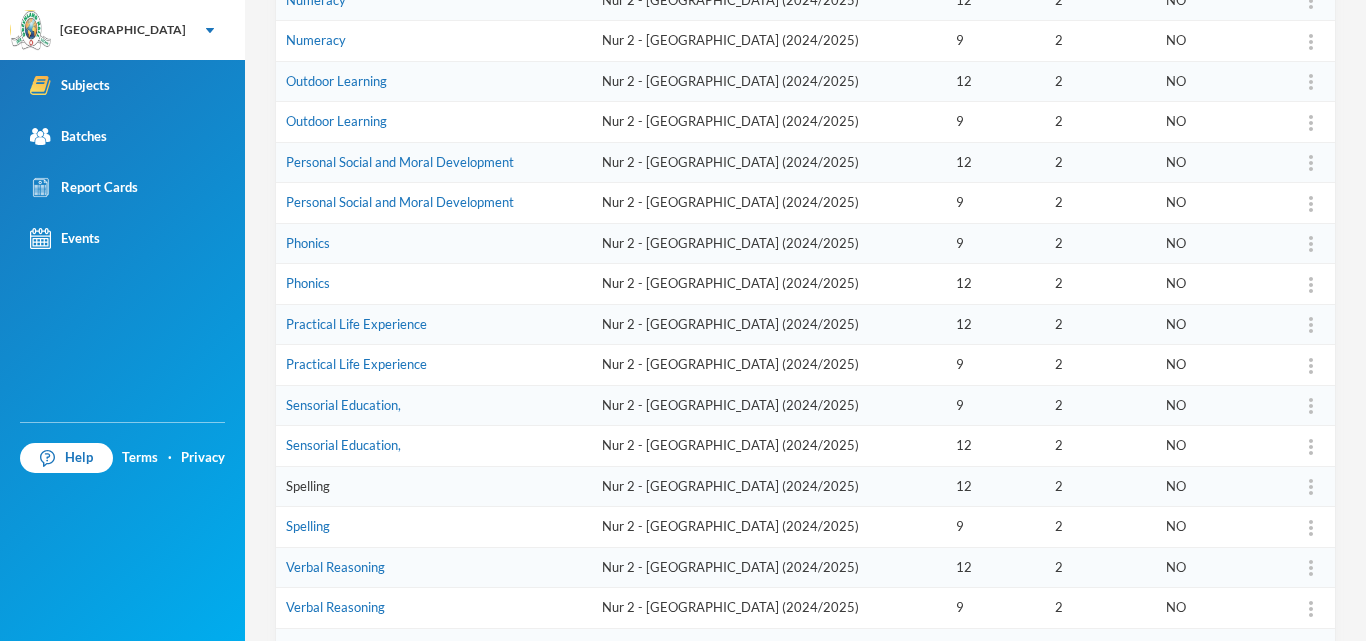 click on "Spelling" at bounding box center [308, 486] 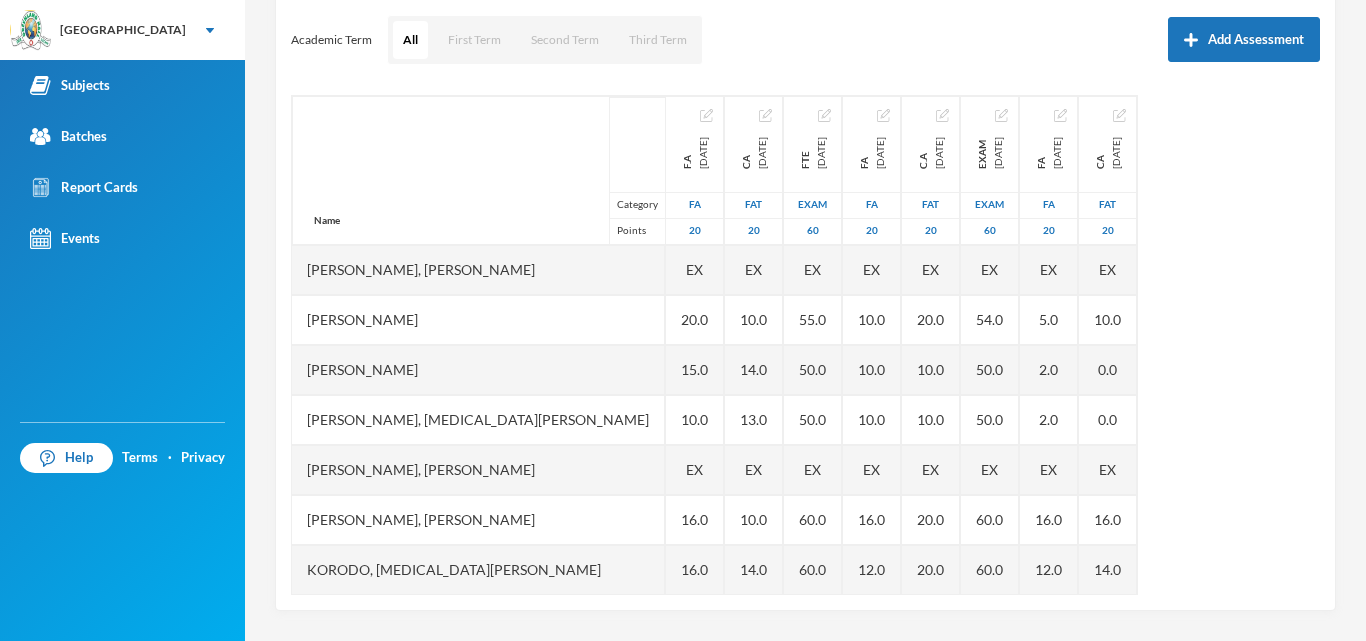 scroll, scrollTop: 271, scrollLeft: 0, axis: vertical 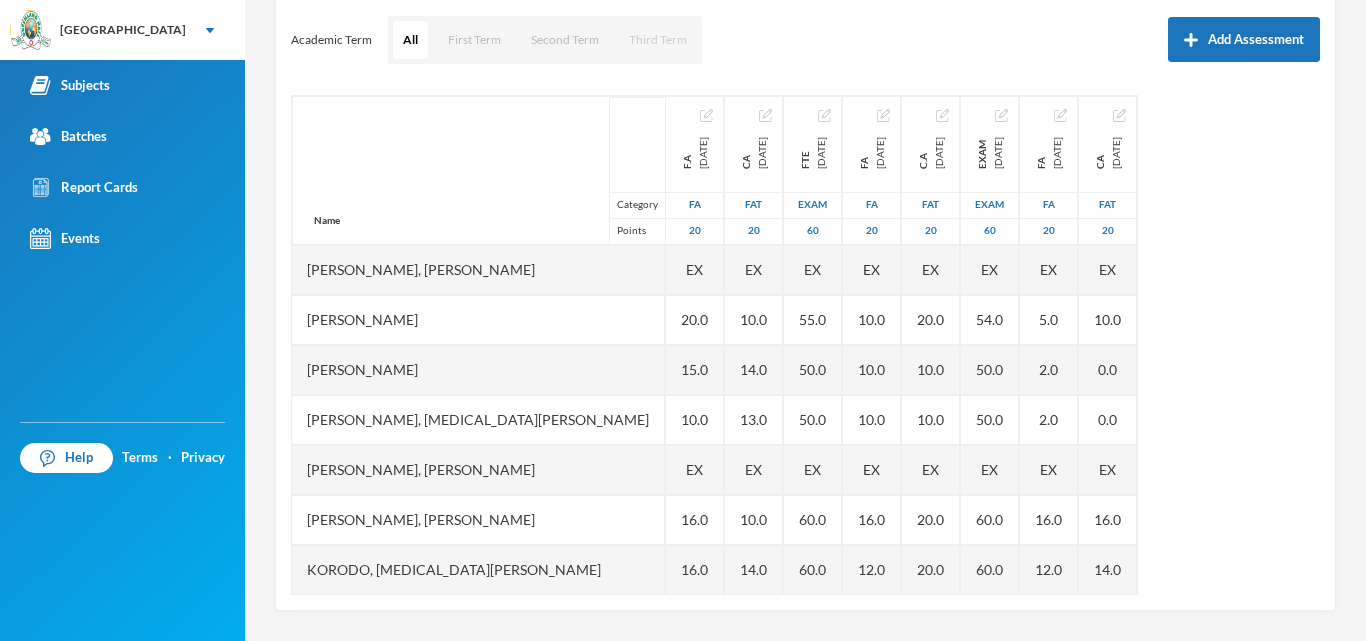 click on "Third Term" at bounding box center [658, 40] 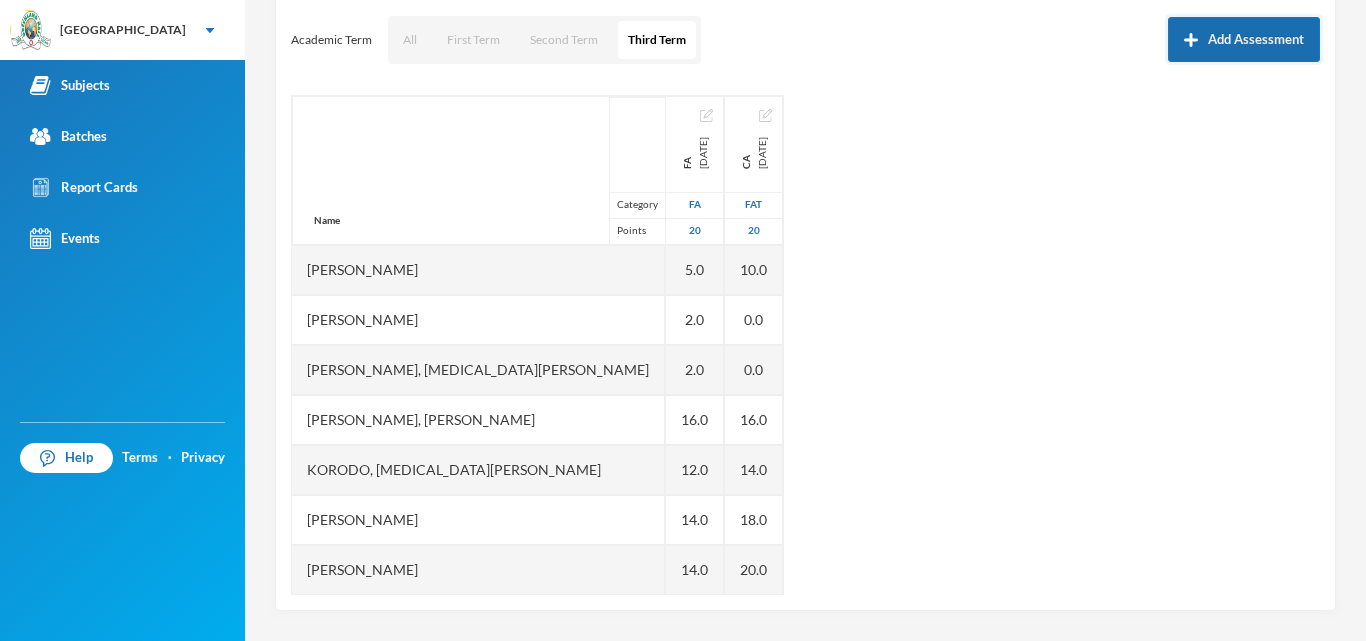 click on "Add Assessment" at bounding box center (1244, 39) 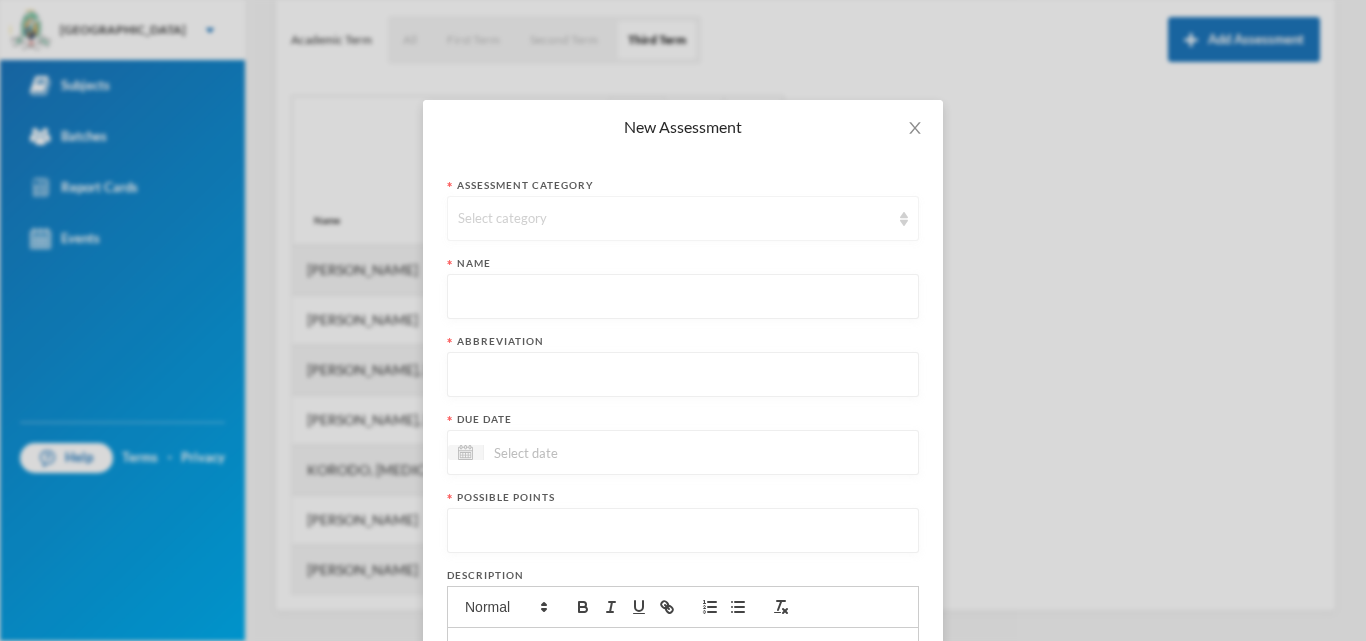 click on "Select category" at bounding box center [674, 219] 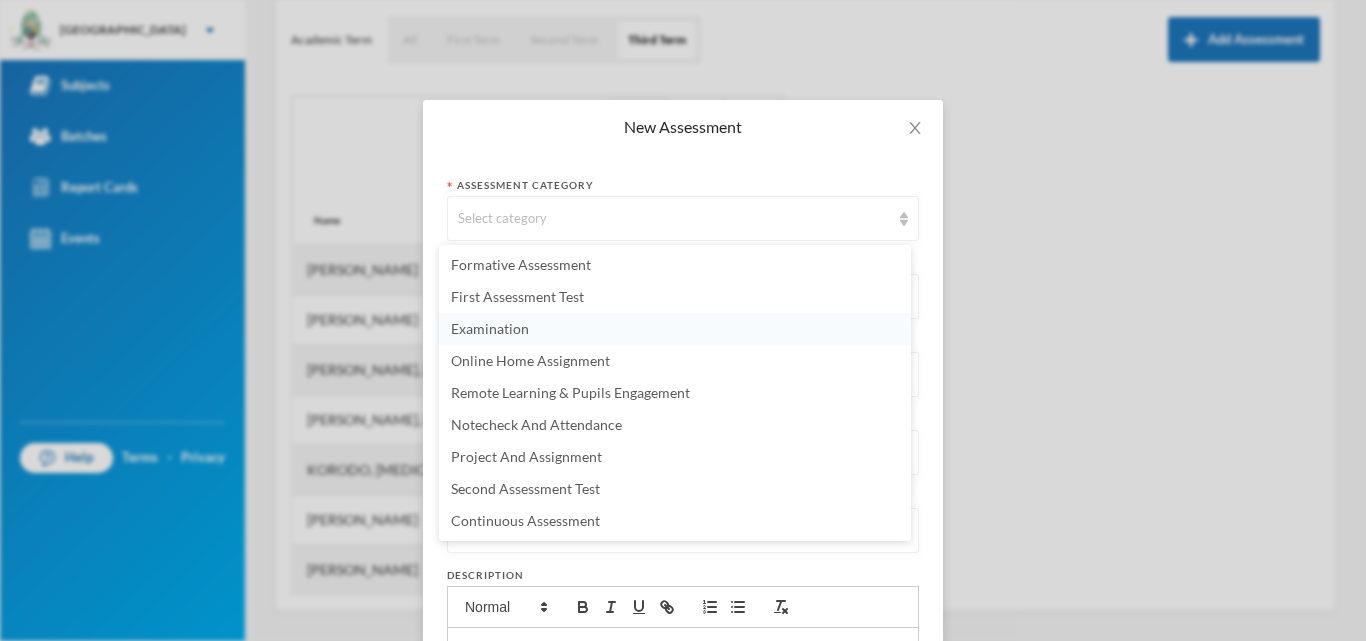 click on "Examination" at bounding box center (675, 329) 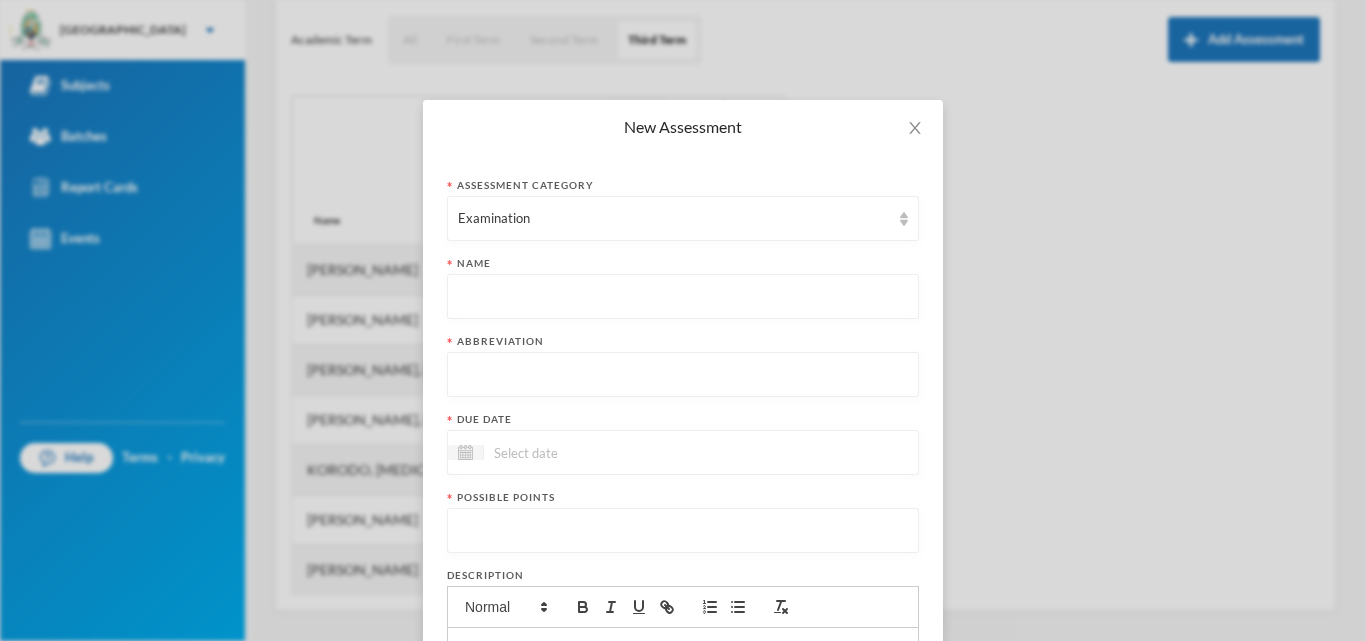 click at bounding box center [683, 297] 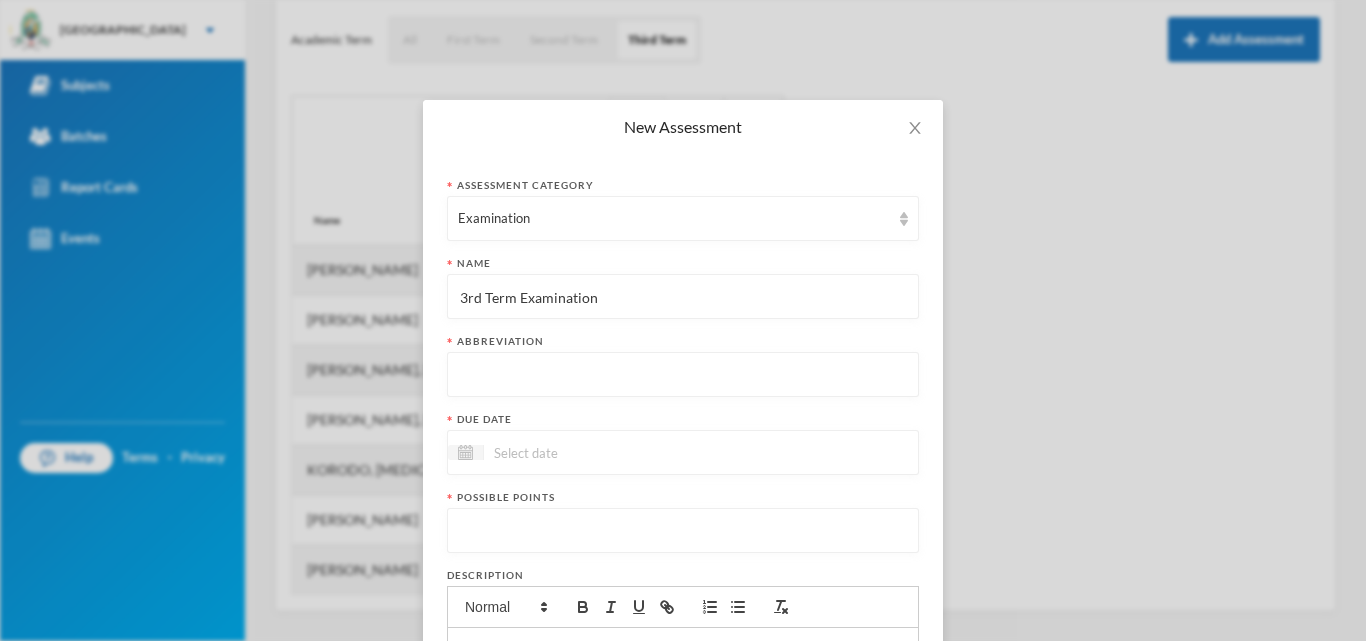 type on "3rd Term Examination" 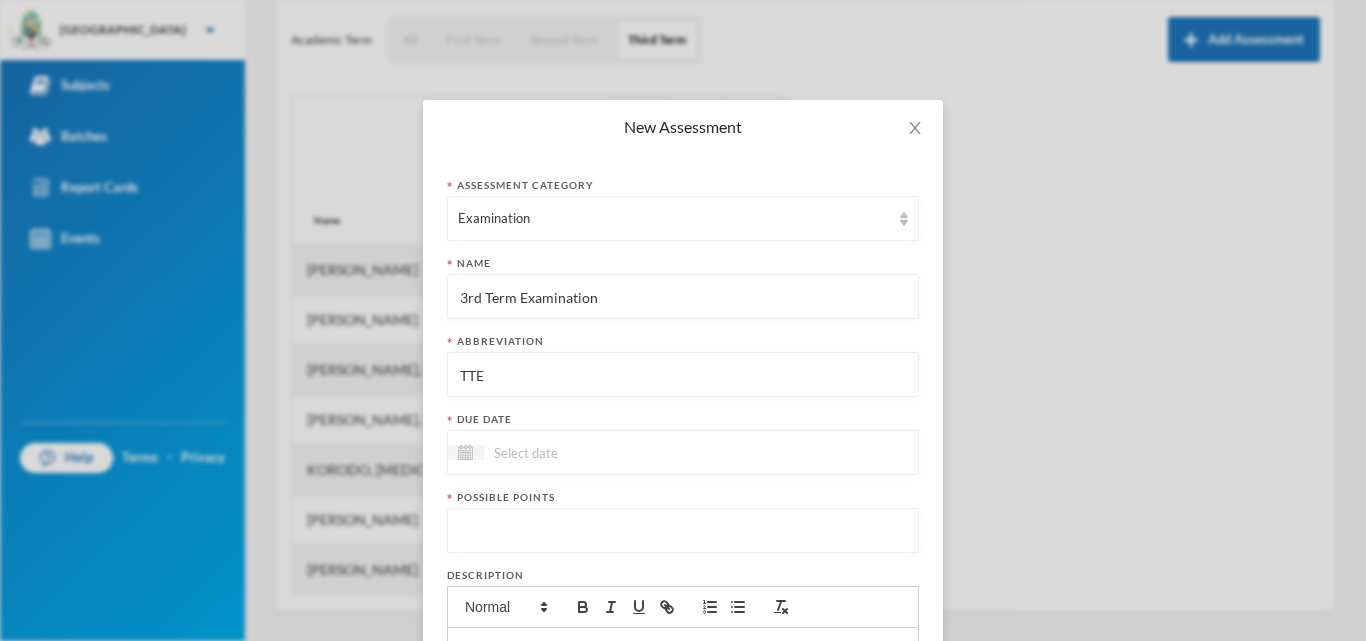 type on "TTE" 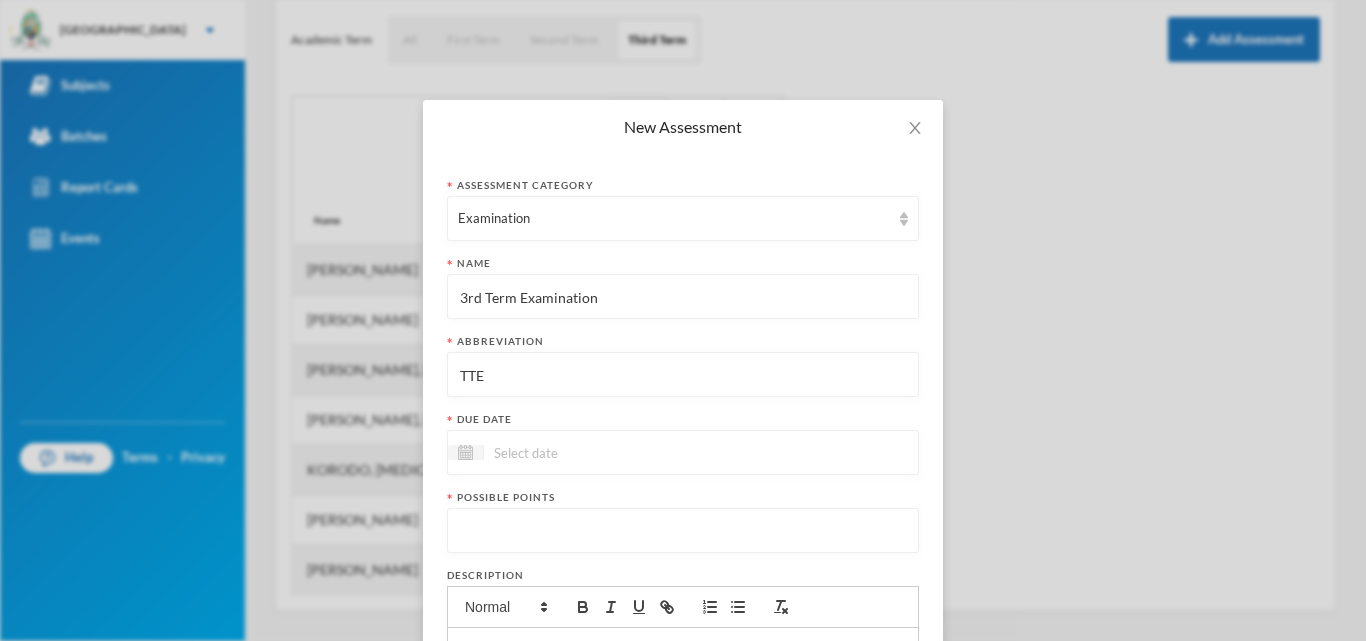 scroll, scrollTop: 278, scrollLeft: 0, axis: vertical 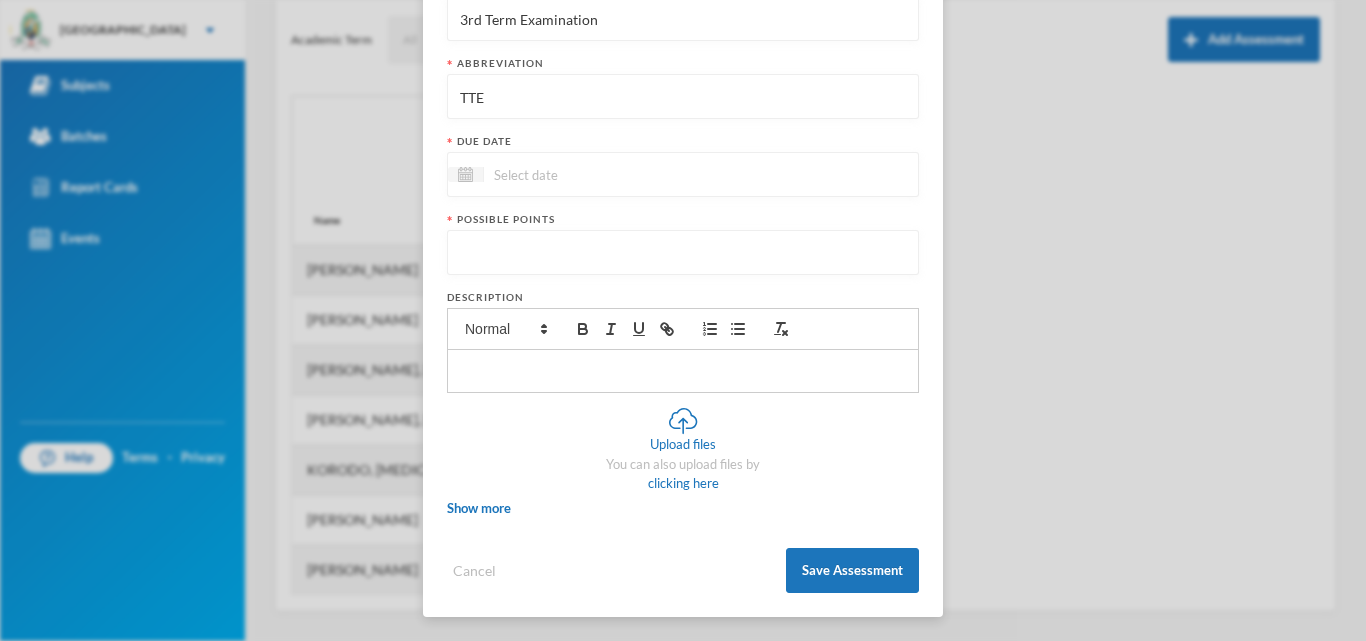 click at bounding box center [683, 174] 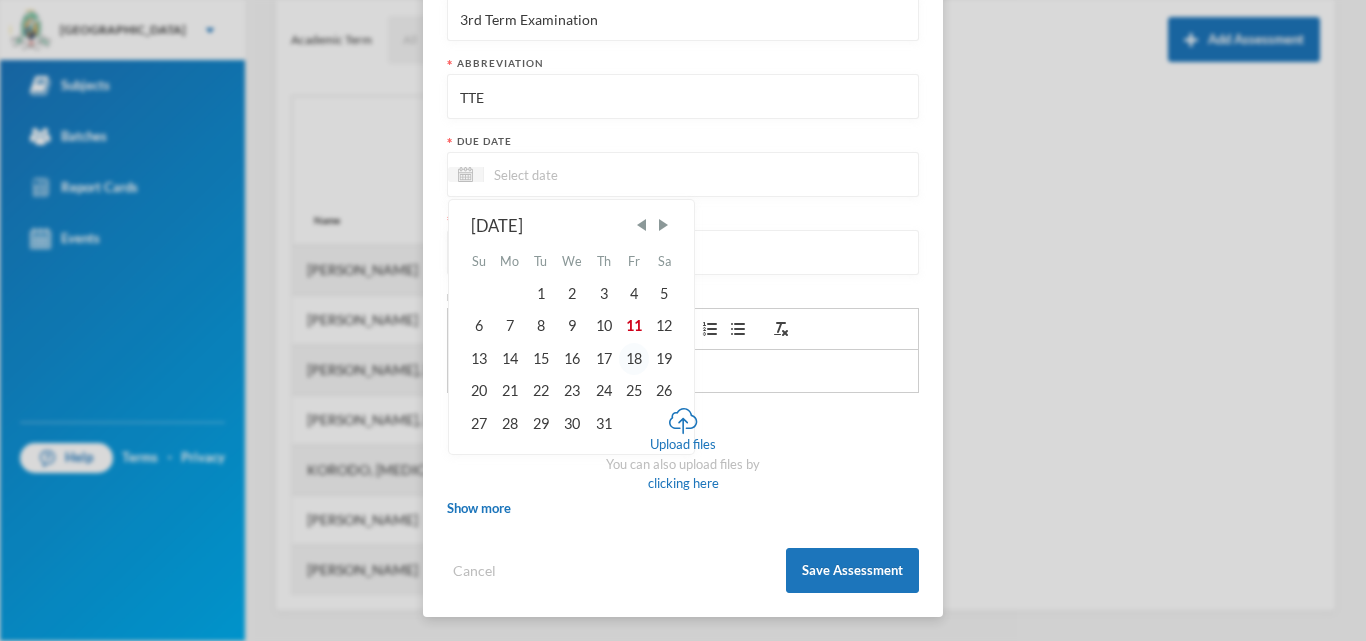 click on "18" at bounding box center (634, 359) 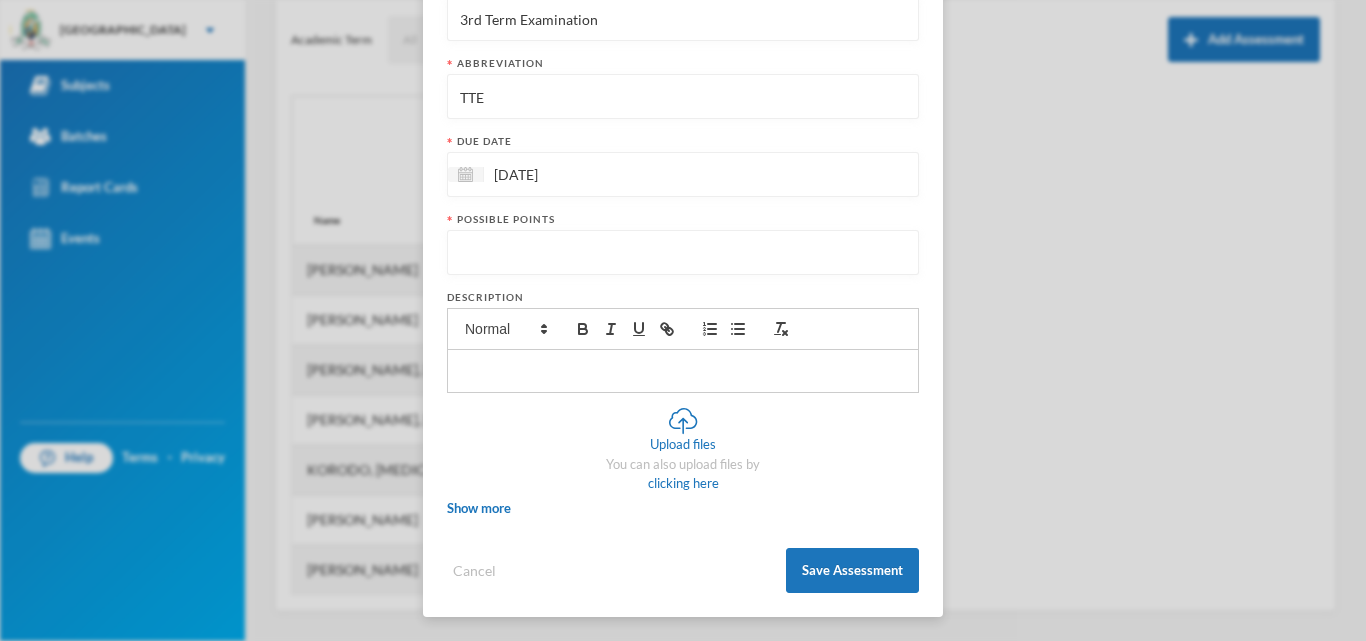 click at bounding box center [683, 253] 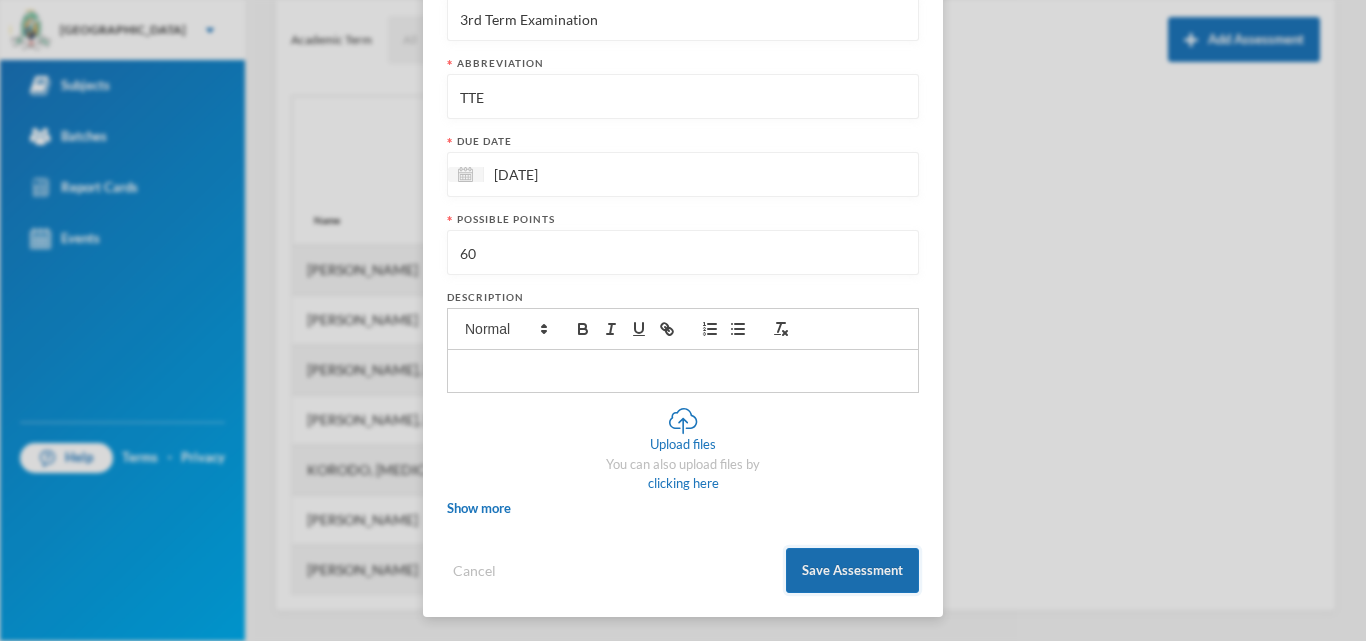 type on "60" 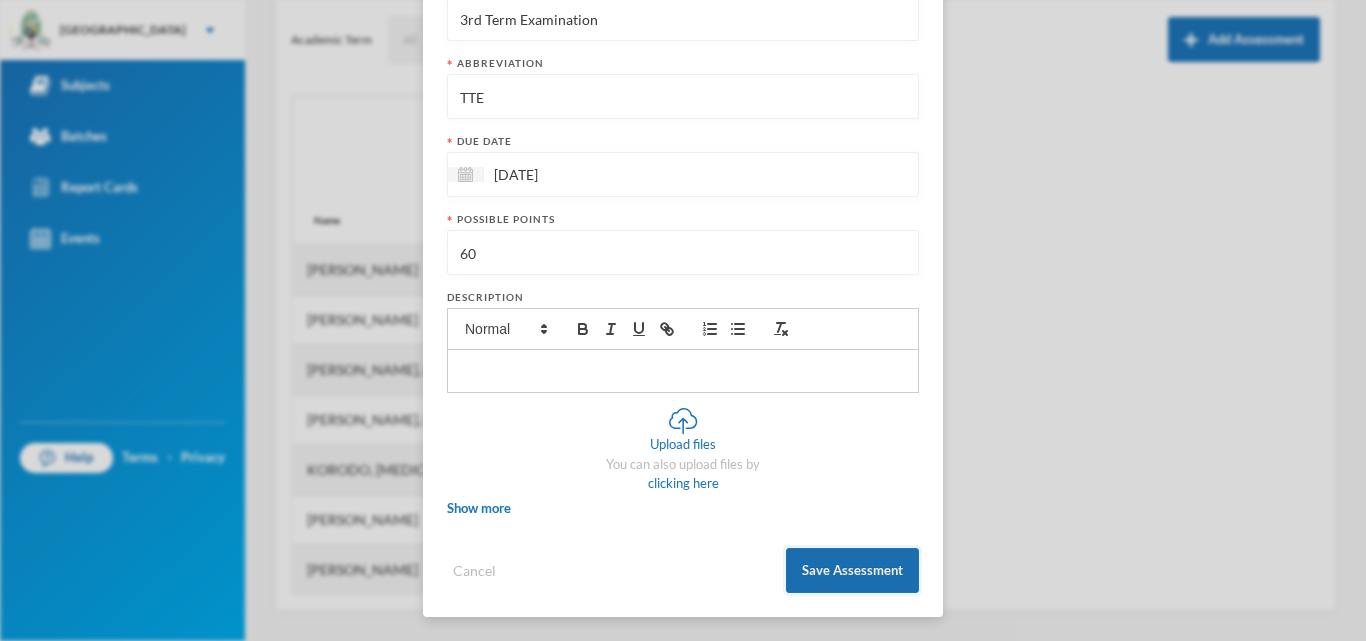 click on "Save Assessment" at bounding box center [852, 570] 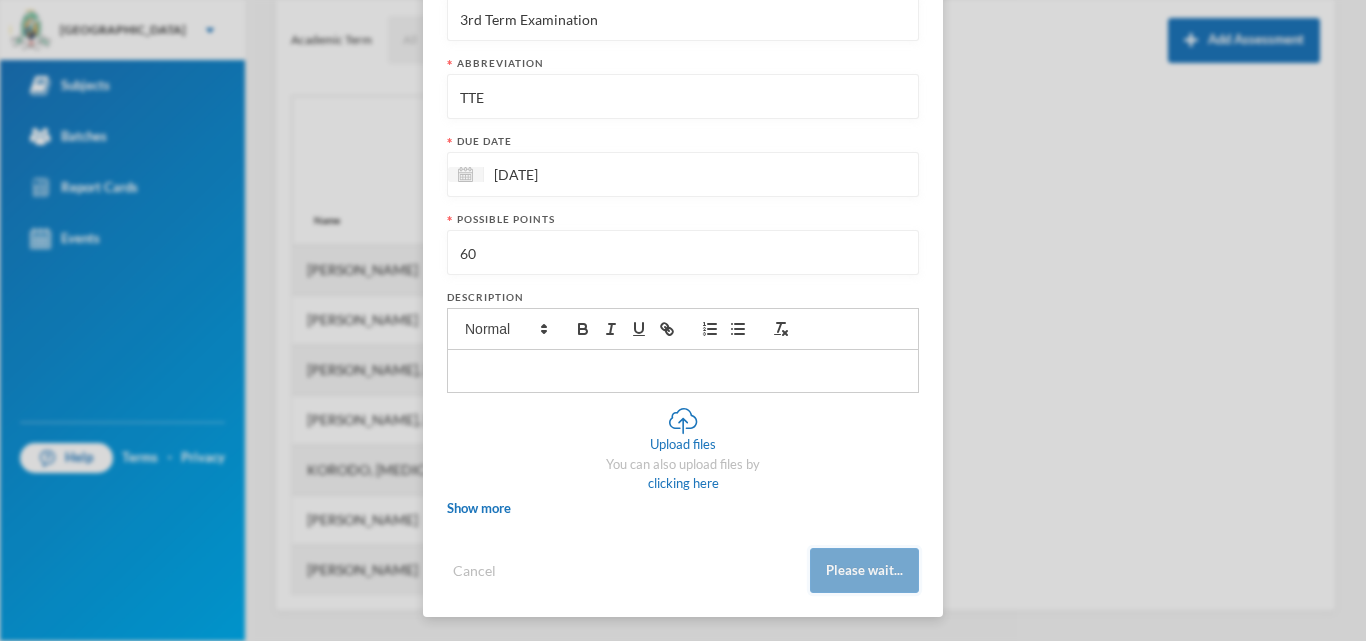 scroll, scrollTop: 269, scrollLeft: 0, axis: vertical 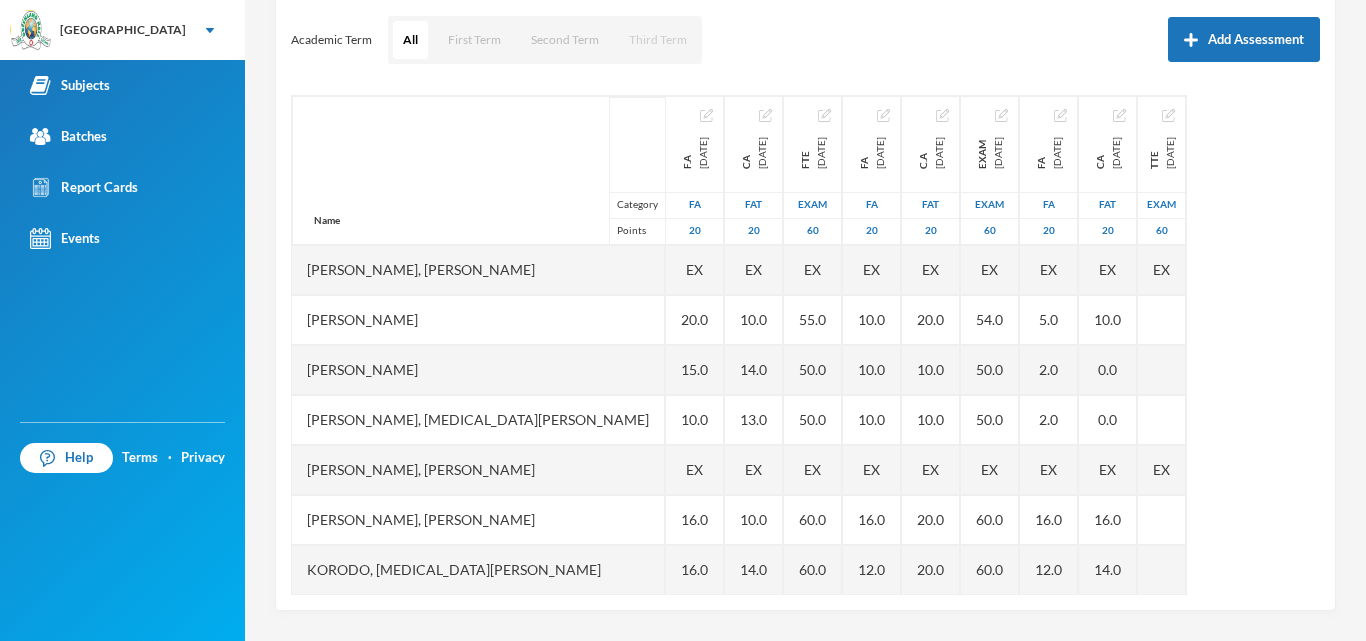 click on "Third Term" at bounding box center [658, 40] 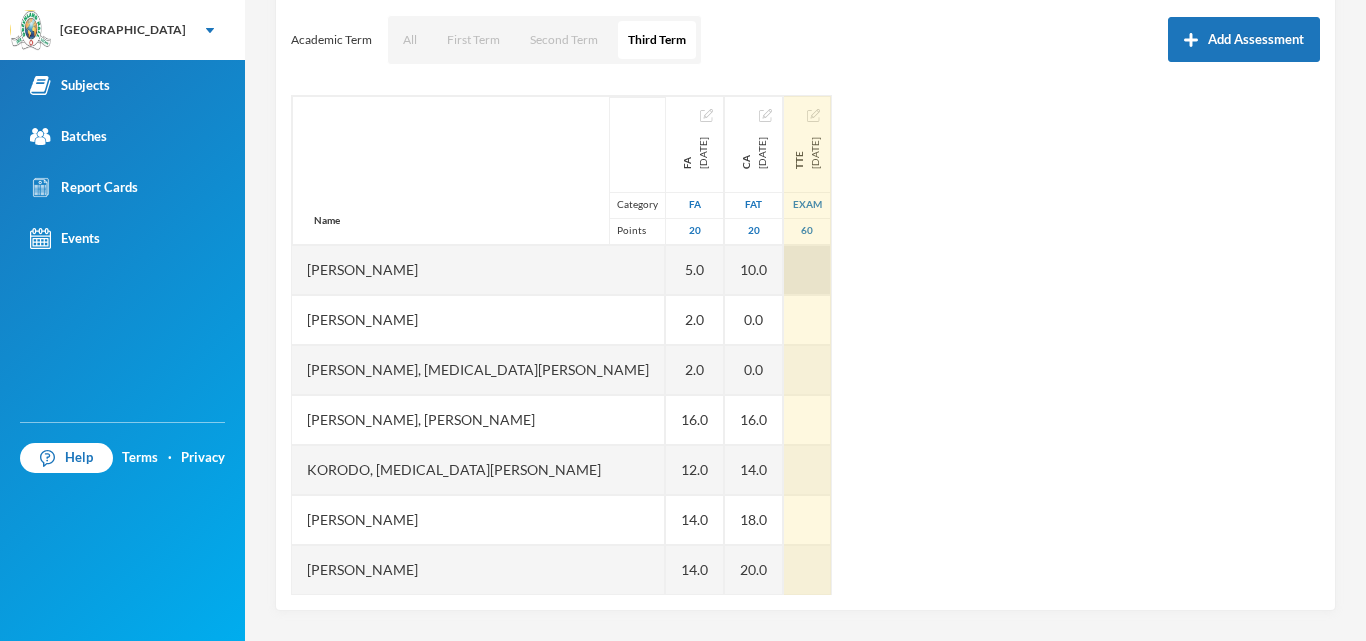 click at bounding box center [807, 270] 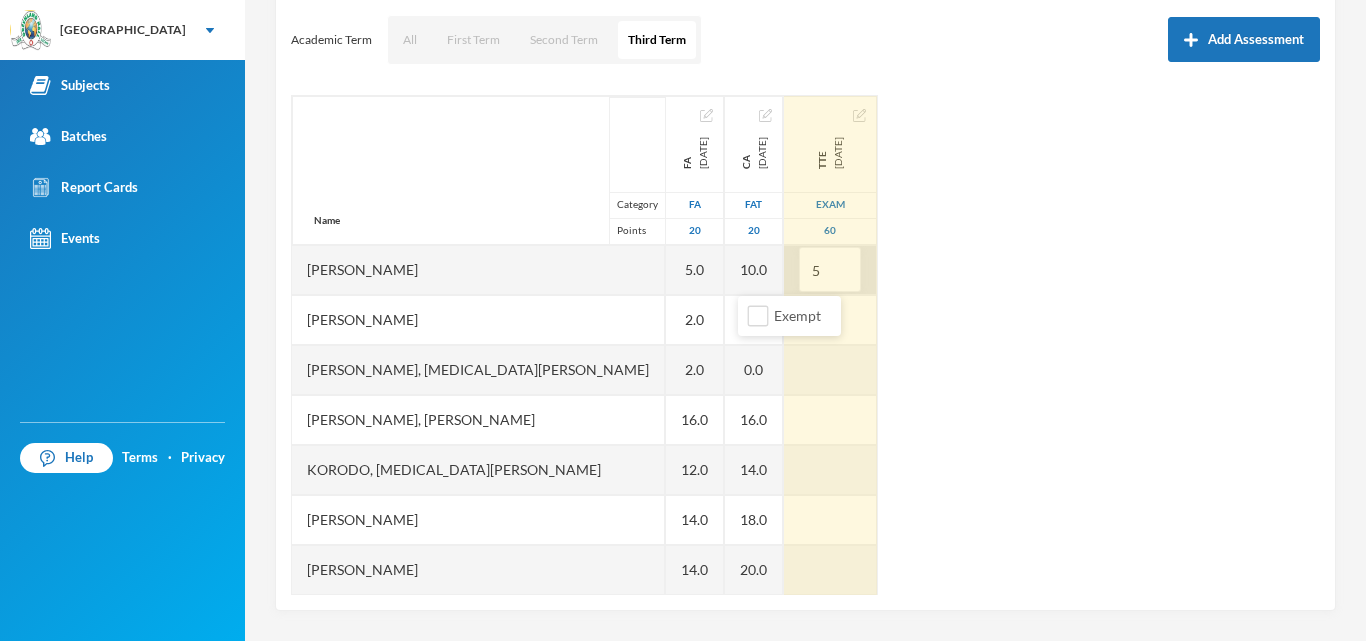 type on "52" 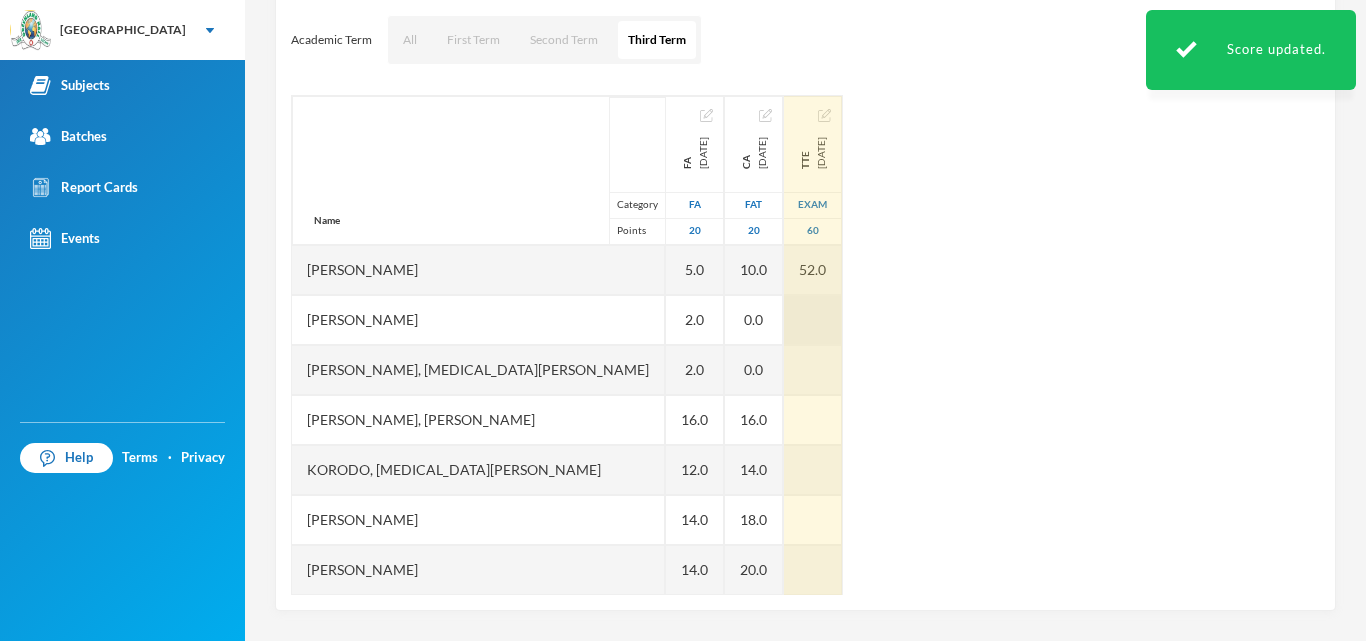 click at bounding box center [813, 320] 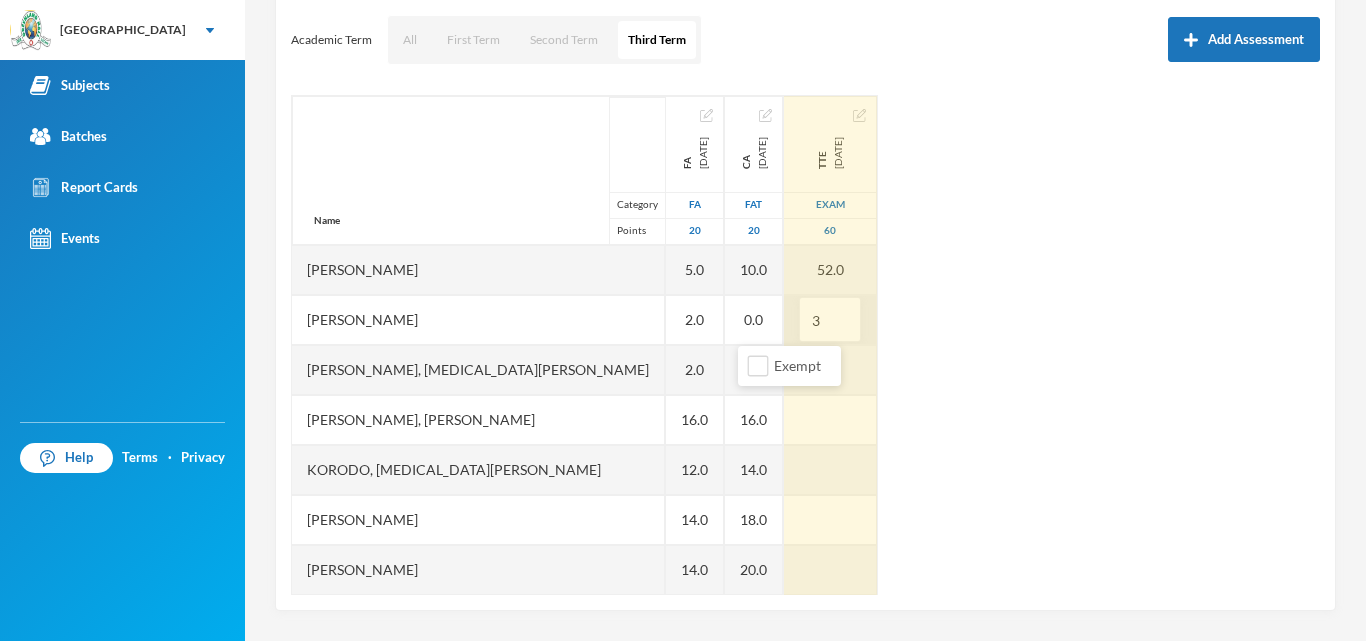 type on "32" 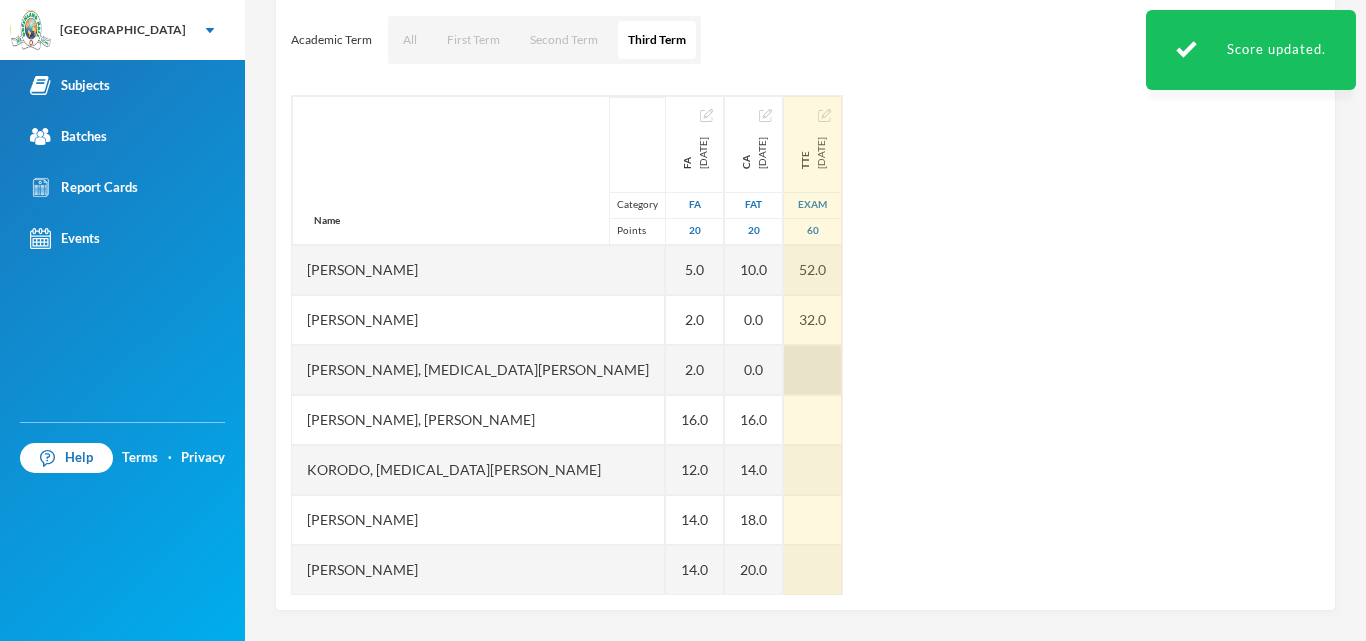 click at bounding box center [813, 370] 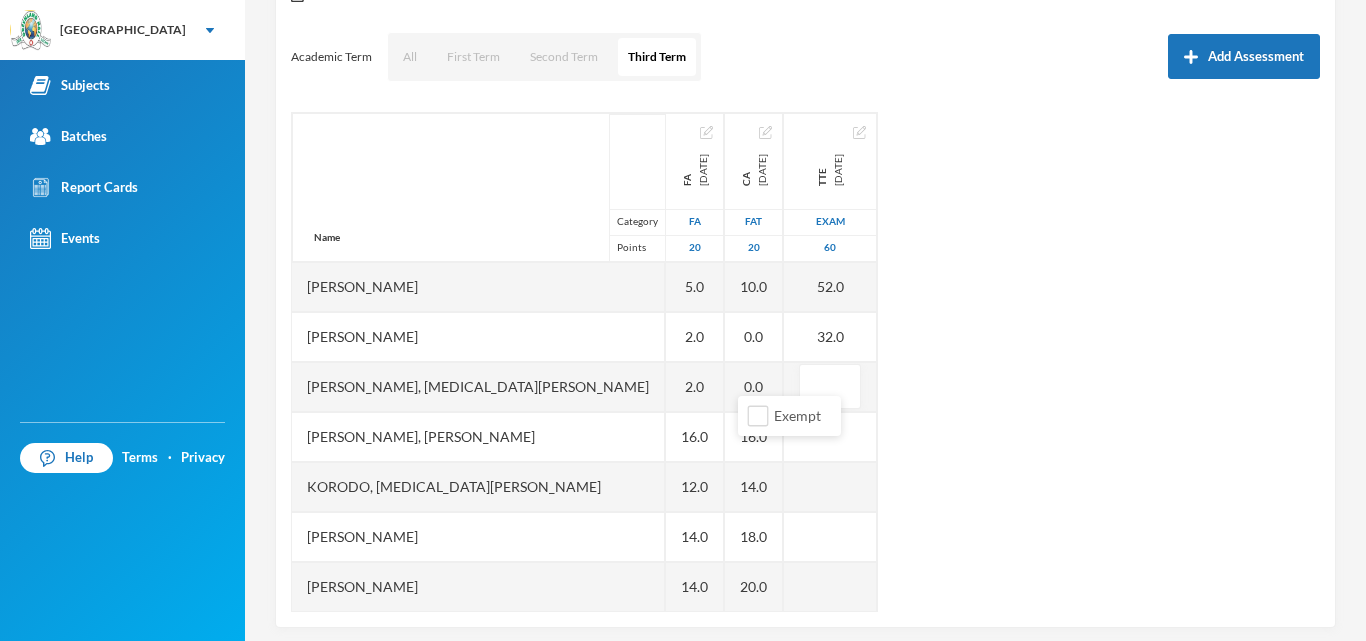 scroll, scrollTop: 257, scrollLeft: 0, axis: vertical 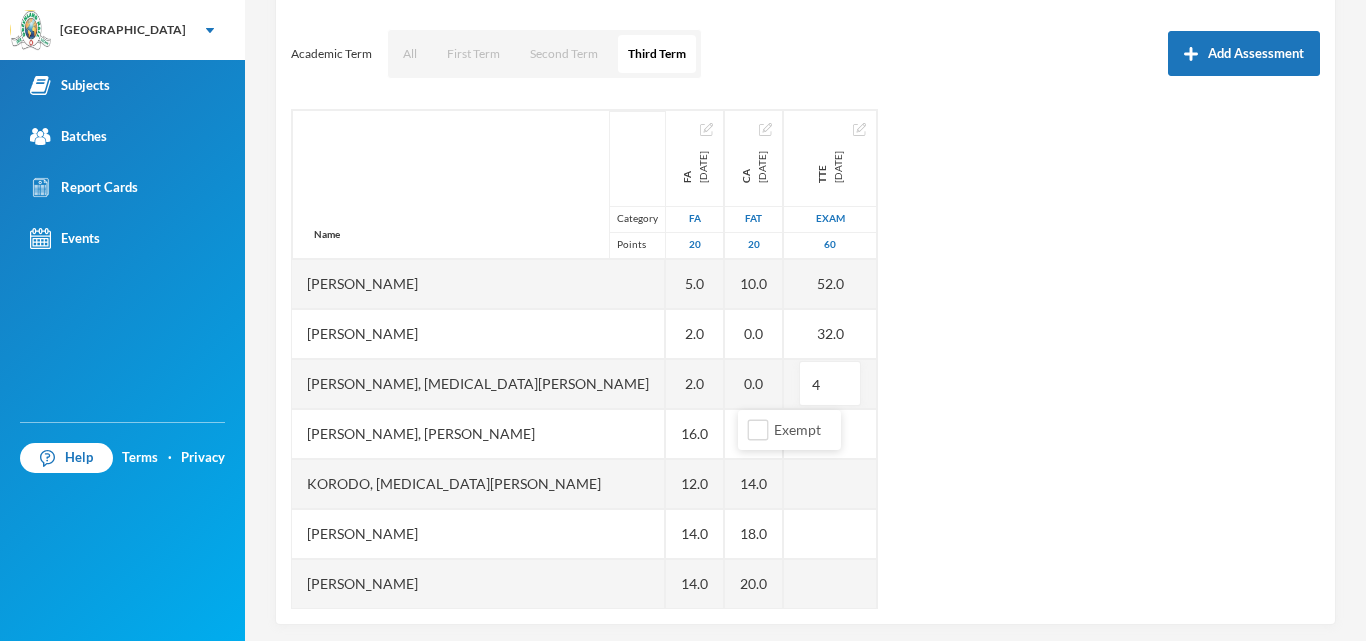 type on "44" 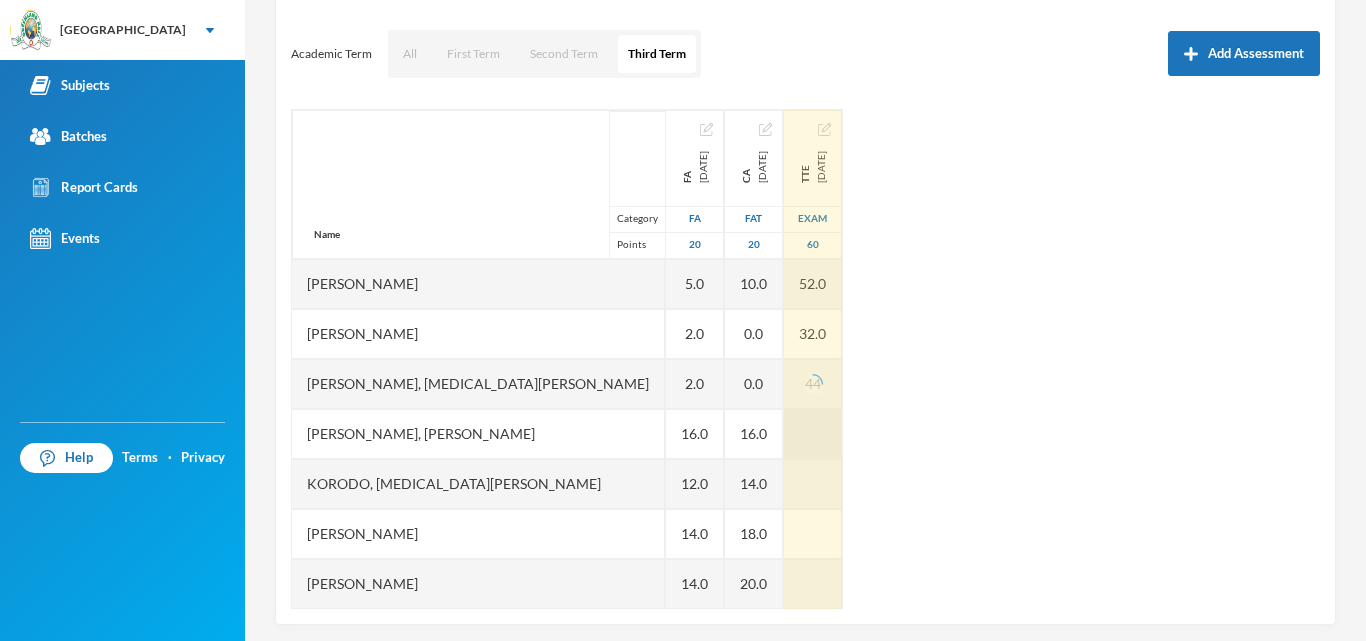 click at bounding box center (813, 434) 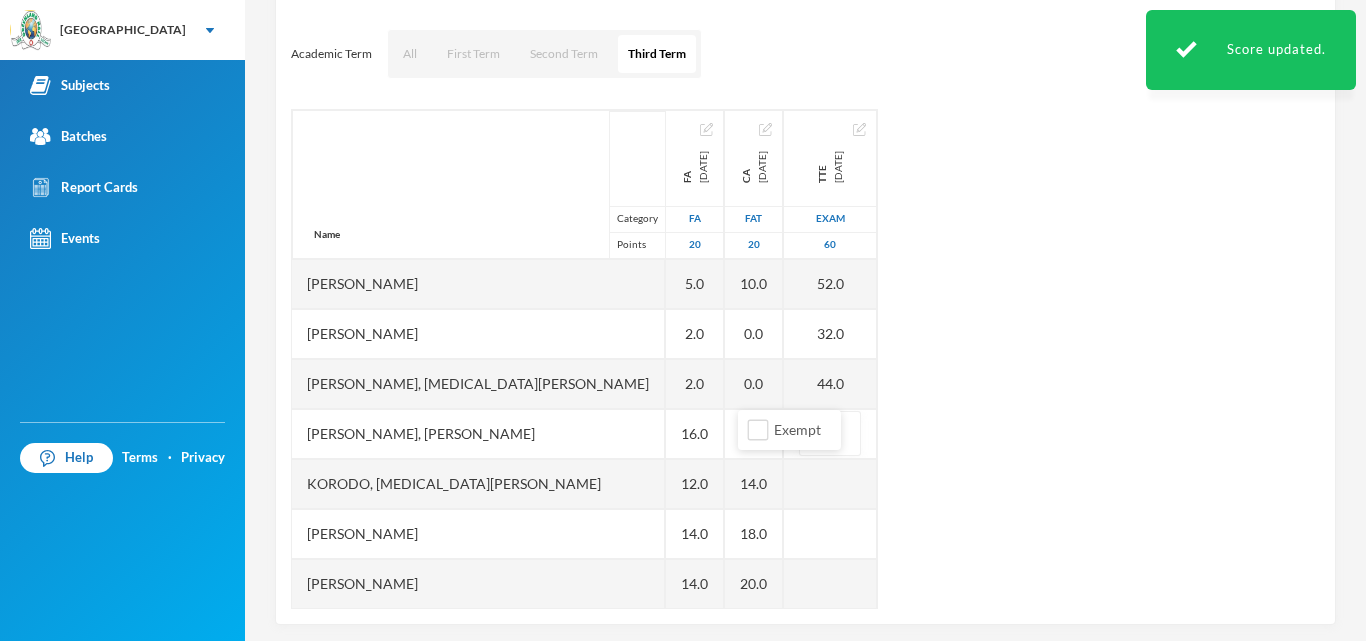 click on "Name   Category Points [PERSON_NAME] Mofeoluwa [PERSON_NAME] Zaynat [PERSON_NAME][MEDICAL_DATA] [PERSON_NAME], [PERSON_NAME], [MEDICAL_DATA][PERSON_NAME] Oshobugie [PERSON_NAME] Oluwadarasimi, [PERSON_NAME], [PERSON_NAME] [PERSON_NAME], [PERSON_NAME], [PERSON_NAME] FA [DATE] FA 20 5.0 2.0 2.0 16.0 12.0 14.0 14.0 6.0 14.0 20.0 10.0 8.0 CA [DATE] FAT 20 10.0 0.0 0.0 16.0 14.0 18.0 20.0 12.0 20.0 0.0 0.0 TTE [DATE] Exam 60 52.0 32.0 44.0" at bounding box center (805, 359) 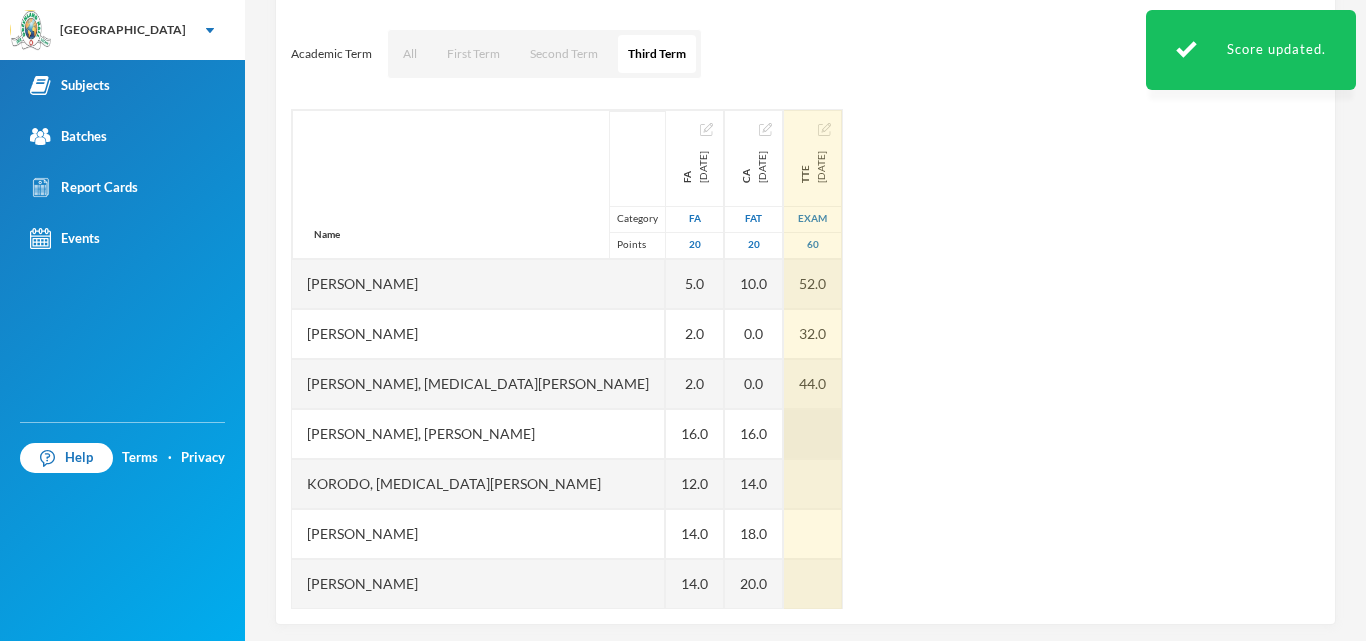 click at bounding box center (813, 434) 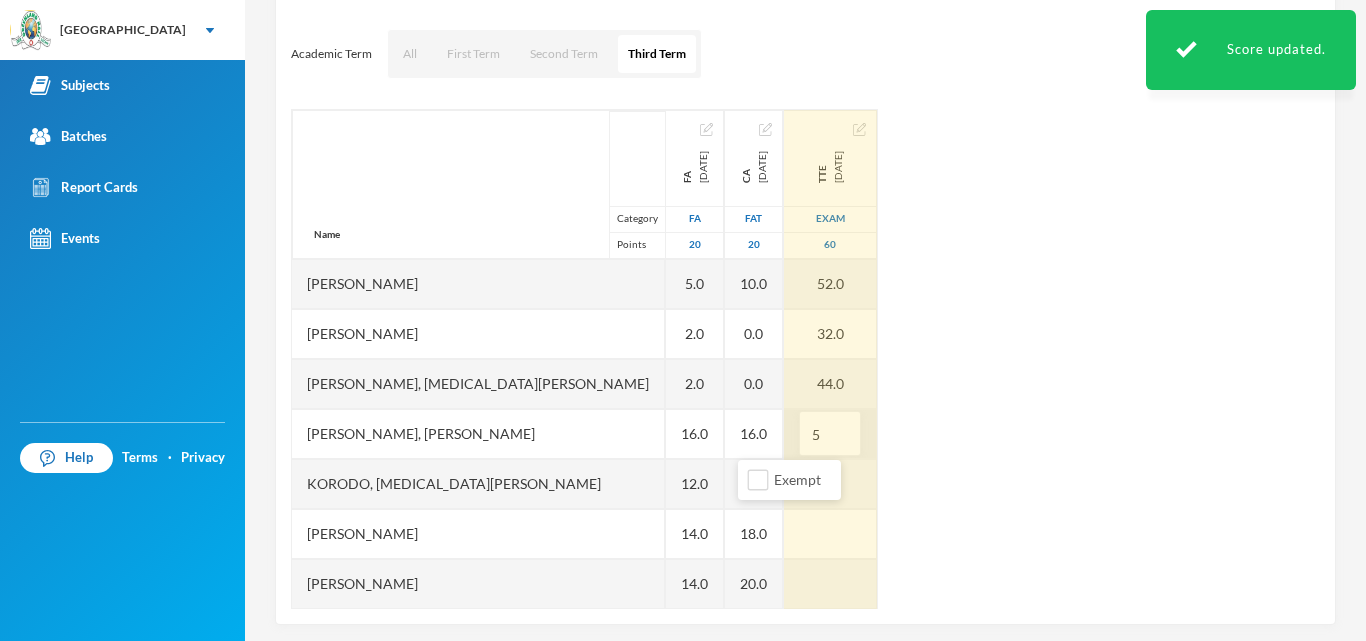 type on "52" 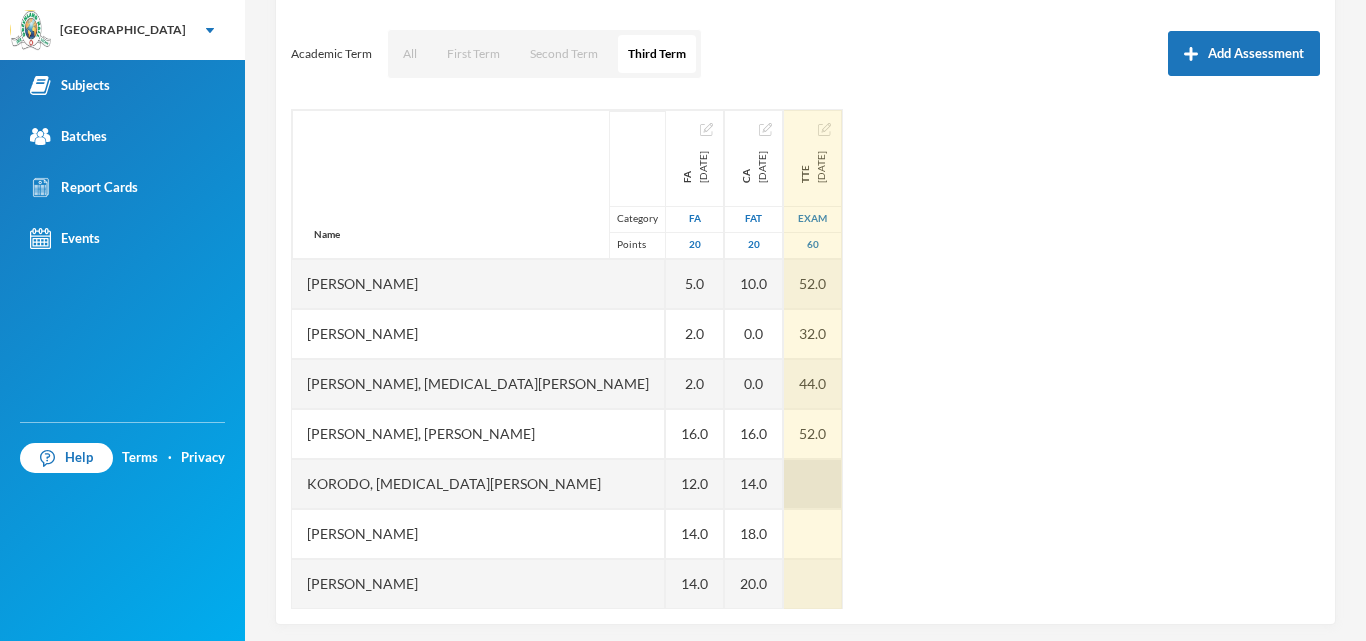 click at bounding box center [813, 484] 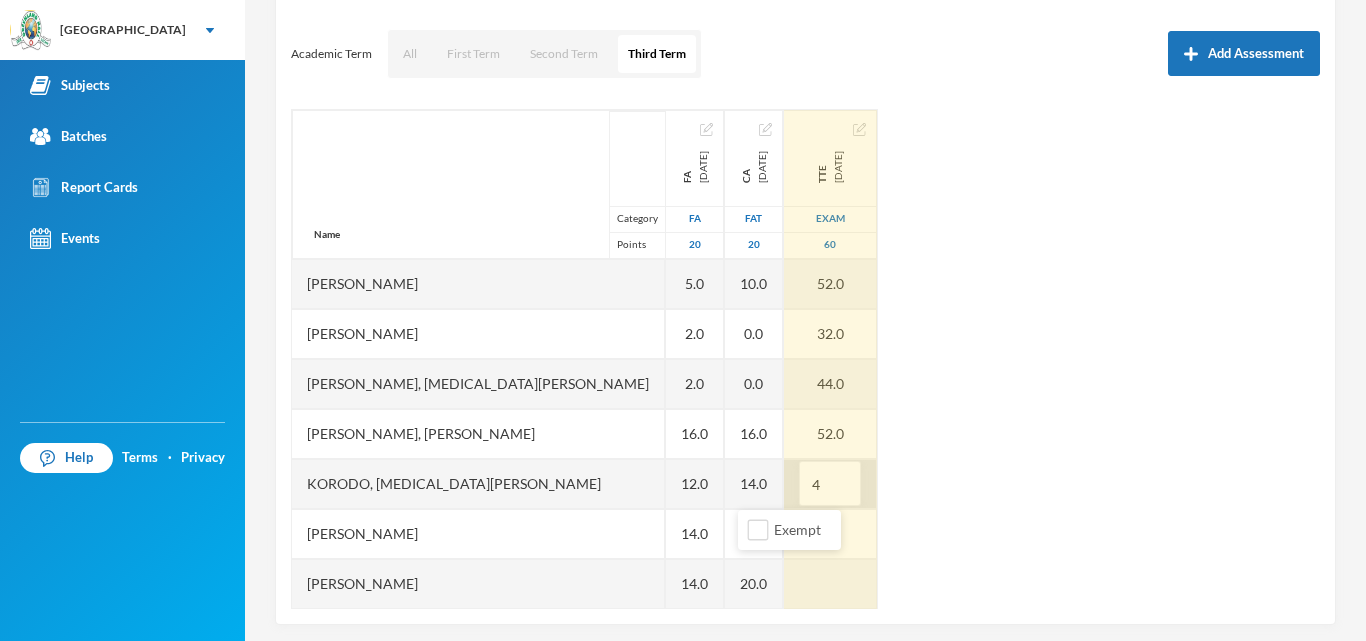 type on "48" 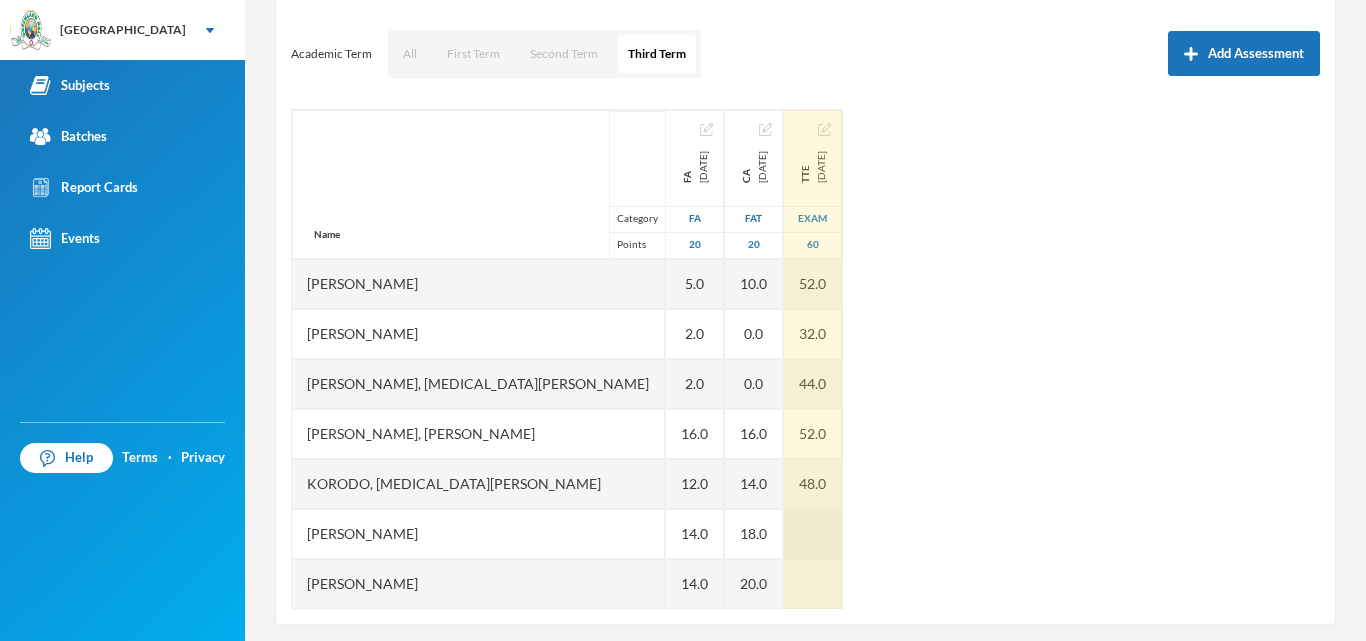 click at bounding box center [813, 534] 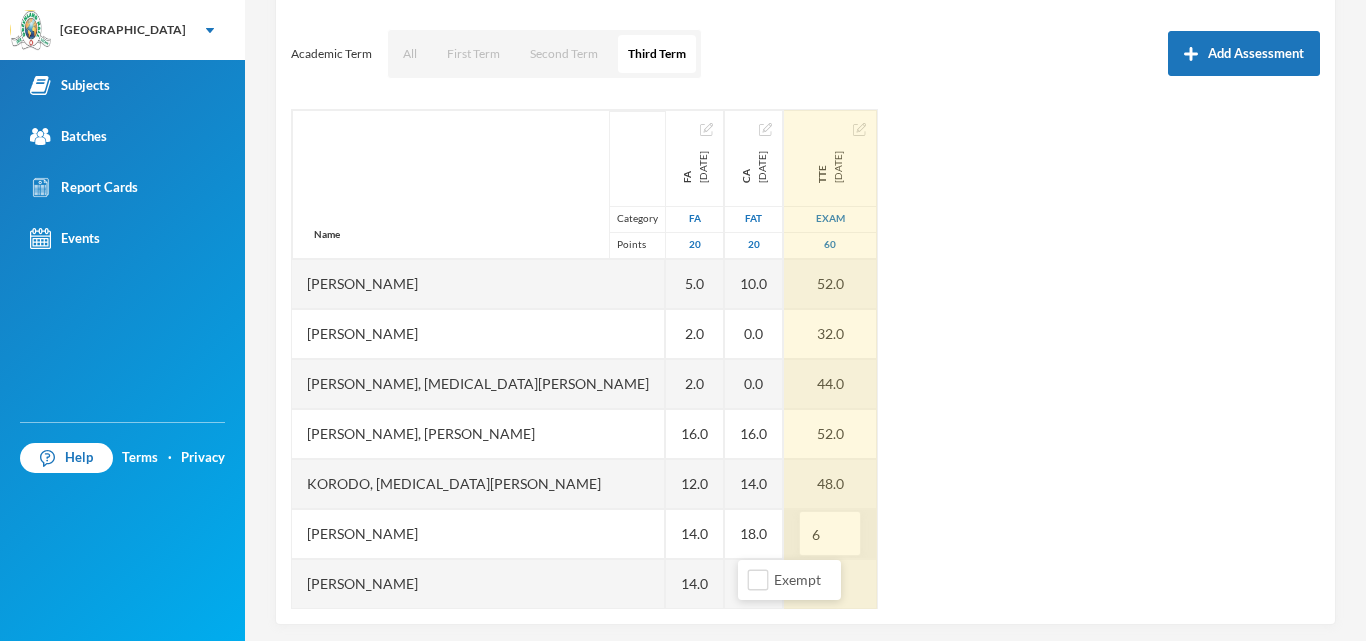 type on "60" 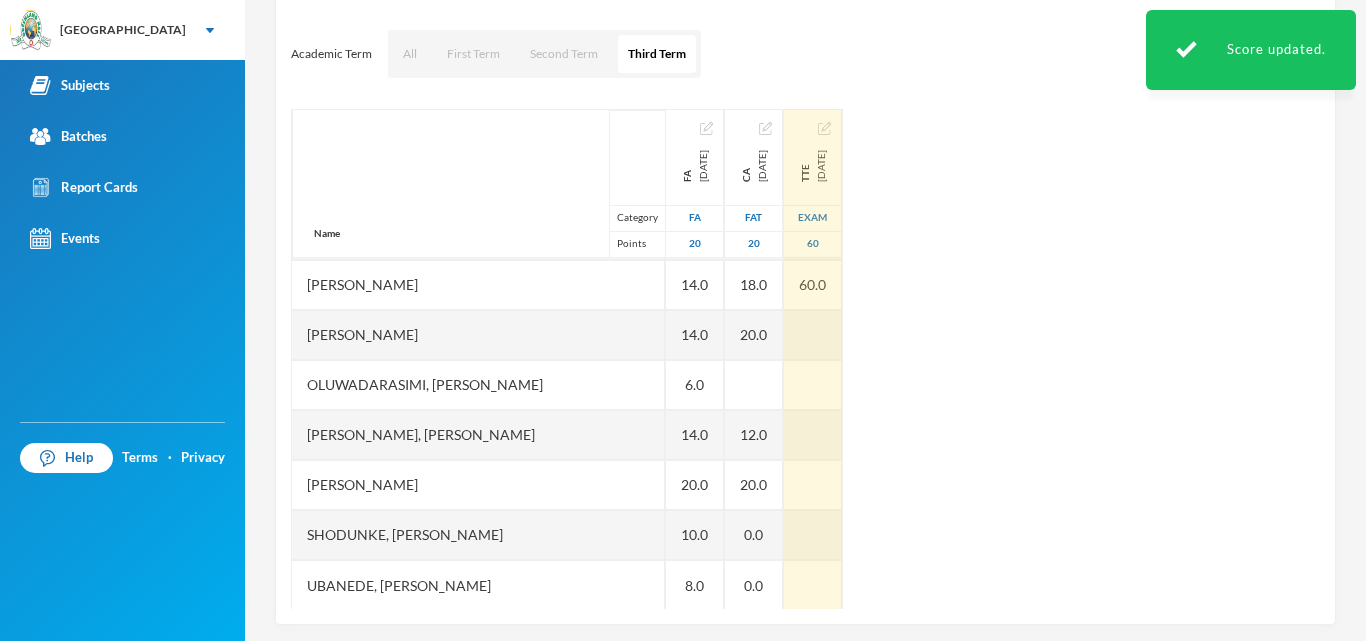 scroll, scrollTop: 251, scrollLeft: 0, axis: vertical 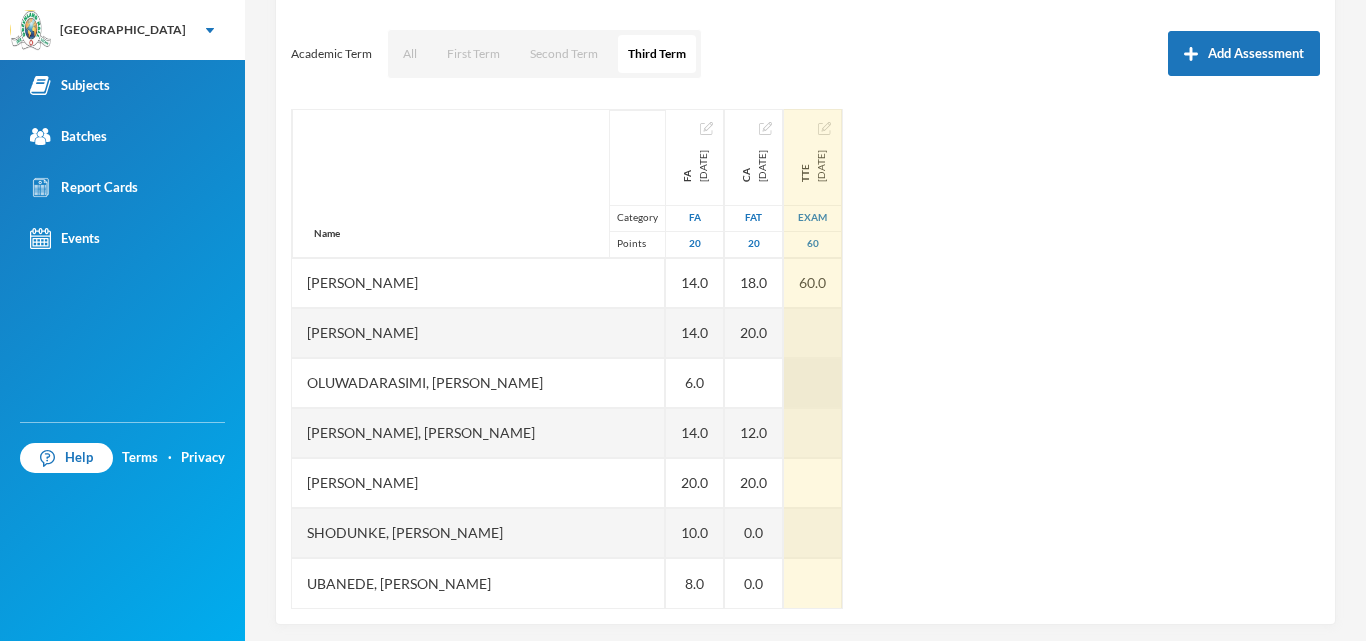 click at bounding box center (813, 383) 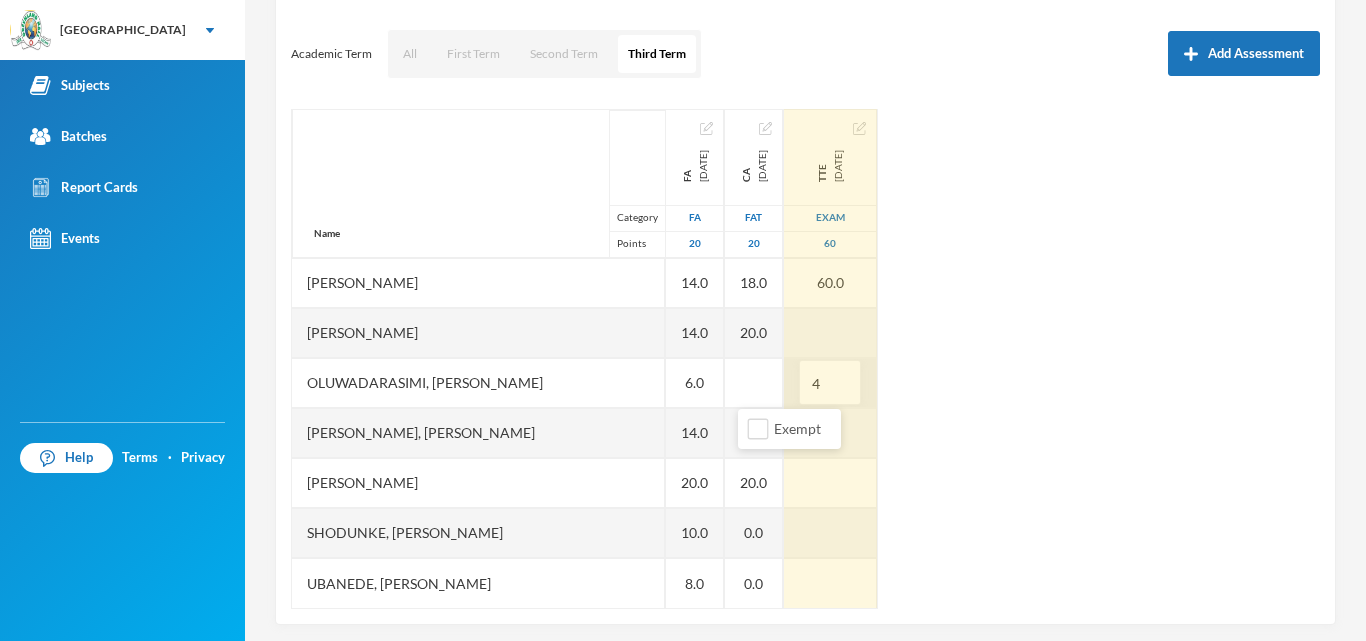 type on "44" 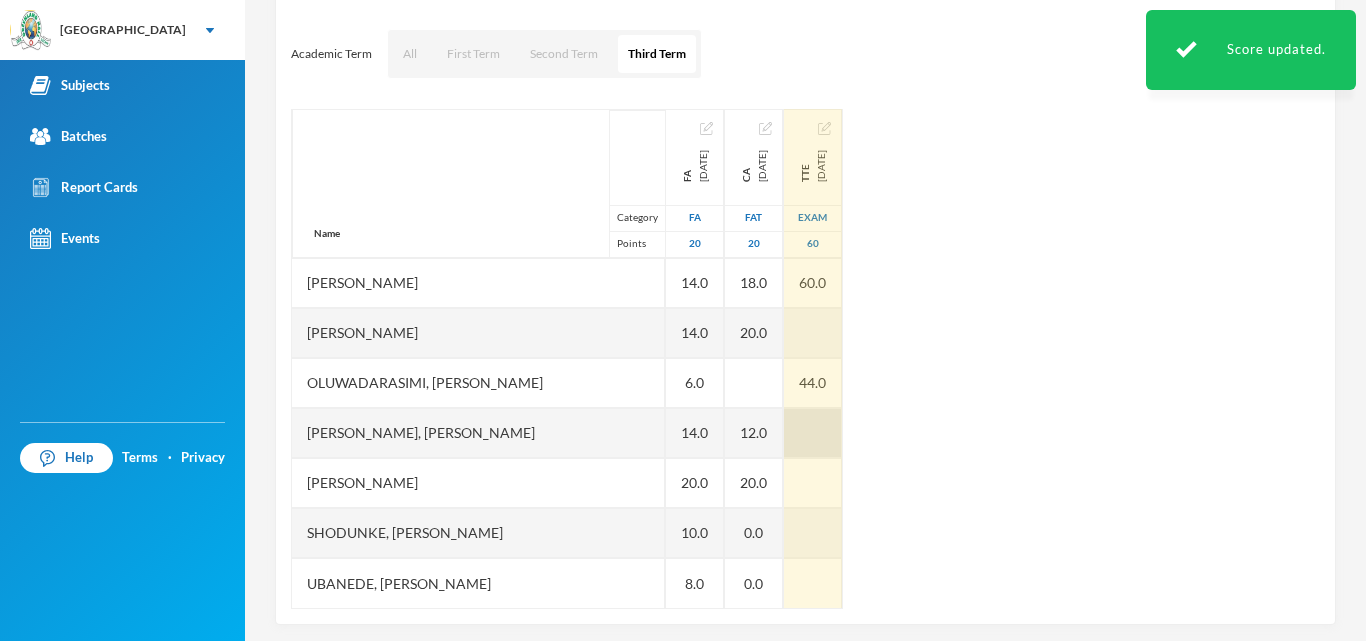click at bounding box center (813, 433) 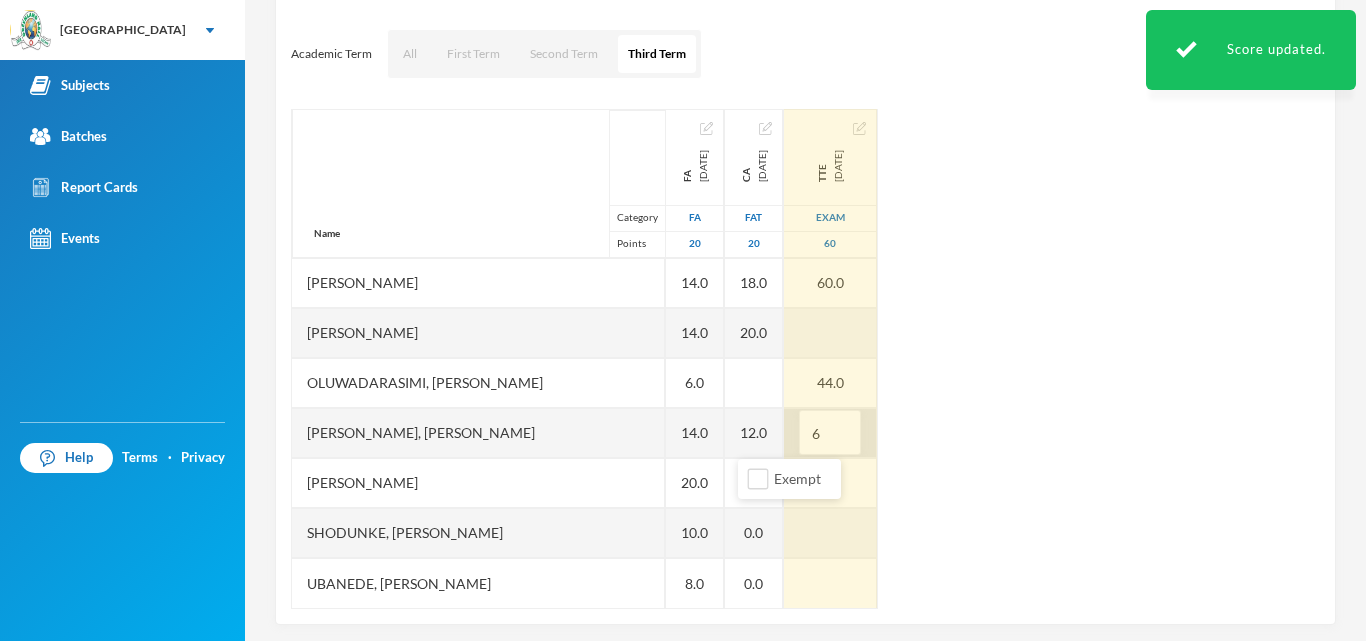 type on "60" 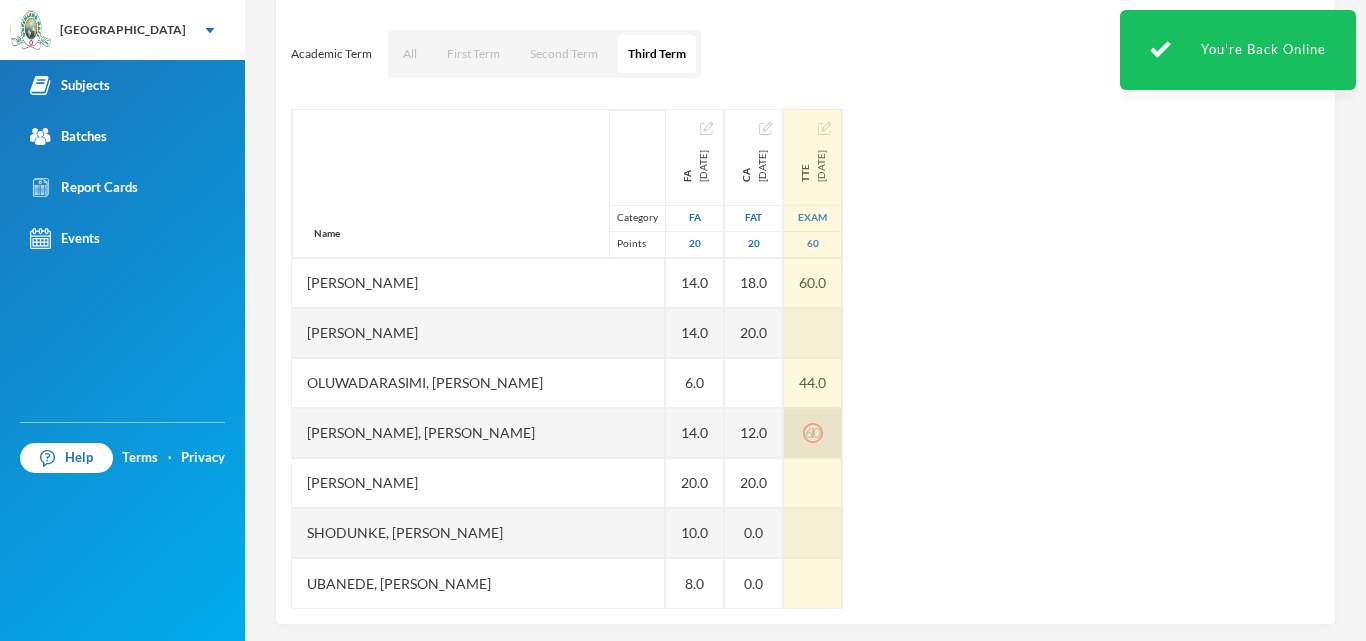 click 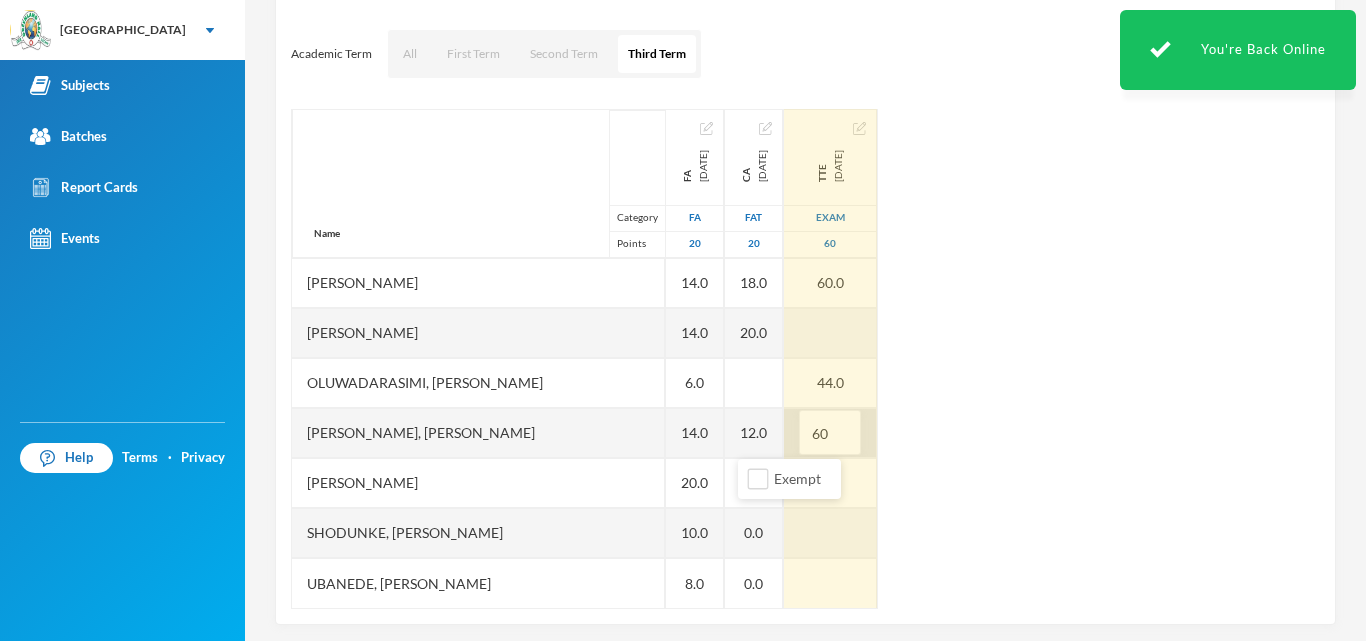 type on "6" 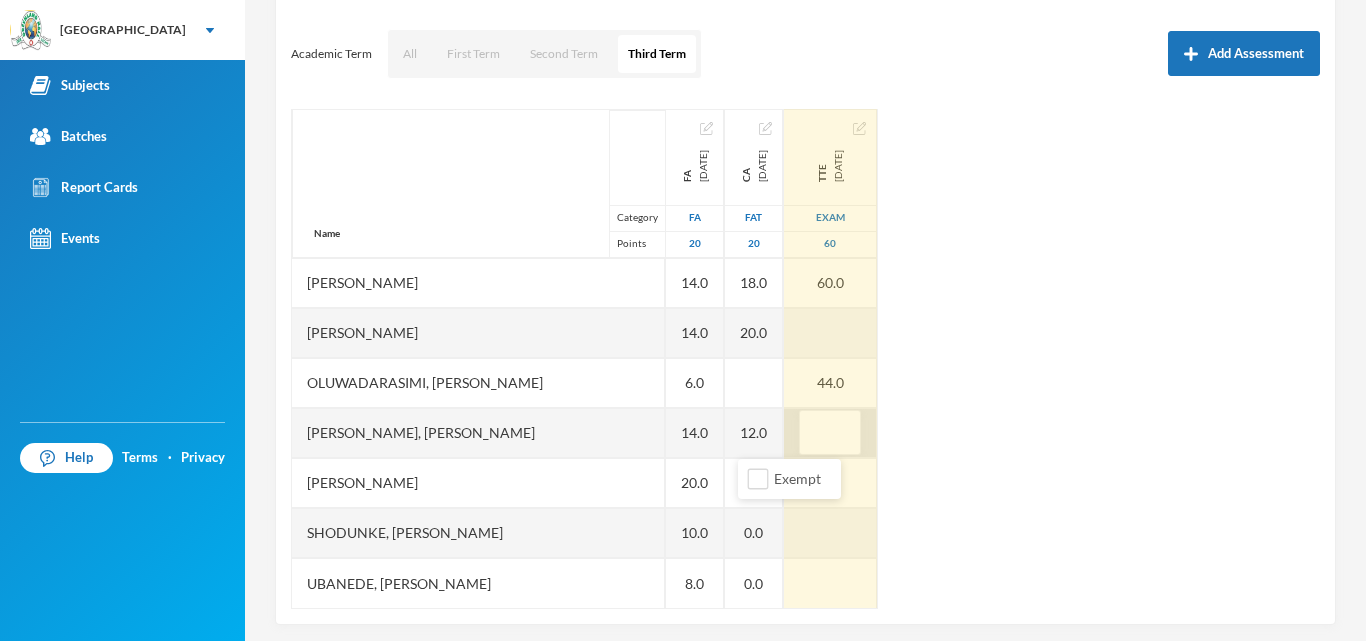 type on "6" 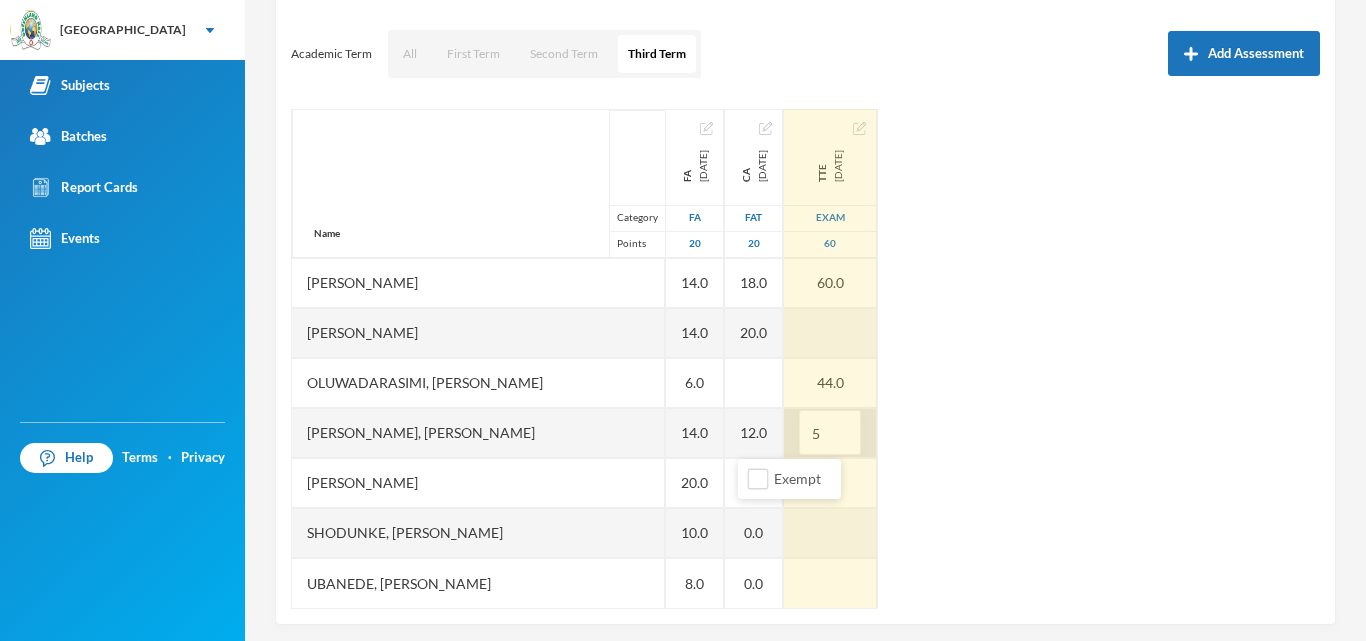 type on "50" 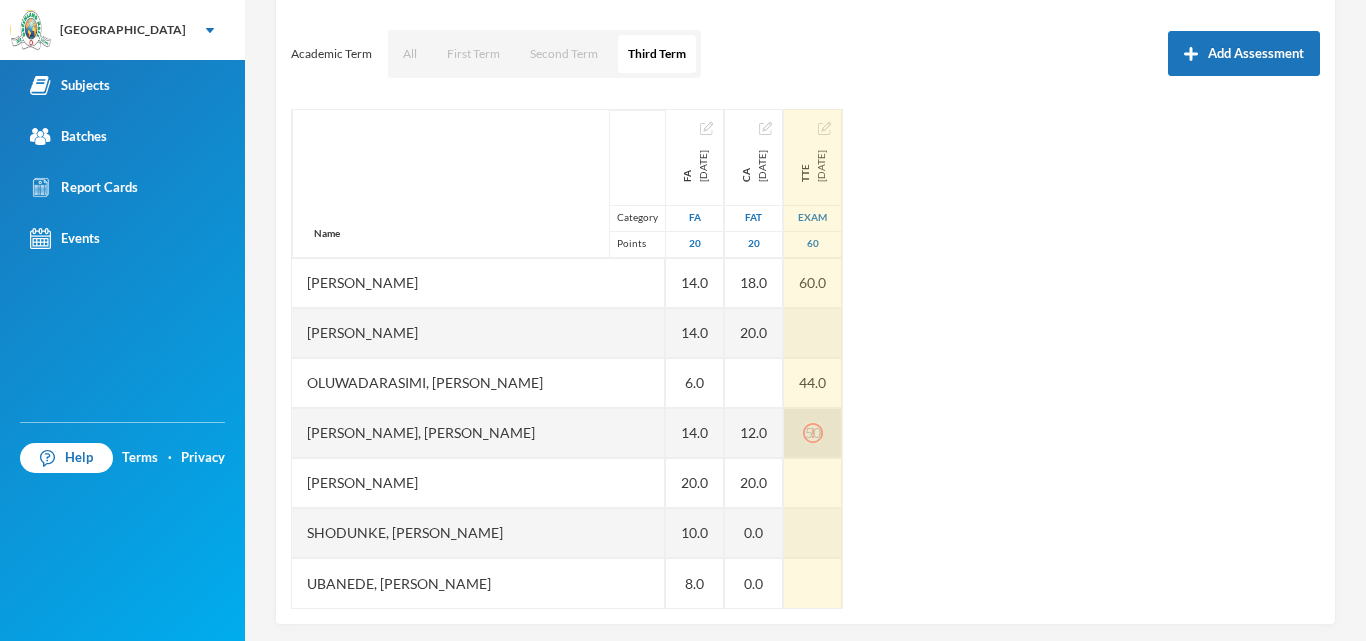 click 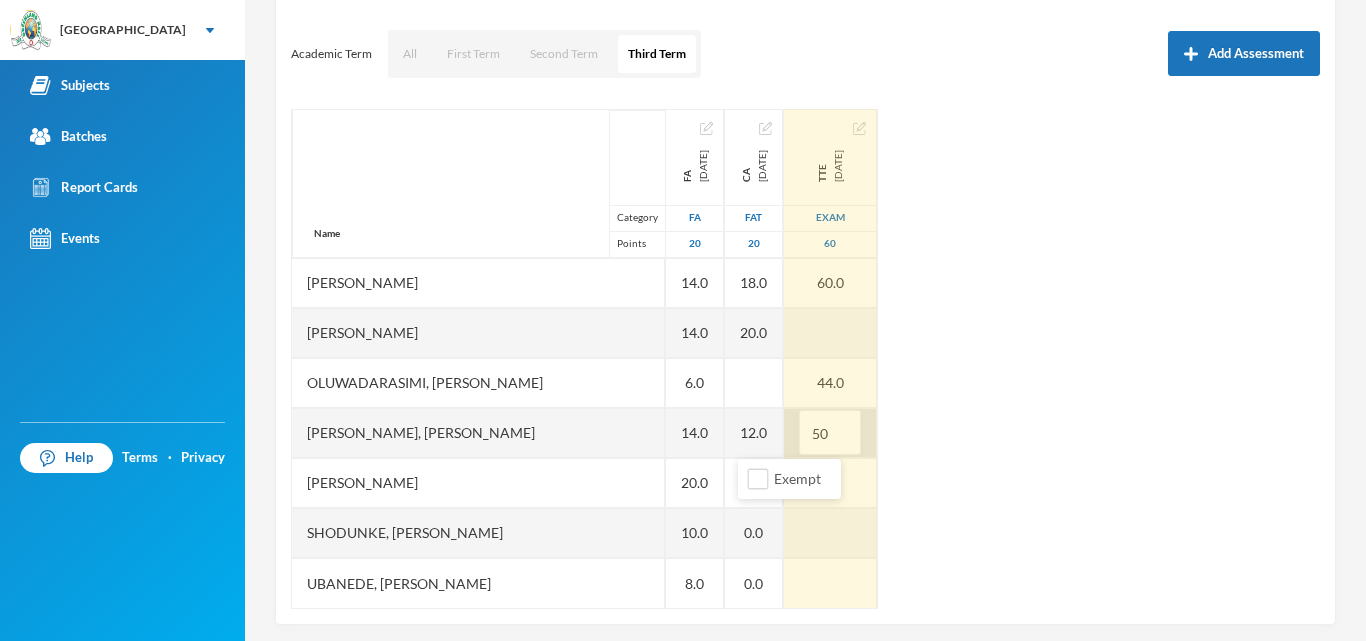 type on "5" 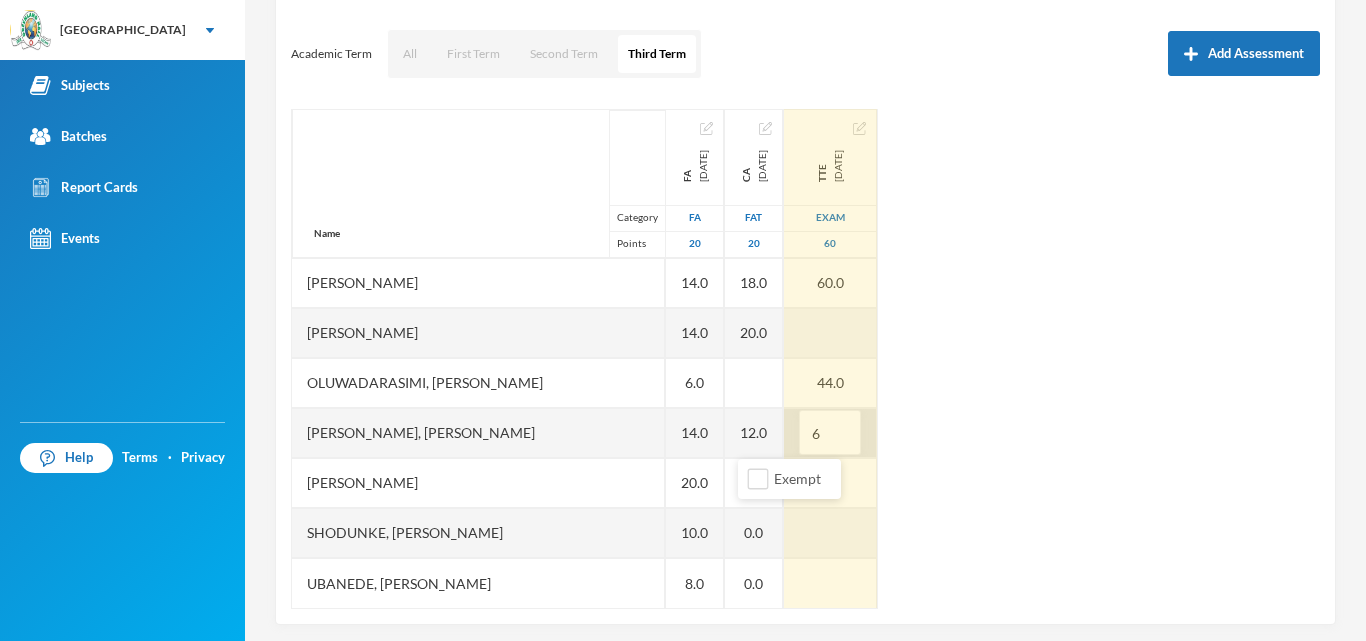 type on "60" 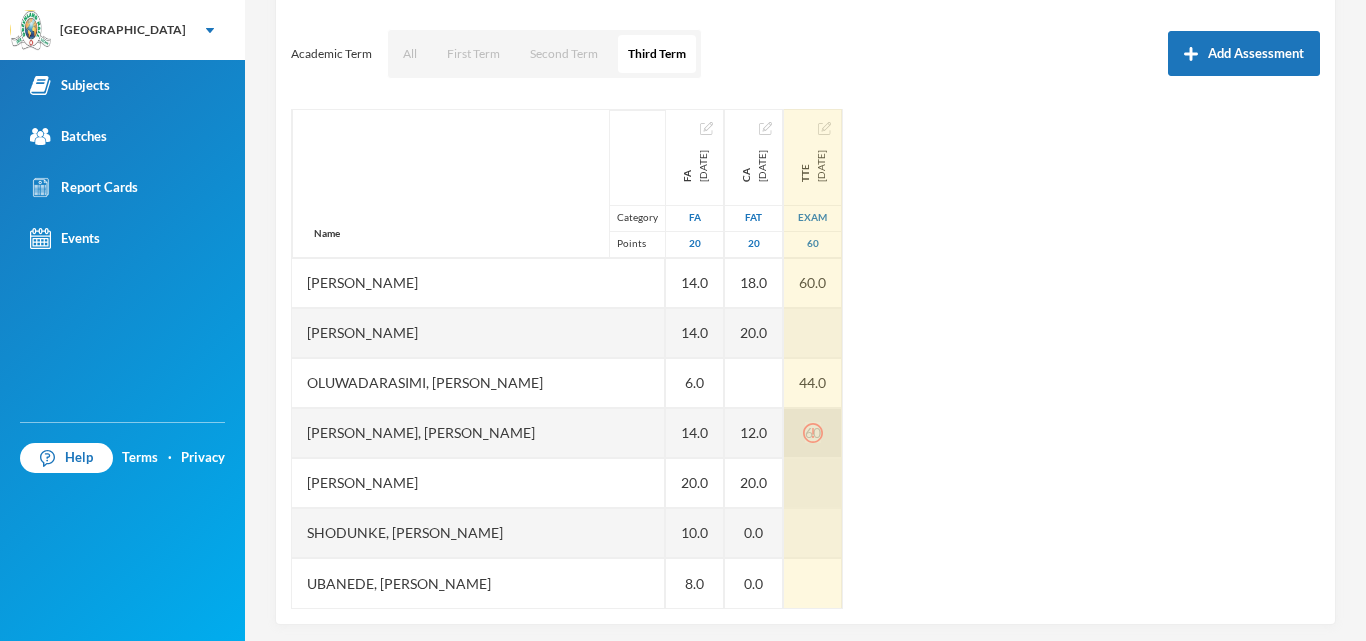 click at bounding box center [813, 483] 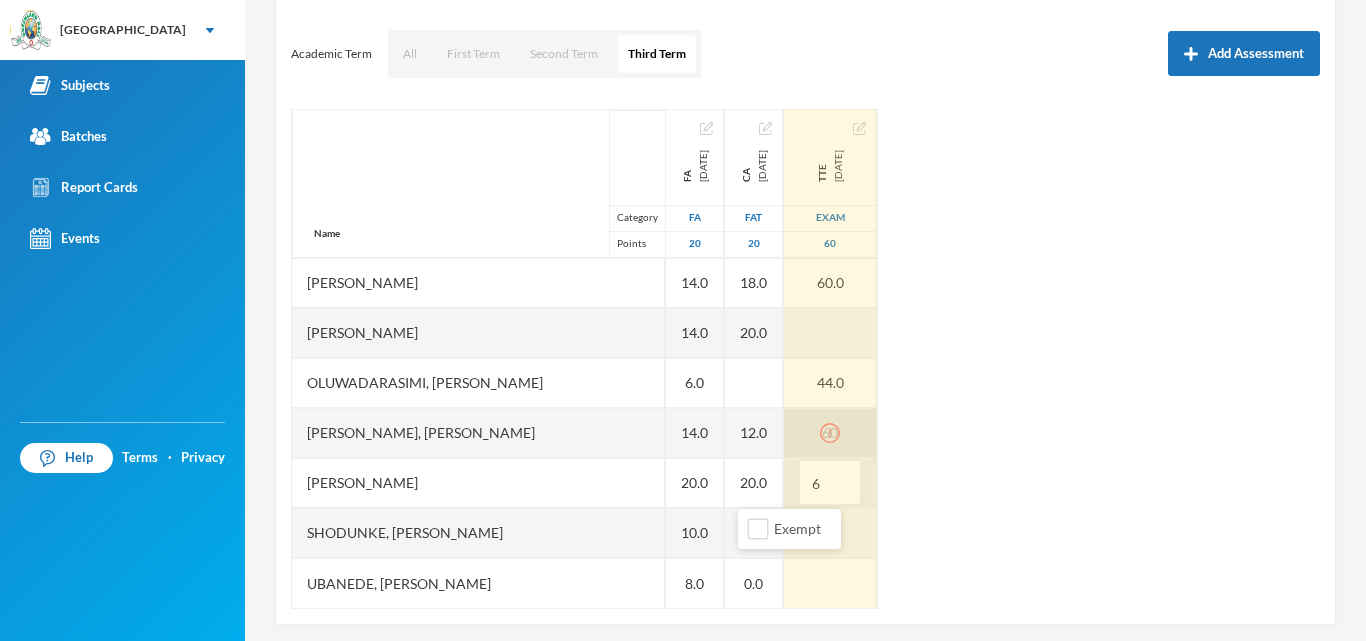 type on "60" 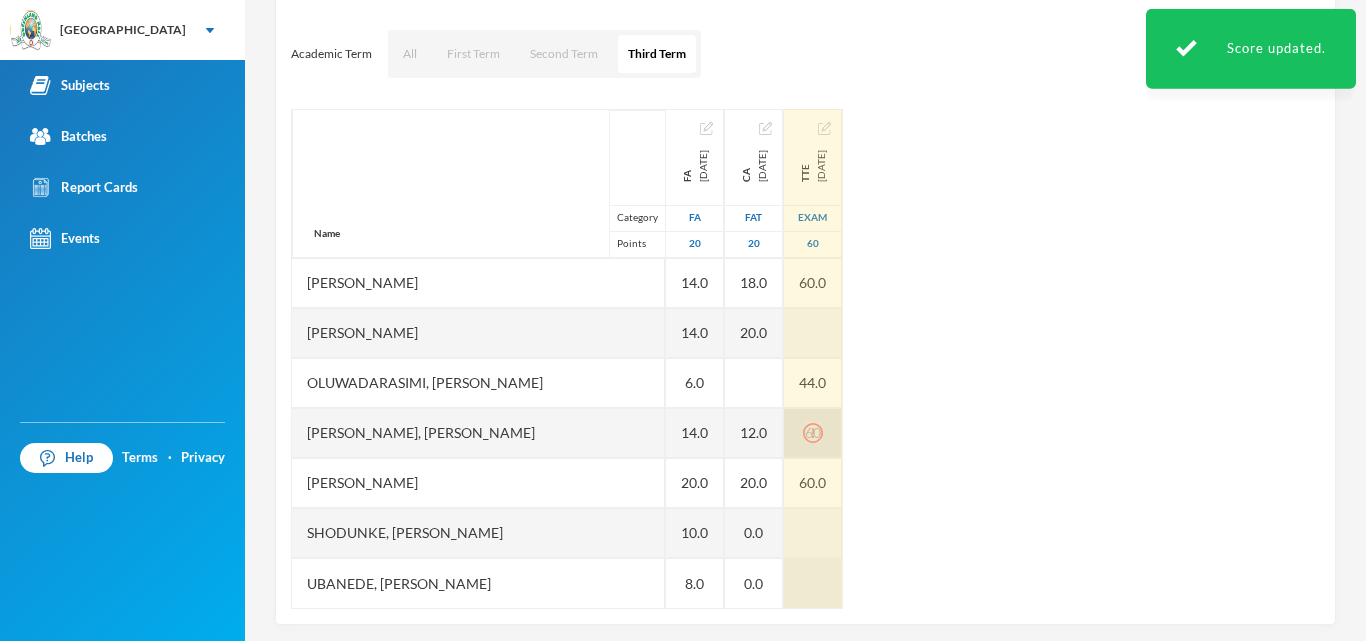 click at bounding box center (813, 583) 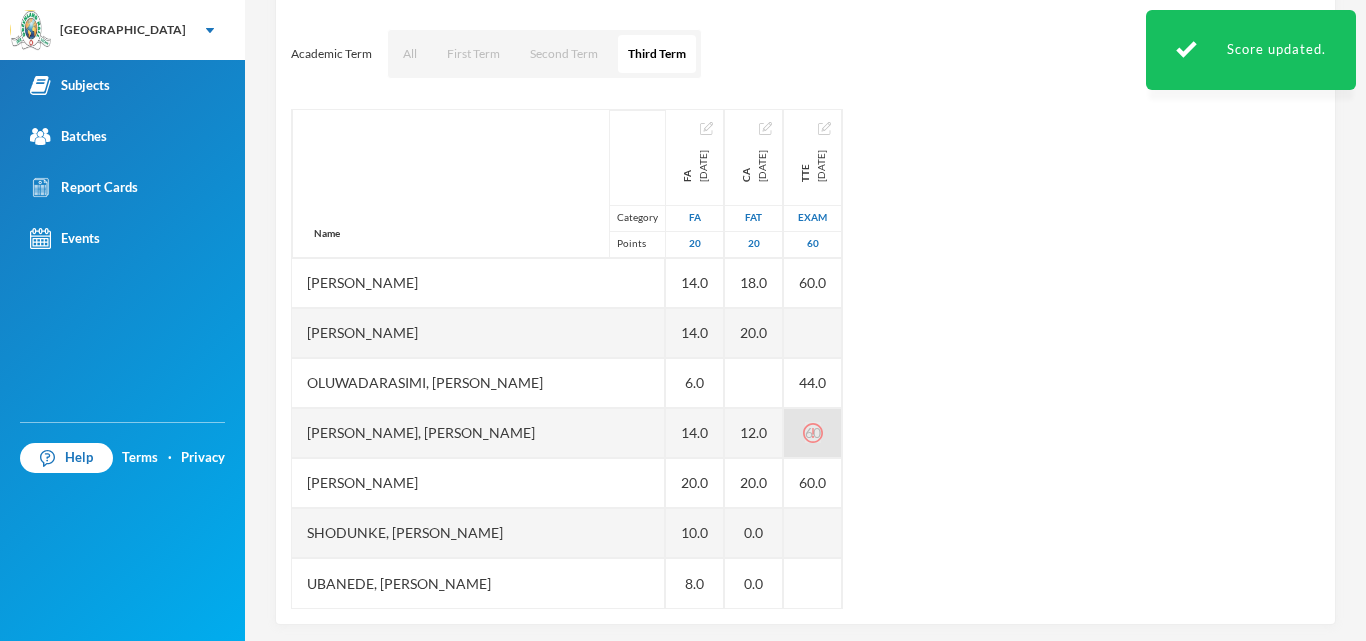 click on "Name   Category Points [PERSON_NAME] Mofeoluwa [PERSON_NAME] Zaynat [PERSON_NAME][MEDICAL_DATA] [PERSON_NAME], [PERSON_NAME], [MEDICAL_DATA][PERSON_NAME] Oshobugie [PERSON_NAME] Oluwadarasimi, [PERSON_NAME], [PERSON_NAME] [PERSON_NAME], [PERSON_NAME], [PERSON_NAME] FA [DATE] FA 20 5.0 2.0 2.0 16.0 12.0 14.0 14.0 6.0 14.0 20.0 10.0 8.0 CA [DATE] FAT 20 10.0 0.0 0.0 16.0 14.0 18.0 20.0 12.0 20.0 0.0 0.0 TTE [DATE] Exam 60 52.0 32.0 44.0 52.0 48.0 60.0 44.0 60 60.0" at bounding box center (805, 359) 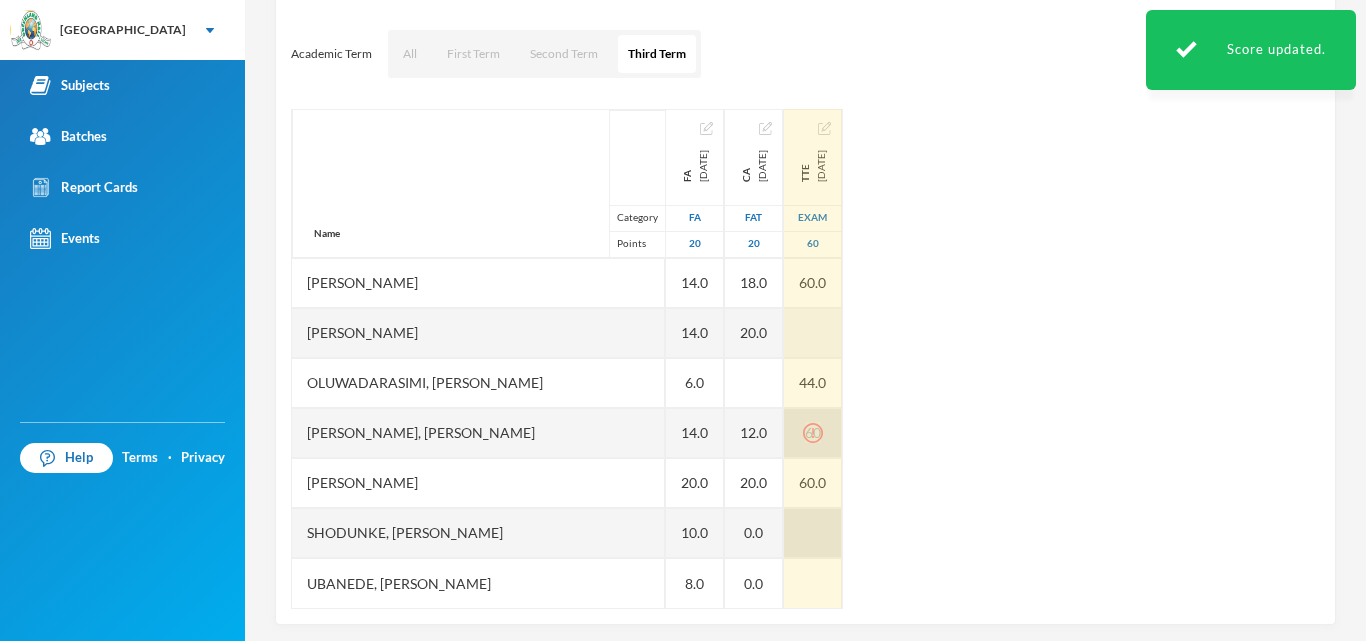 click at bounding box center (813, 533) 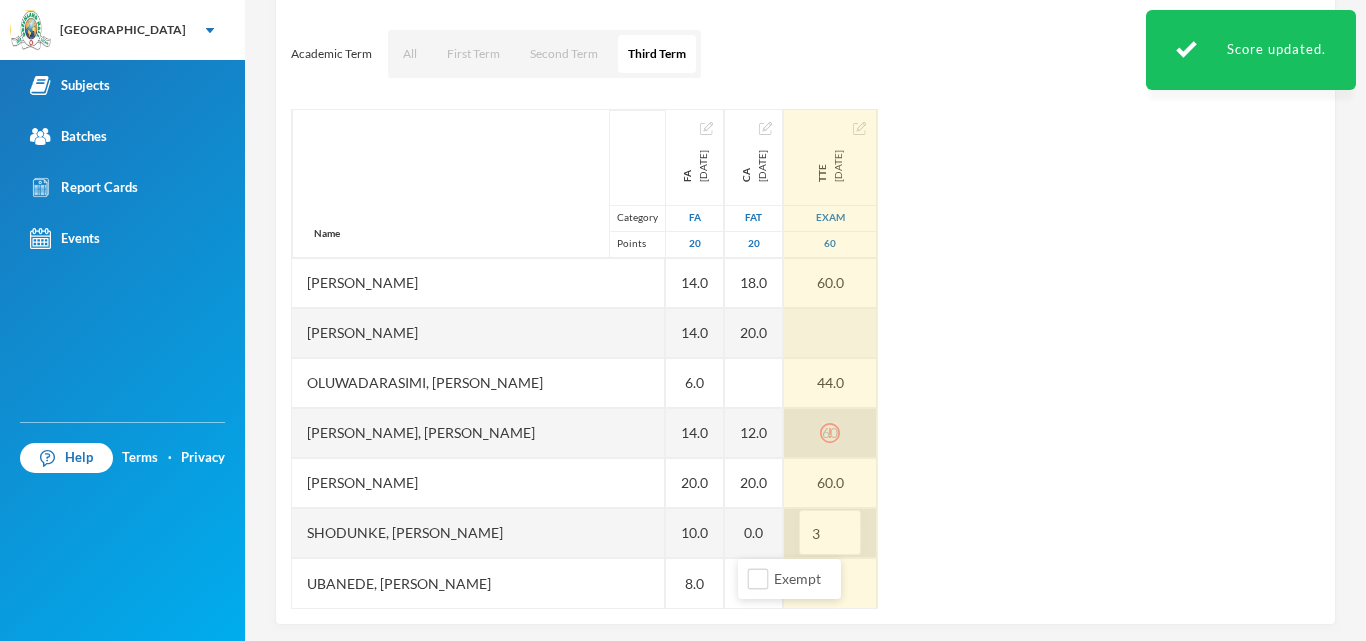 type on "32" 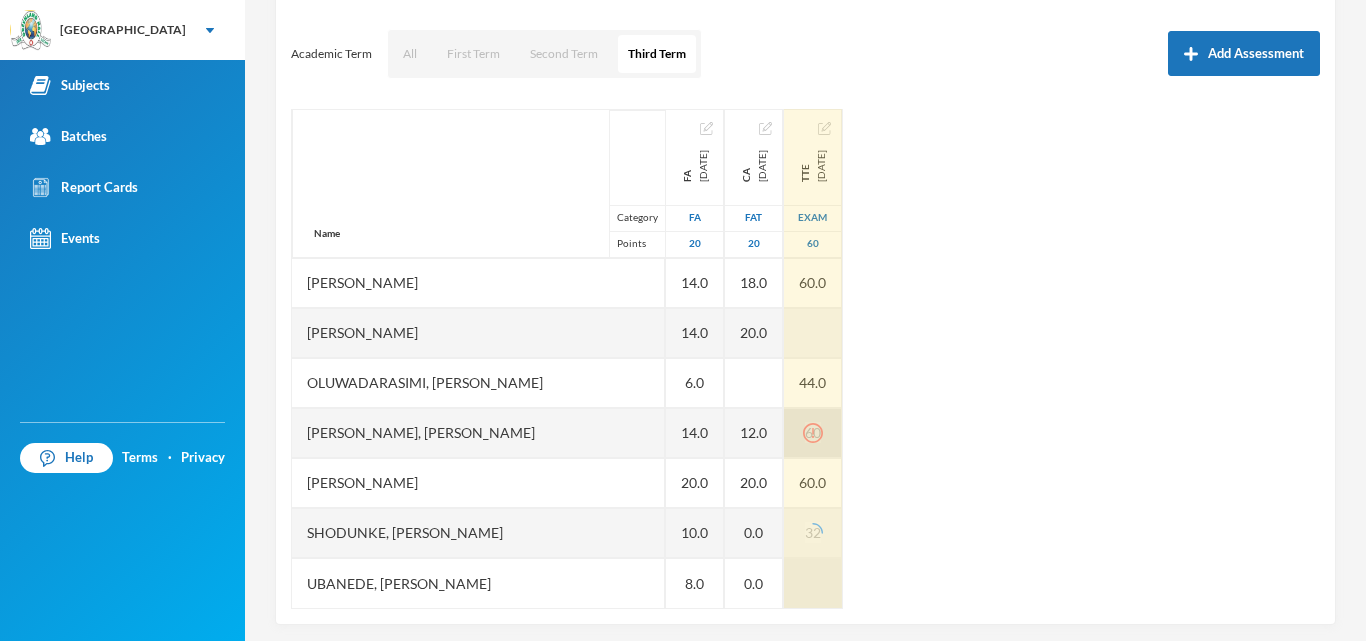click at bounding box center [813, 583] 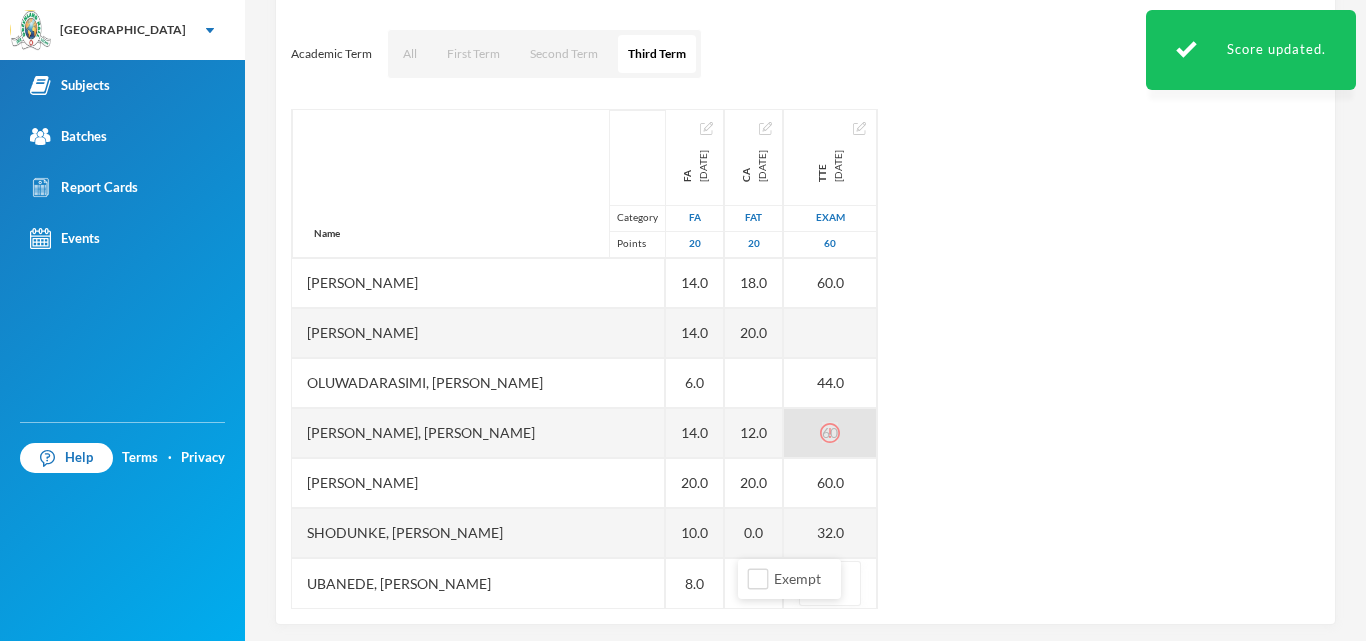 click on "Name   Category Points [PERSON_NAME] Mofeoluwa [PERSON_NAME] Zaynat [PERSON_NAME][MEDICAL_DATA] [PERSON_NAME], [PERSON_NAME], [MEDICAL_DATA][PERSON_NAME] Oshobugie [PERSON_NAME] Oluwadarasimi, [PERSON_NAME], [PERSON_NAME] [PERSON_NAME], [PERSON_NAME], [PERSON_NAME] FA [DATE] FA 20 5.0 2.0 2.0 16.0 12.0 14.0 14.0 6.0 14.0 20.0 10.0 8.0 CA [DATE] FAT 20 10.0 0.0 0.0 16.0 14.0 18.0 20.0 12.0 20.0 0.0 0.0 TTE [DATE] Exam 60 52.0 32.0 44.0 52.0 48.0 60.0 44.0 60 60.0 32.0" at bounding box center (805, 359) 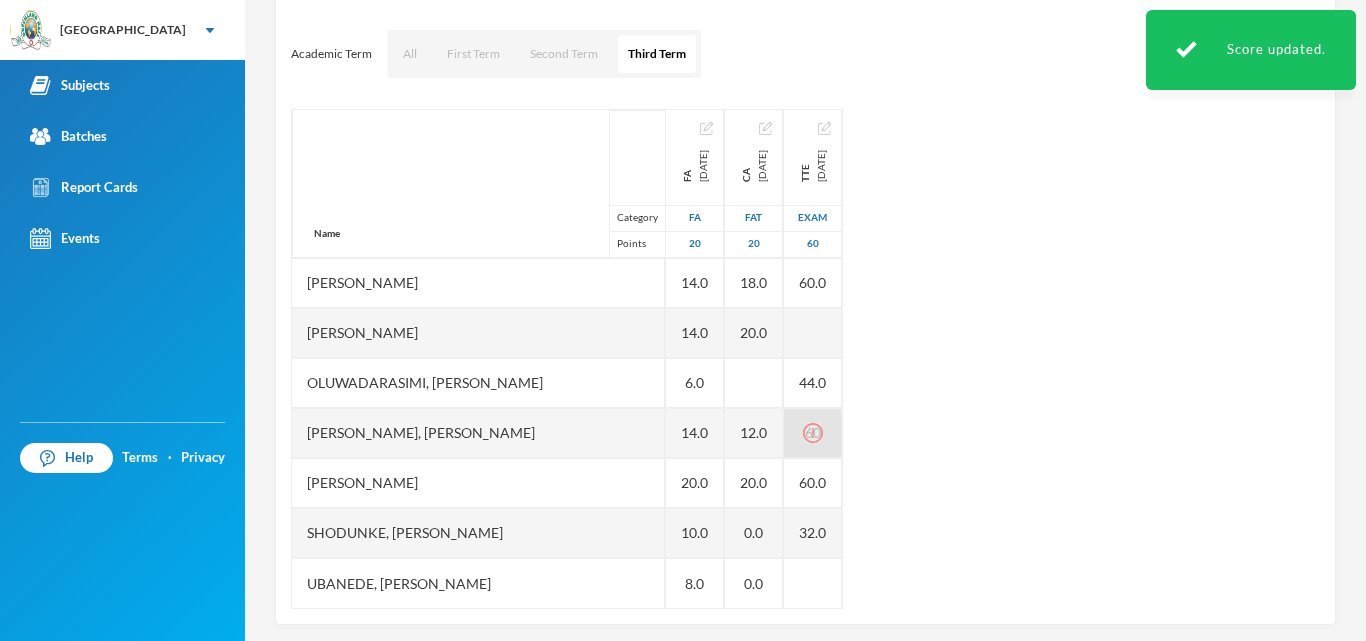 click on "Name   Category Points [PERSON_NAME] Mofeoluwa [PERSON_NAME] Zaynat [PERSON_NAME][MEDICAL_DATA] [PERSON_NAME], [PERSON_NAME], [MEDICAL_DATA][PERSON_NAME] Oshobugie [PERSON_NAME] Oluwadarasimi, [PERSON_NAME], [PERSON_NAME] [PERSON_NAME], [PERSON_NAME], [PERSON_NAME] FA [DATE] FA 20 5.0 2.0 2.0 16.0 12.0 14.0 14.0 6.0 14.0 20.0 10.0 8.0 CA [DATE] FAT 20 10.0 0.0 0.0 16.0 14.0 18.0 20.0 12.0 20.0 0.0 0.0 TTE [DATE] Exam 60 52.0 32.0 44.0 52.0 48.0 60.0 44.0 60 60.0 32.0" at bounding box center [805, 359] 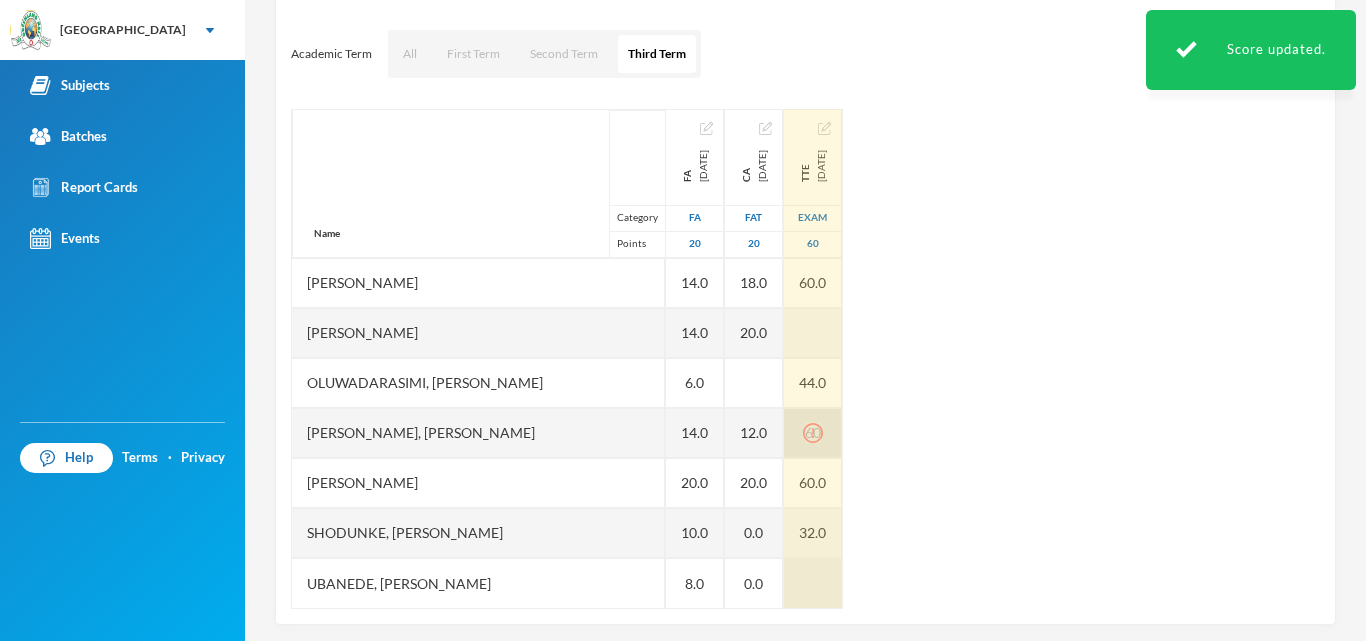 click at bounding box center [813, 583] 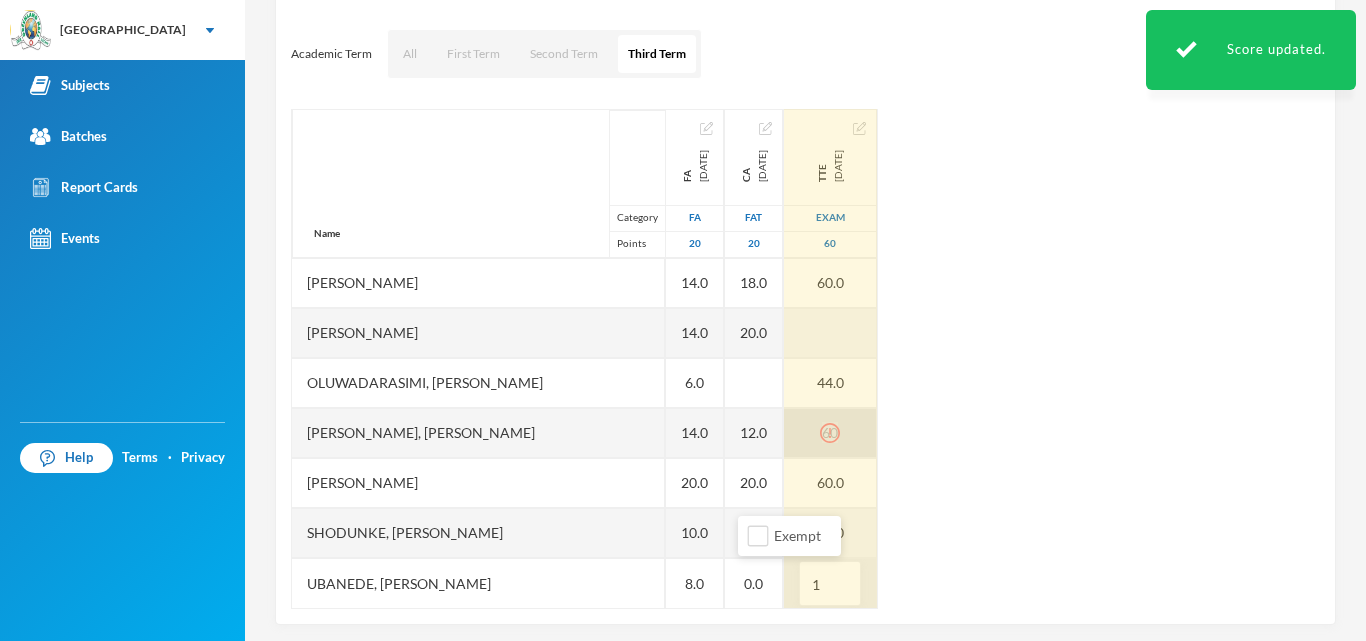 type on "12" 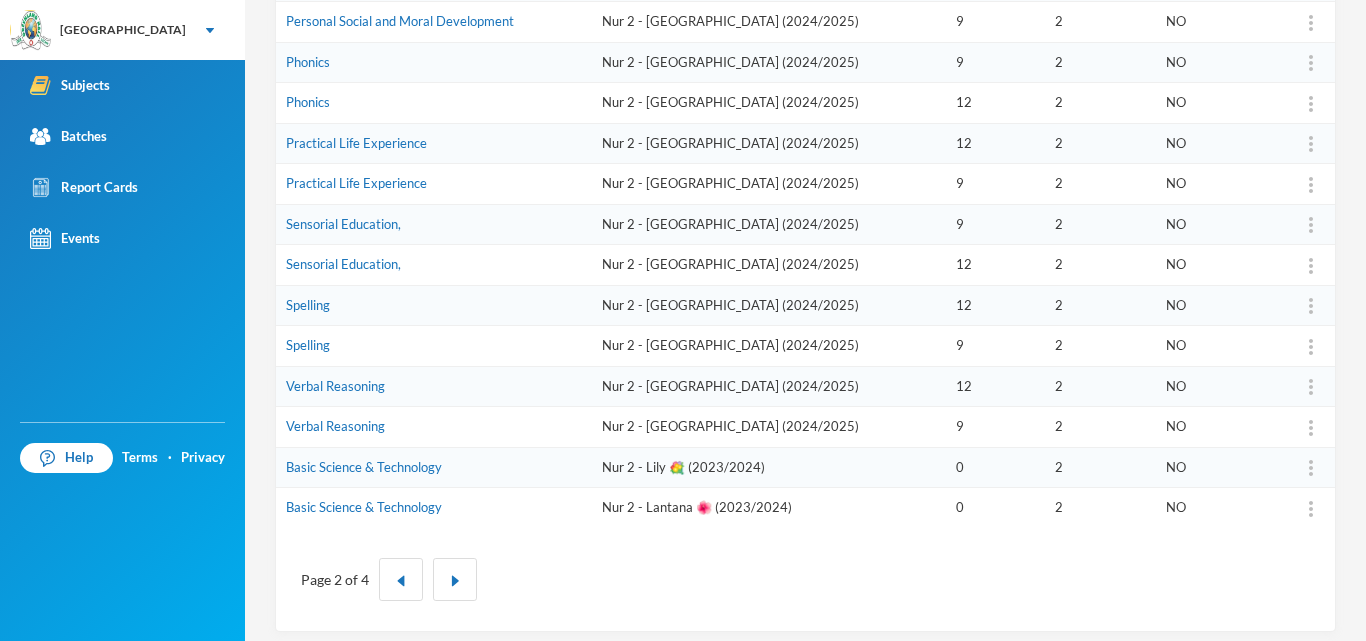 scroll, scrollTop: 629, scrollLeft: 0, axis: vertical 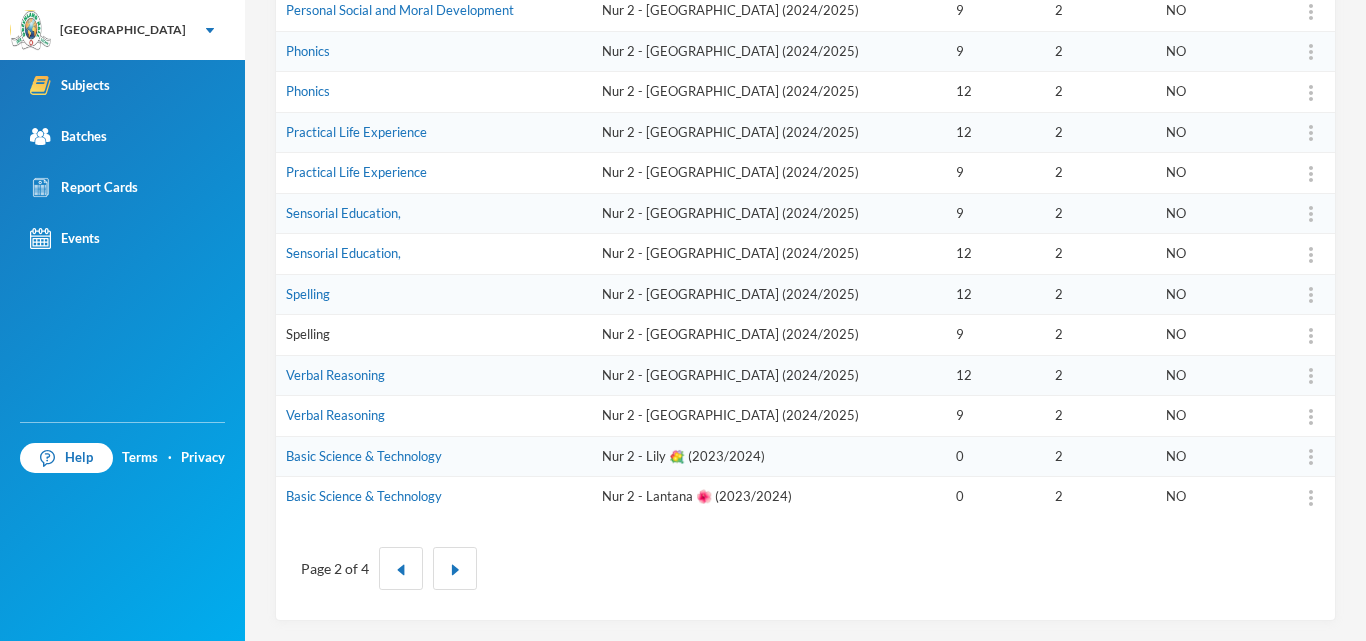 click on "Spelling" at bounding box center (308, 334) 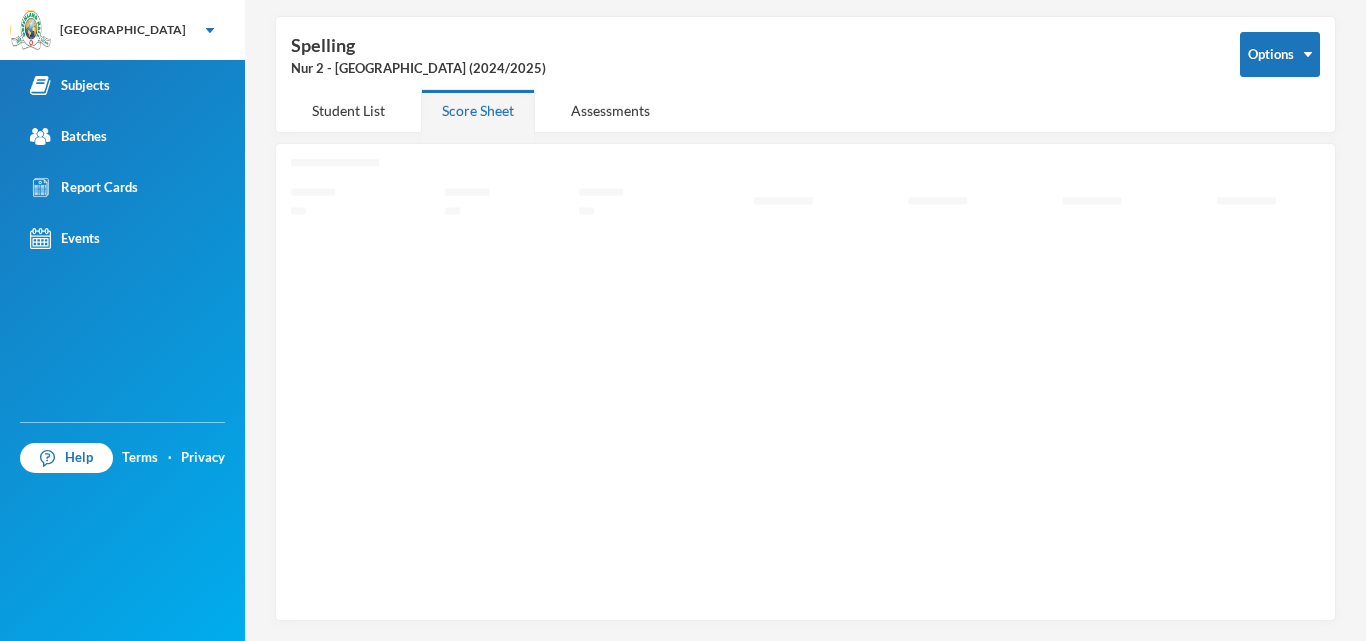 scroll, scrollTop: 72, scrollLeft: 0, axis: vertical 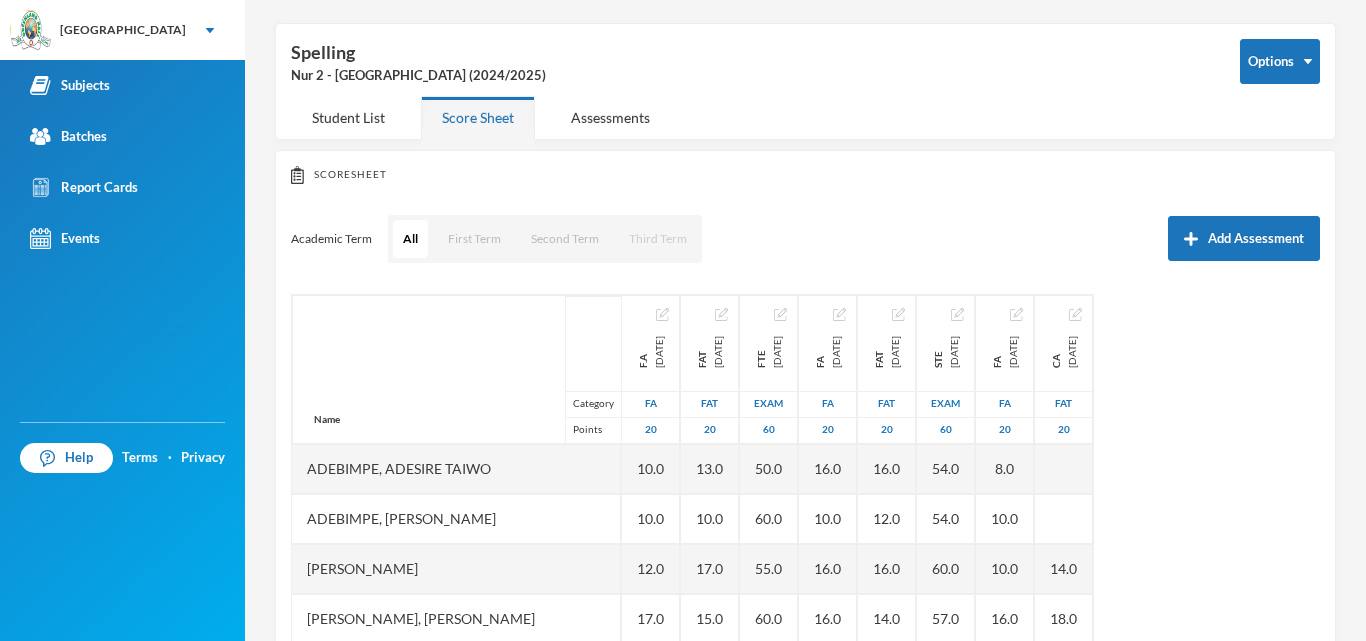 click on "Third Term" at bounding box center (658, 239) 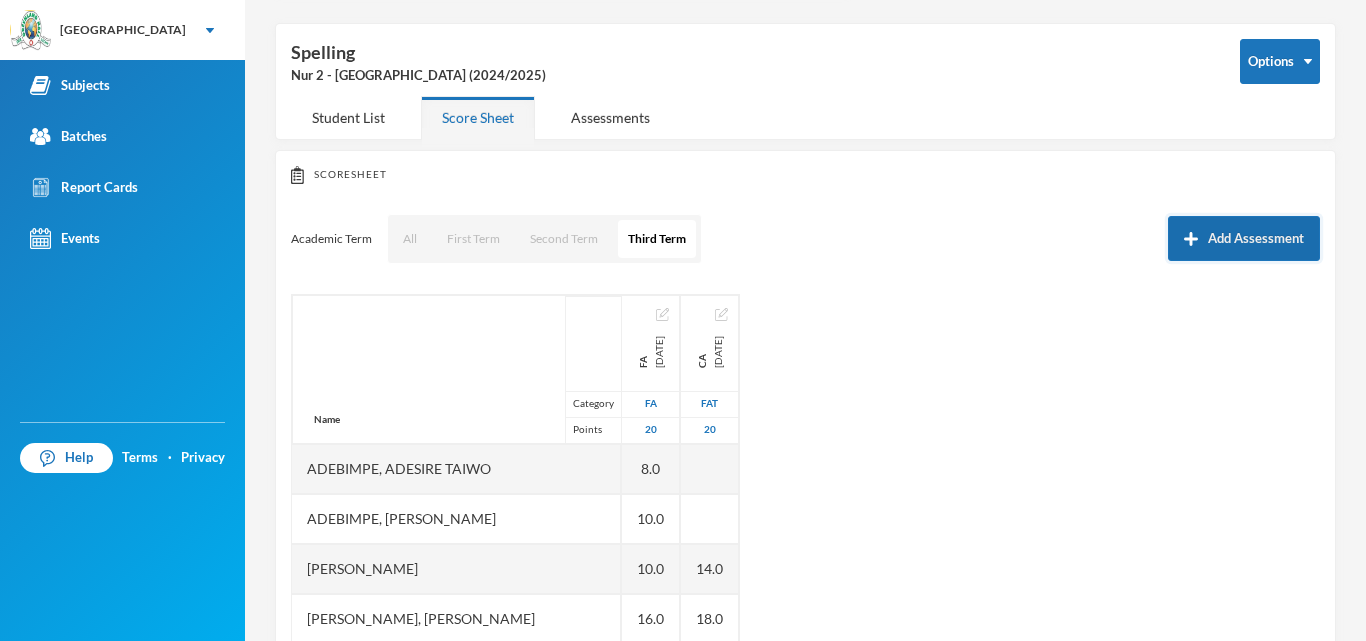 click on "Add Assessment" at bounding box center [1244, 238] 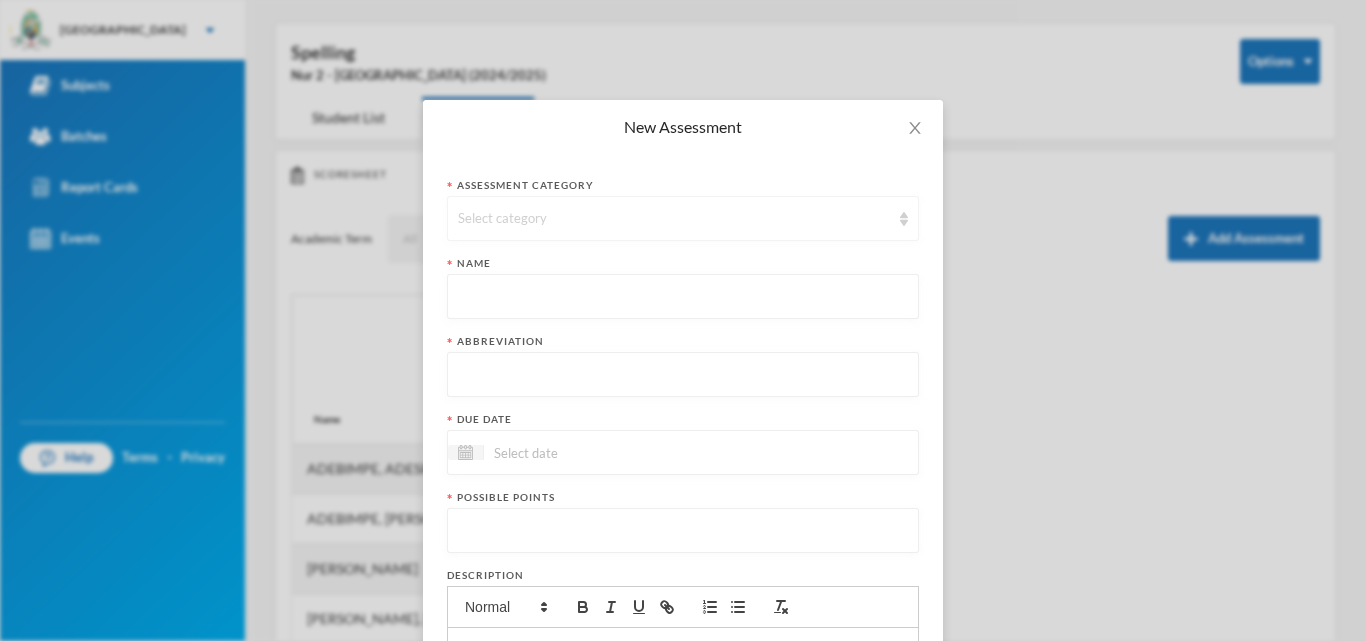click on "Select category" at bounding box center (674, 219) 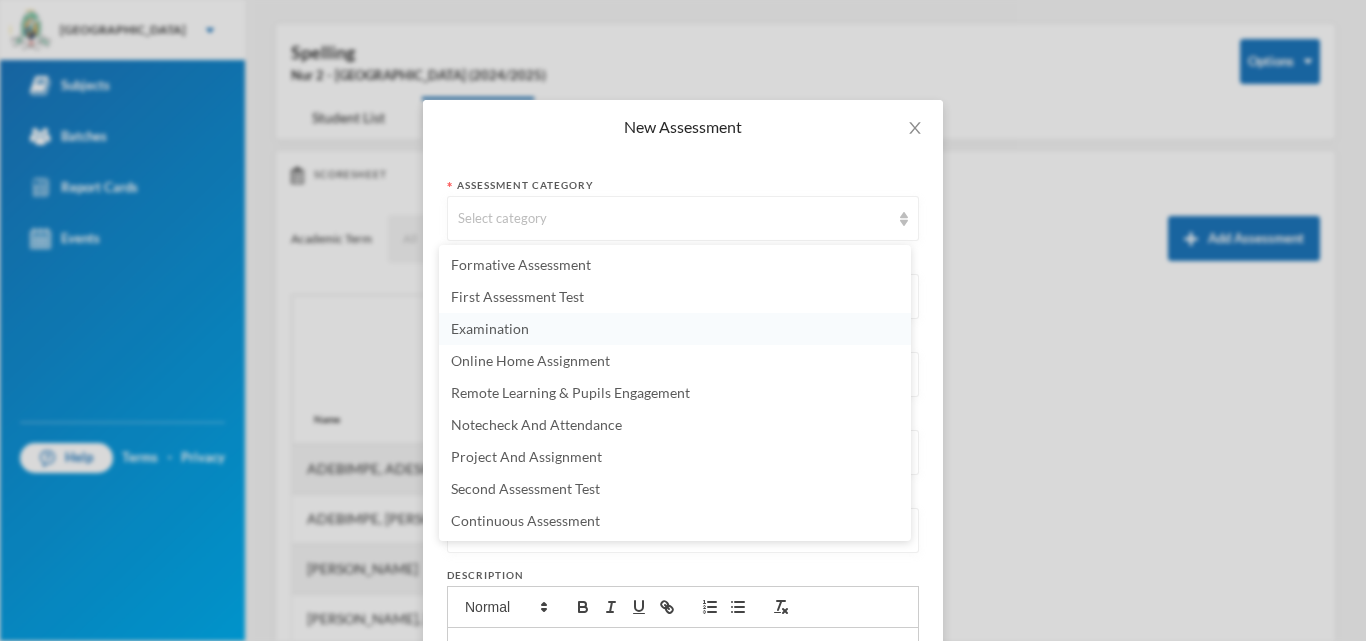 click on "Examination" at bounding box center (490, 328) 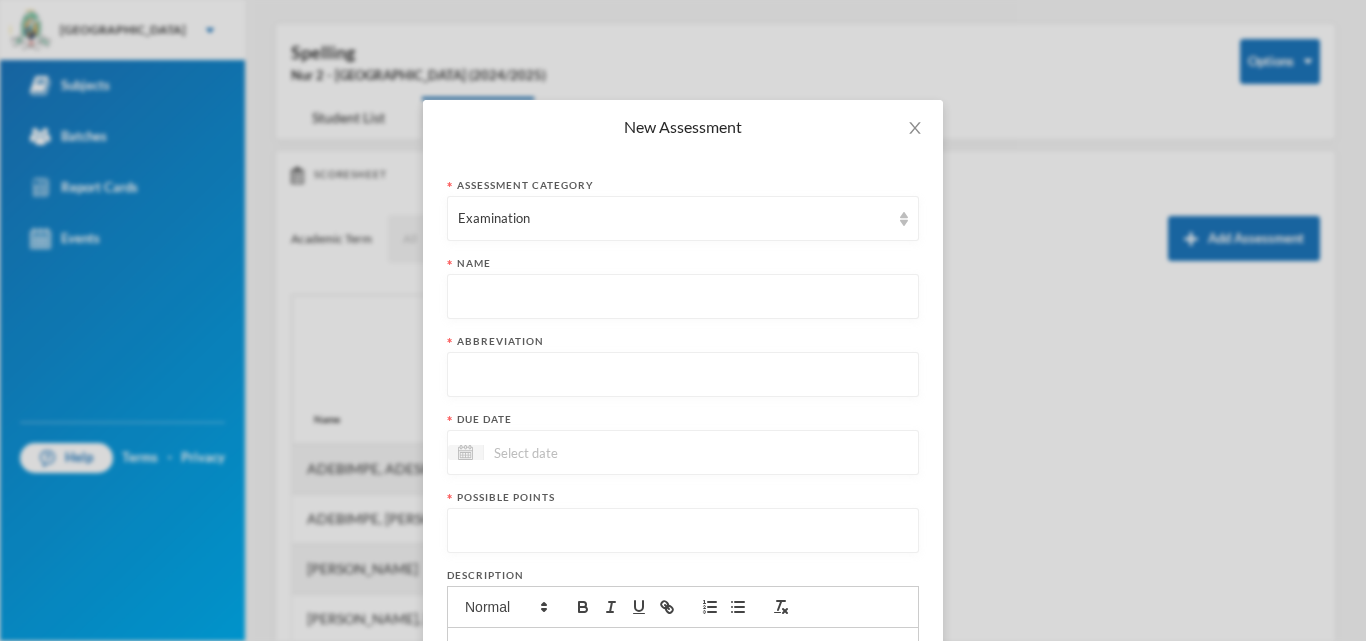click at bounding box center [683, 297] 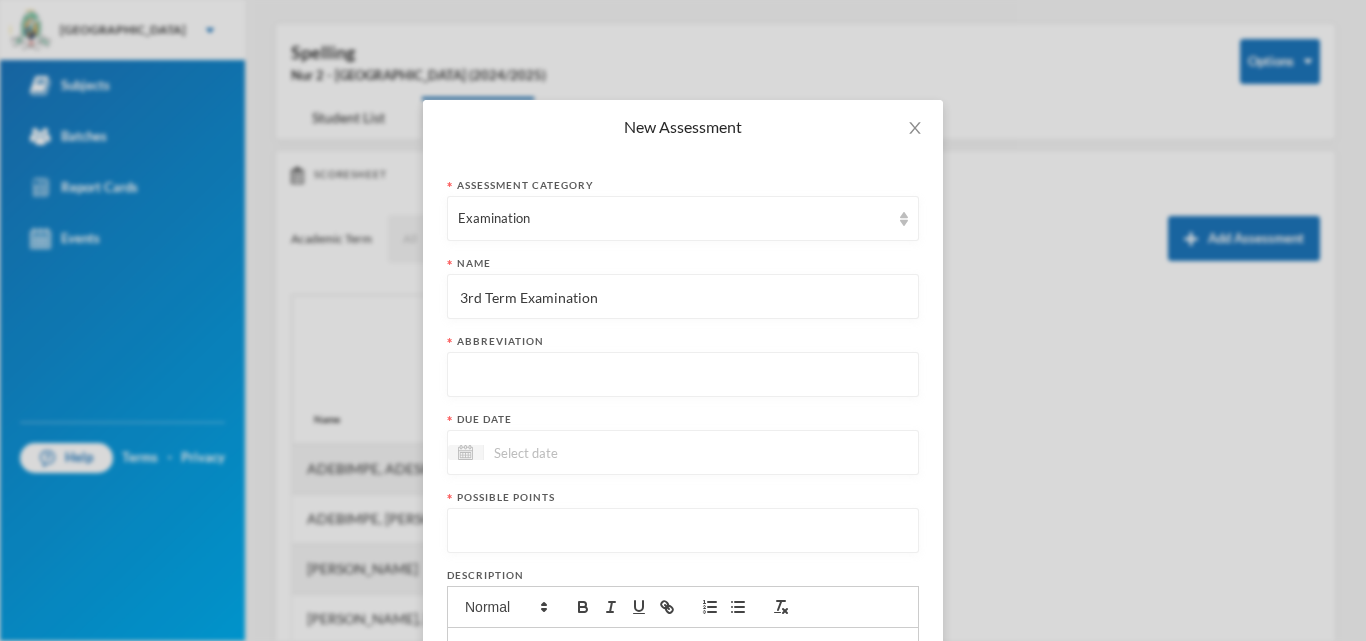type on "3rd Term Examination" 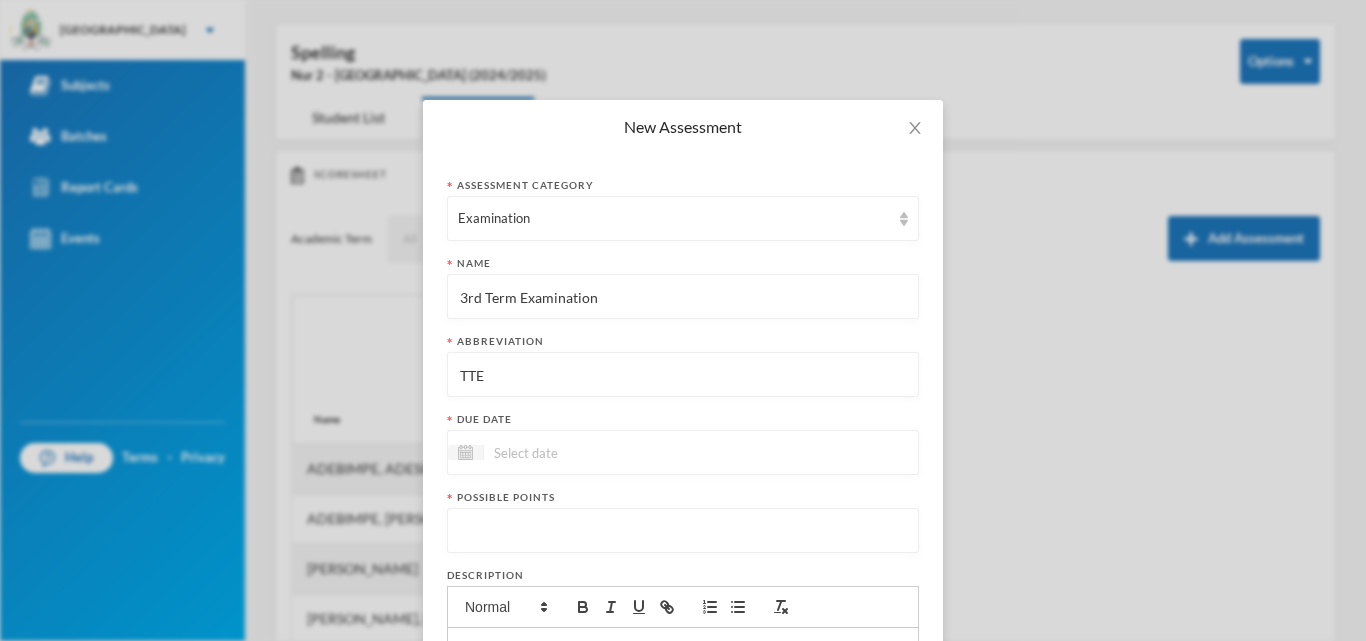type on "TTE" 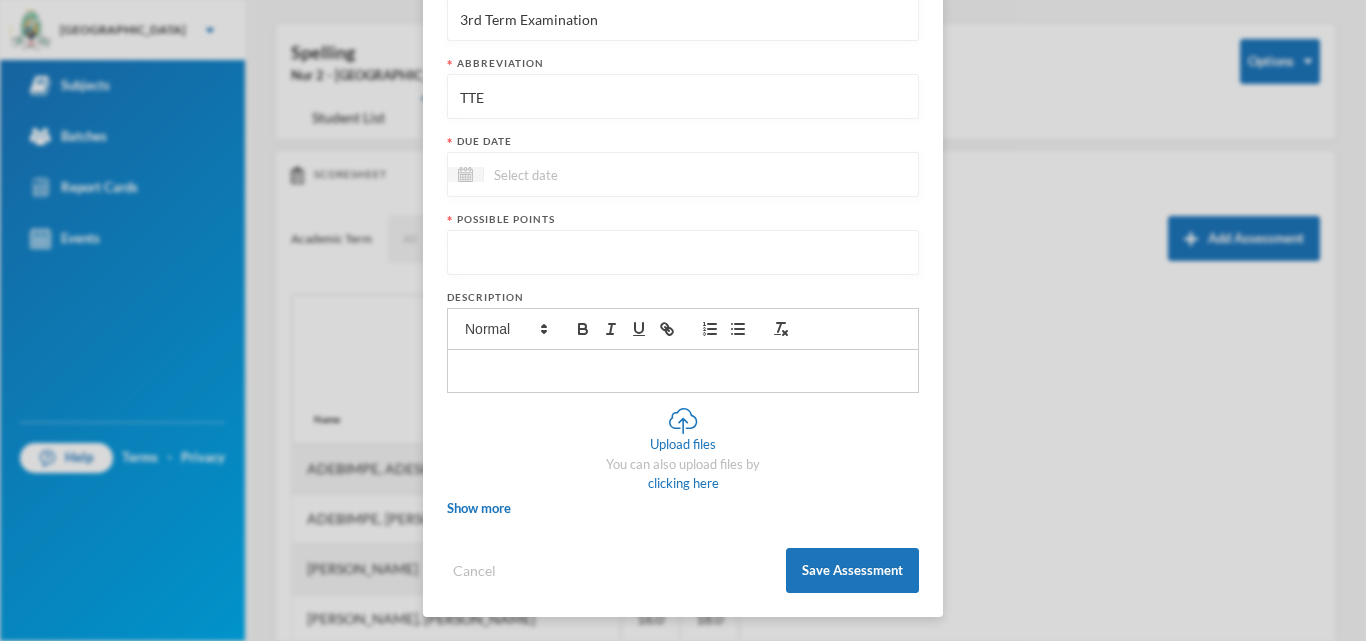 click at bounding box center [683, 174] 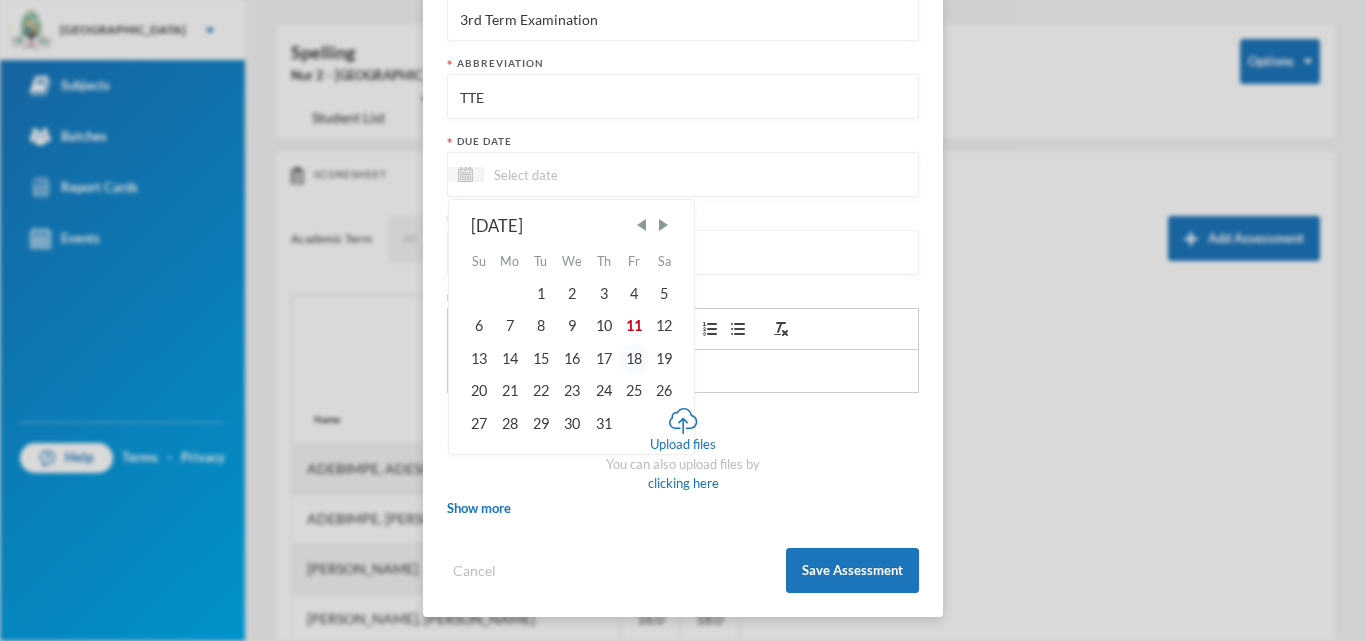 click on "18" at bounding box center [634, 359] 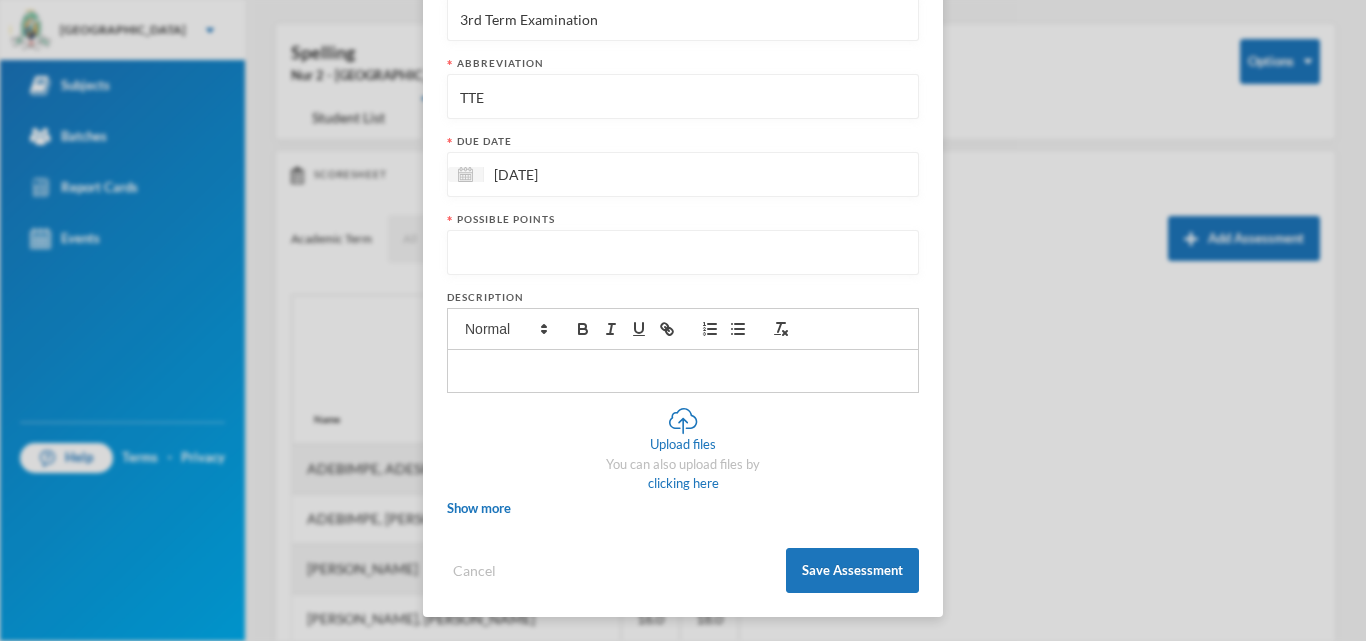click at bounding box center (683, 253) 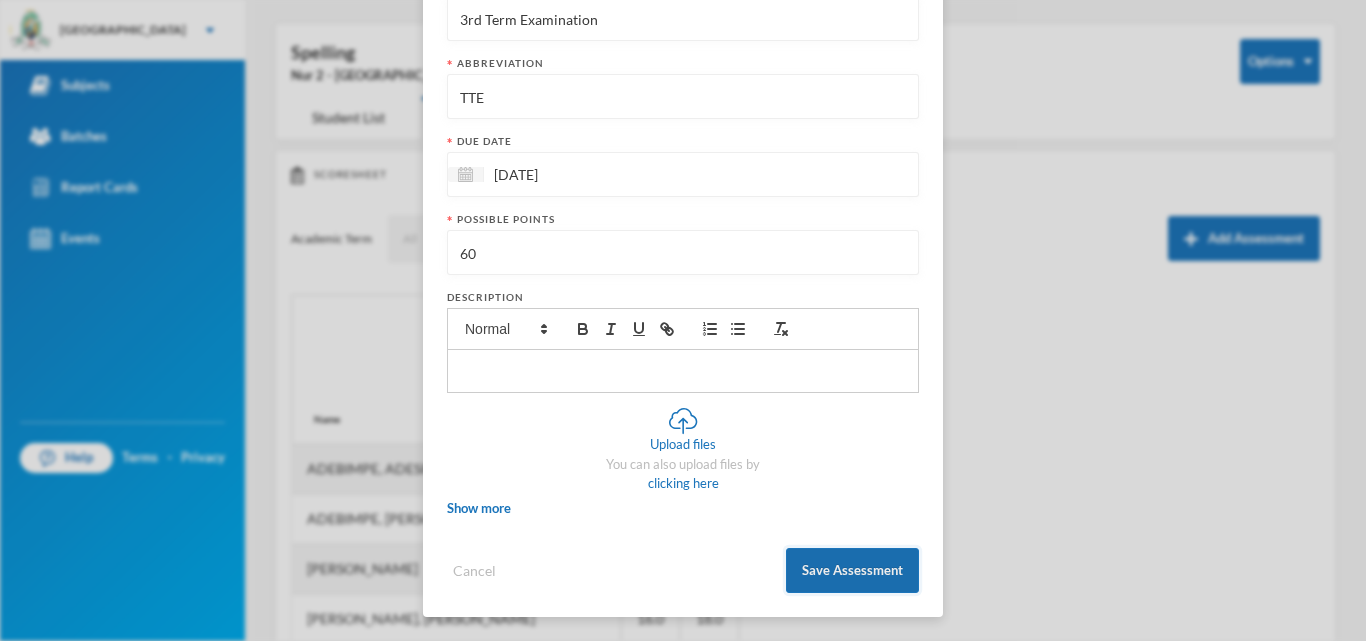 type on "60" 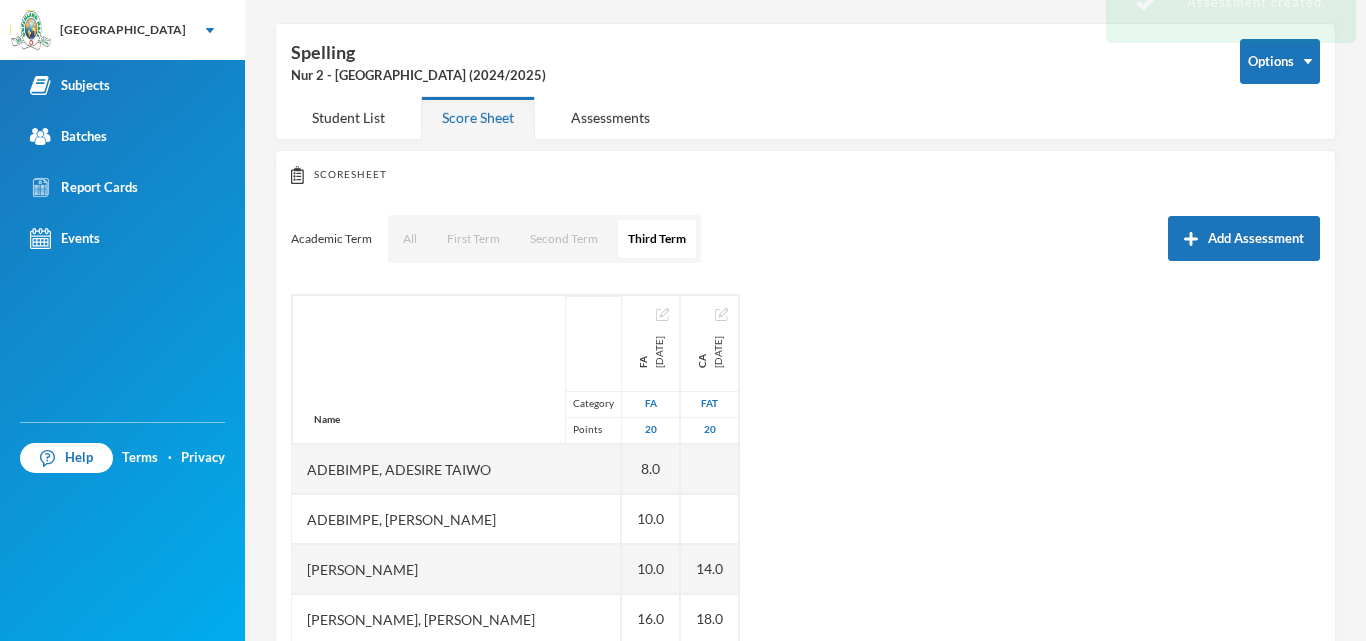 scroll, scrollTop: 178, scrollLeft: 0, axis: vertical 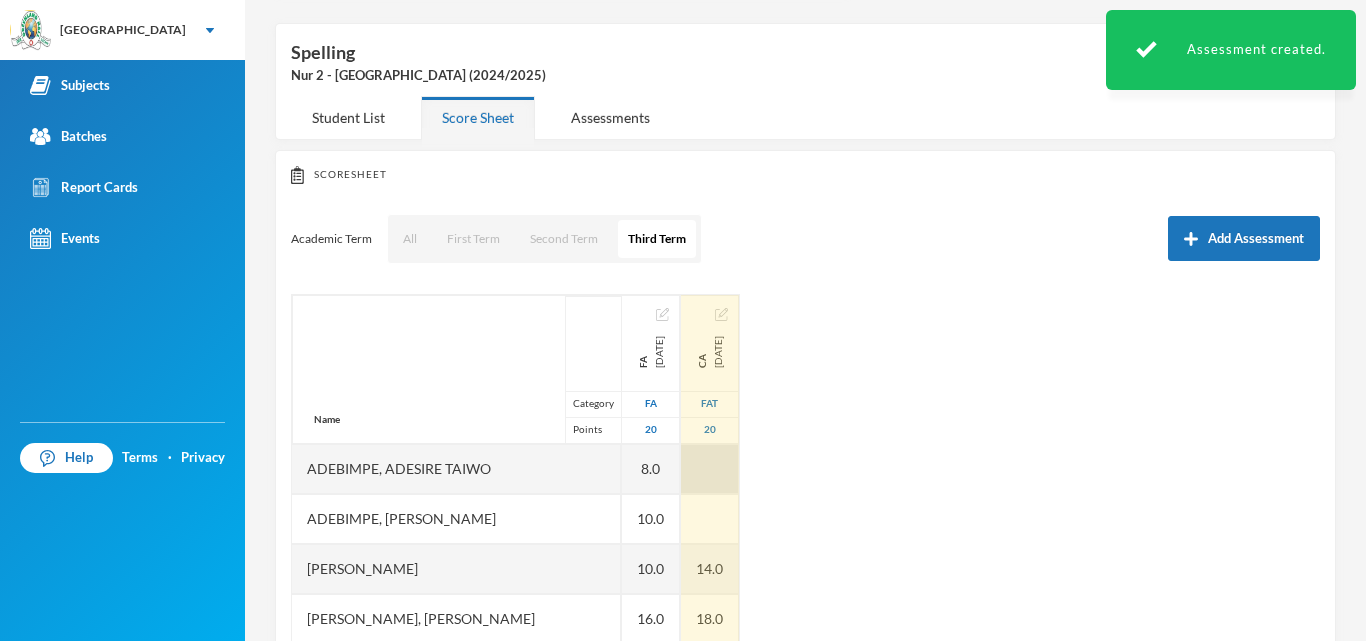 click at bounding box center [710, 469] 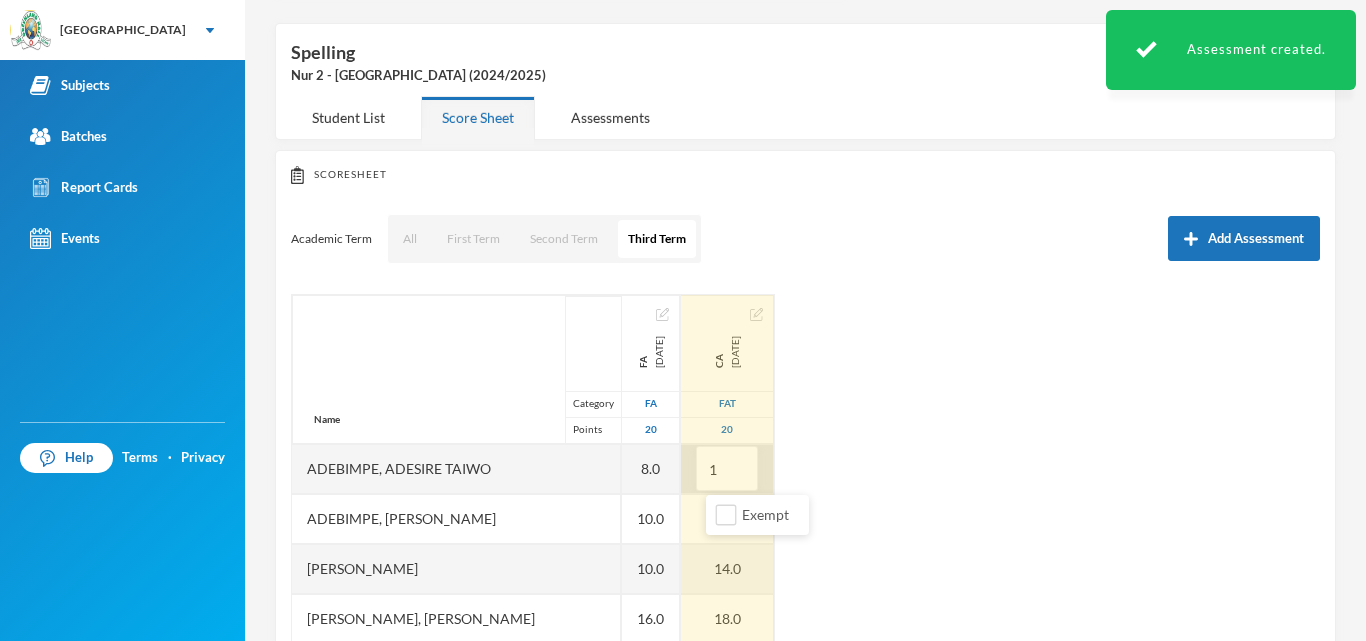type on "10" 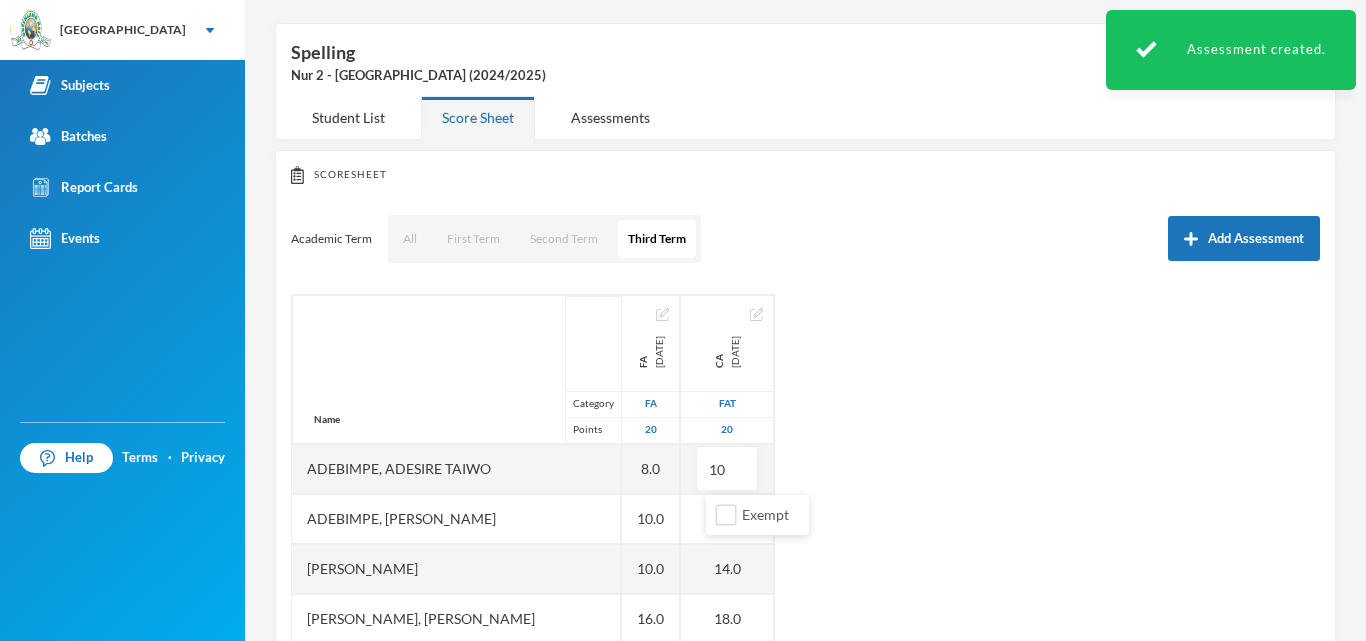 click on "Name   Category Points Adebimpe, [PERSON_NAME], [PERSON_NAME] [PERSON_NAME], [PERSON_NAME], [PERSON_NAME], [PERSON_NAME] [PERSON_NAME], [PERSON_NAME], [PERSON_NAME], [PERSON_NAME] FA [DATE] FA 20 8.0 10.0 10.0 16.0 14.0 8.0 12.0 5.0 12.0 5.0 CA [DATE] FAT 20 10 14.0 18.0 14.0 10.0 EX 0.0 18.0 0.0" at bounding box center [805, 544] 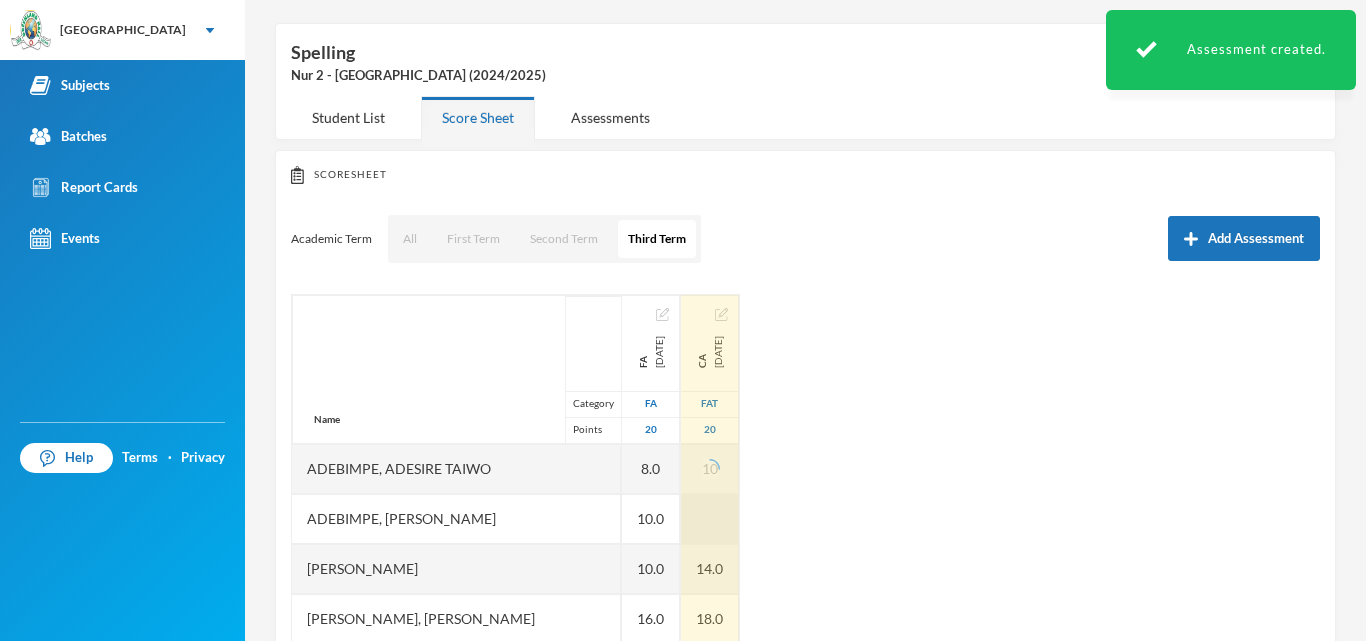click at bounding box center (710, 519) 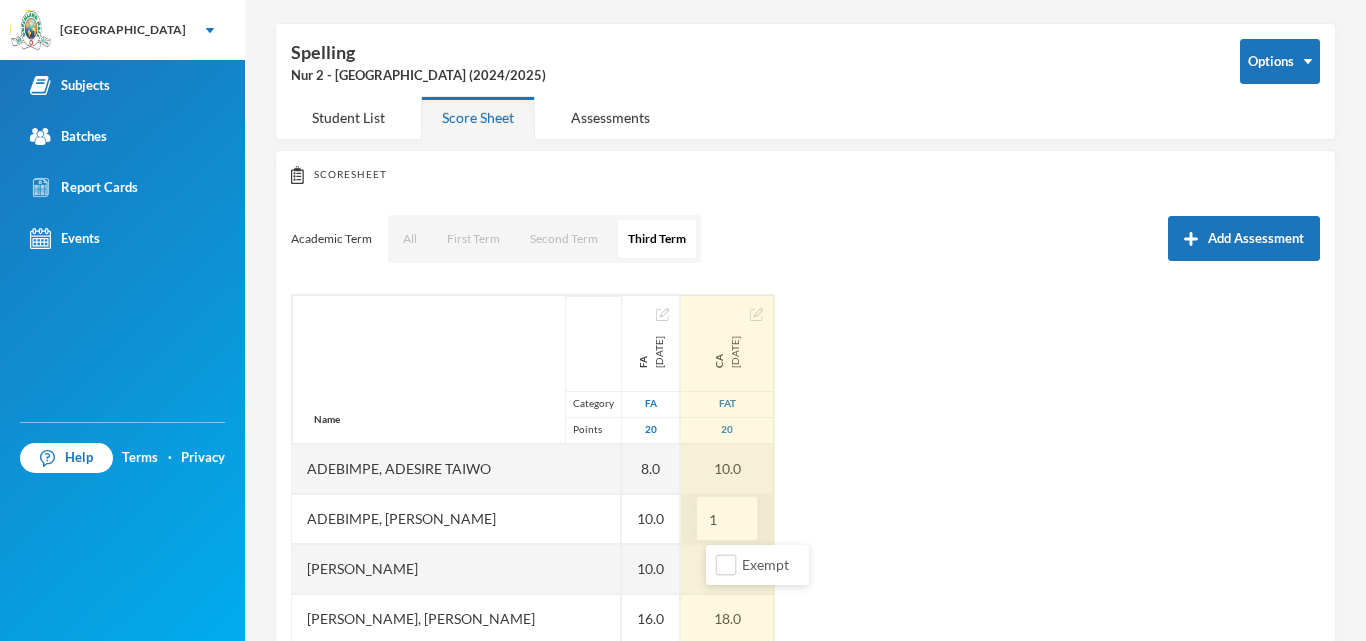 type on "10" 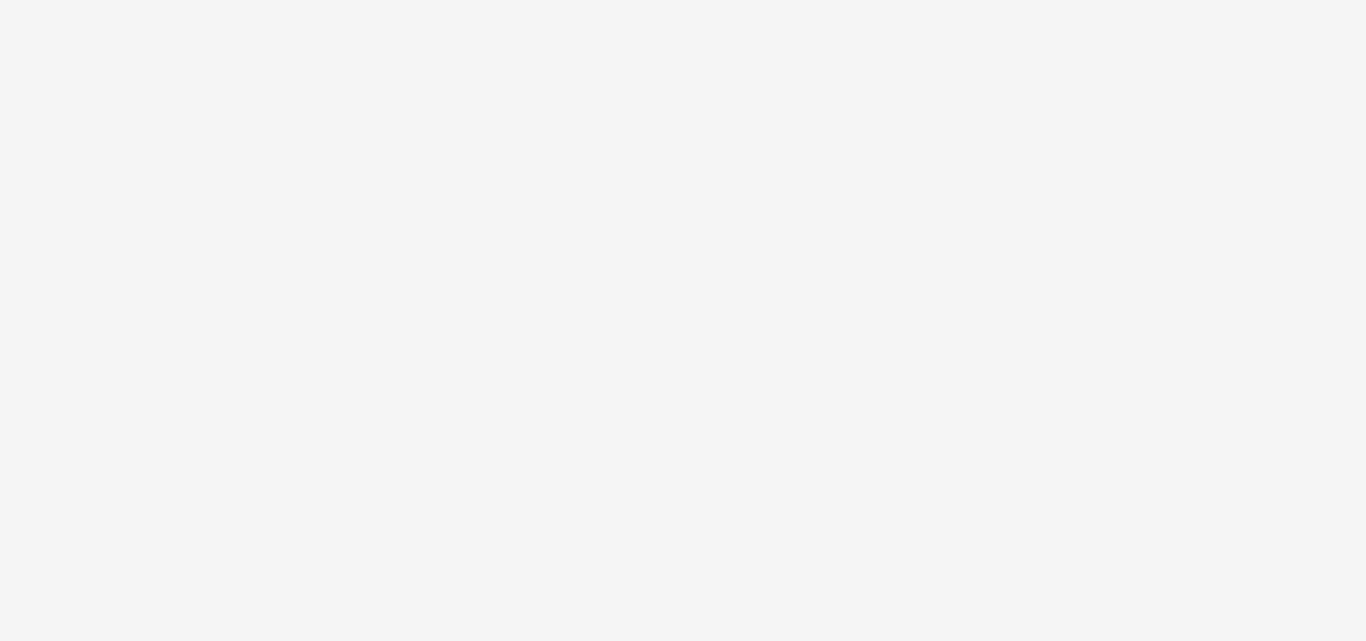 scroll, scrollTop: 0, scrollLeft: 0, axis: both 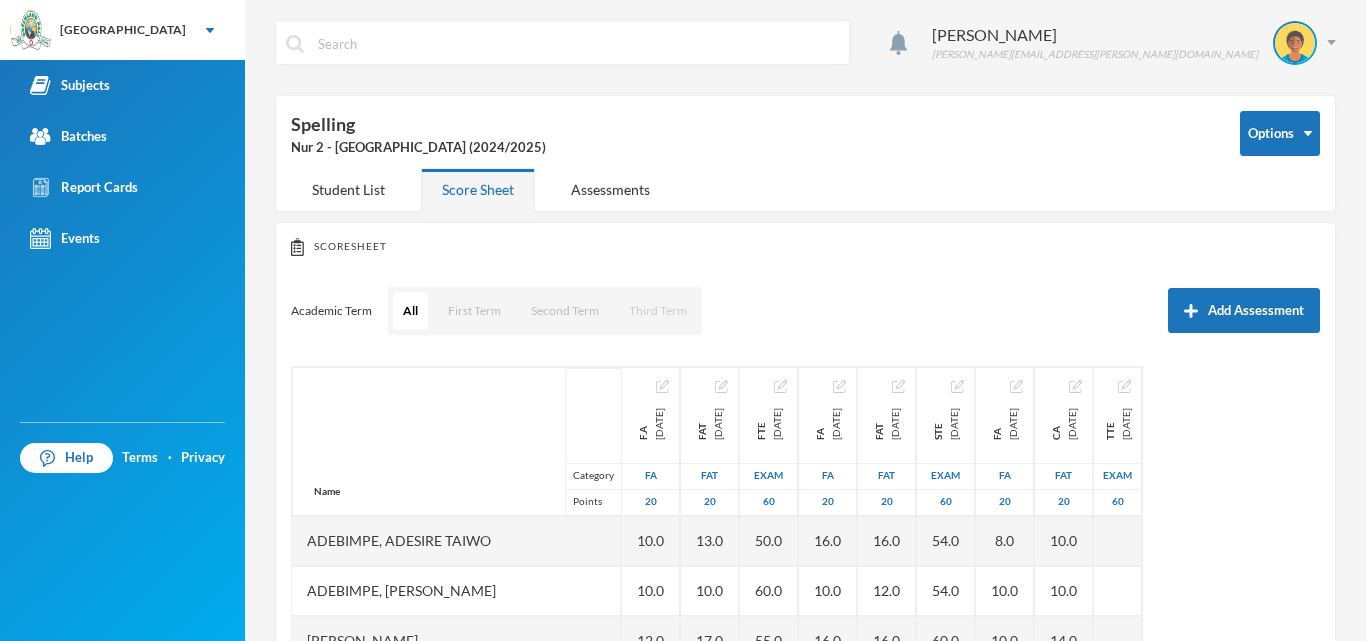 click on "Third Term" at bounding box center (658, 311) 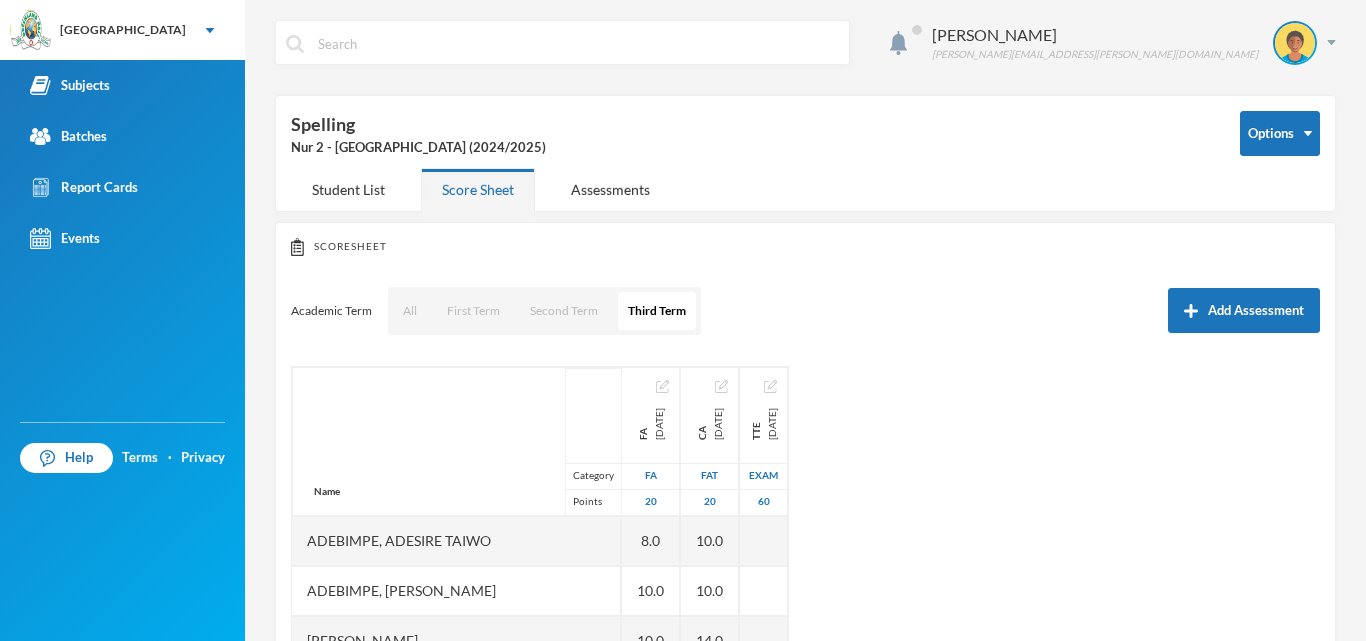 scroll, scrollTop: 271, scrollLeft: 0, axis: vertical 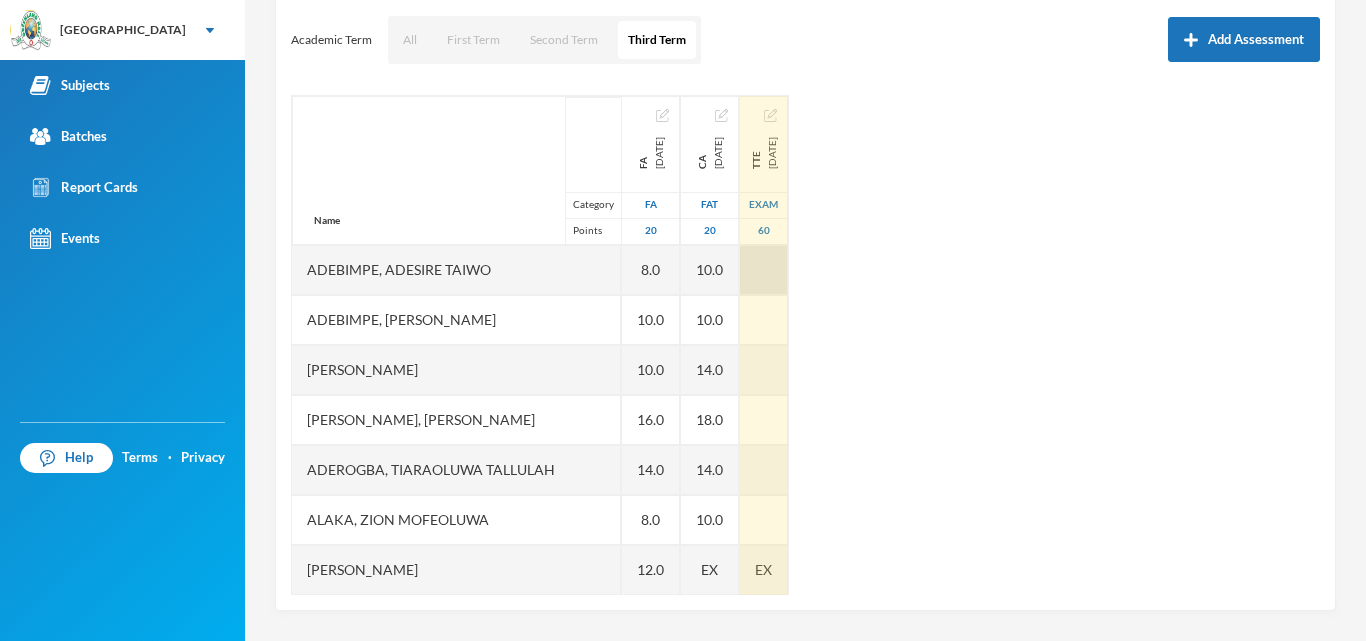 click at bounding box center [764, 270] 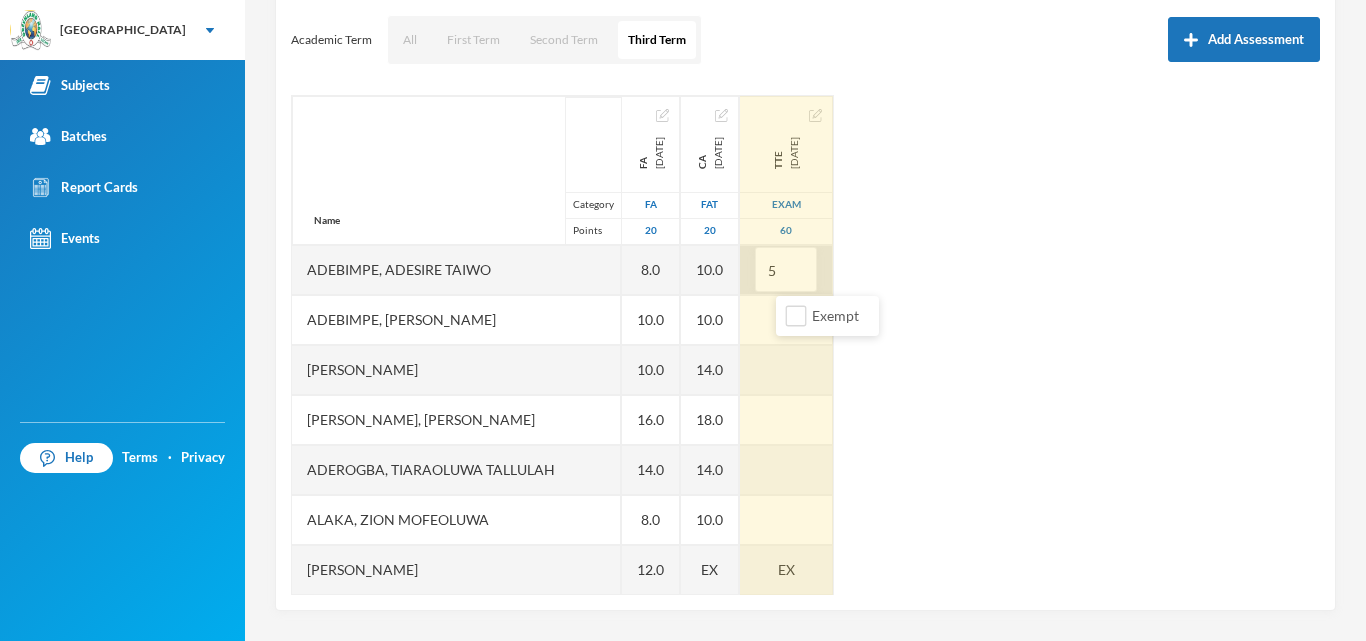 type on "56" 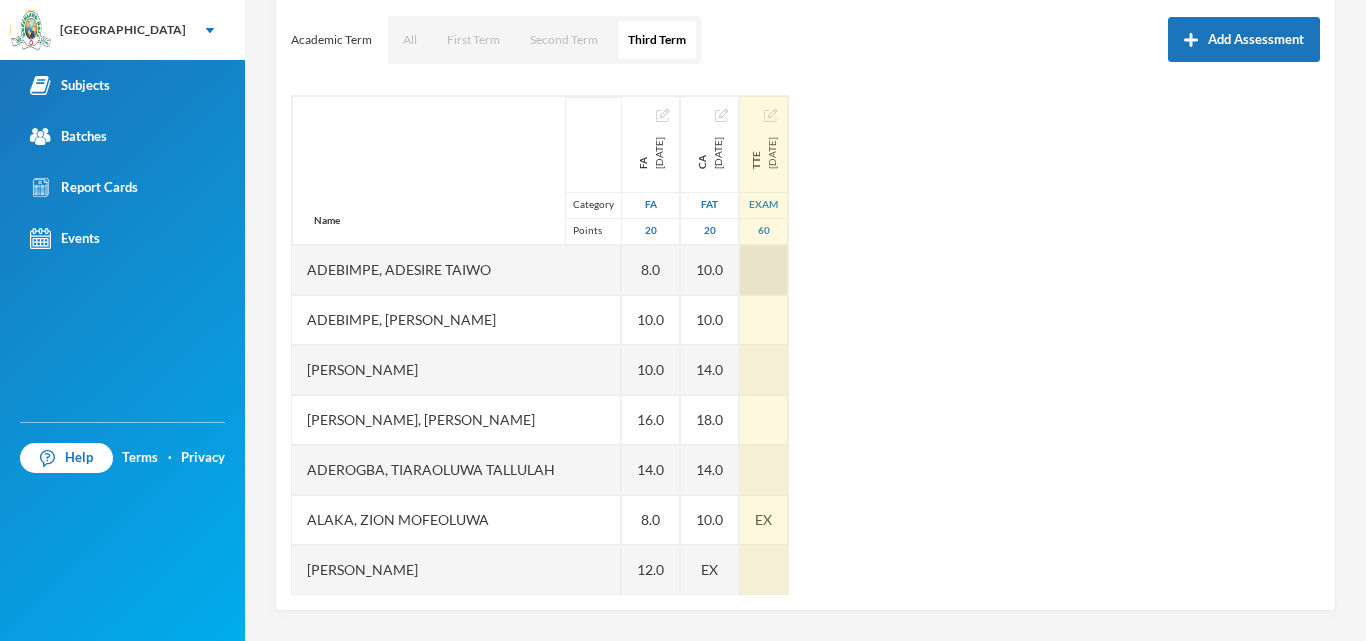 click on "TTE 2025-07-18 Exam 60 EX" at bounding box center (764, 395) 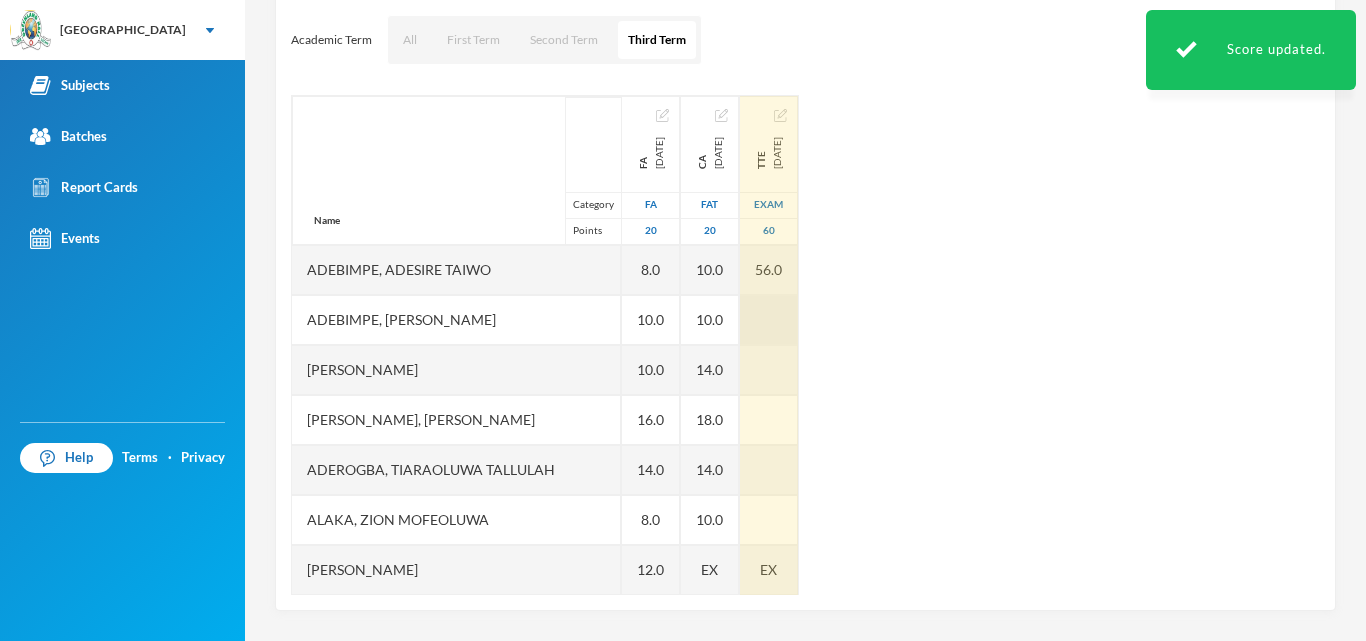 click at bounding box center (769, 320) 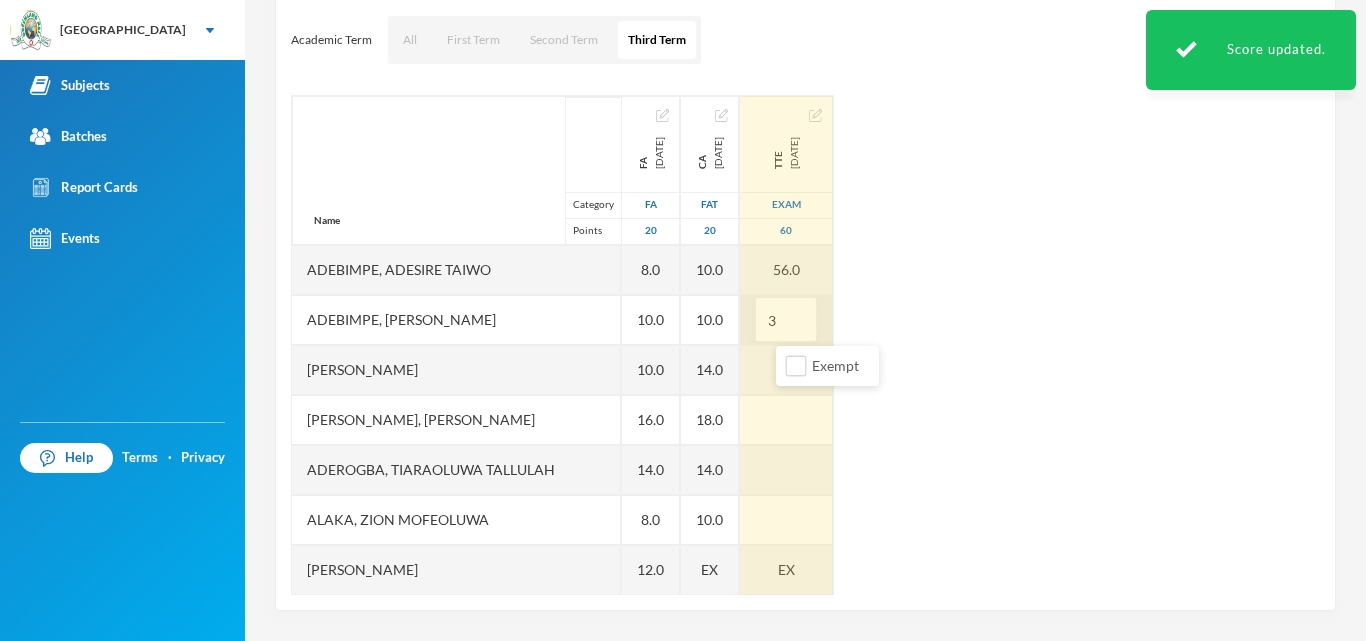 type on "32" 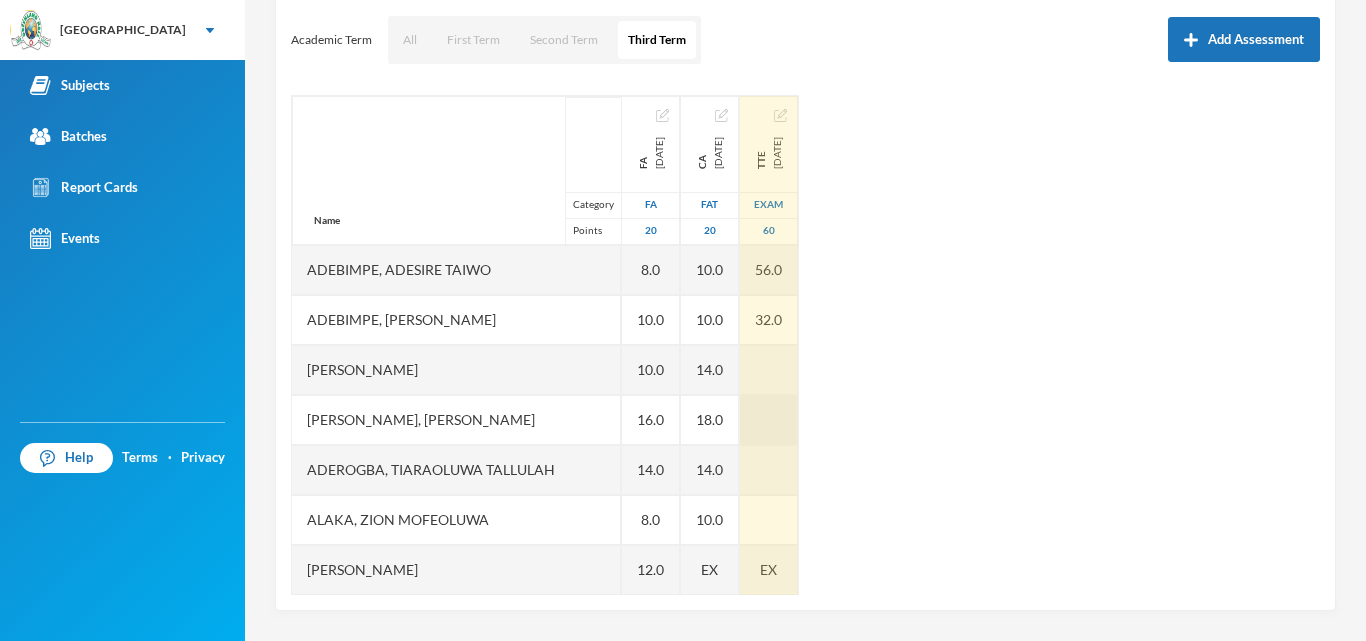 click at bounding box center [769, 370] 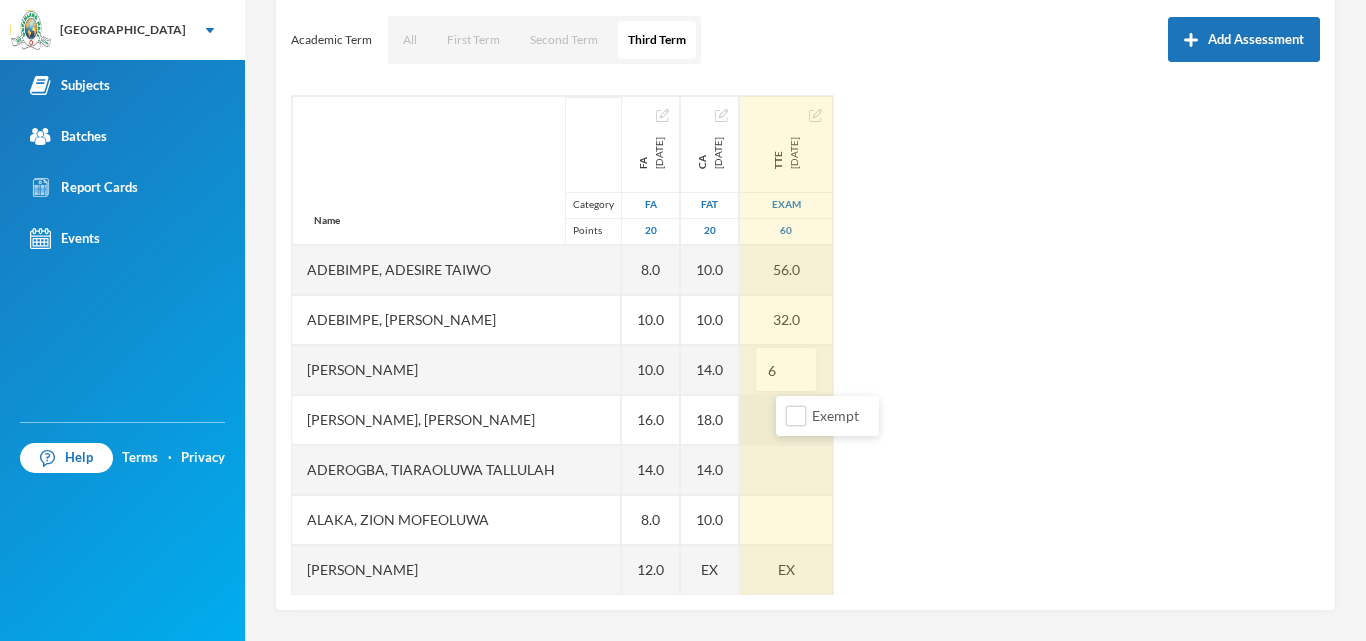 type on "60" 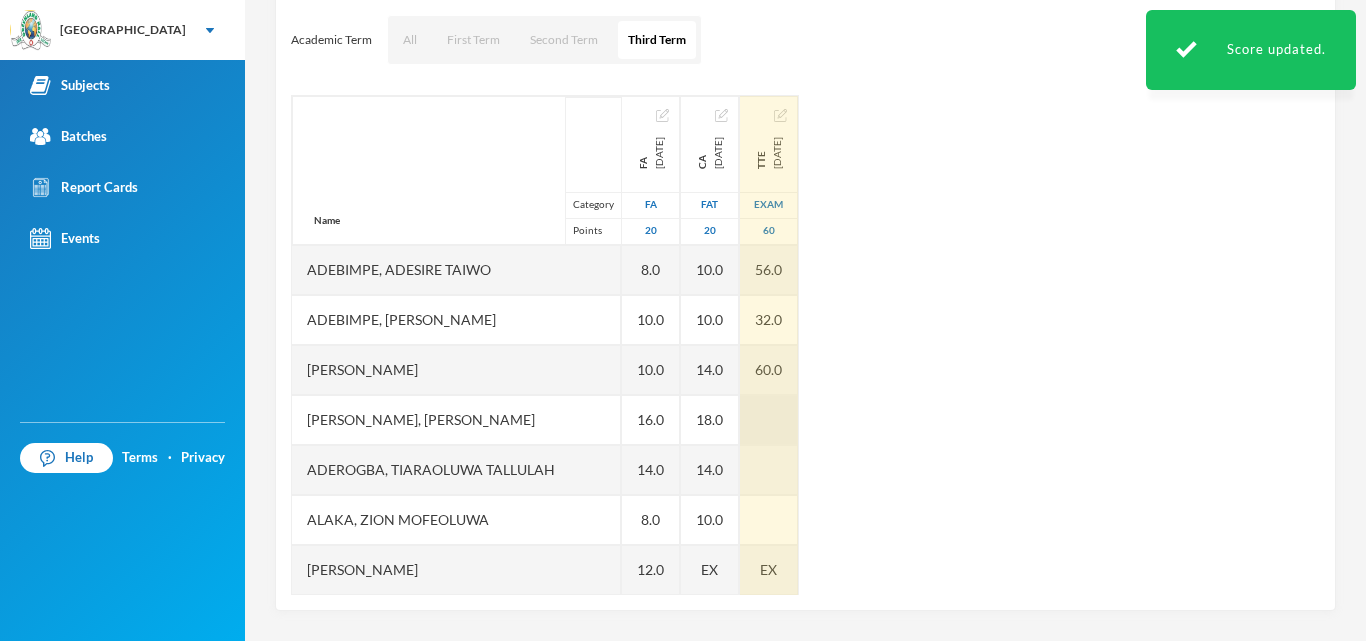 click at bounding box center (769, 420) 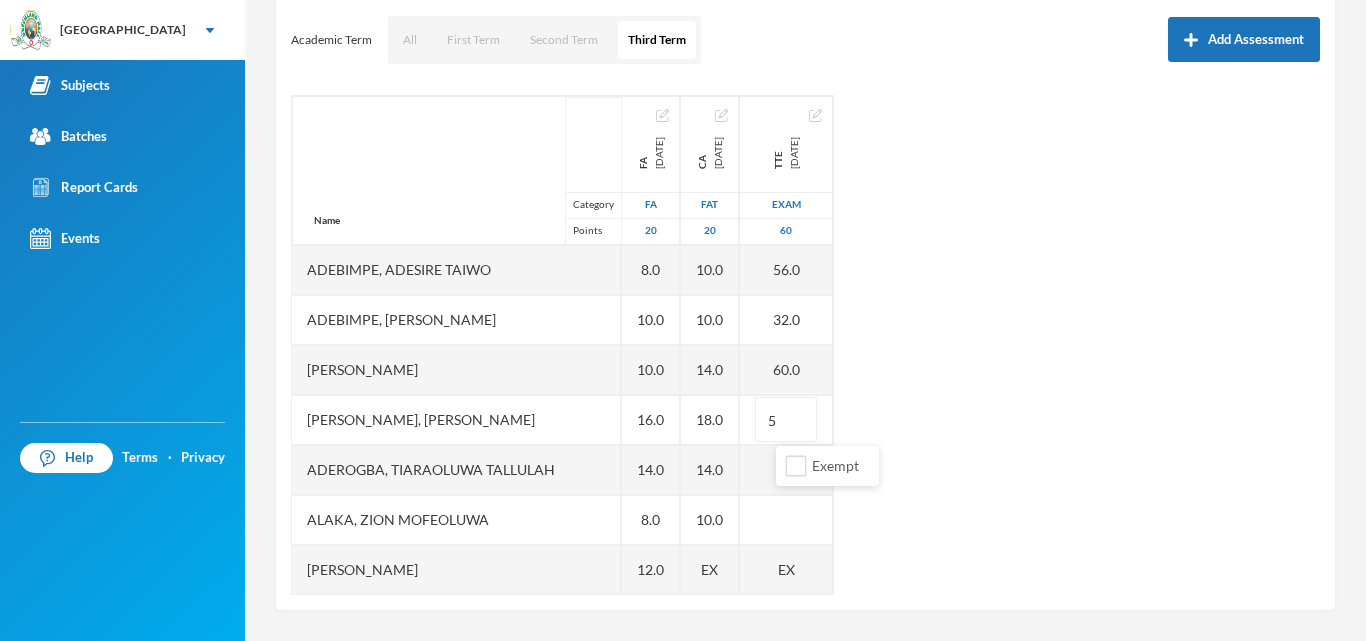 type on "56" 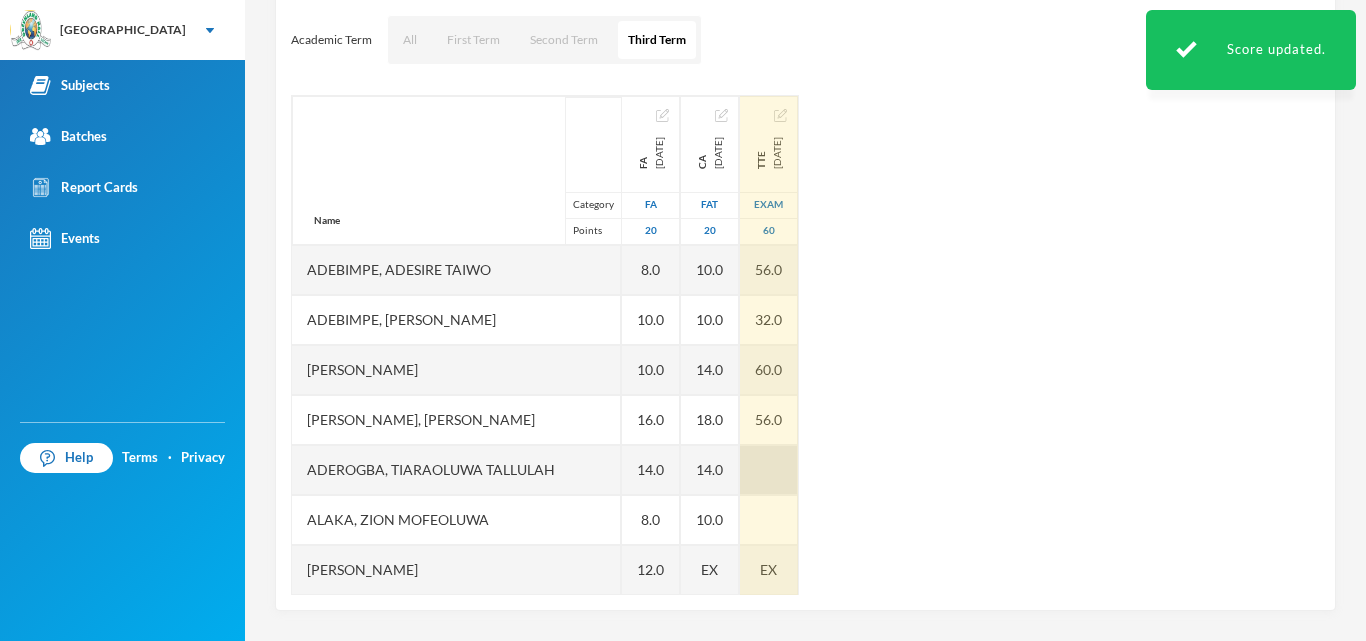 click at bounding box center (769, 470) 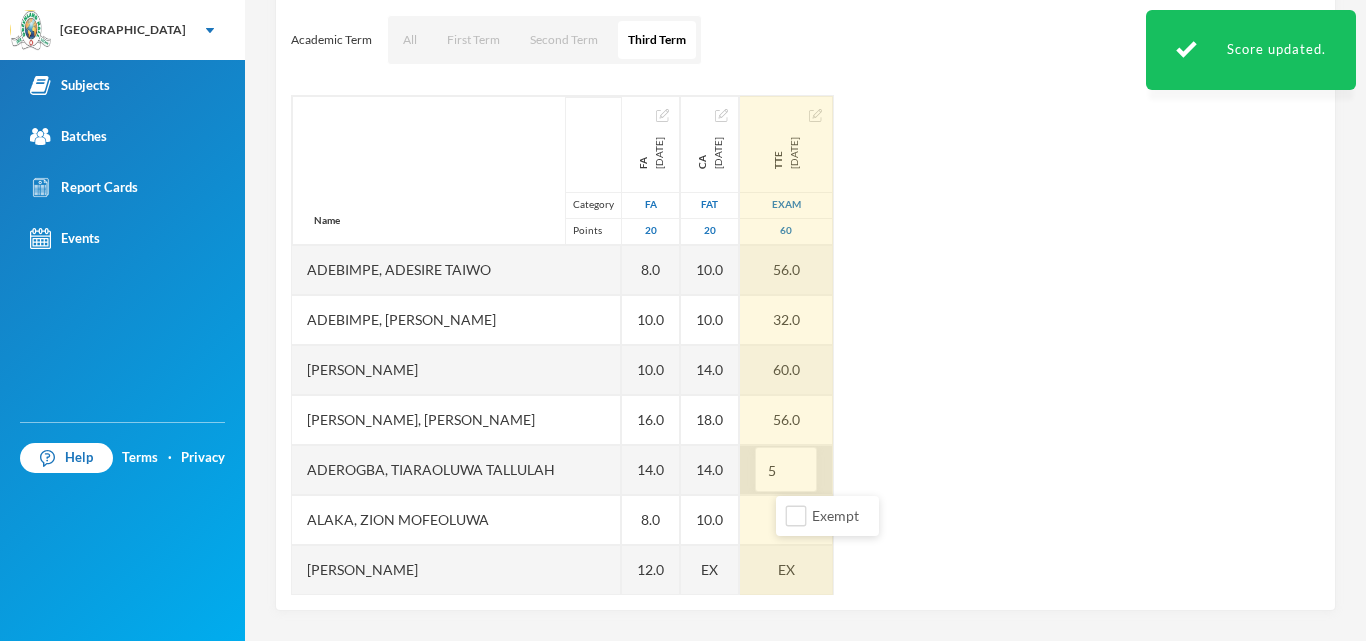type on "56" 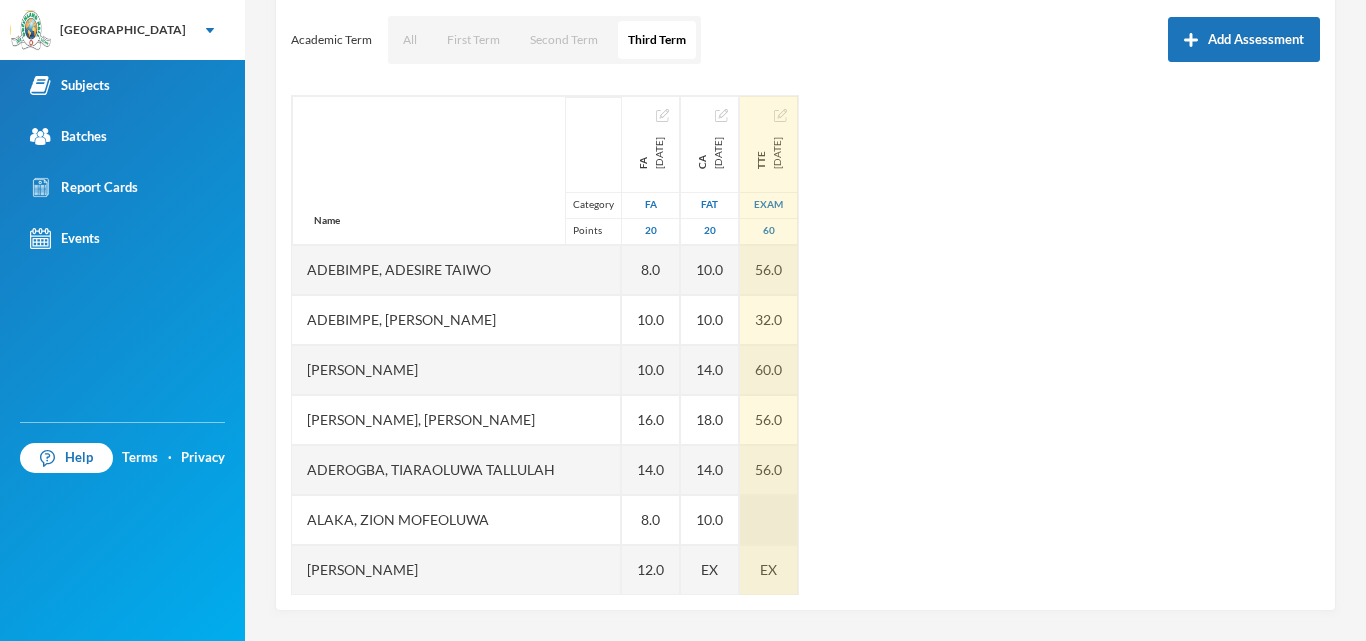 click at bounding box center [769, 520] 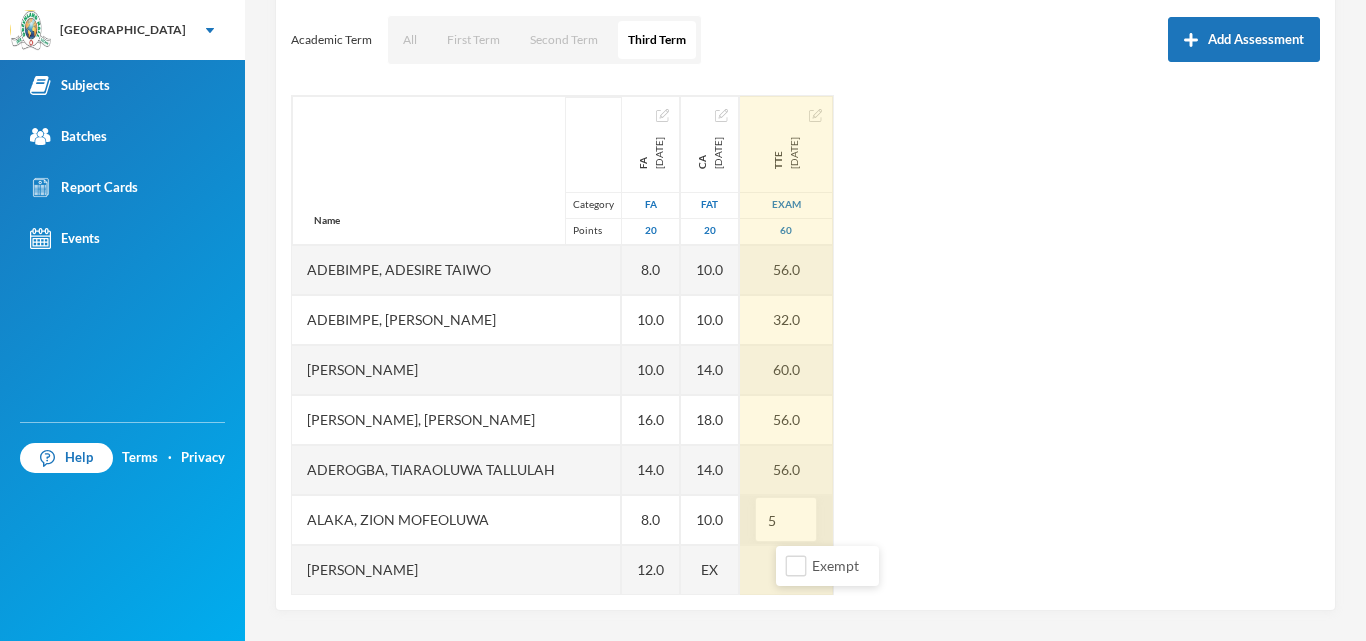 type on "52" 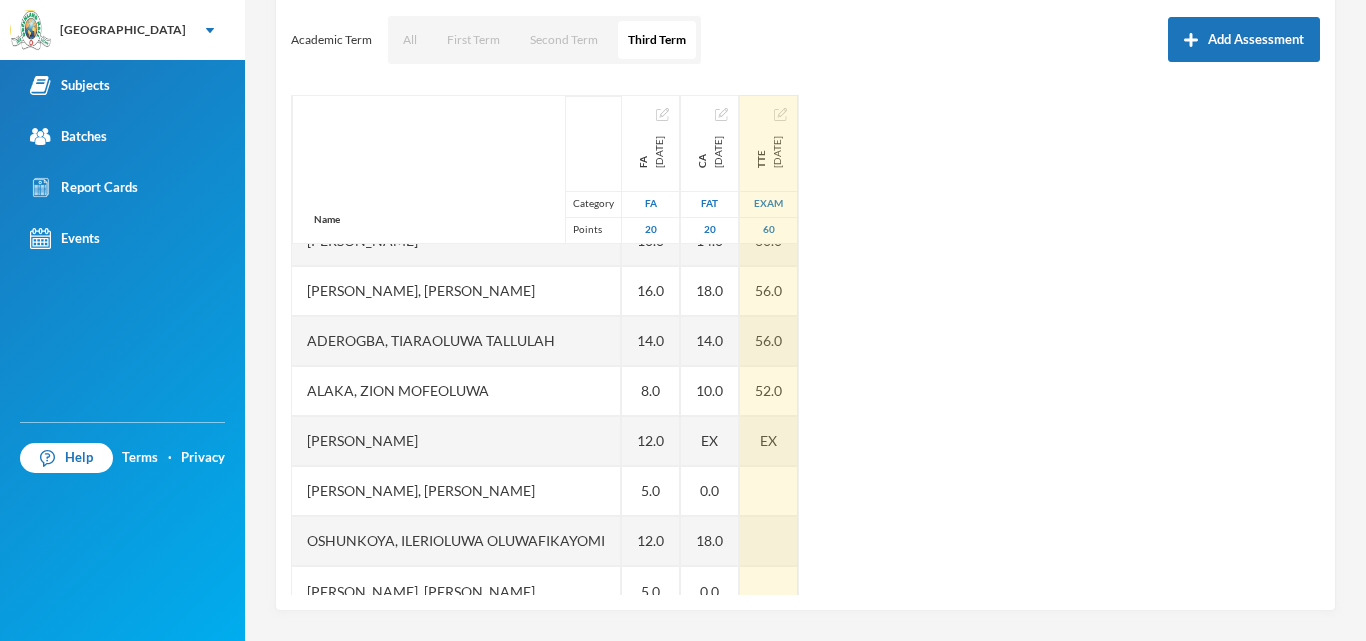 scroll, scrollTop: 151, scrollLeft: 0, axis: vertical 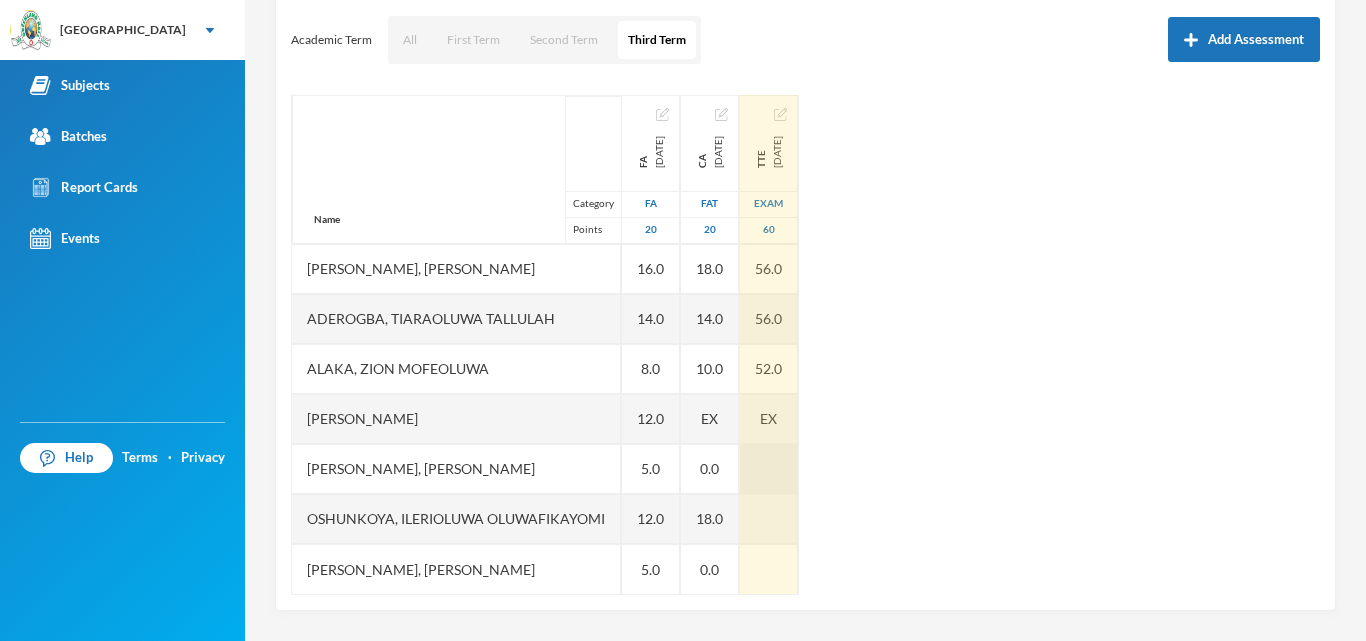 click at bounding box center [769, 469] 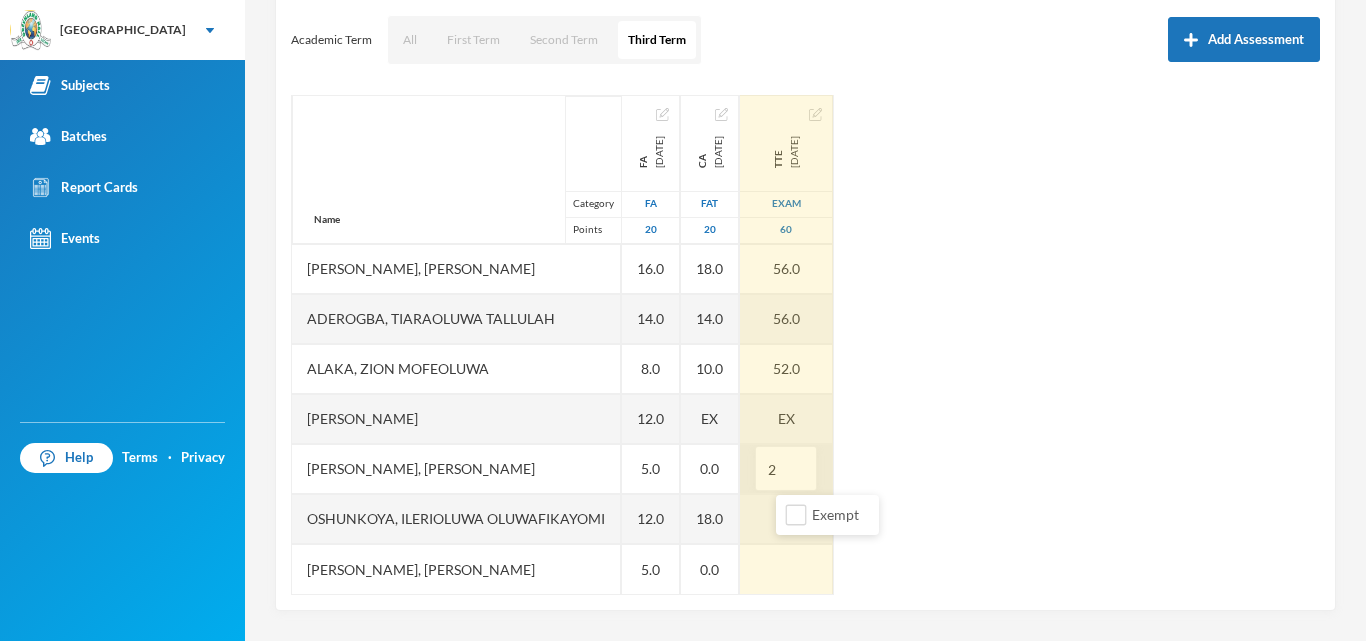 type on "20" 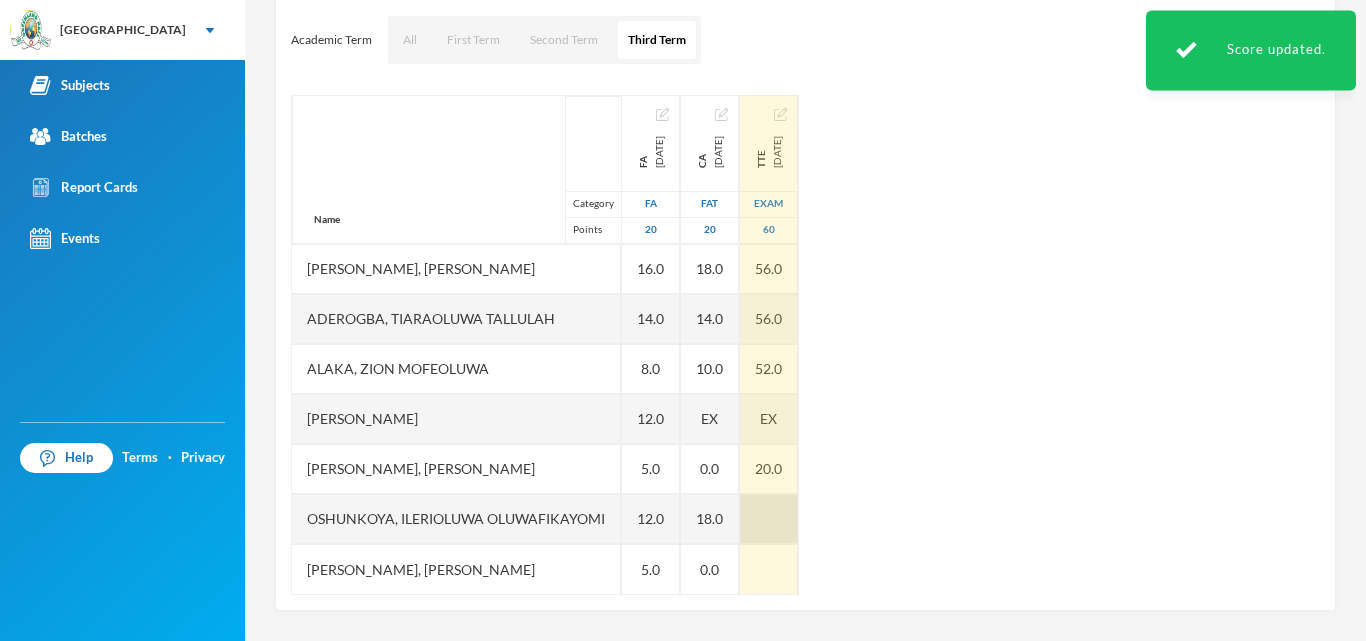 click at bounding box center (769, 519) 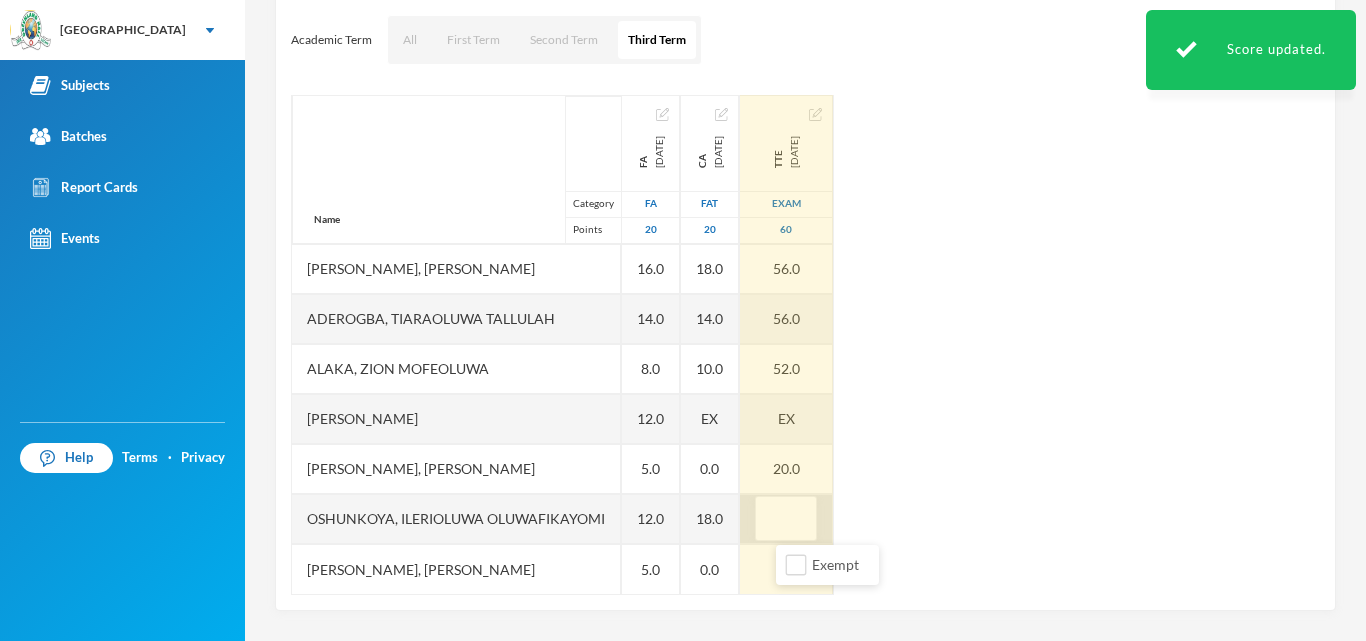 click at bounding box center [786, 519] 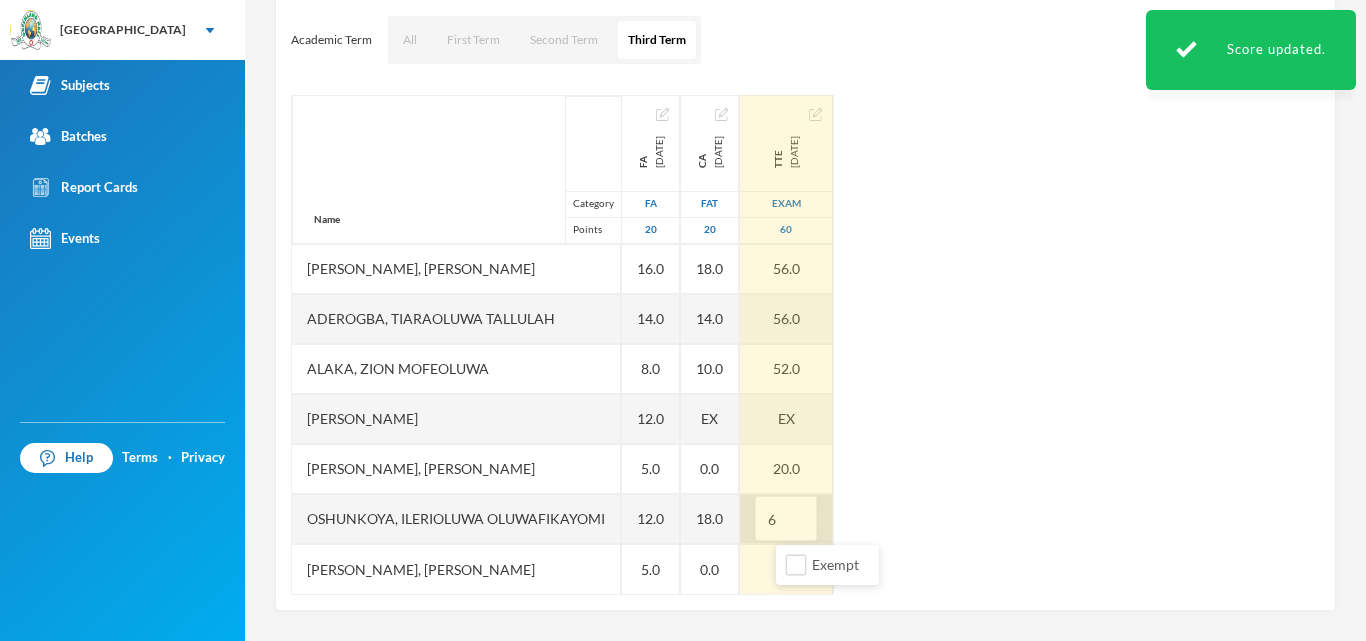 type on "60" 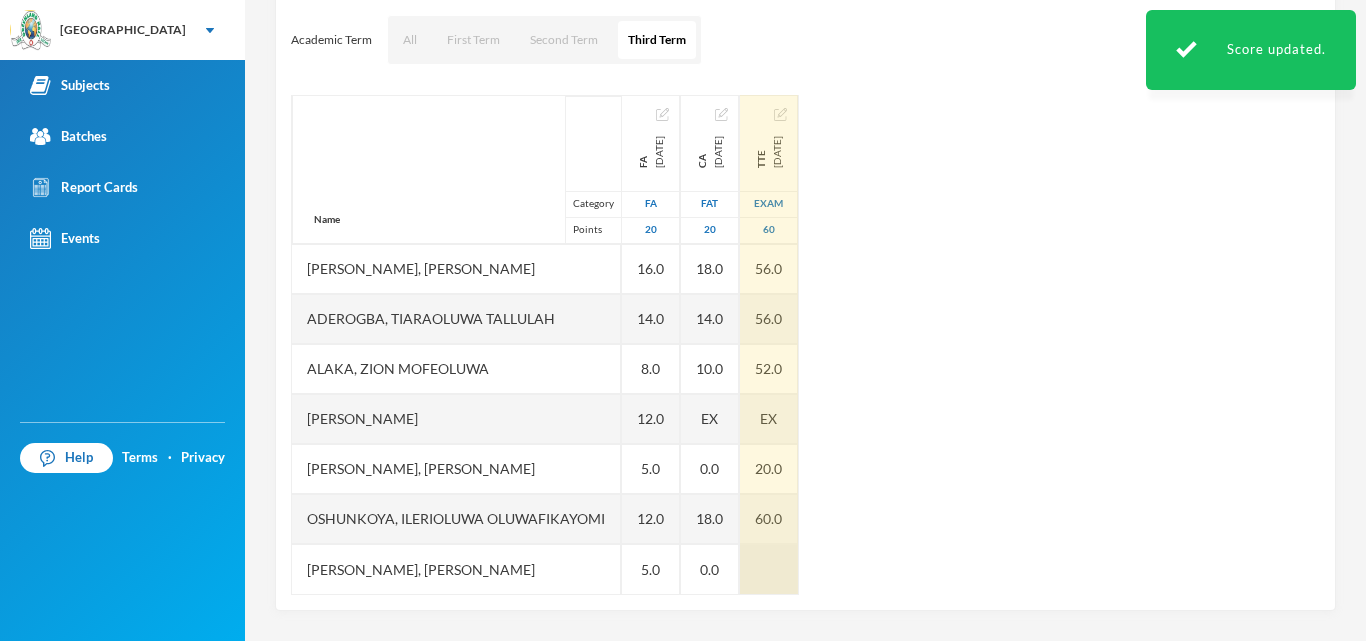 click at bounding box center (769, 569) 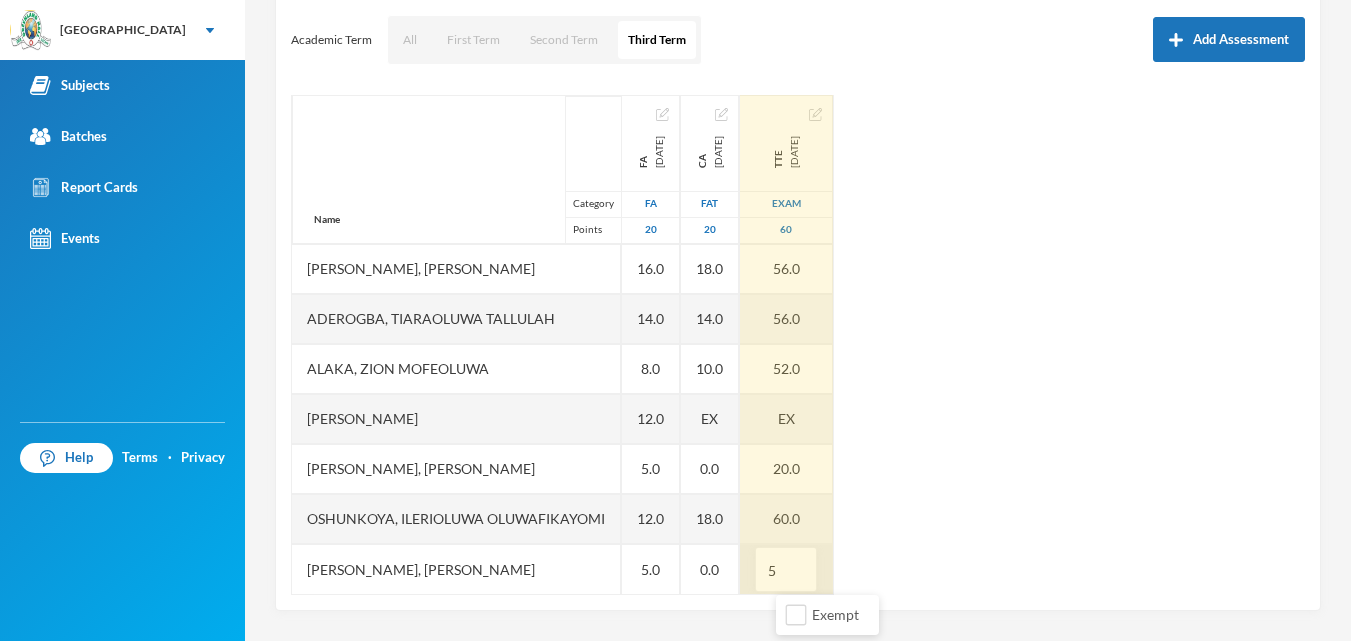 type on "56" 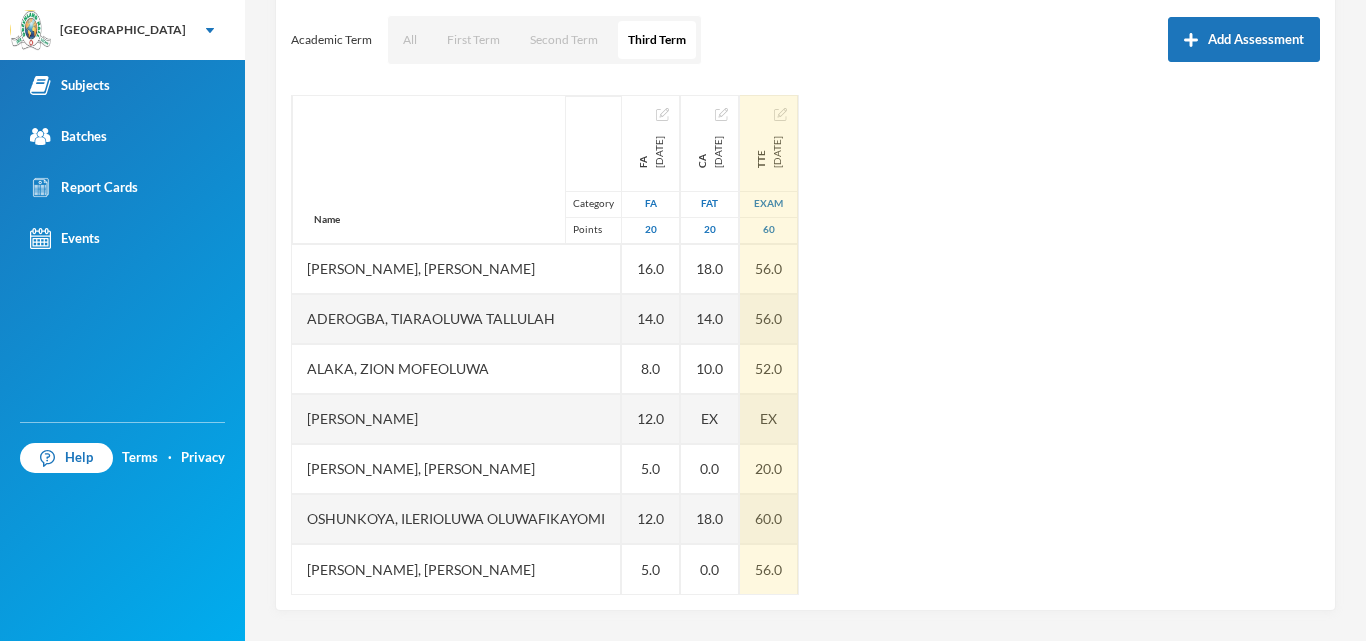 click on "Name   Category Points Adebimpe, Adesire Taiwo Adebimpe, Adesola Kehinde Adeleke, Ahmad Adefolahanmi Adeluka, Sharon Oluwadarasimi Aderogba, Tiaraoluwa Tallulah Alaka, Zion Mofeoluwa Arowolo, Abdulrahman Adedolapo Emmanuel, Destiny Yosolaoluwa Oshunkoya, Ilerioluwa Oluwafikayomi Pius, Zion Oseremen FA 2025-05-23 FA 20 8.0 10.0 10.0 16.0 14.0 8.0 12.0 5.0 12.0 5.0 CA 2025-06-27 FAT 20 10.0 10.0 14.0 18.0 14.0 10.0 EX 0.0 18.0 0.0 TTE 2025-07-18 Exam 60 56.0 32.0 60.0 56.0 56.0 52.0 EX 20.0 60.0 56.0" at bounding box center (805, 345) 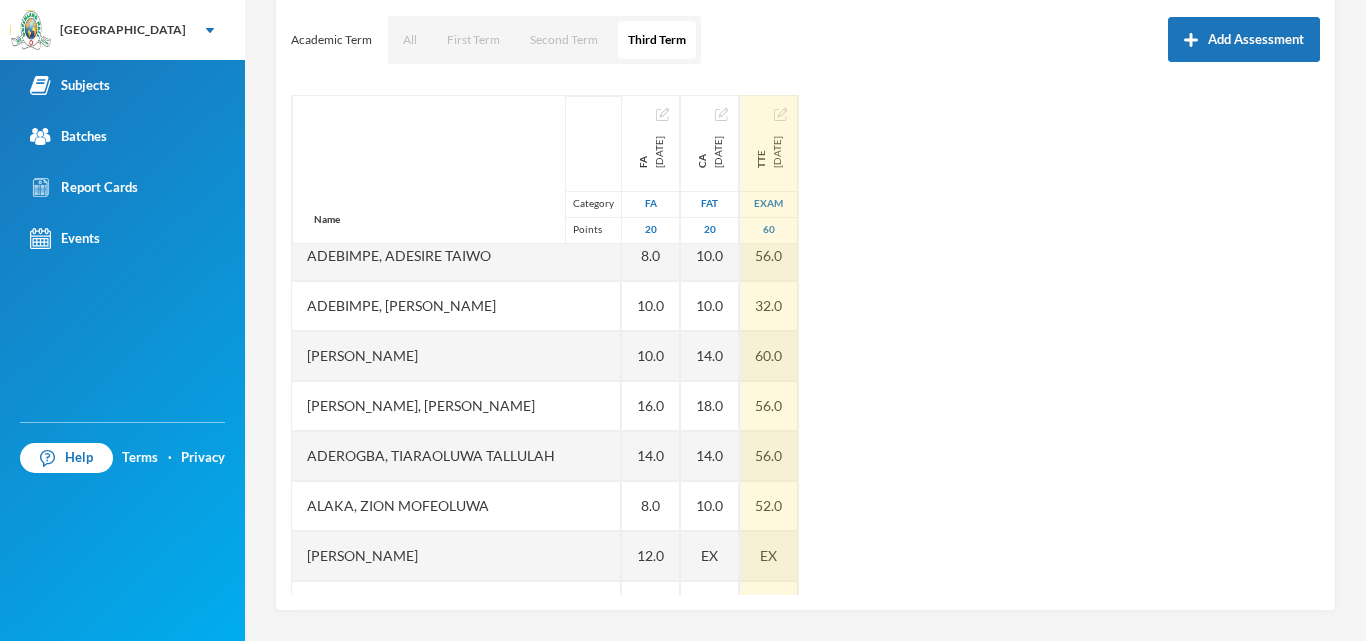 scroll, scrollTop: 0, scrollLeft: 0, axis: both 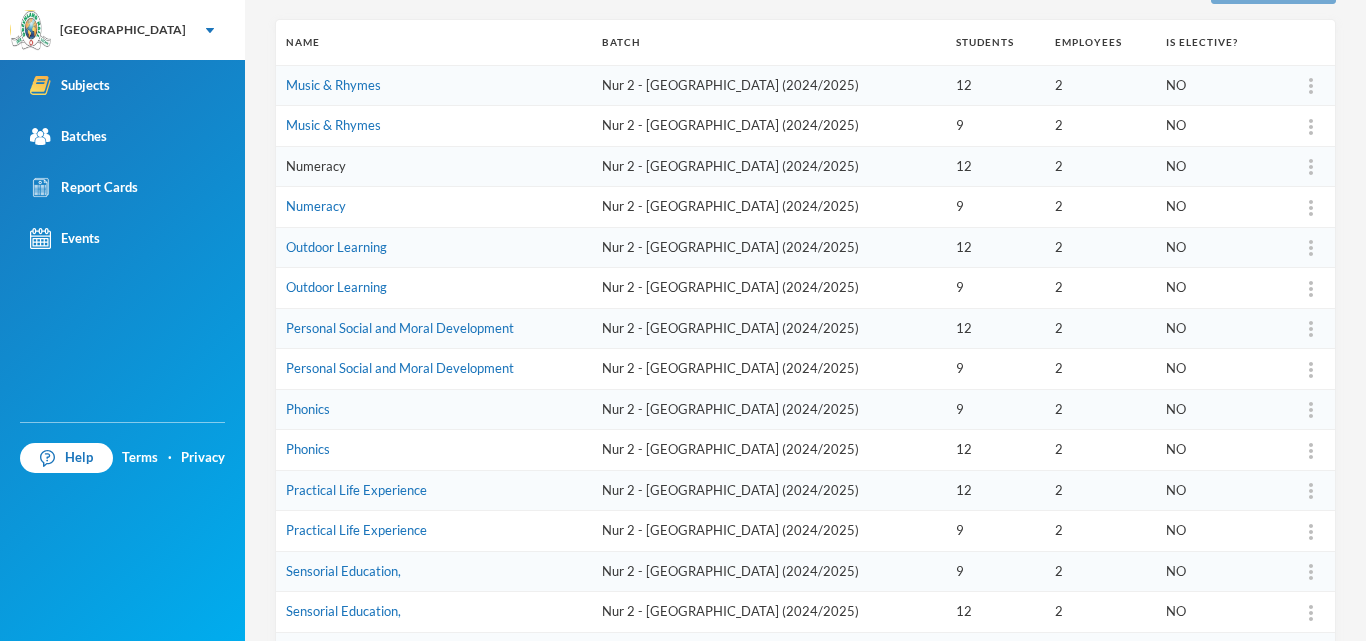 click on "Numeracy" at bounding box center [316, 166] 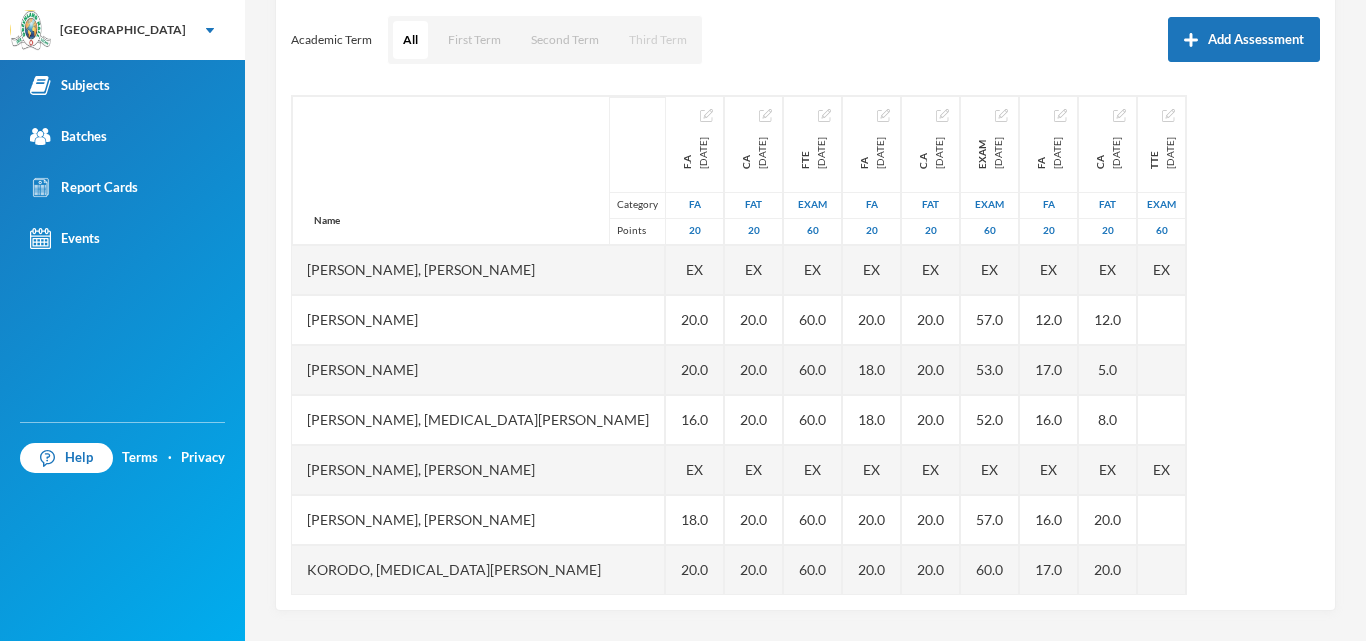 click on "Third Term" at bounding box center [658, 40] 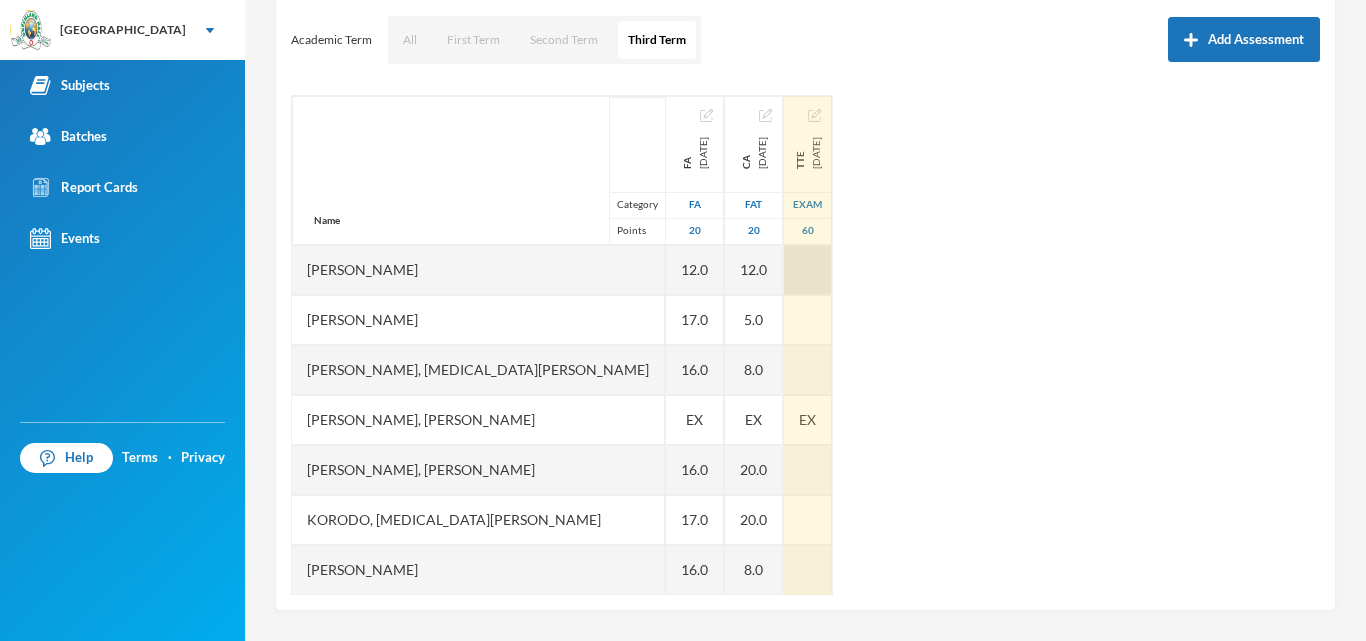 click at bounding box center (808, 270) 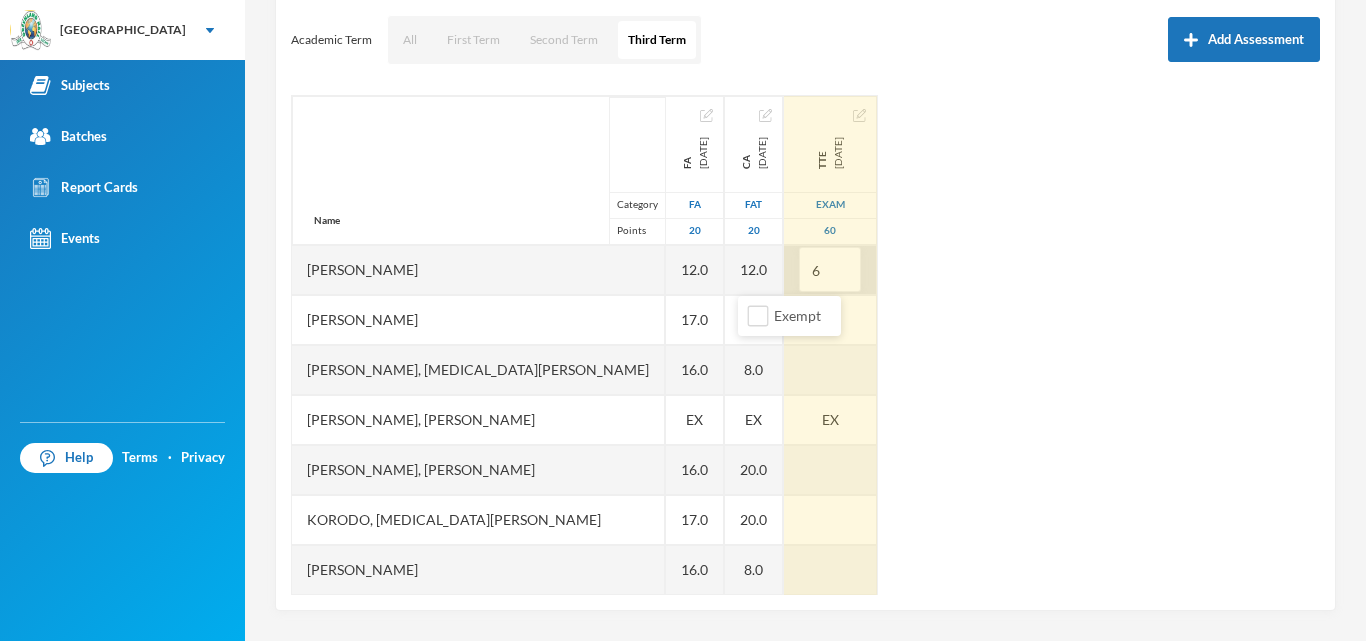 type on "60" 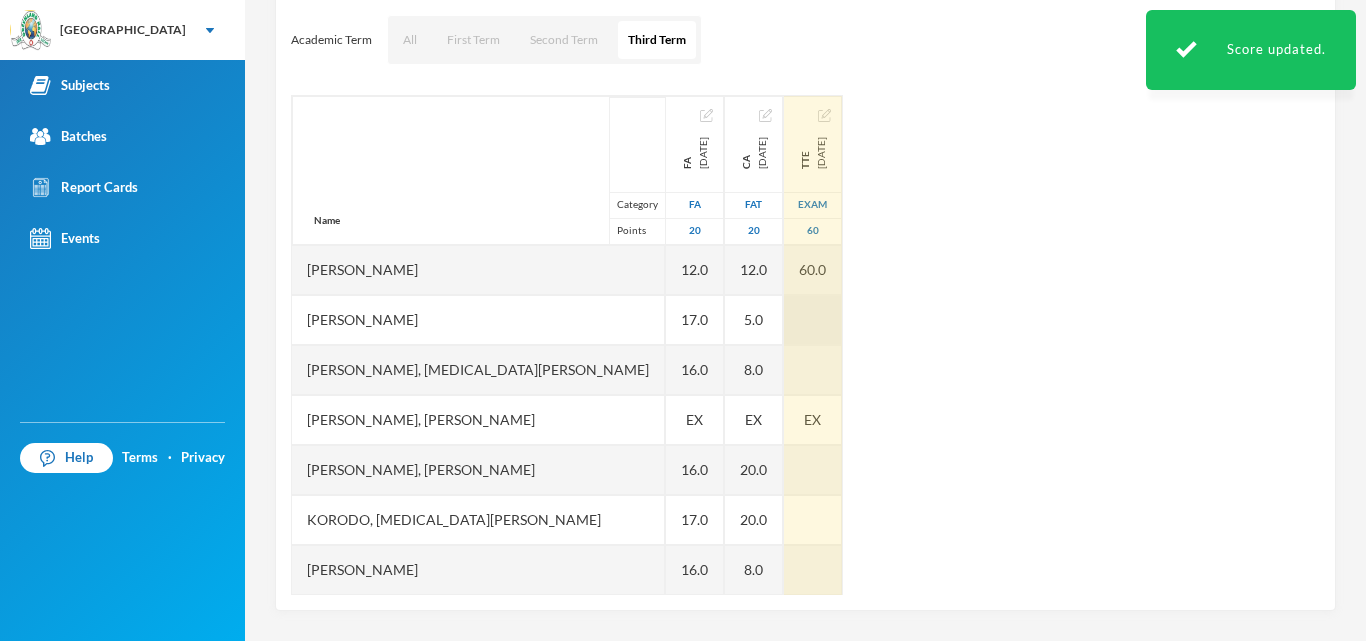 click at bounding box center (813, 320) 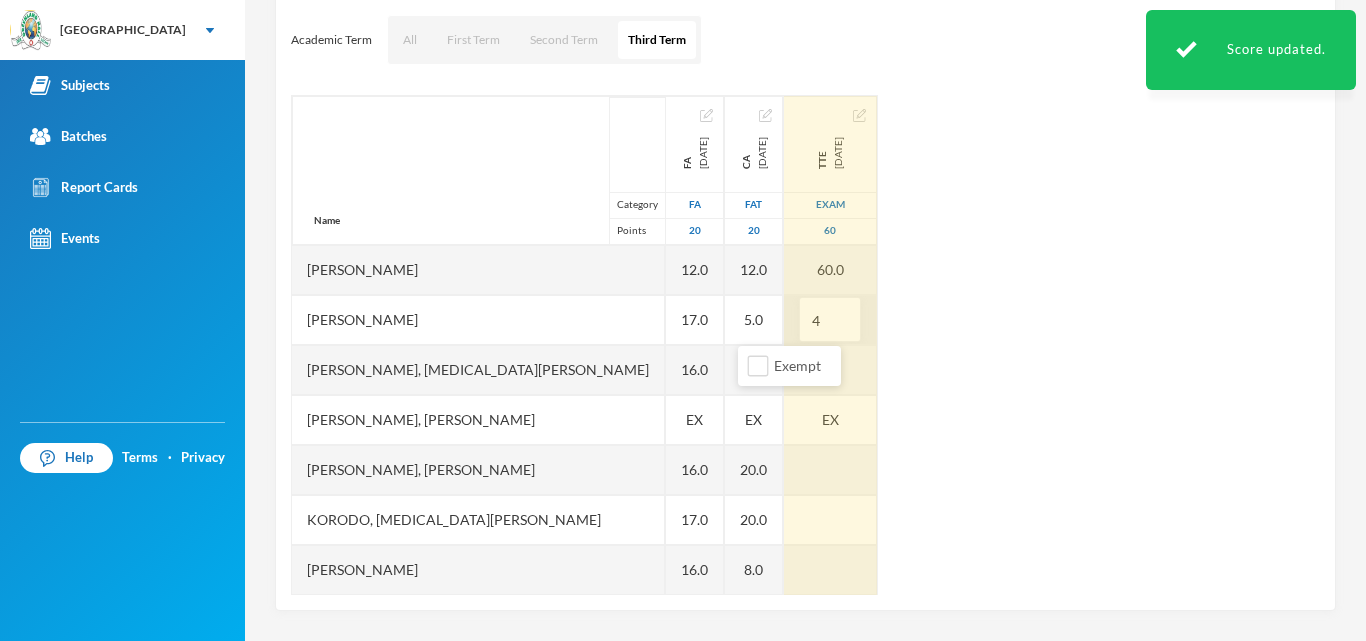 type on "44" 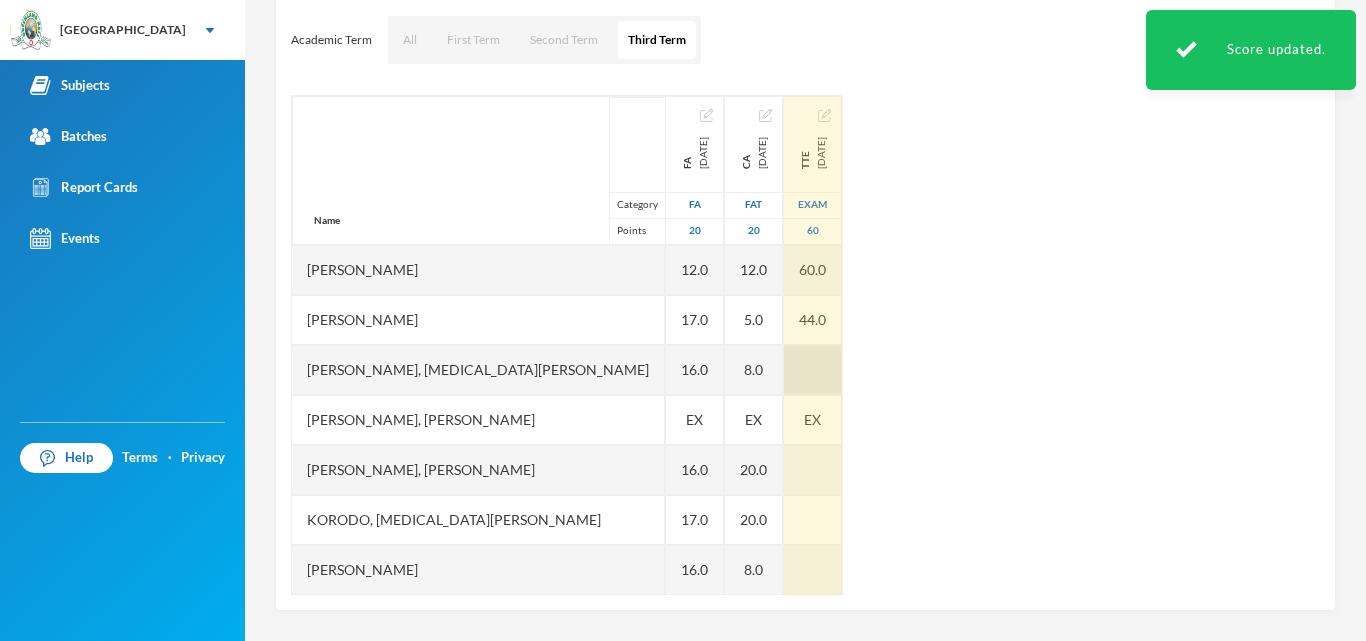 click at bounding box center (813, 370) 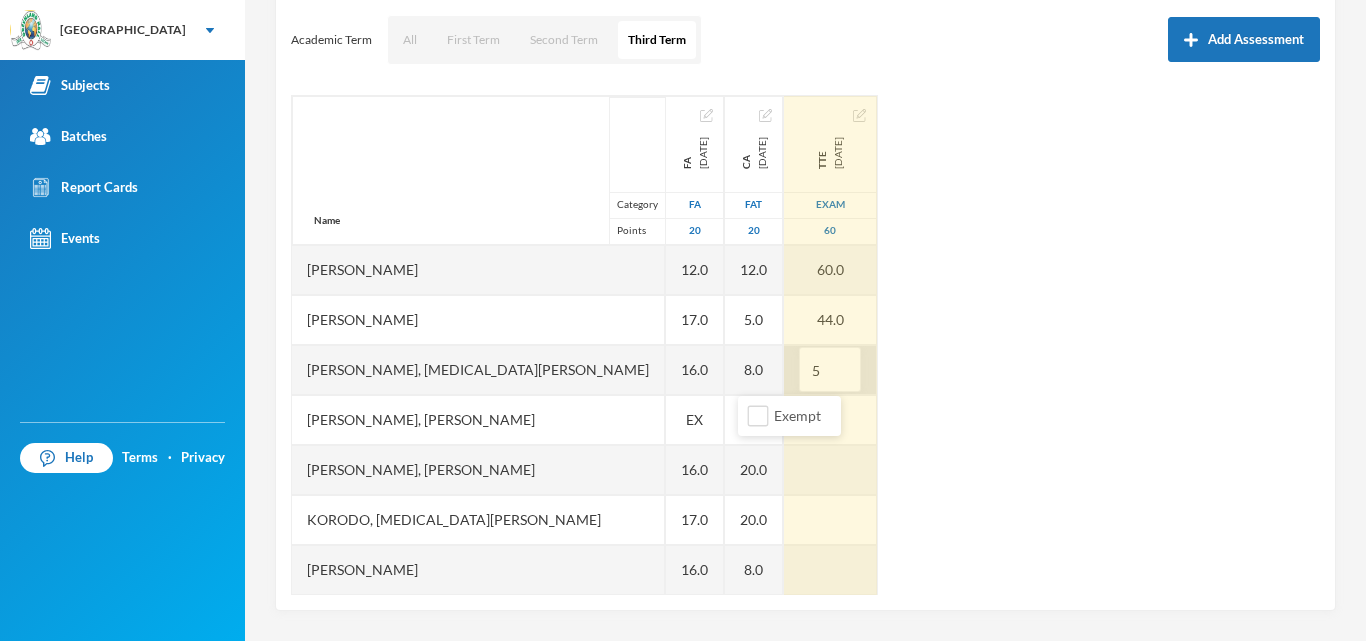 type on "52" 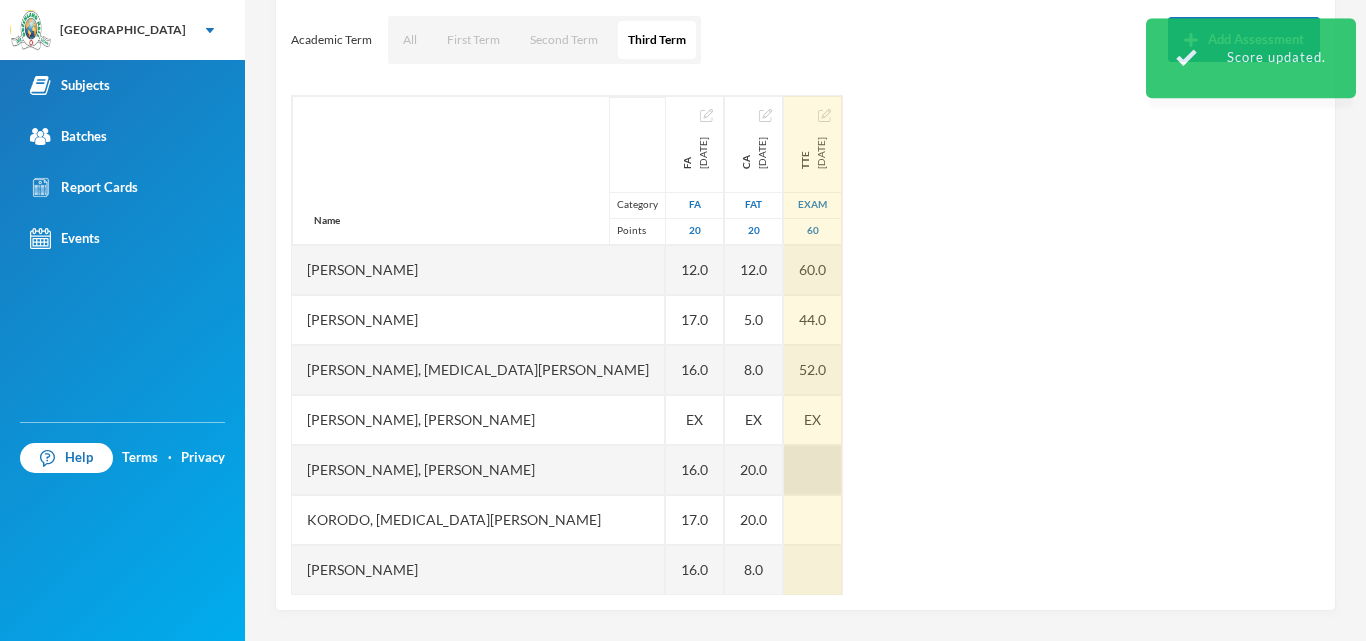 click at bounding box center (813, 470) 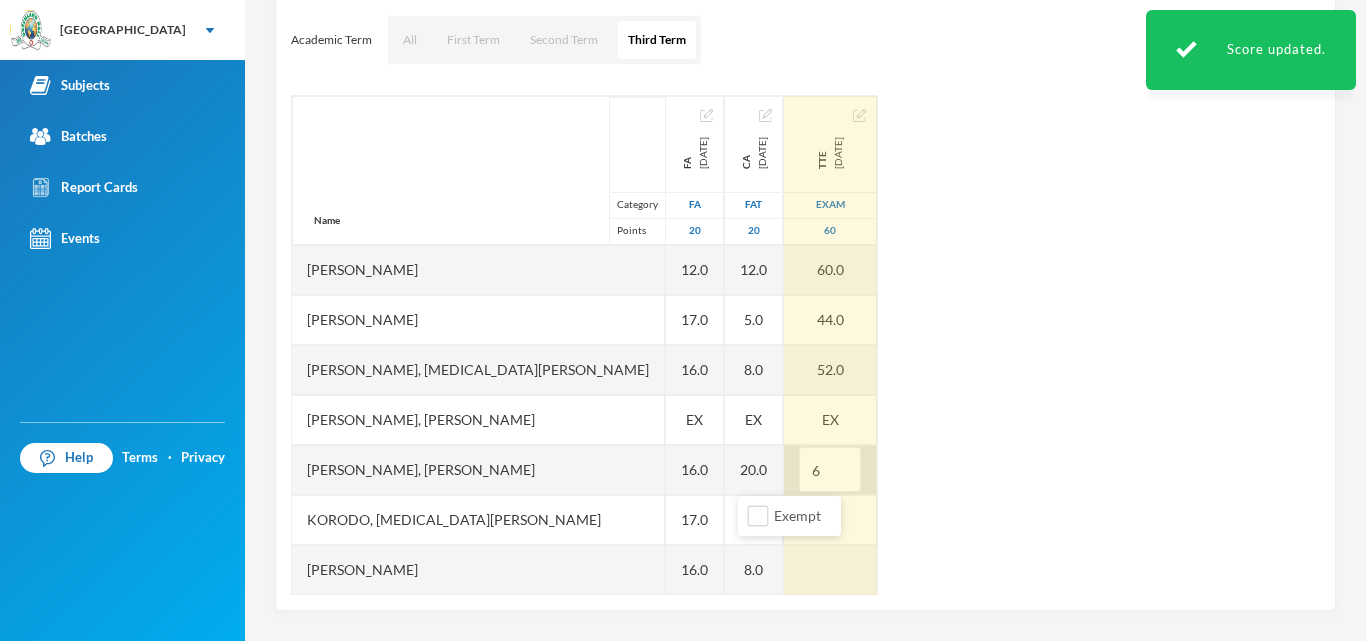 type on "60" 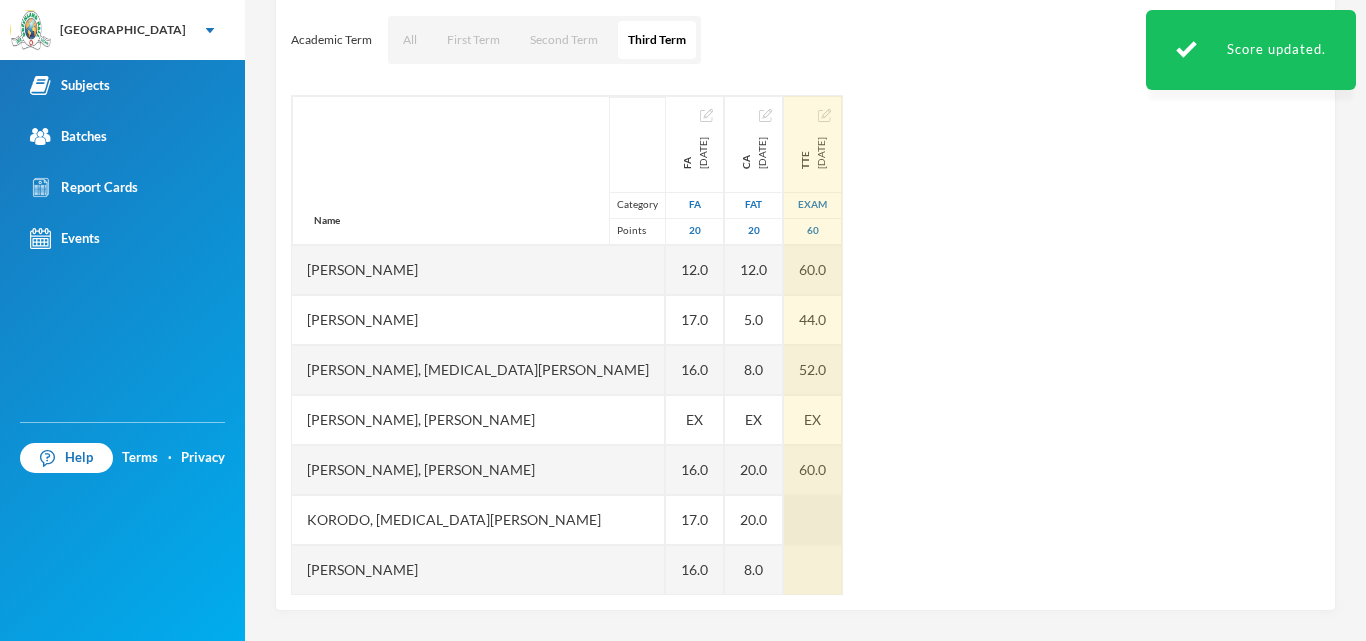click at bounding box center [813, 520] 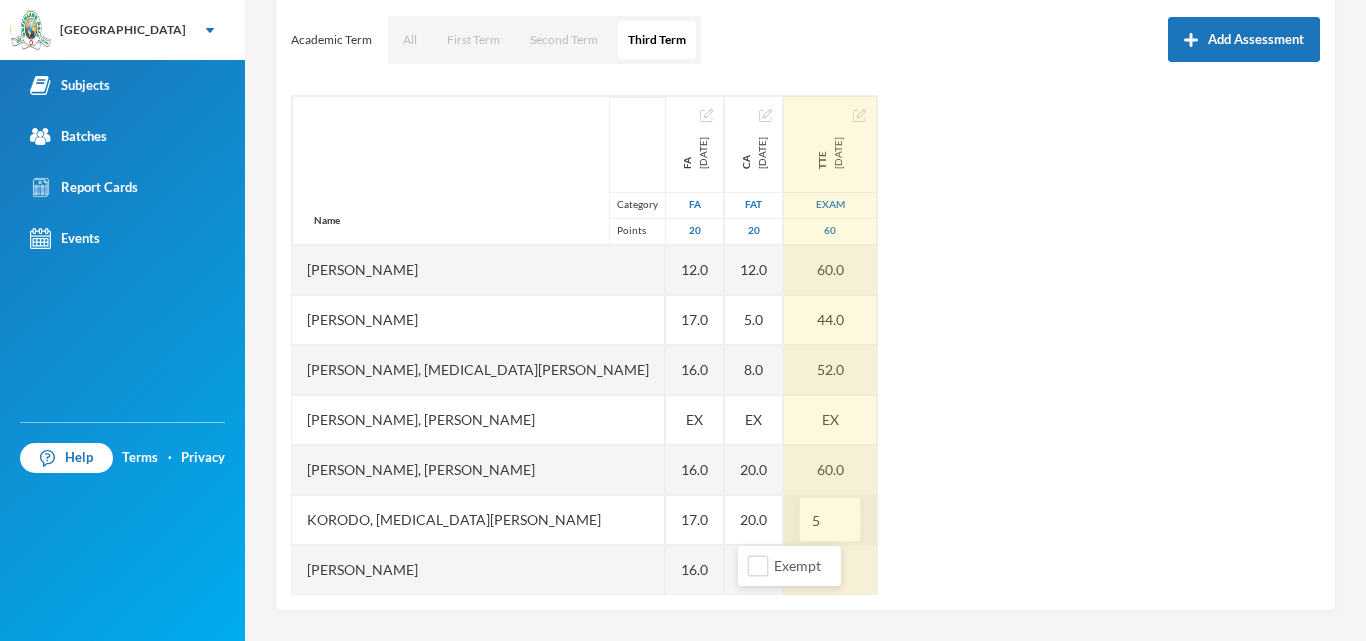 type on "56" 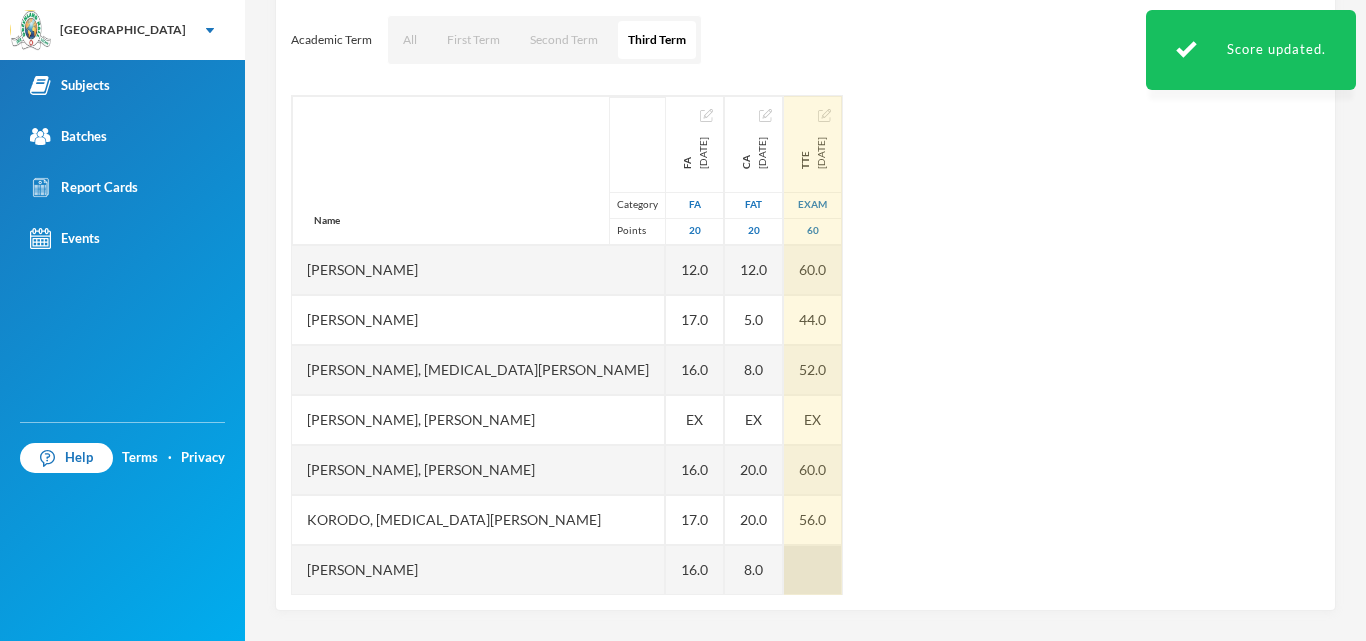 click at bounding box center (813, 570) 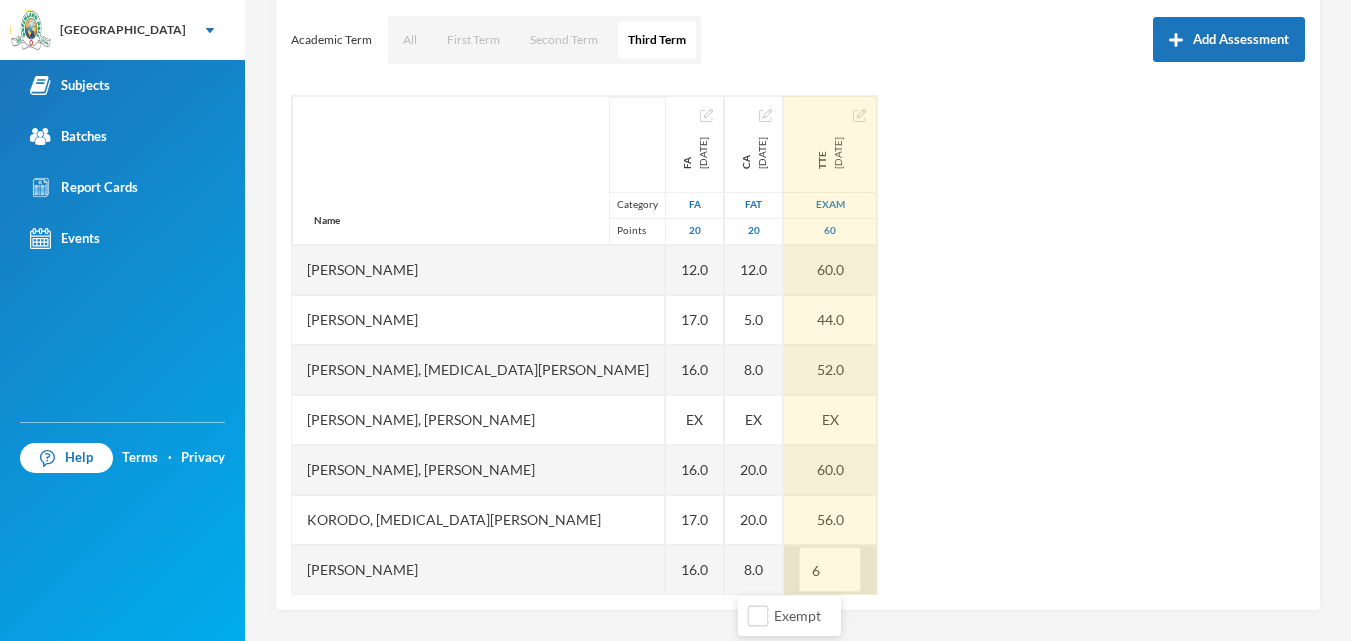 type on "60" 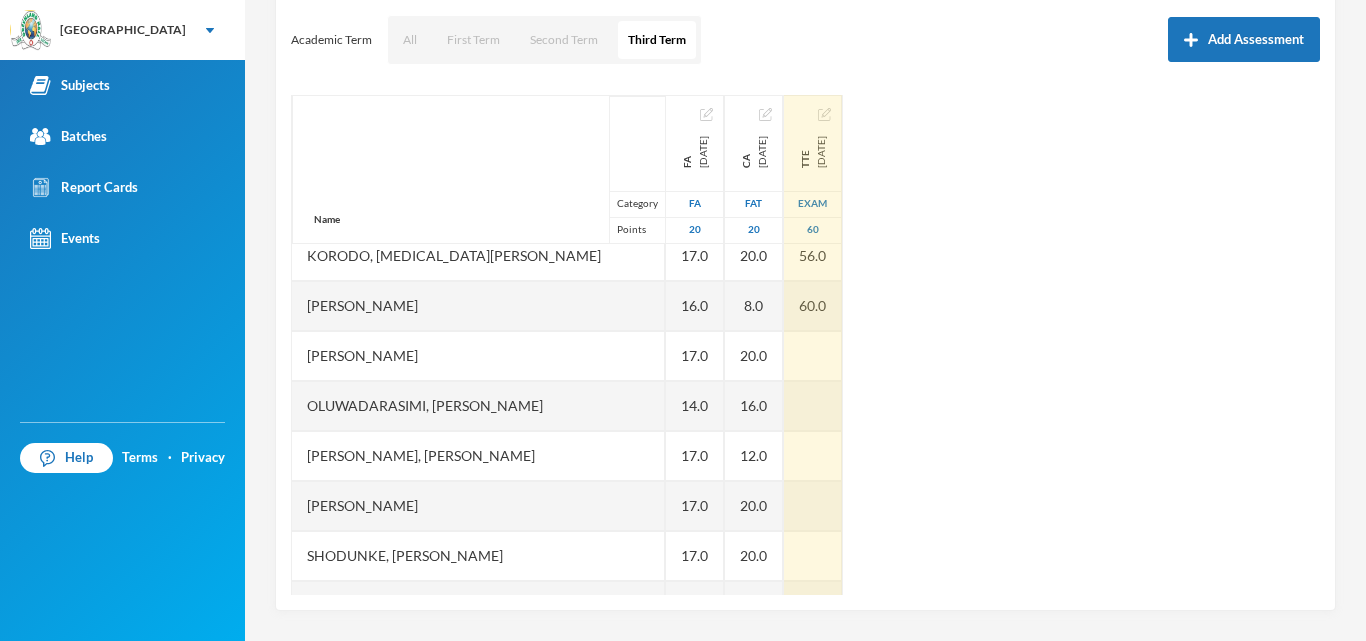scroll, scrollTop: 301, scrollLeft: 0, axis: vertical 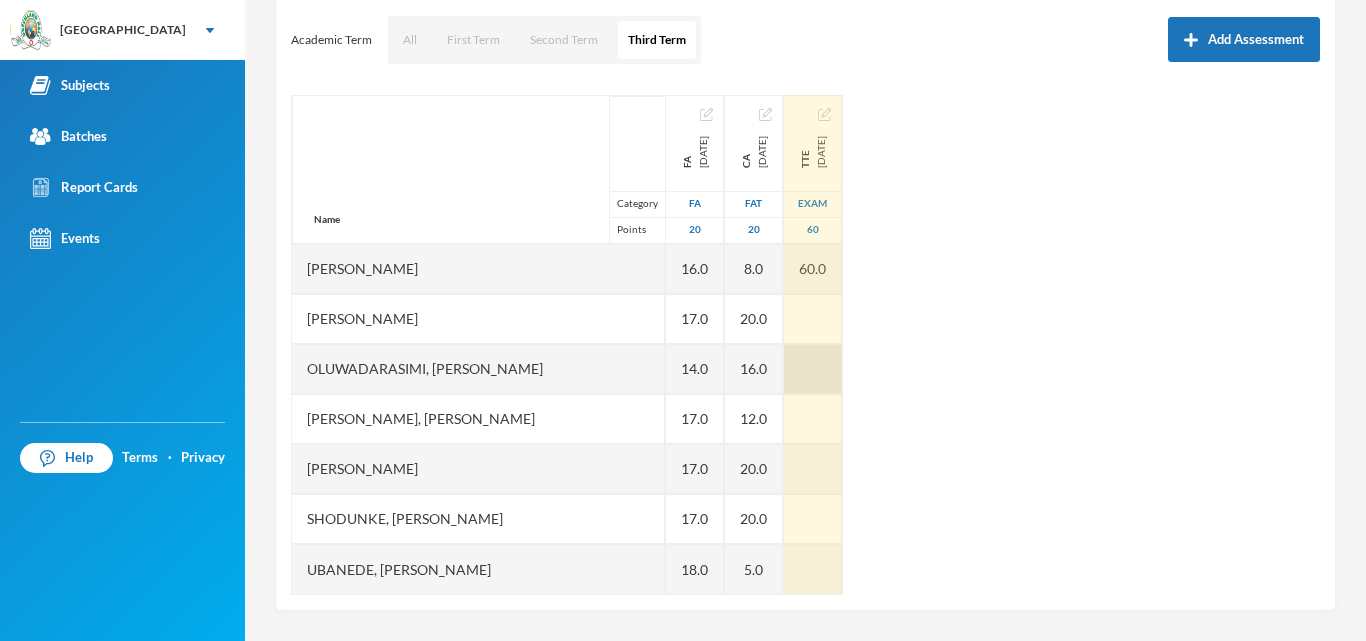 click at bounding box center [813, 369] 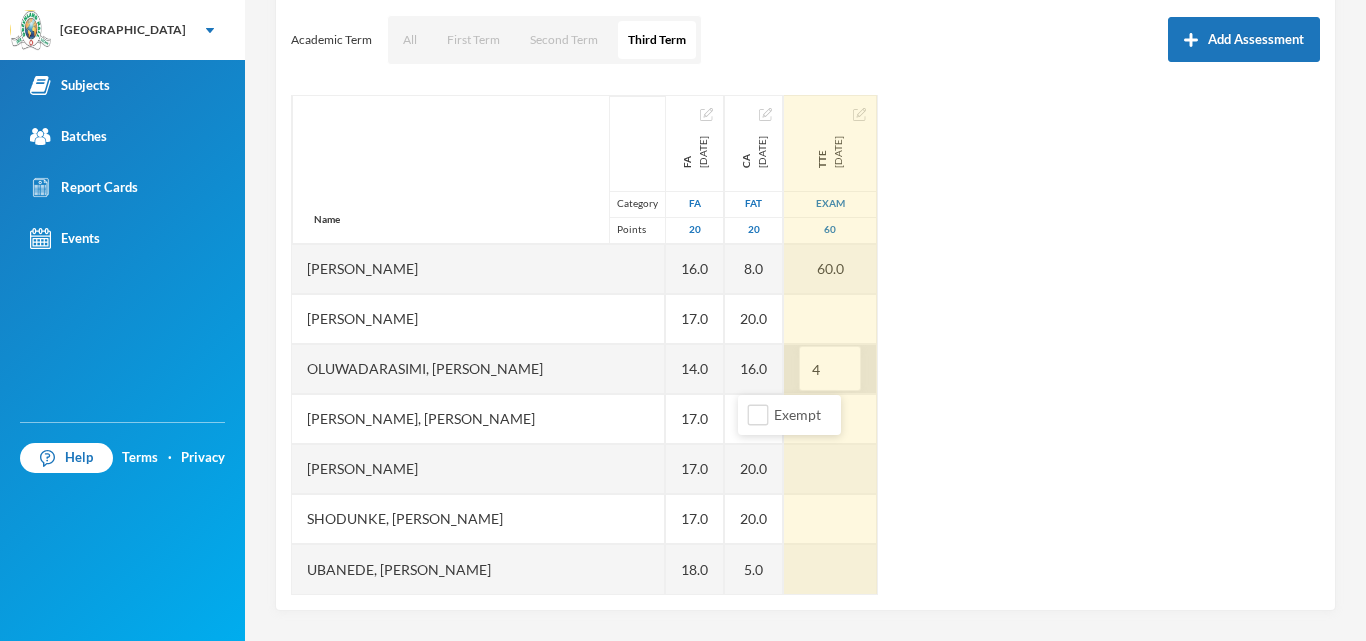type on "40" 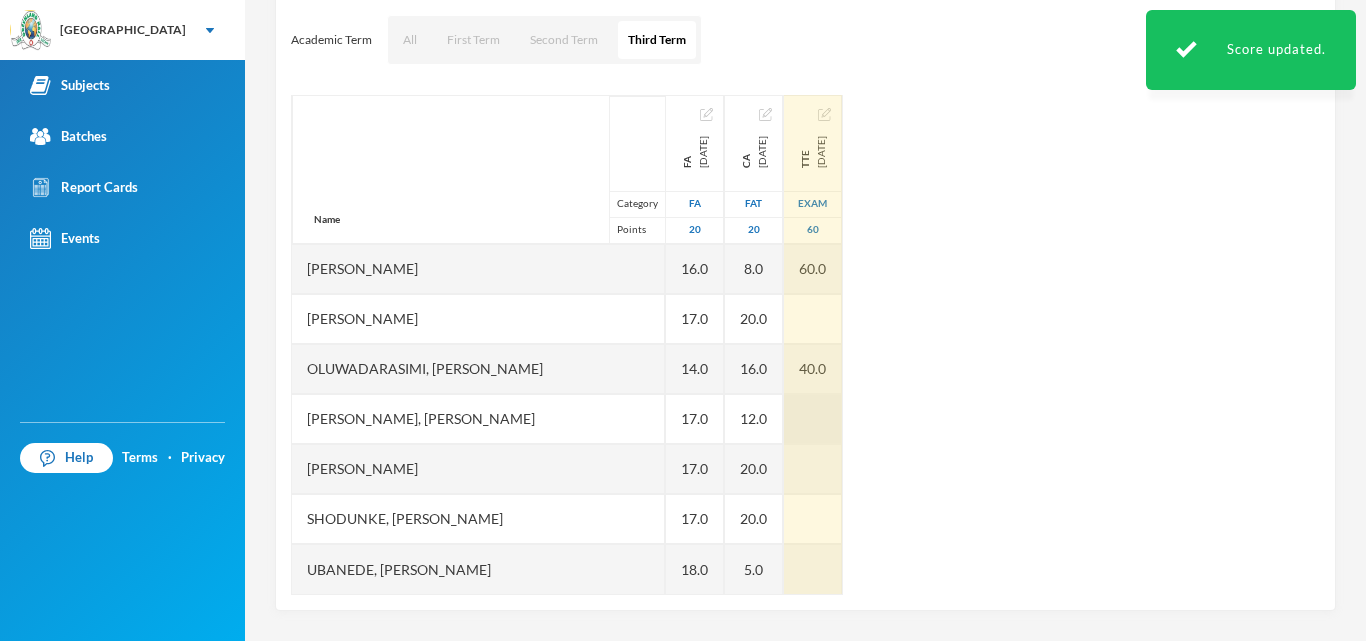 click at bounding box center [813, 419] 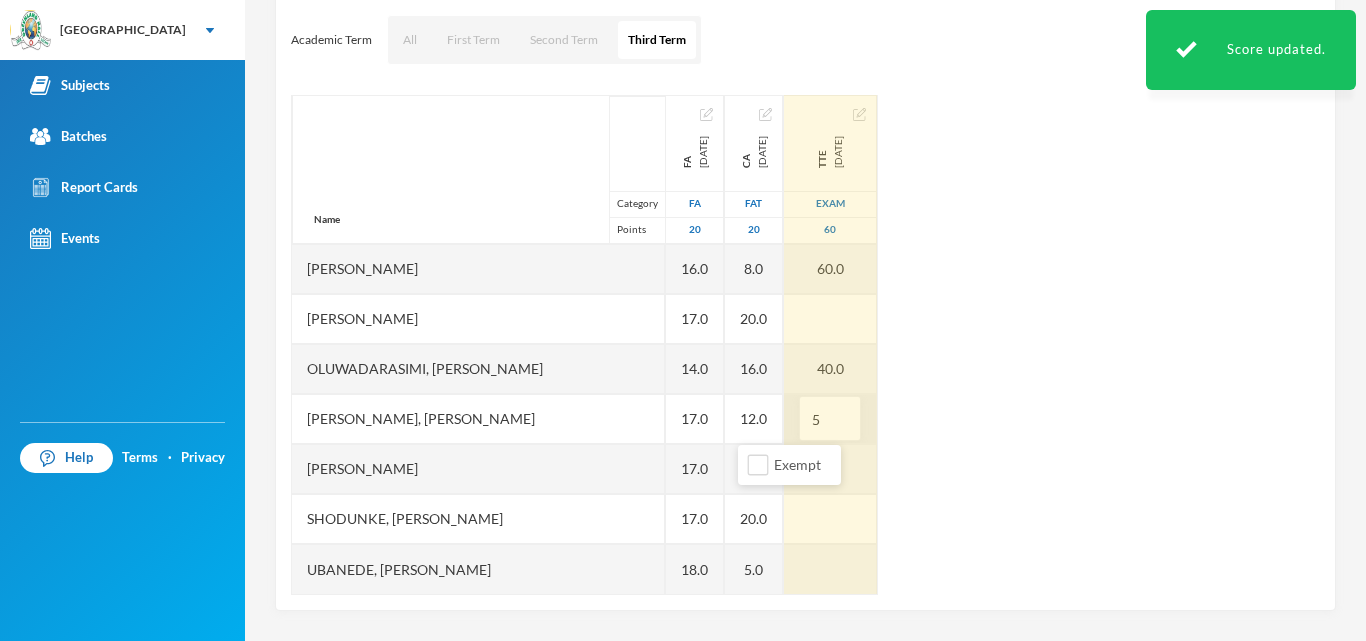 type on "52" 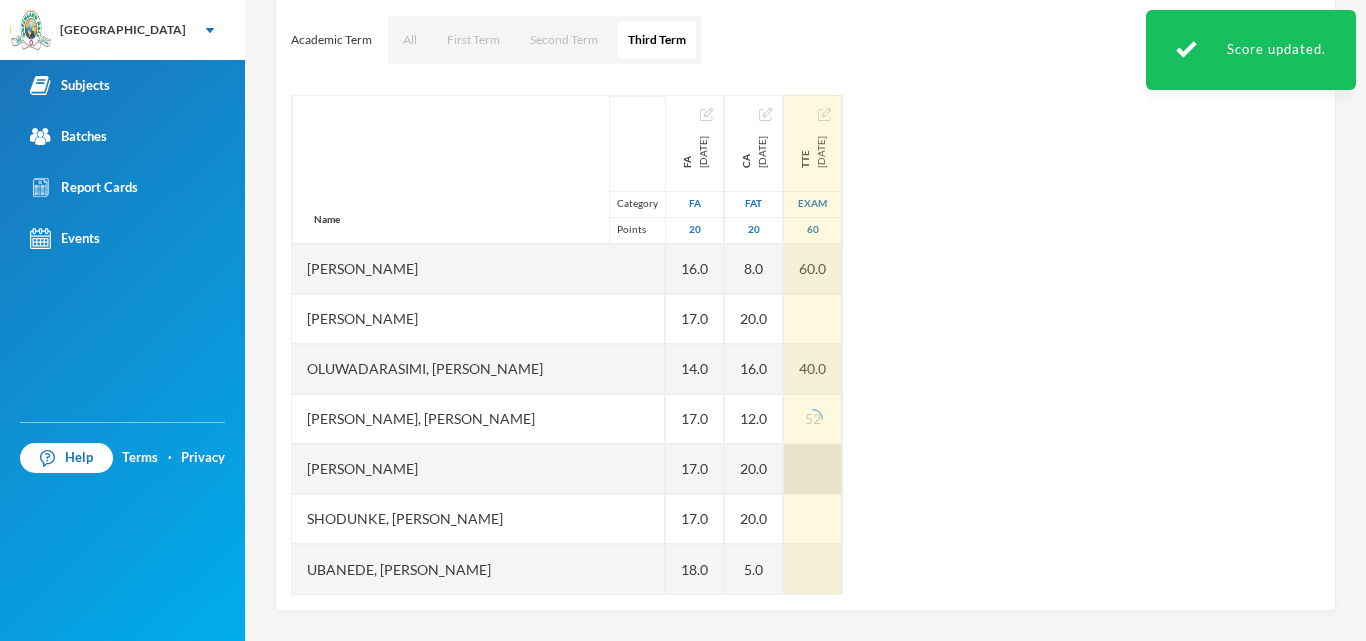 click at bounding box center [813, 519] 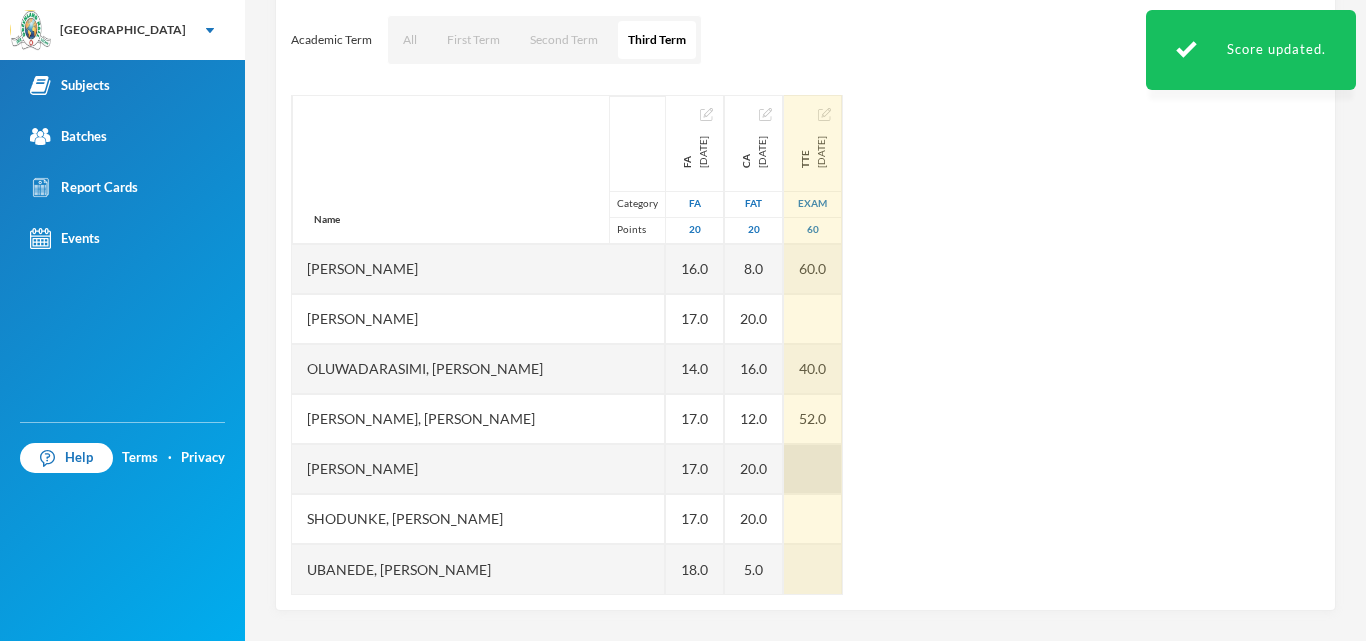 click at bounding box center (813, 469) 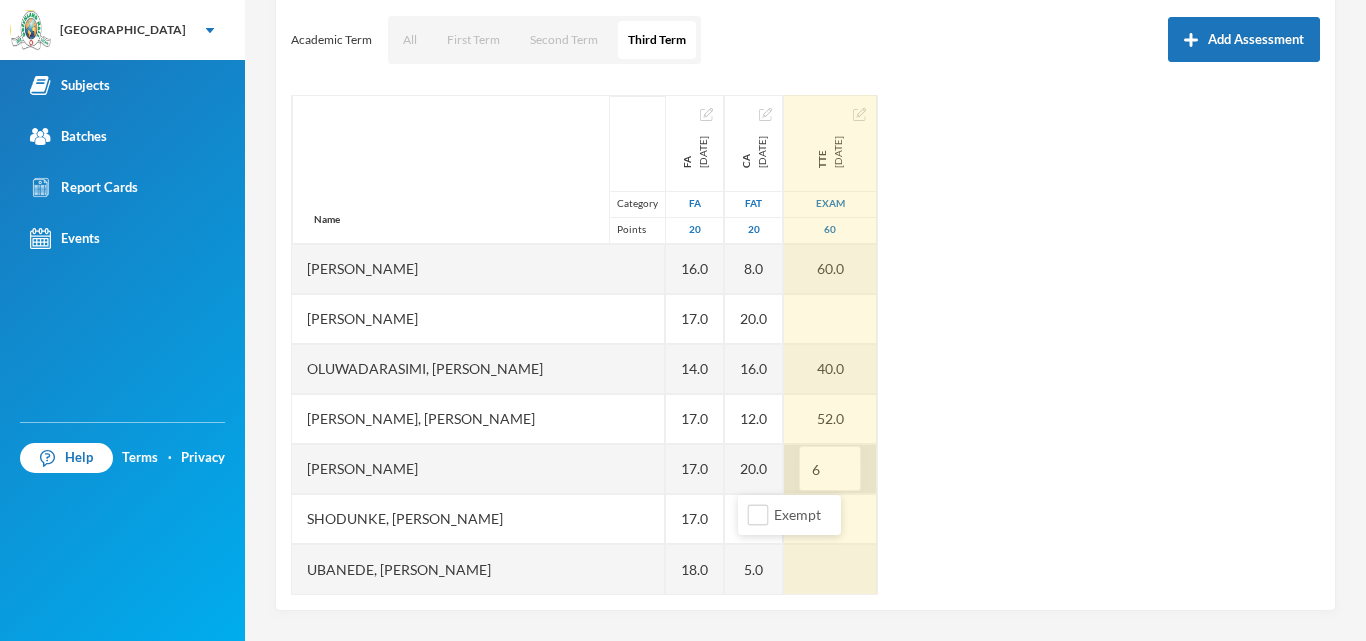 type on "60" 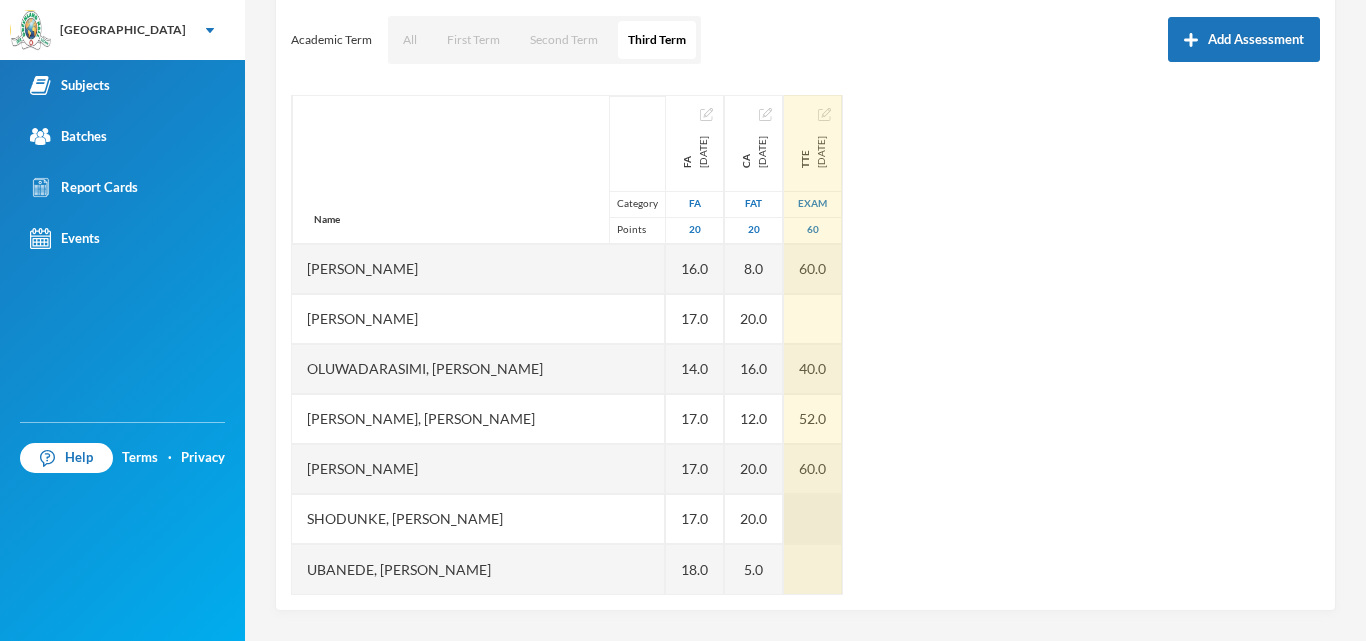 click at bounding box center [813, 519] 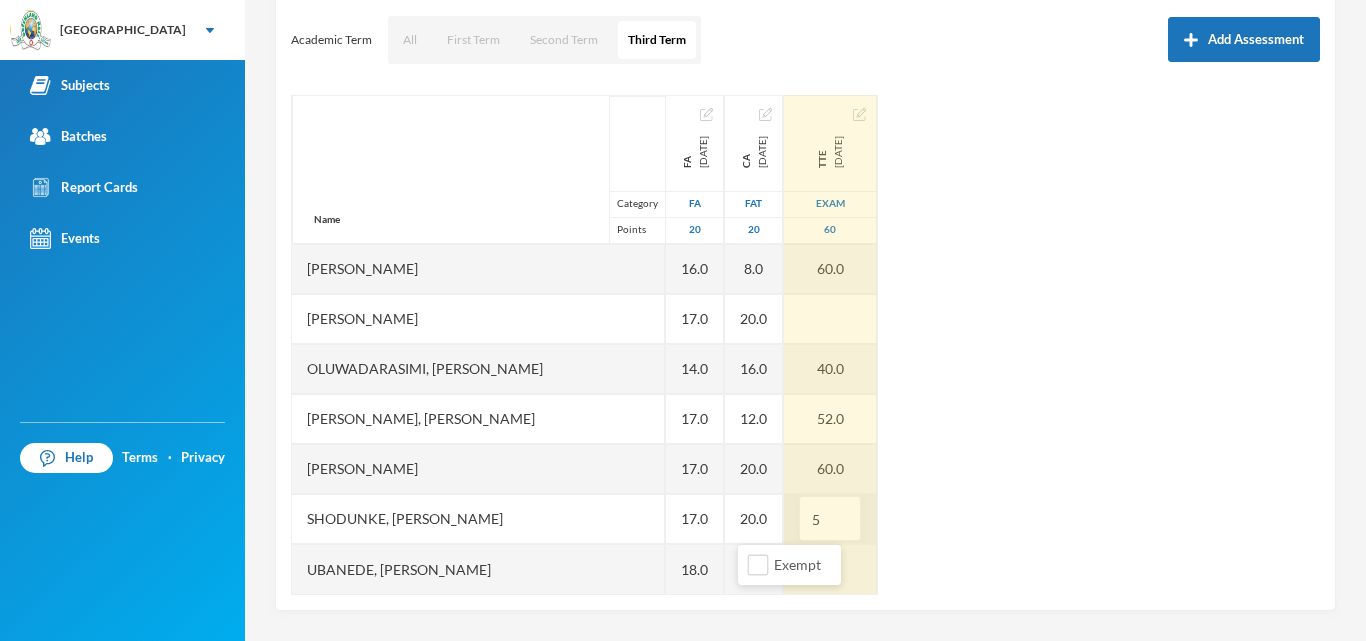 type on "50" 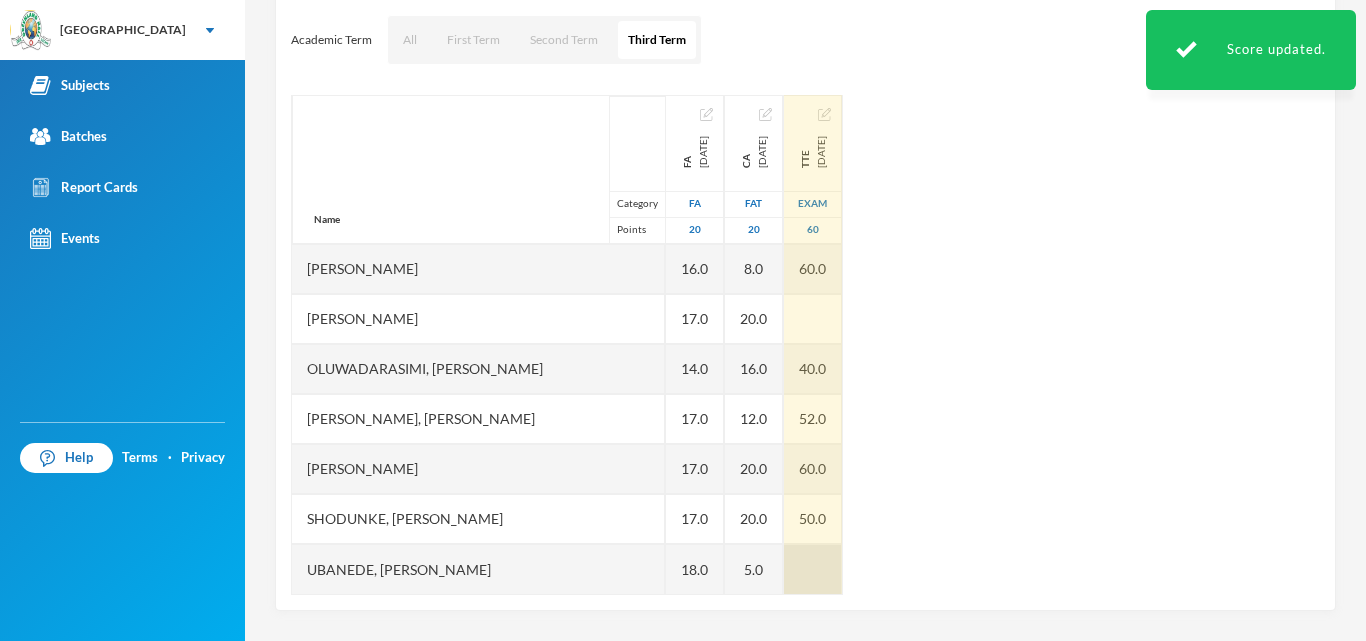 click at bounding box center (813, 569) 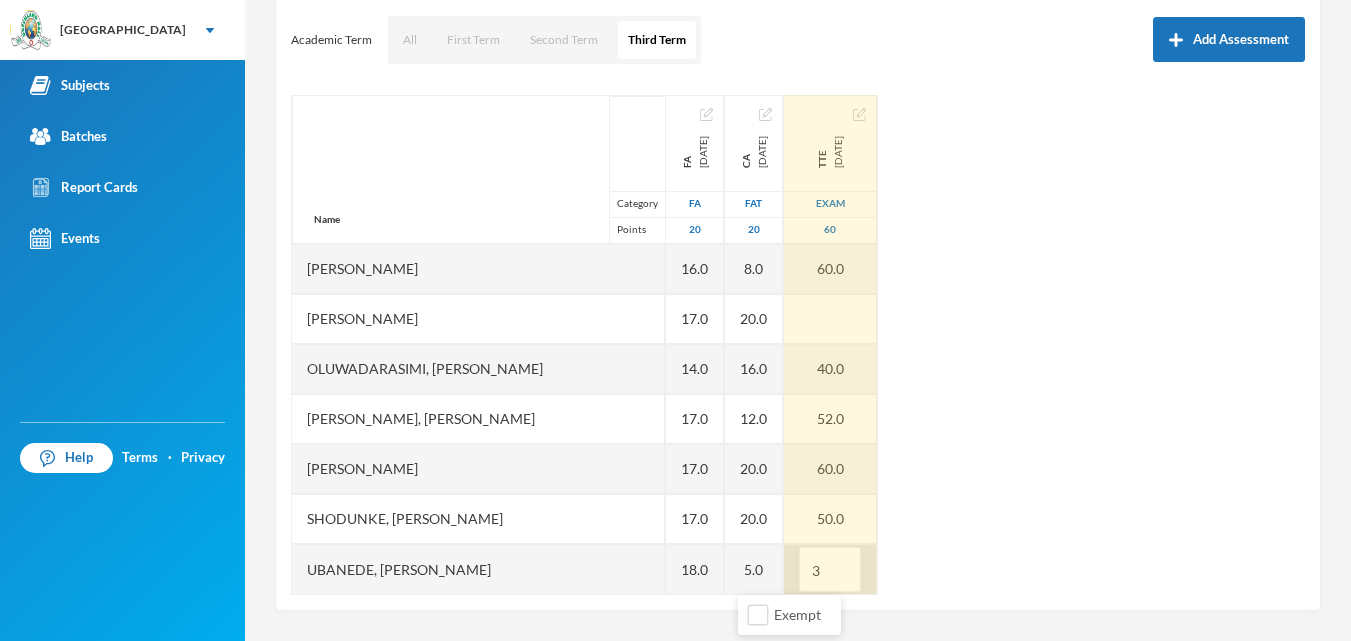 type on "32" 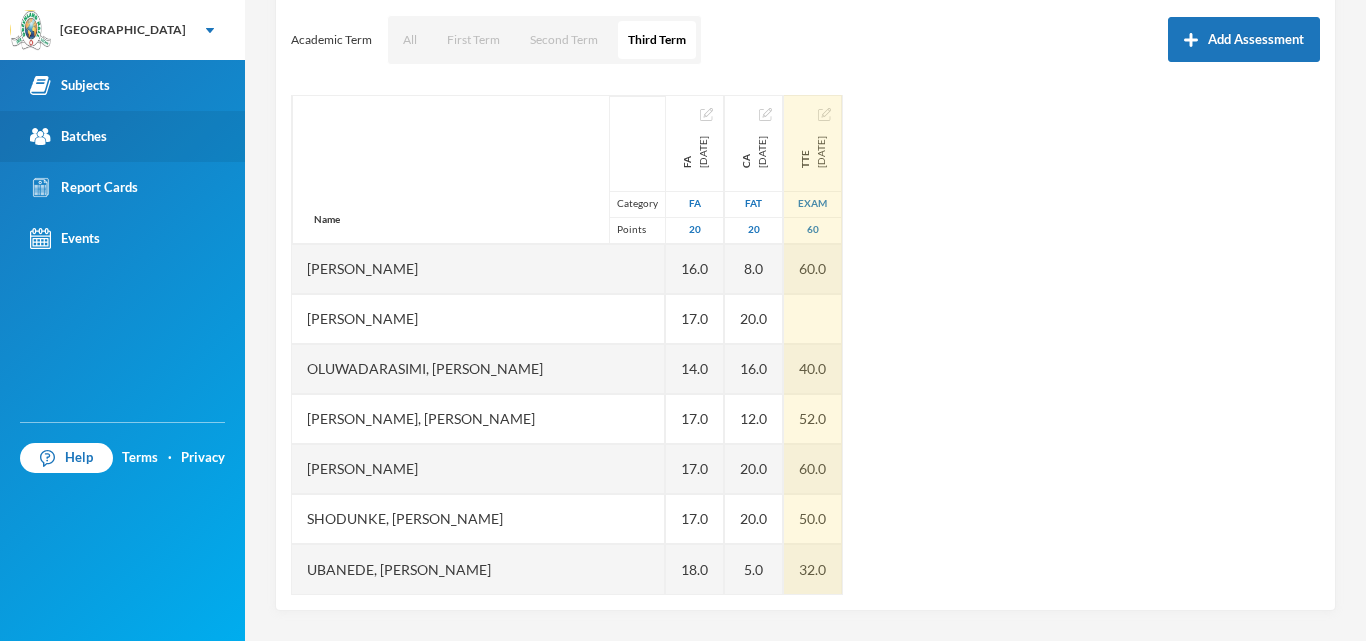 click on "Batches" at bounding box center [122, 136] 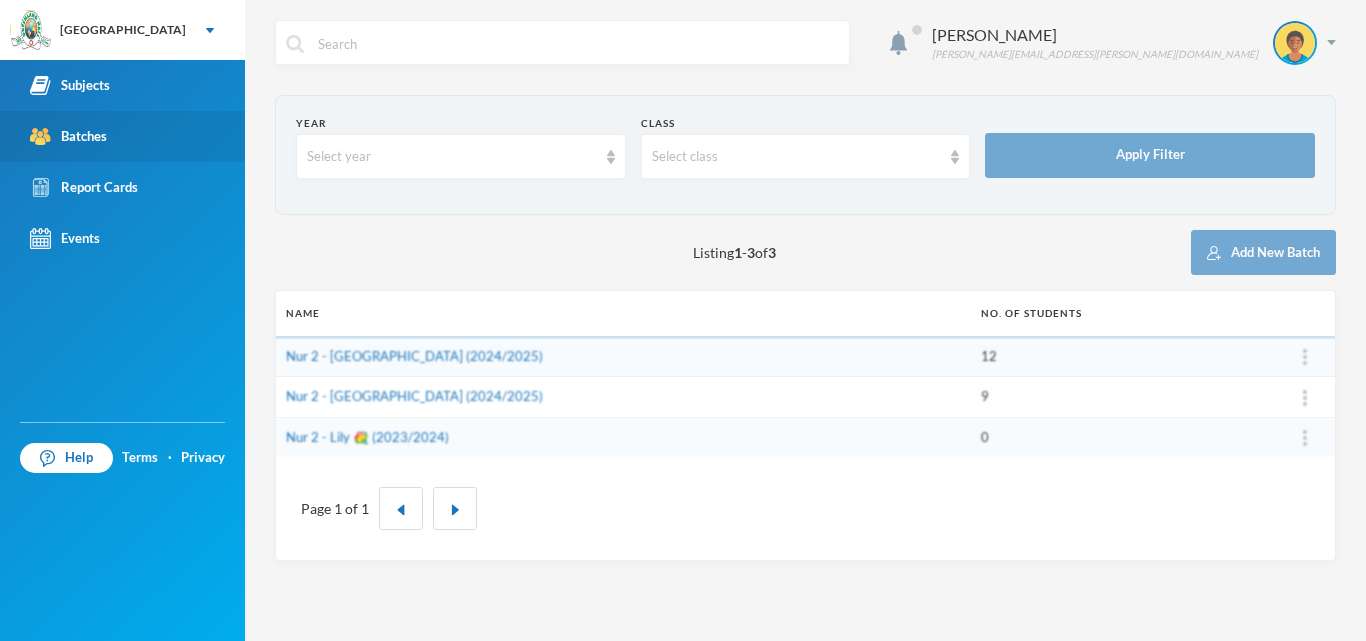 scroll, scrollTop: 0, scrollLeft: 0, axis: both 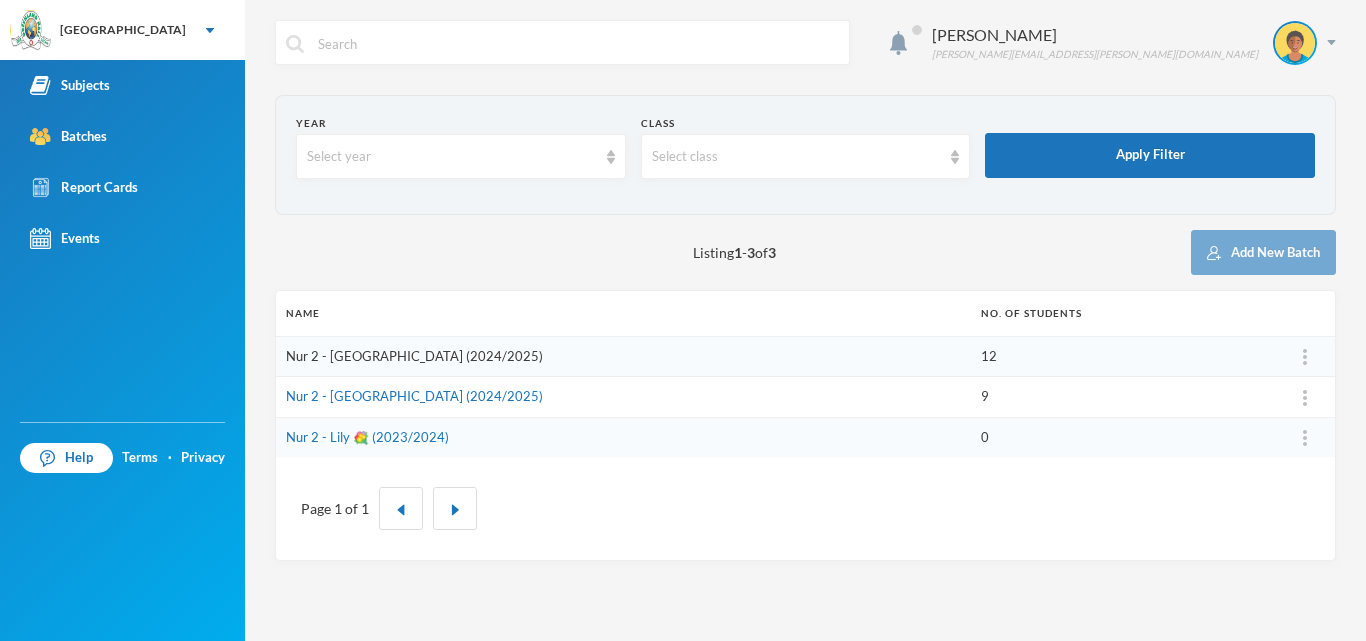 click on "Nur 2 - [GEOGRAPHIC_DATA] (2024/2025)" at bounding box center (414, 356) 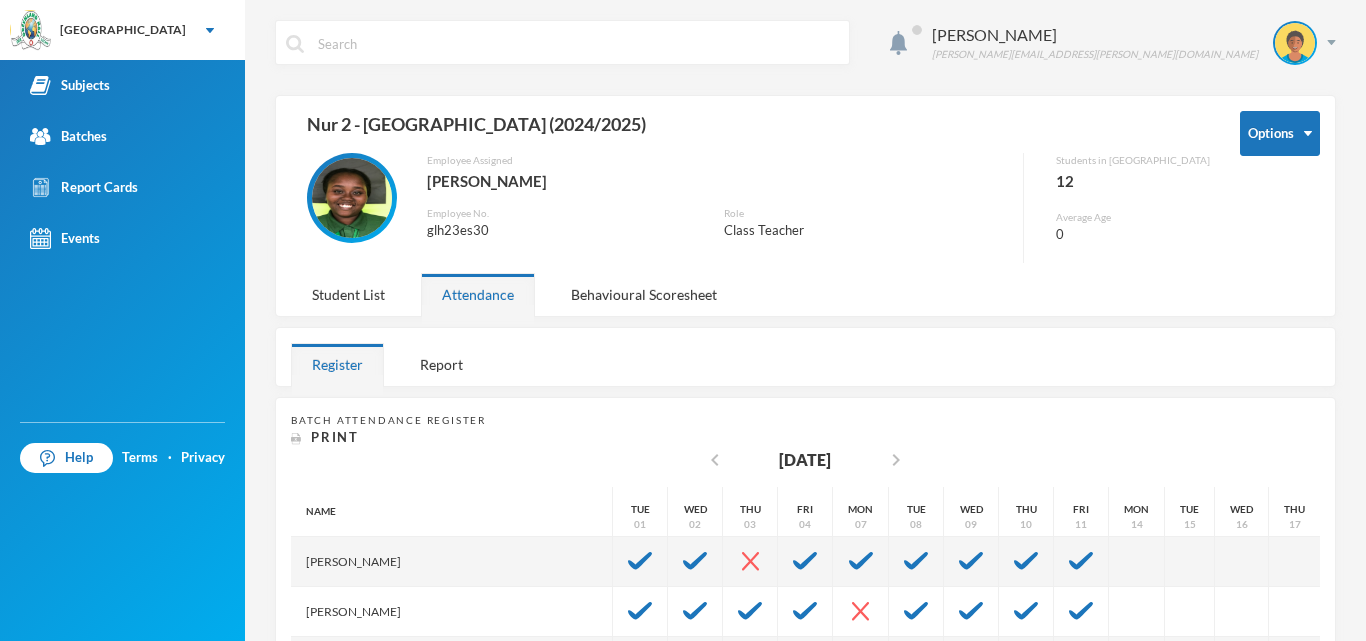 scroll, scrollTop: 391, scrollLeft: 0, axis: vertical 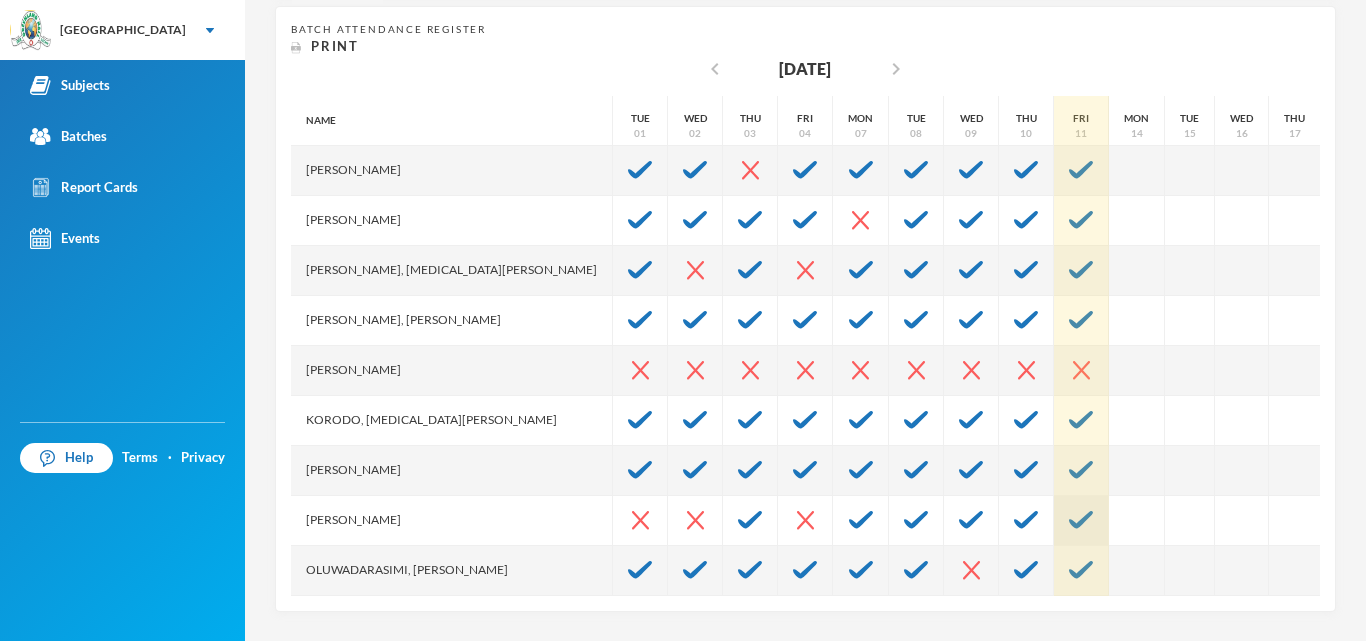 click at bounding box center (1081, 520) 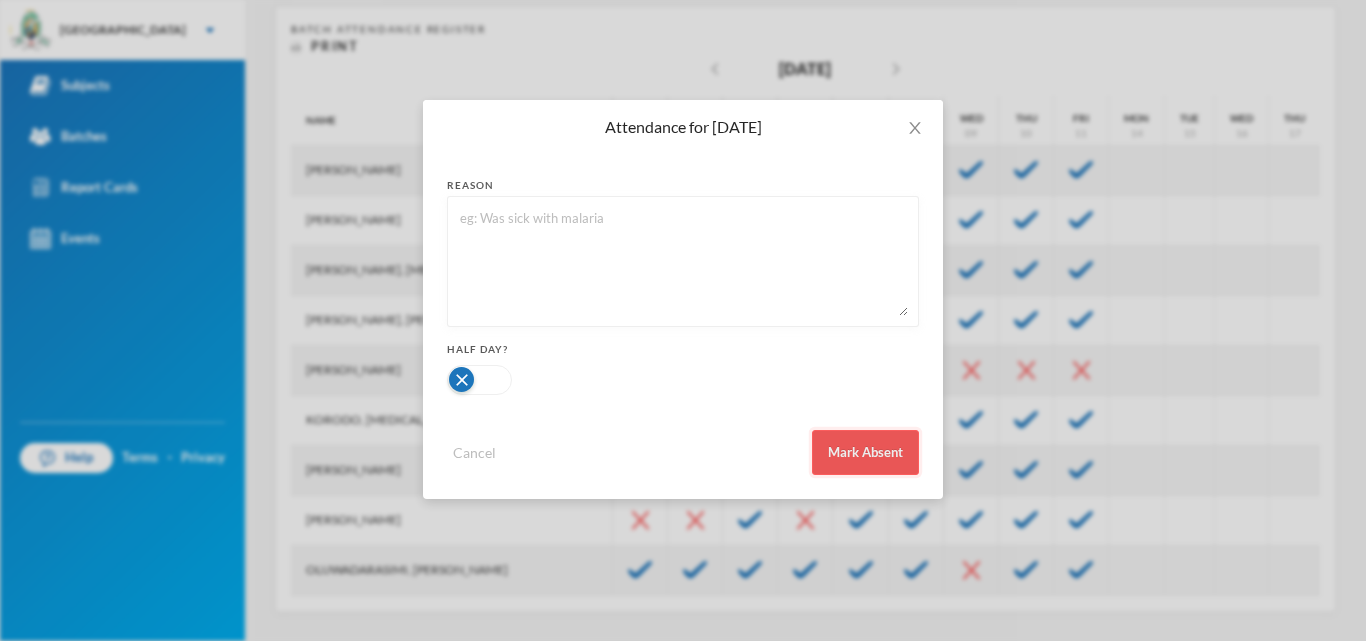 click on "Mark Absent" at bounding box center (865, 452) 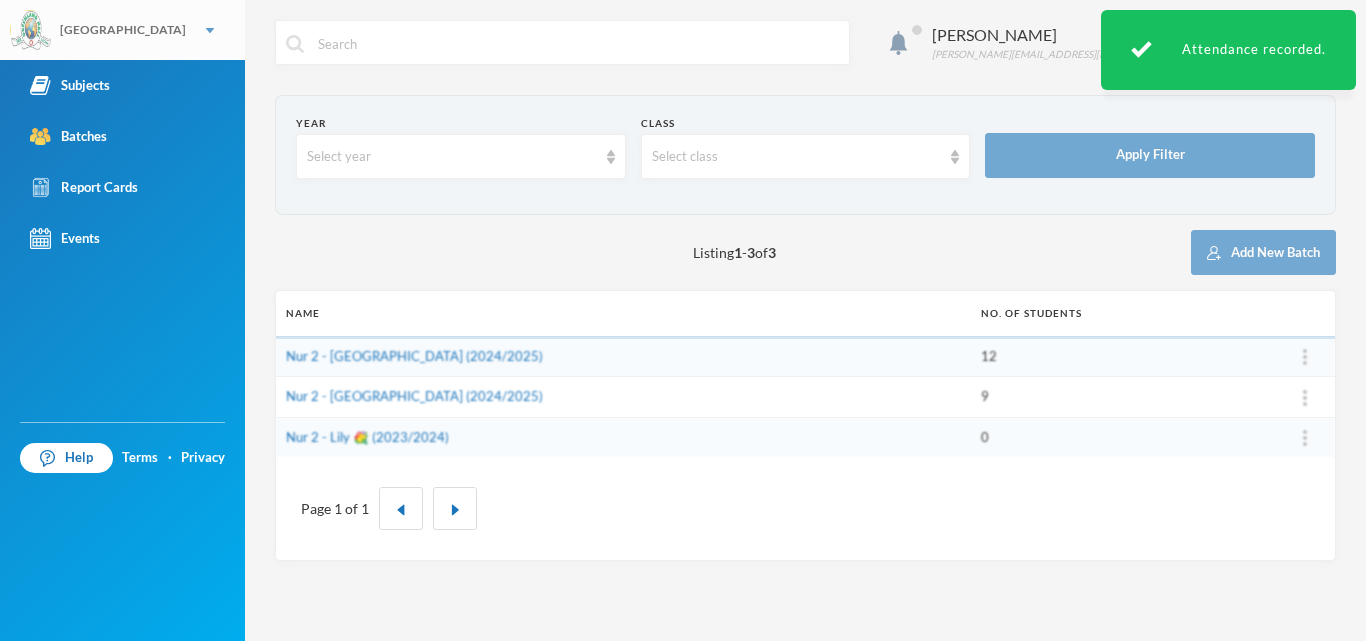 scroll, scrollTop: 0, scrollLeft: 0, axis: both 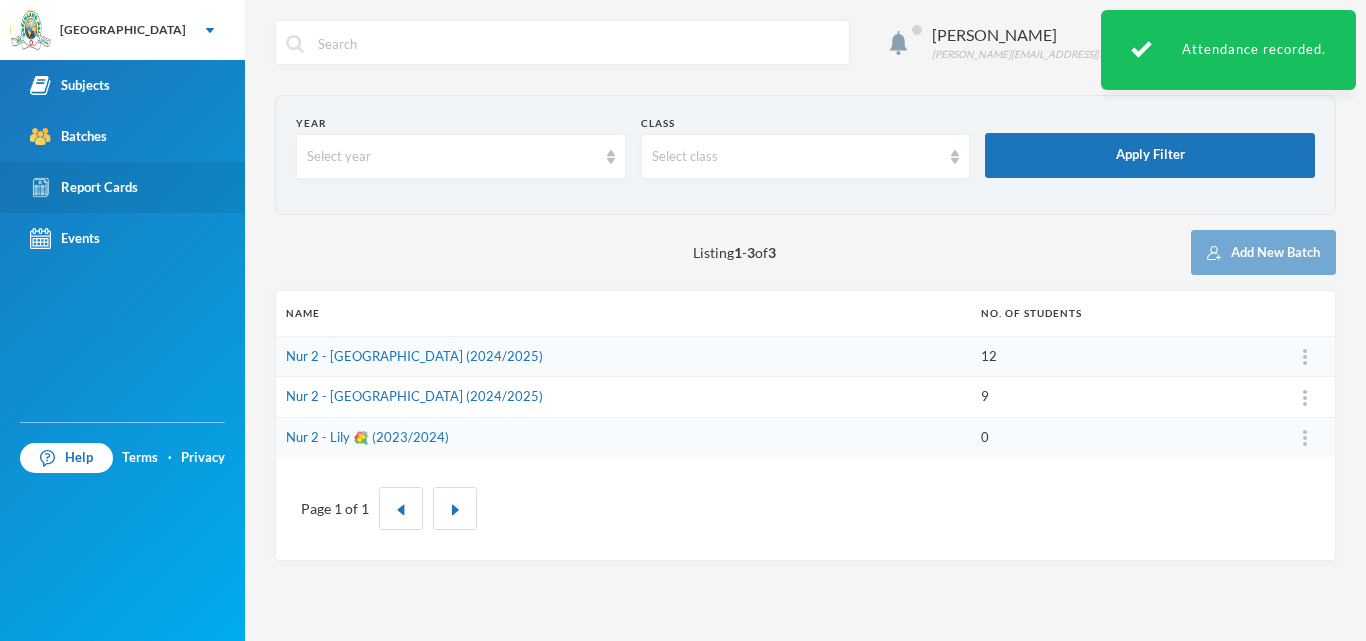 click on "Report Cards" at bounding box center (84, 187) 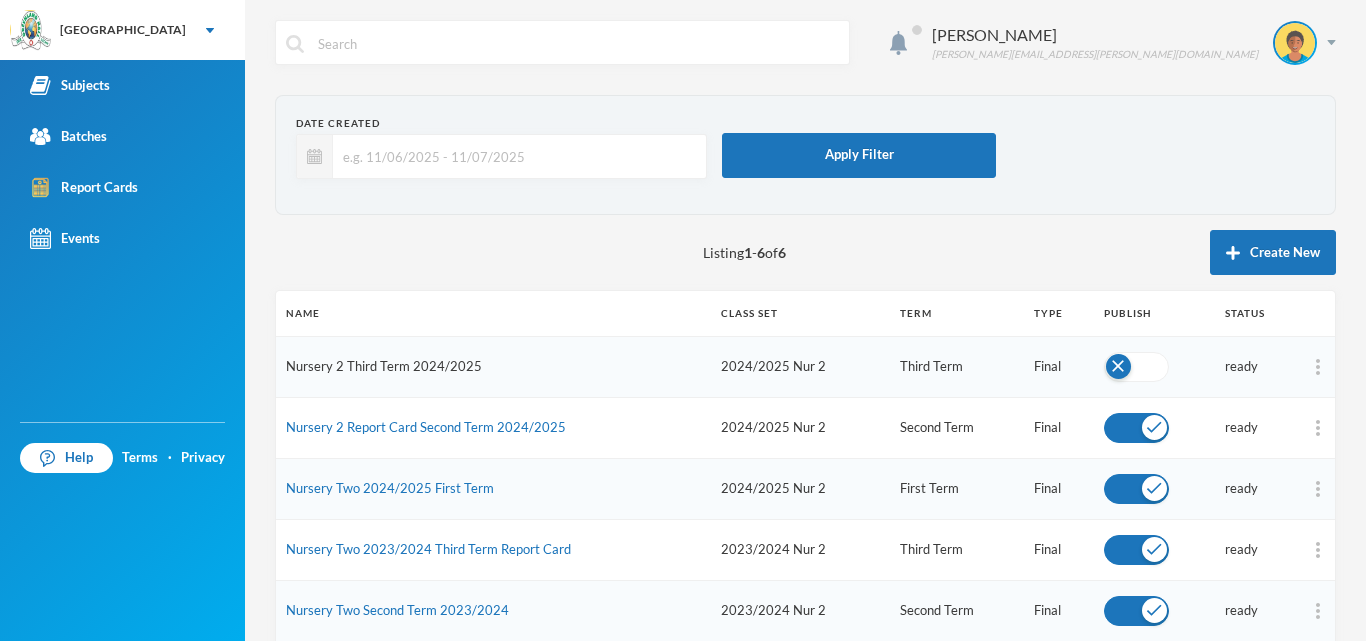 click on "Nursery 2 Third Term 2024/2025" at bounding box center (384, 366) 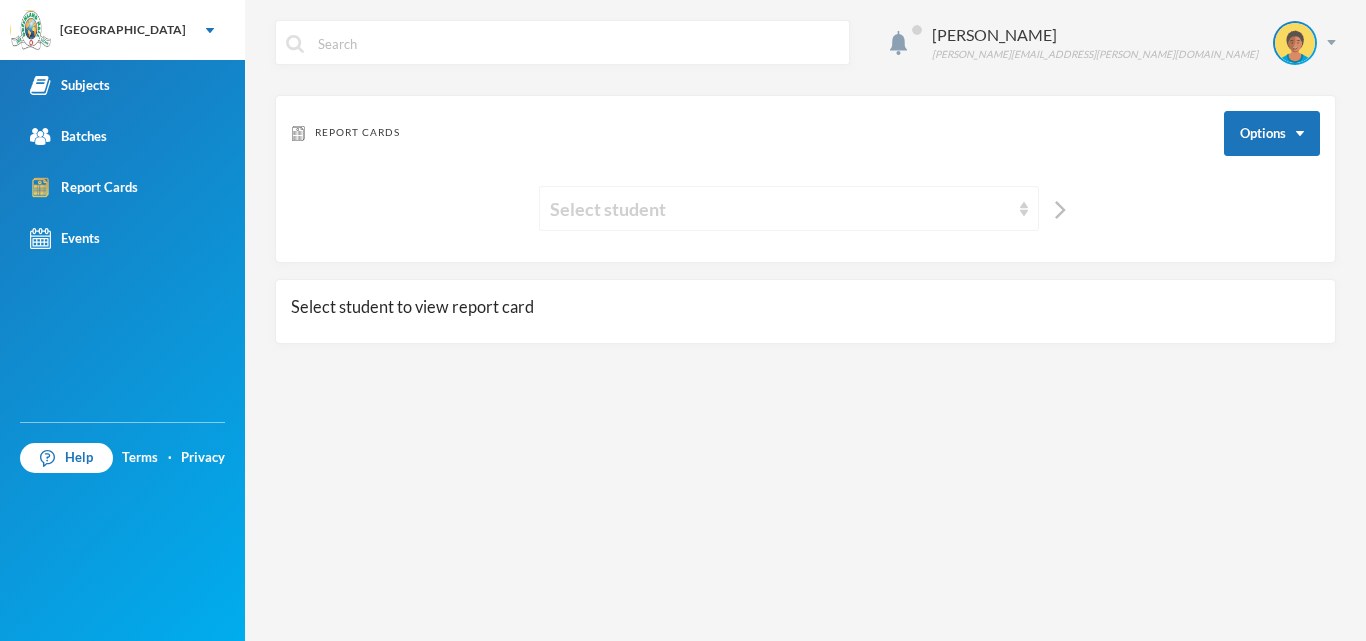 click on "Select student" at bounding box center [789, 208] 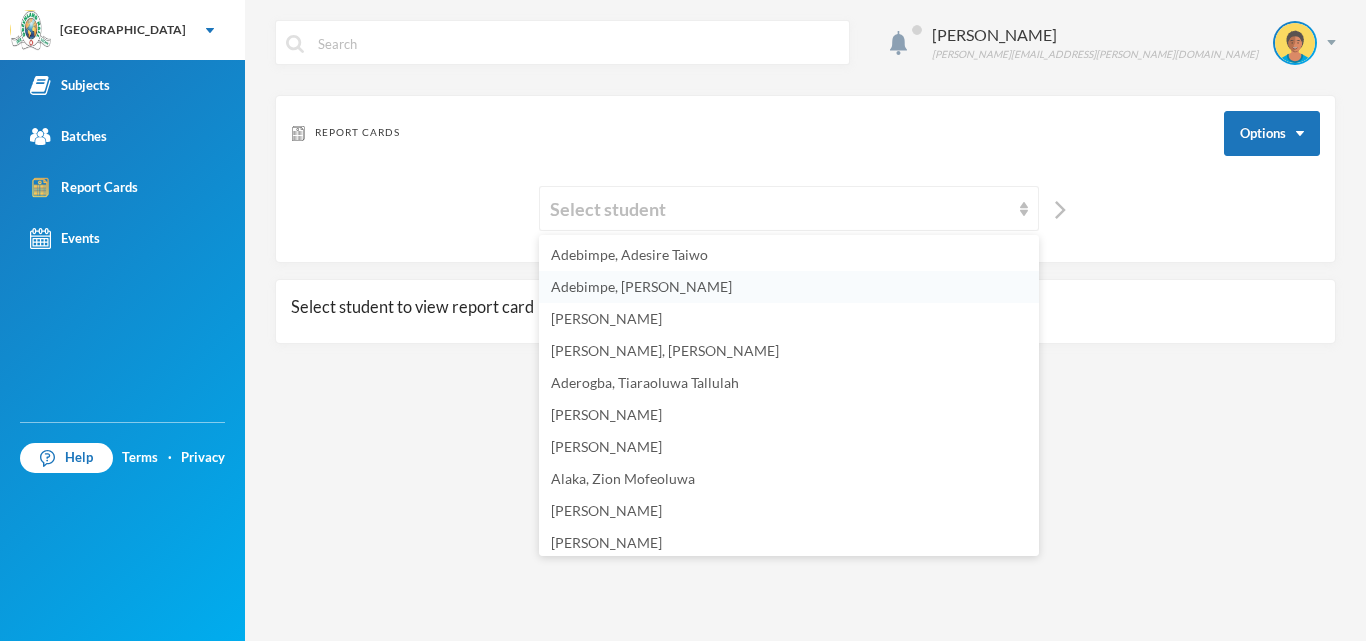 click on "Adebimpe, [PERSON_NAME]" at bounding box center (641, 286) 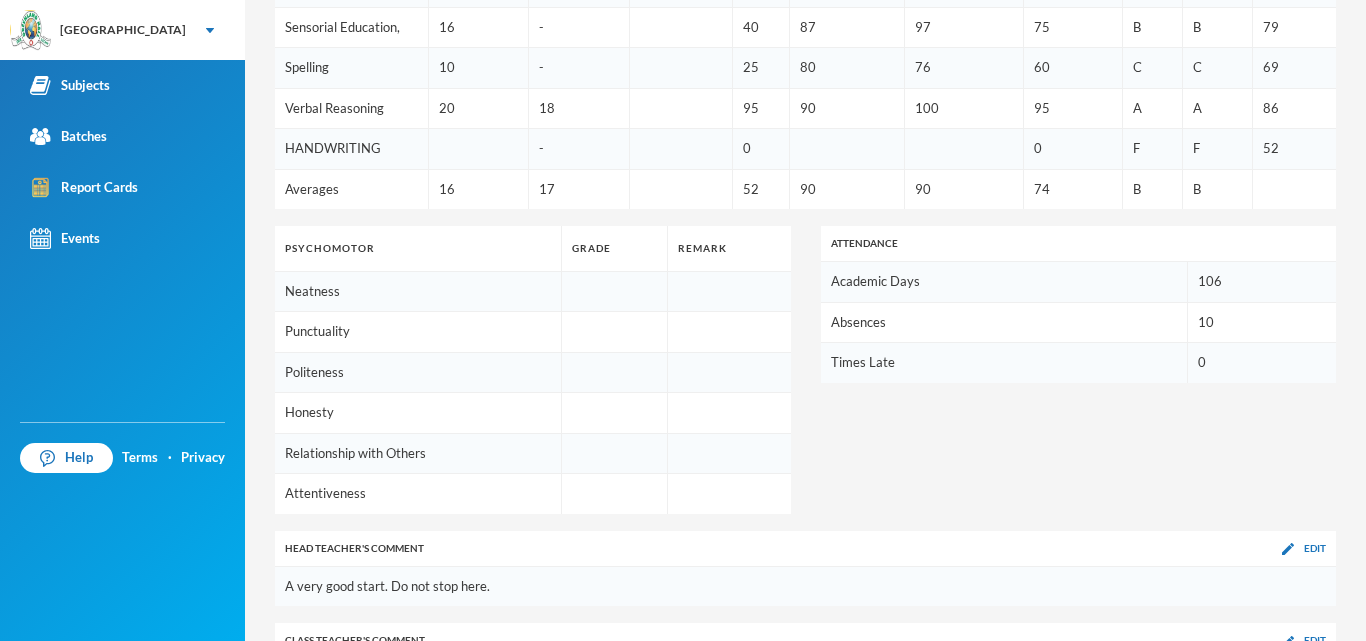 scroll, scrollTop: 1312, scrollLeft: 0, axis: vertical 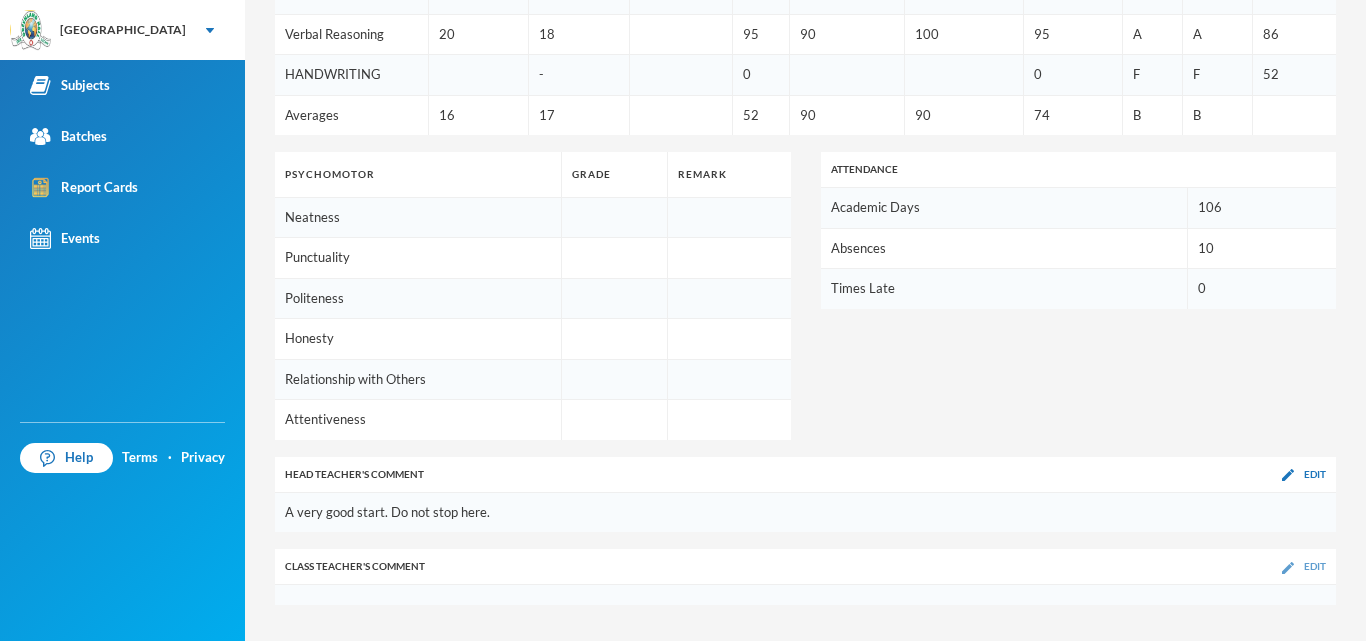 click at bounding box center [1288, 568] 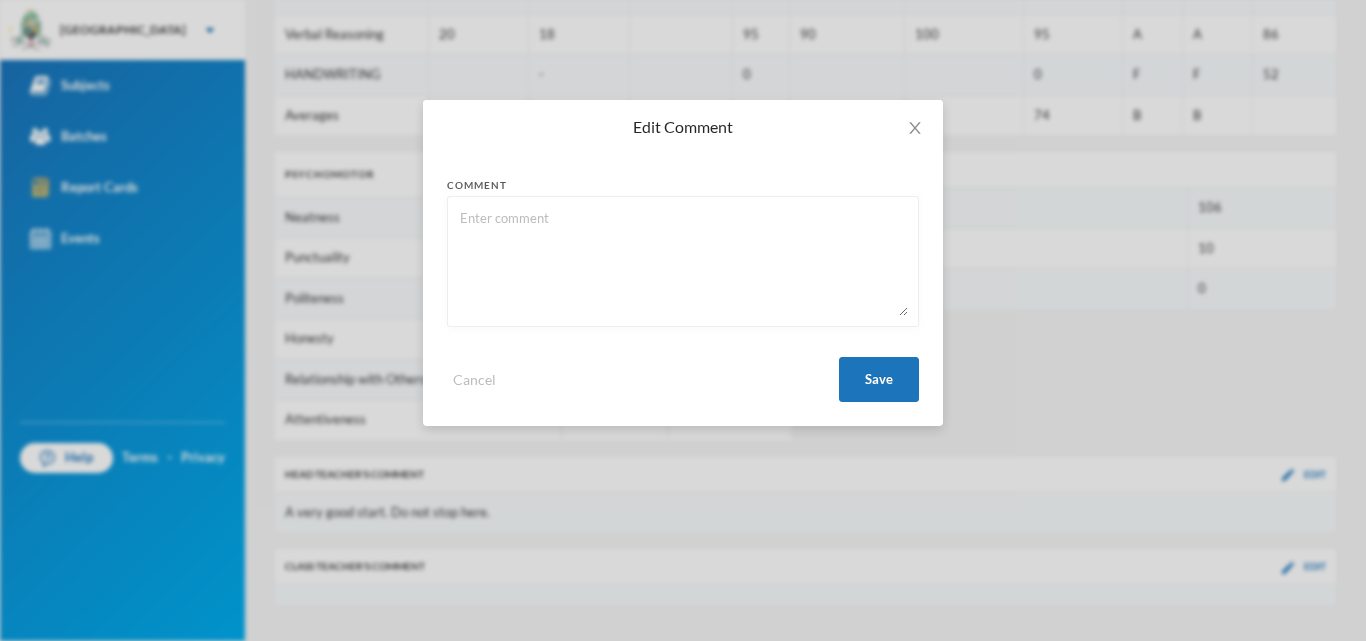 click at bounding box center (683, 261) 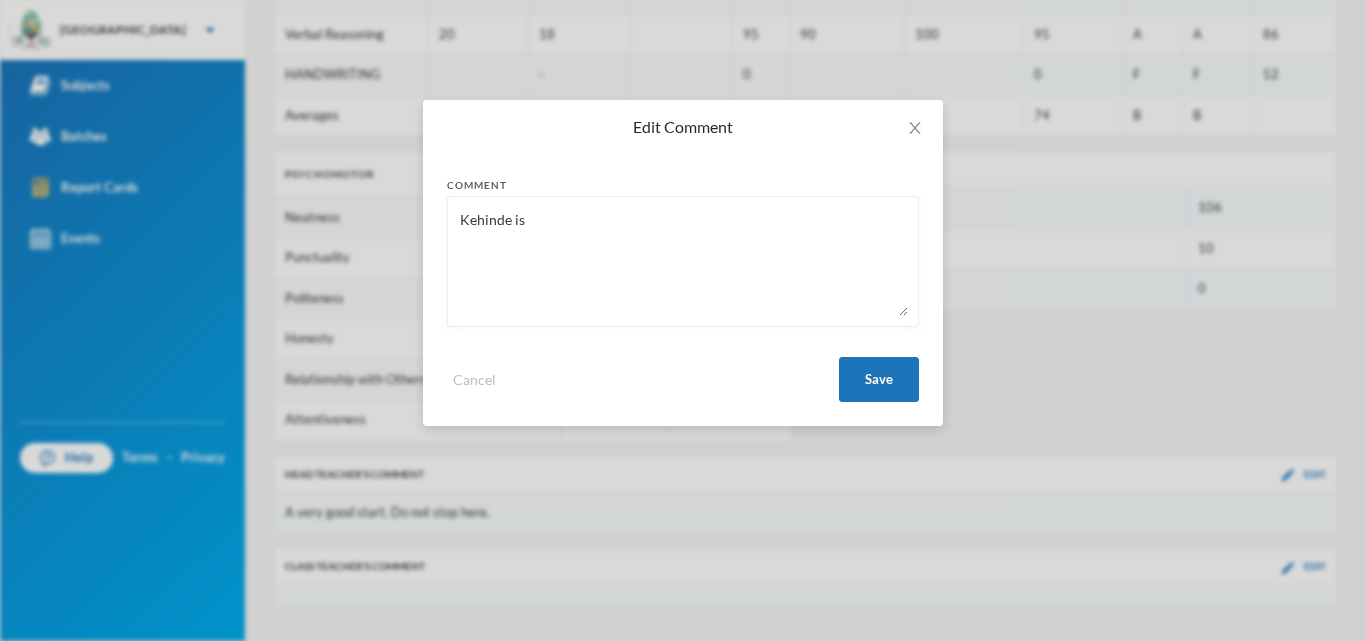 click on "Kehinde is" at bounding box center [683, 261] 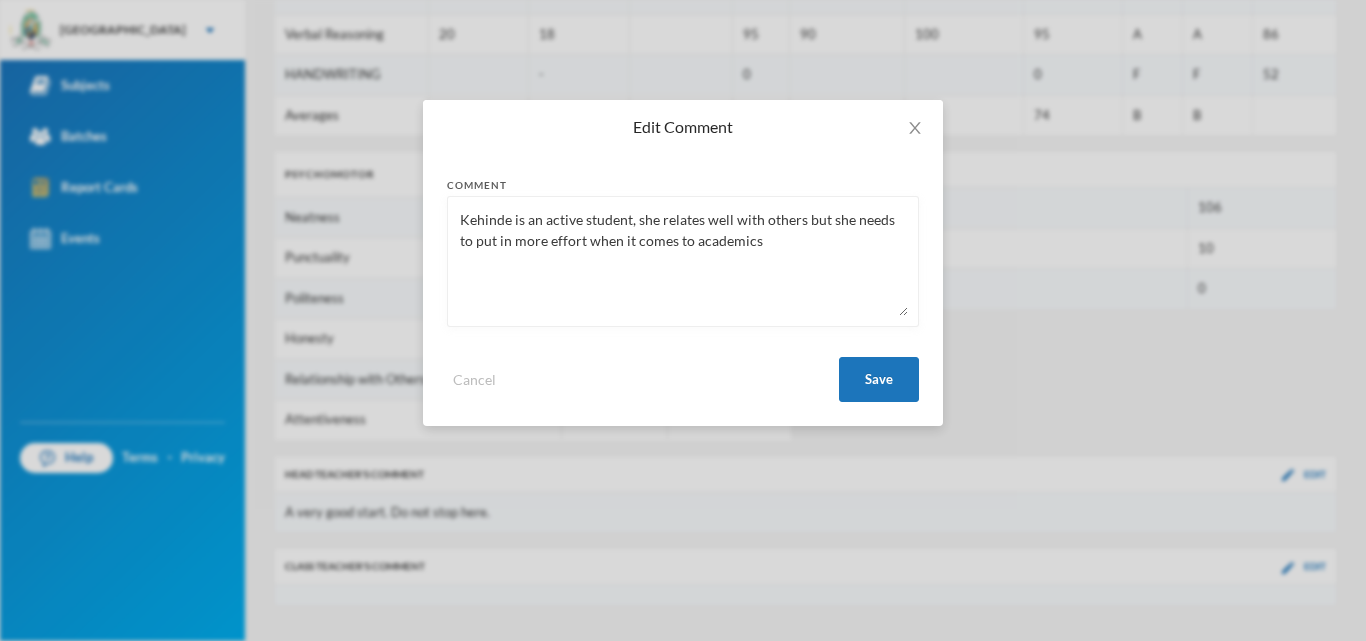 type on "Kehinde is an active student, she relates well with others but she needs to put in more effort when it comes to academics" 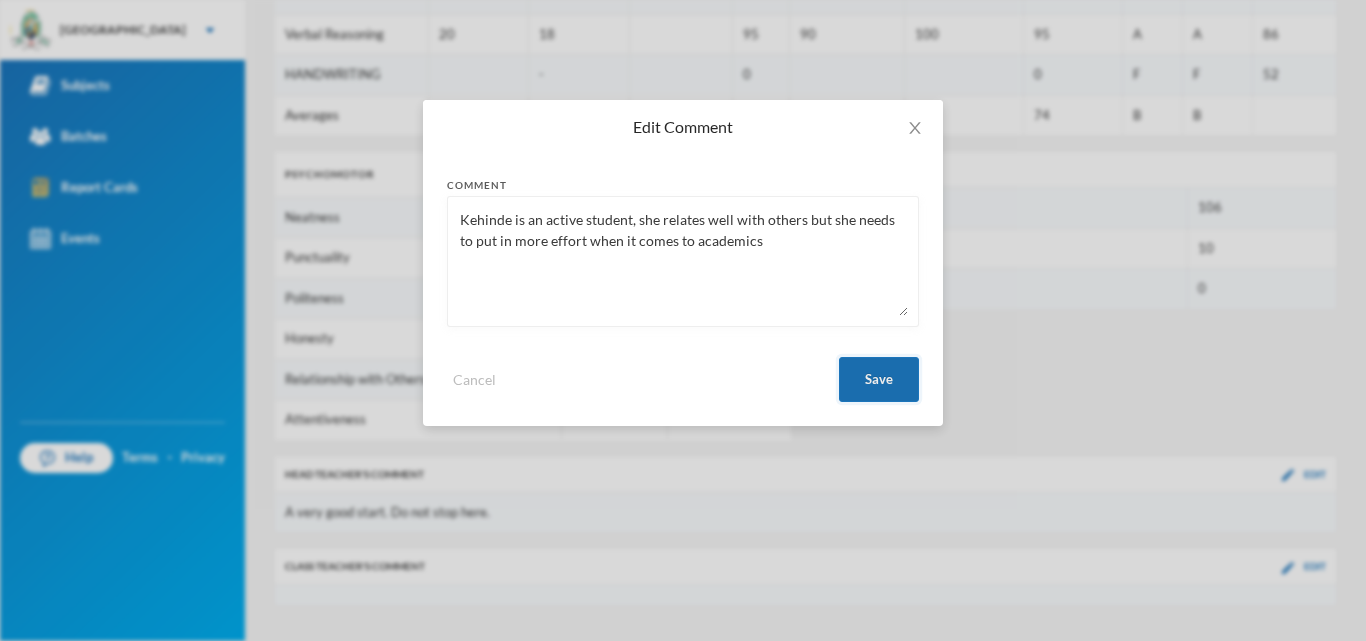 click on "Save" at bounding box center (879, 379) 